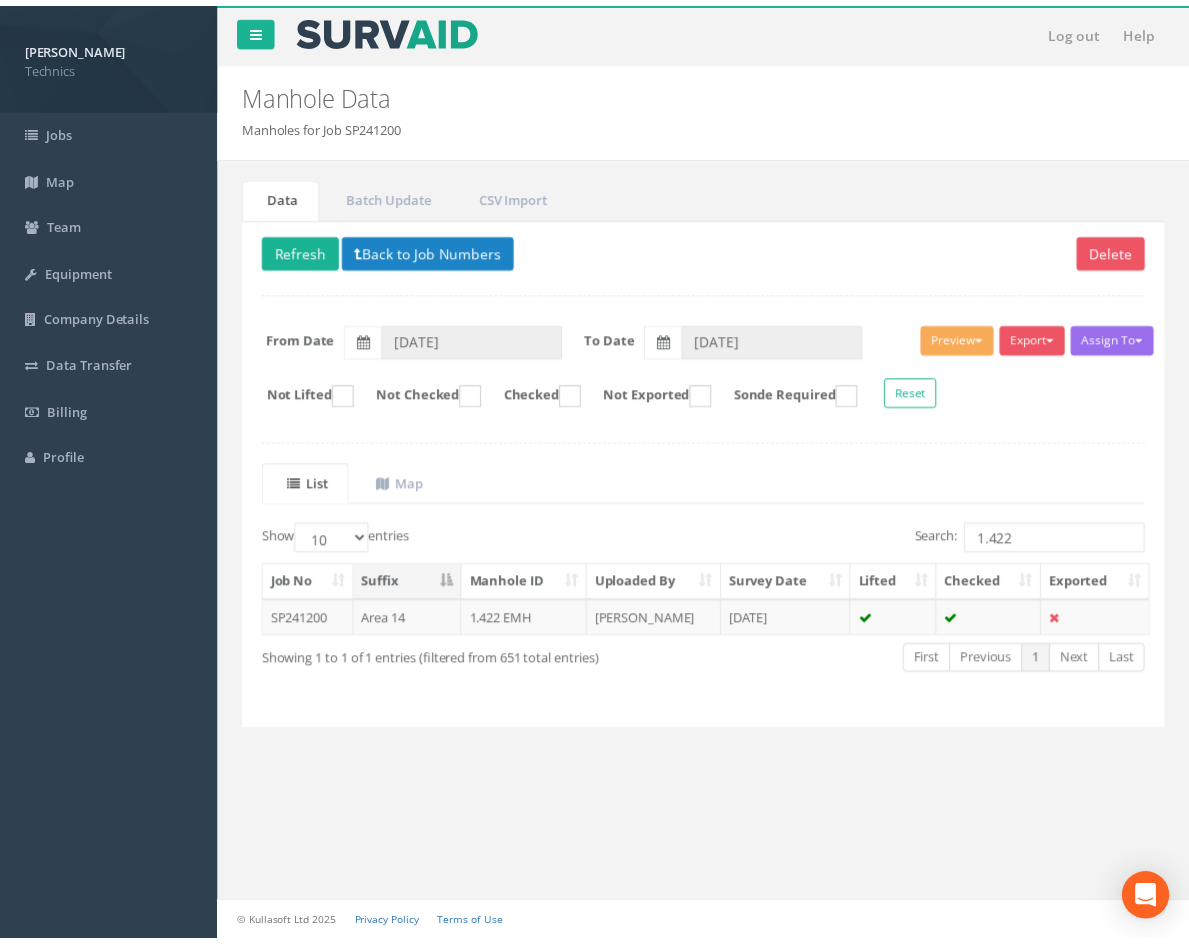 scroll, scrollTop: 0, scrollLeft: 0, axis: both 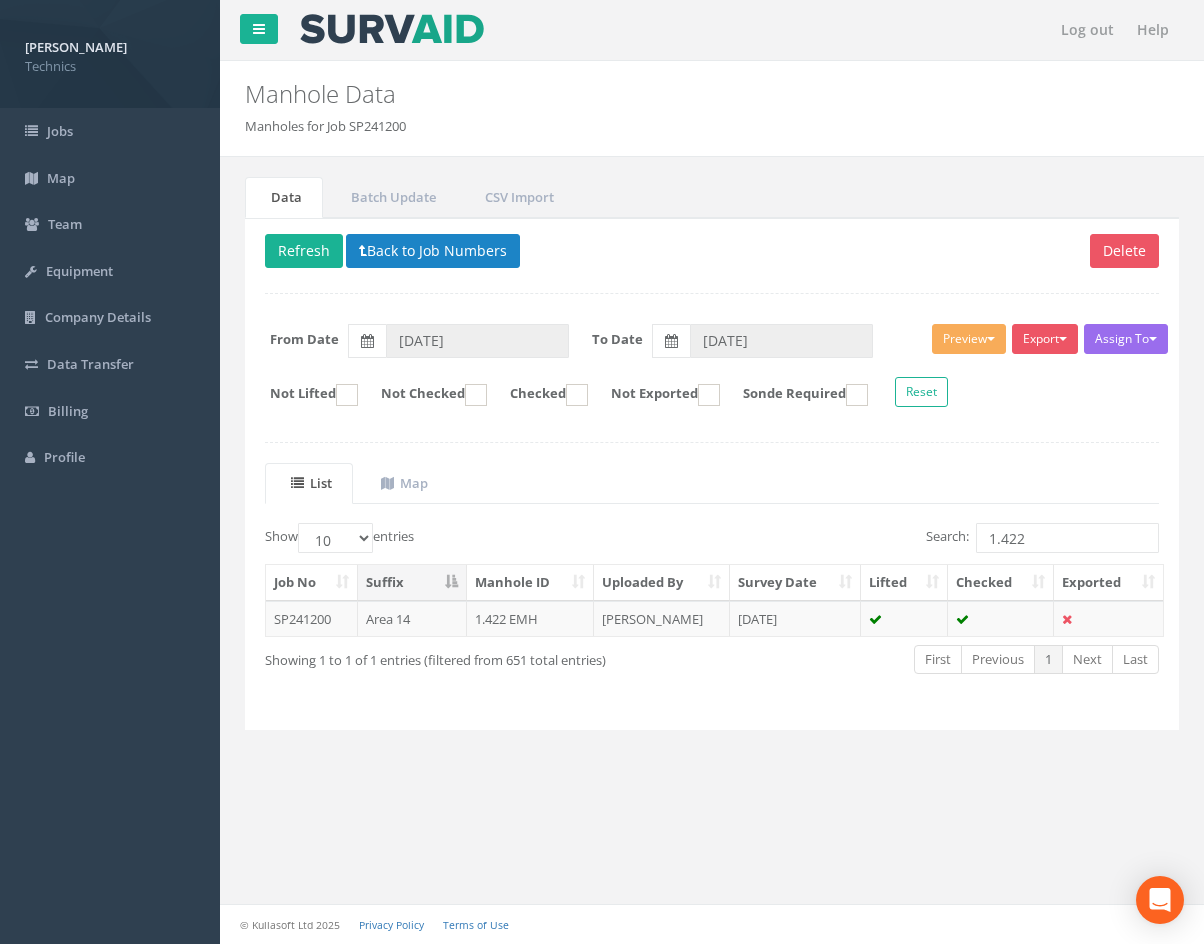 click on "1.422" at bounding box center (1067, 538) 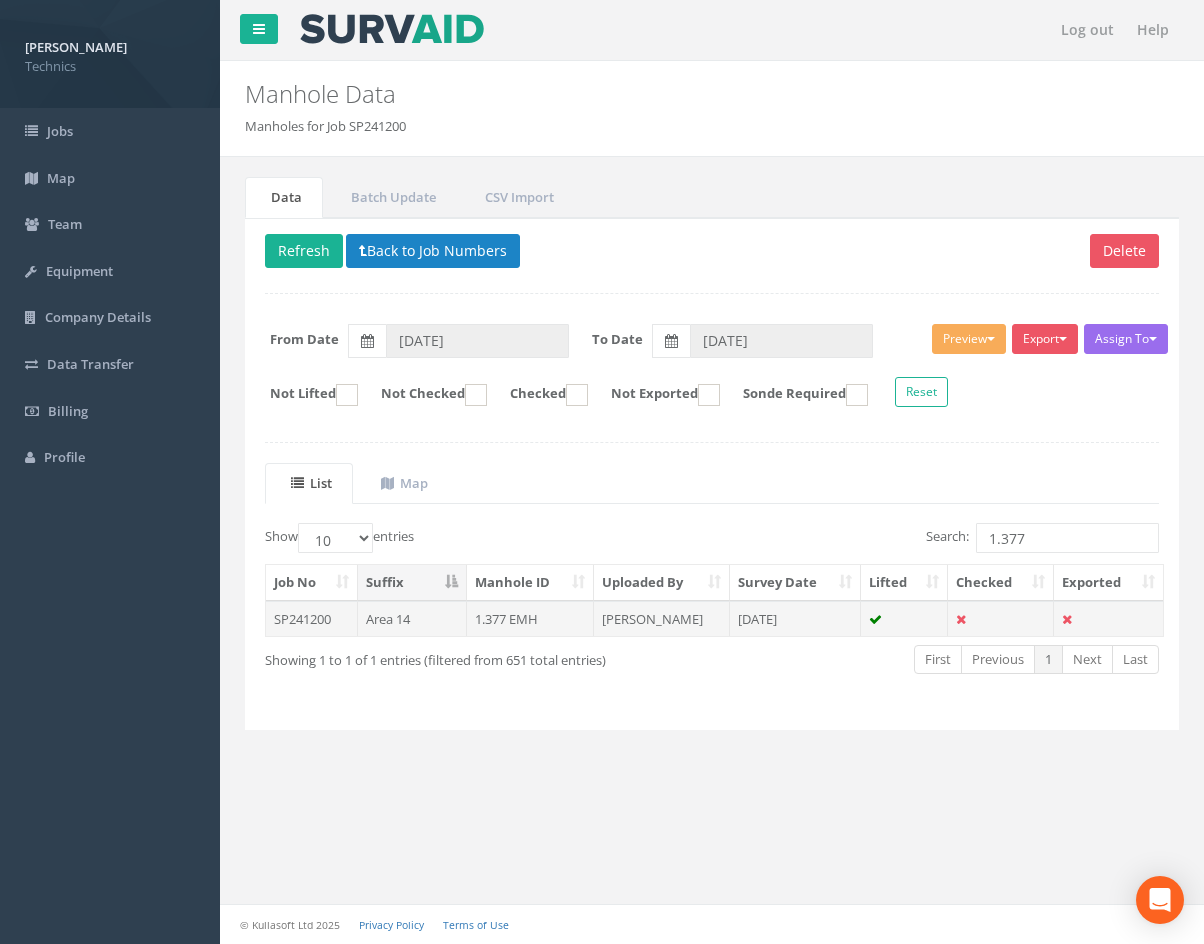 type on "1.377" 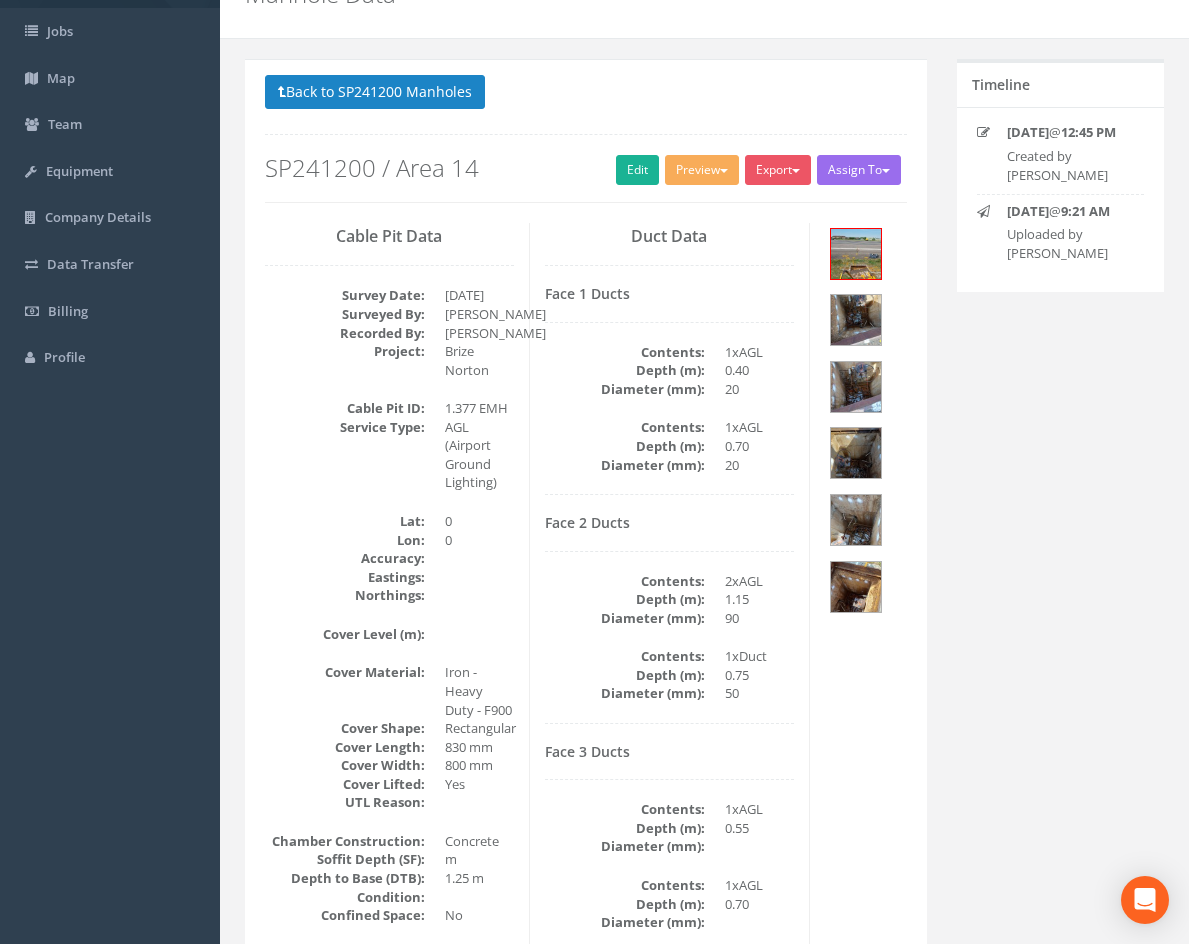 scroll, scrollTop: 200, scrollLeft: 0, axis: vertical 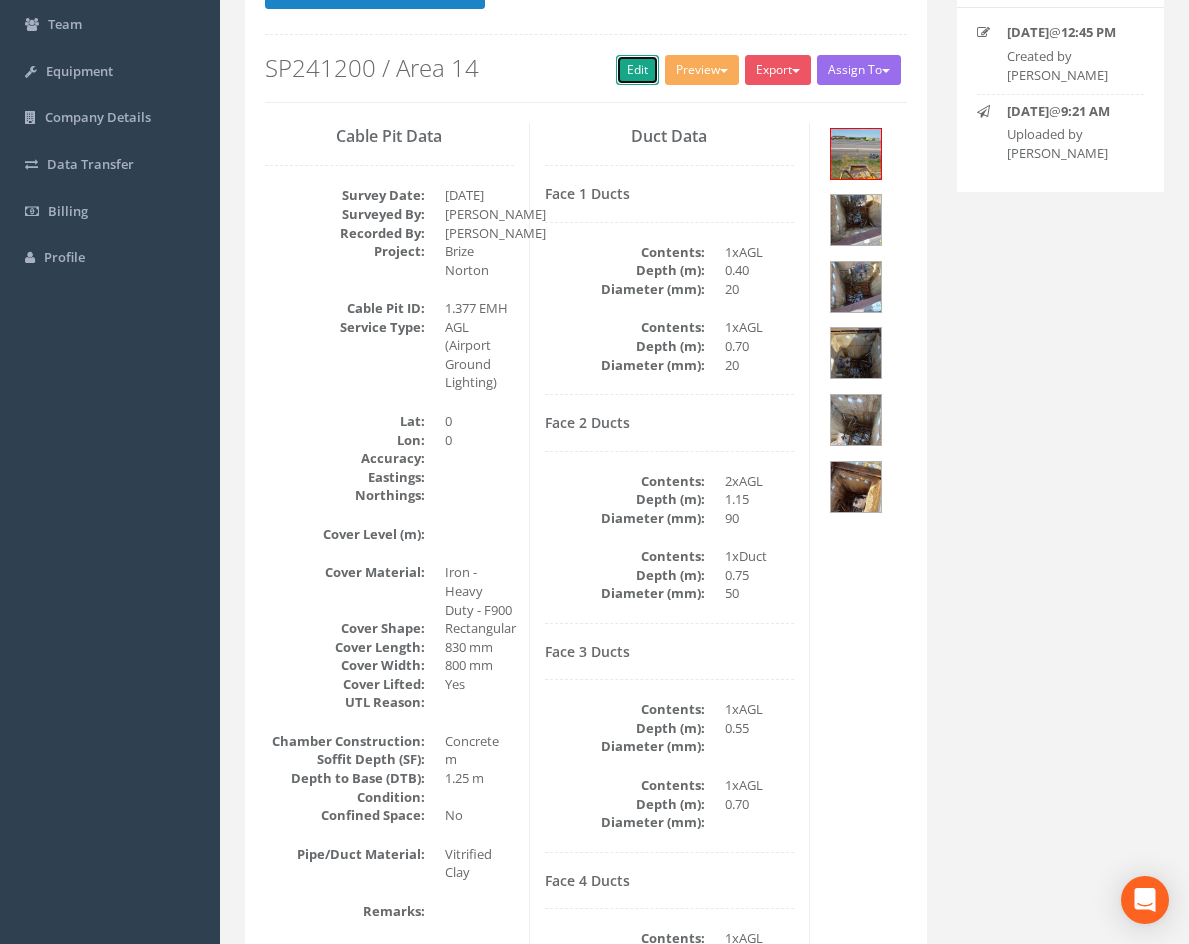 click on "Edit" at bounding box center (637, 70) 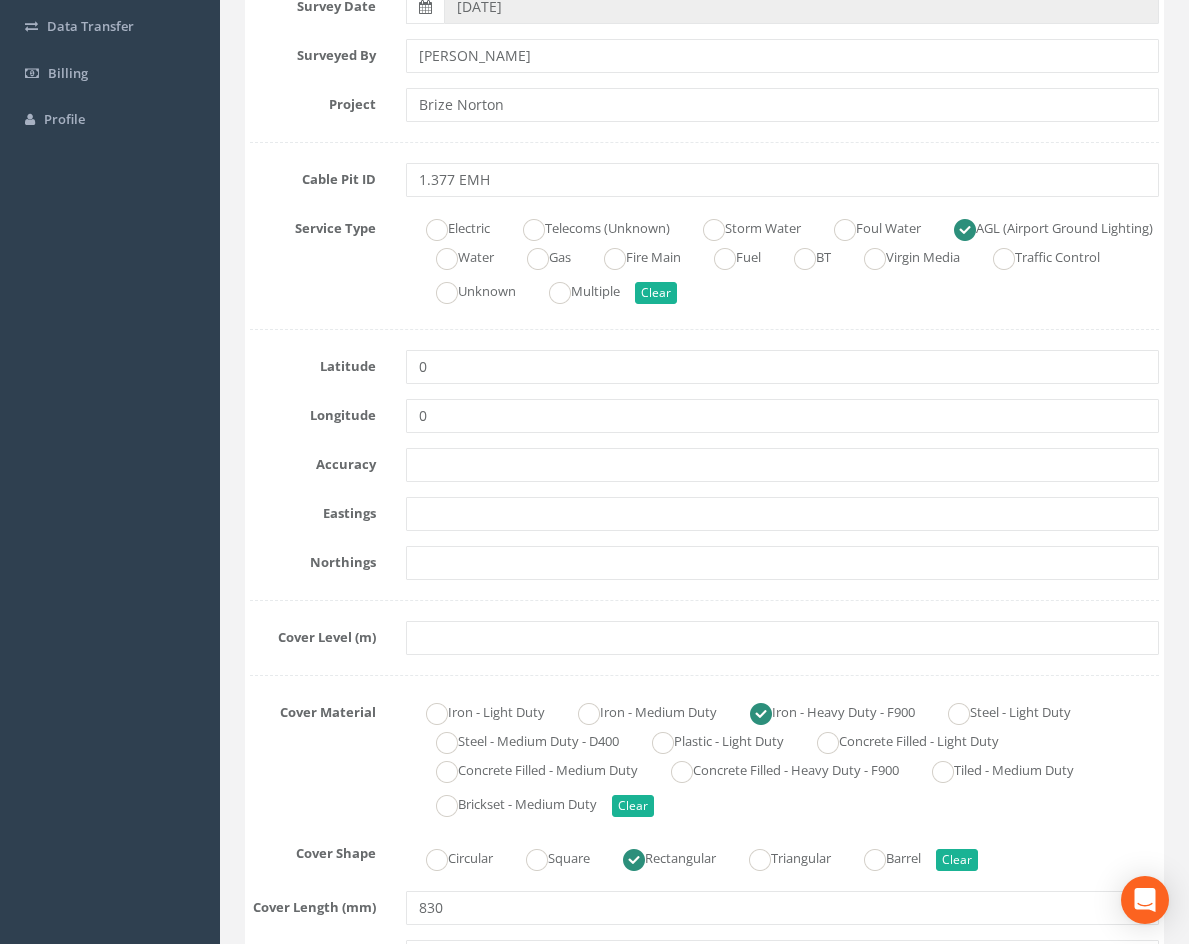 scroll, scrollTop: 400, scrollLeft: 0, axis: vertical 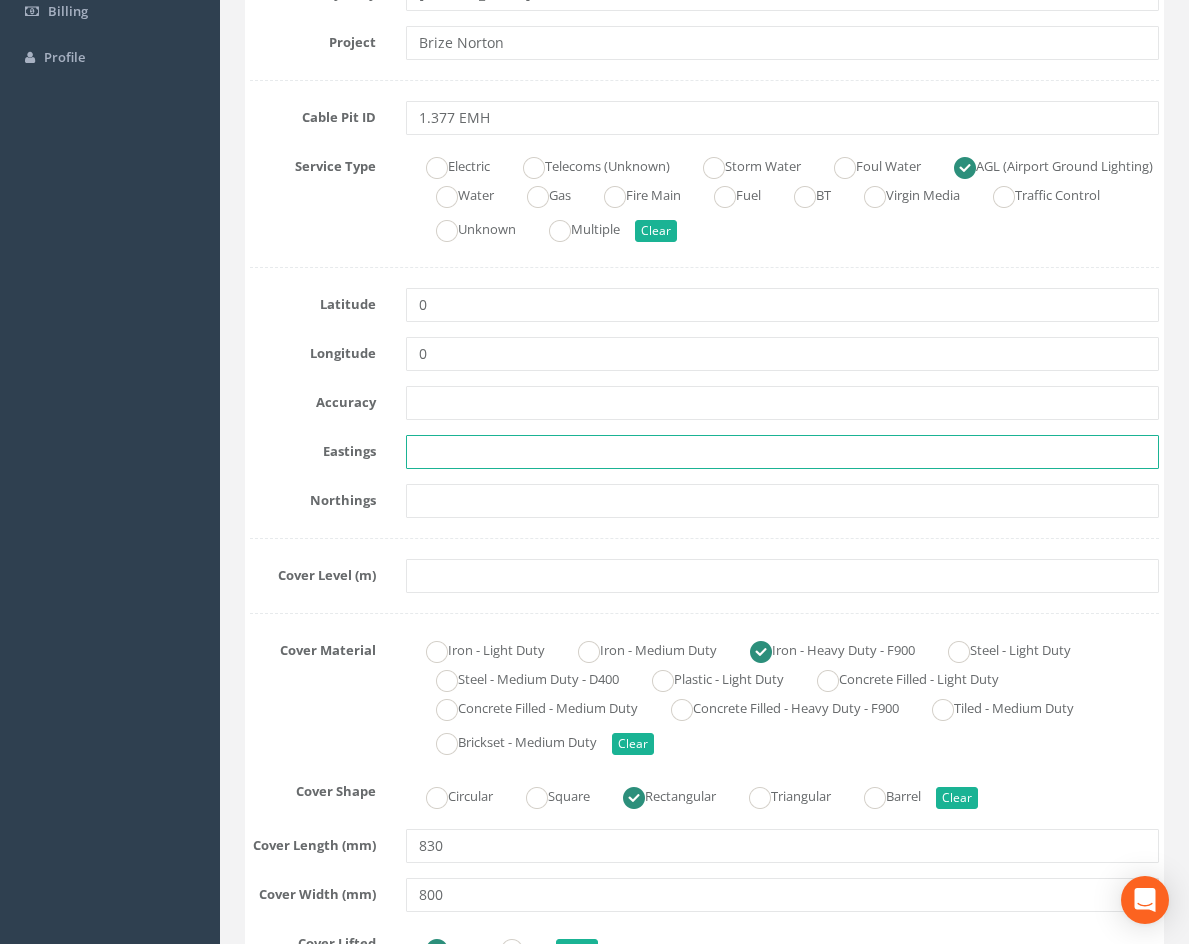 click at bounding box center (782, 452) 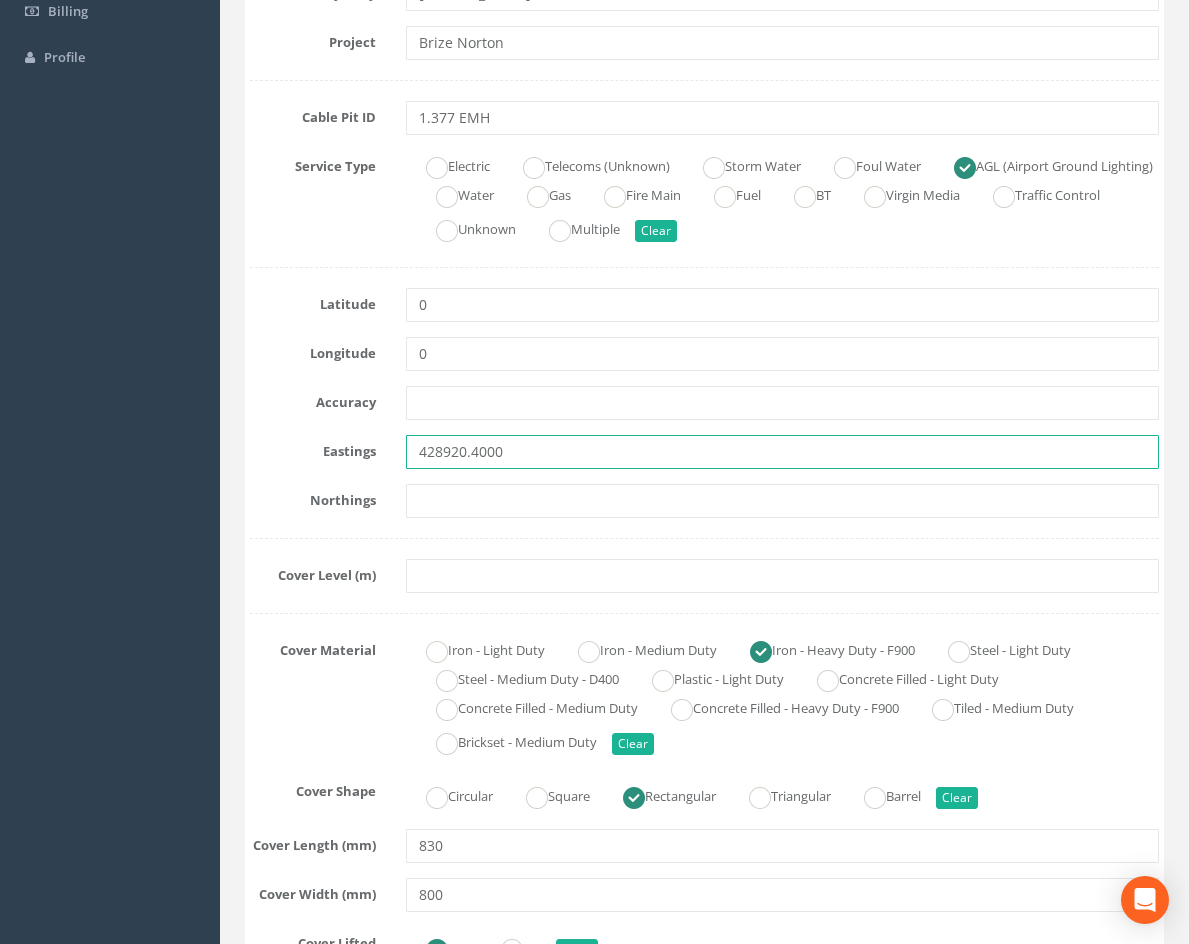 type on "428920.4000" 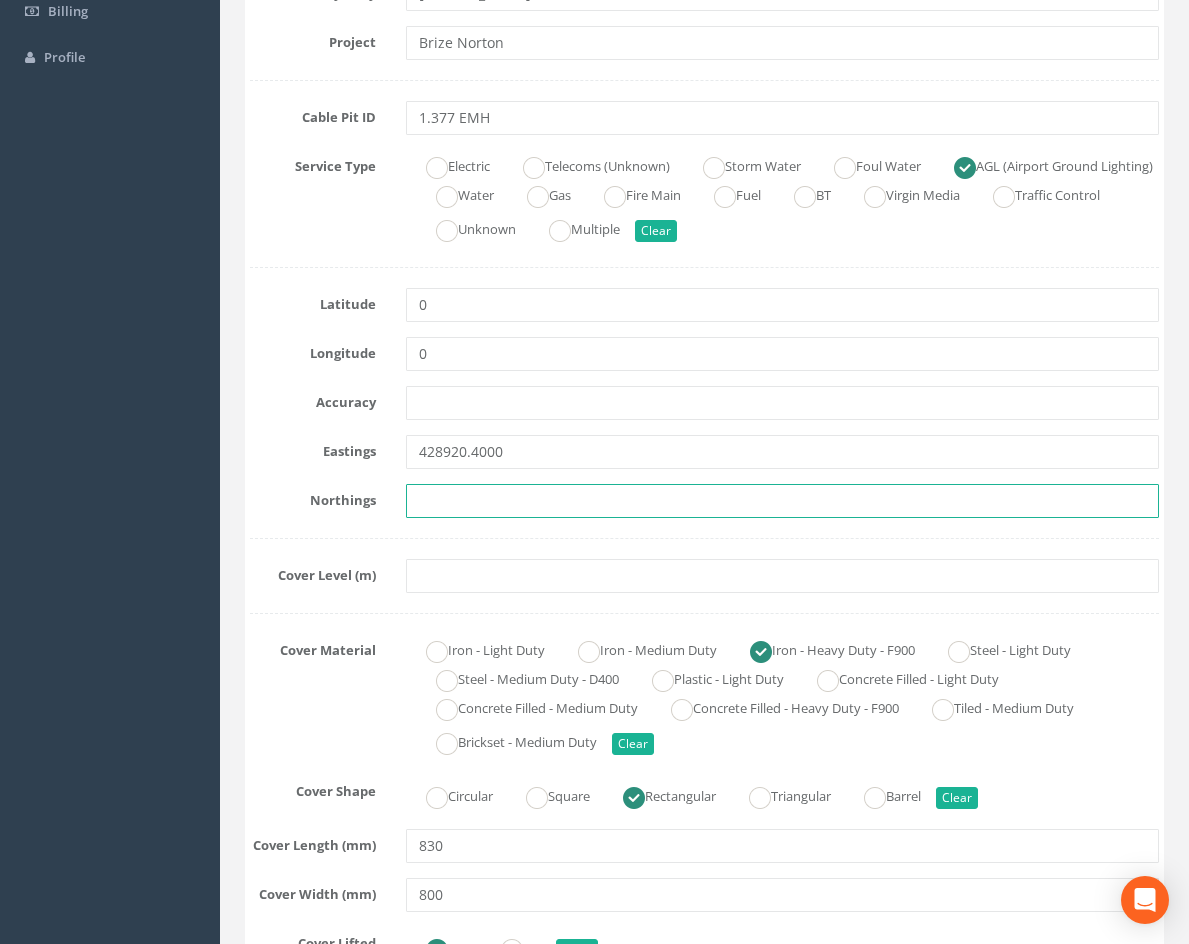 click at bounding box center (782, 501) 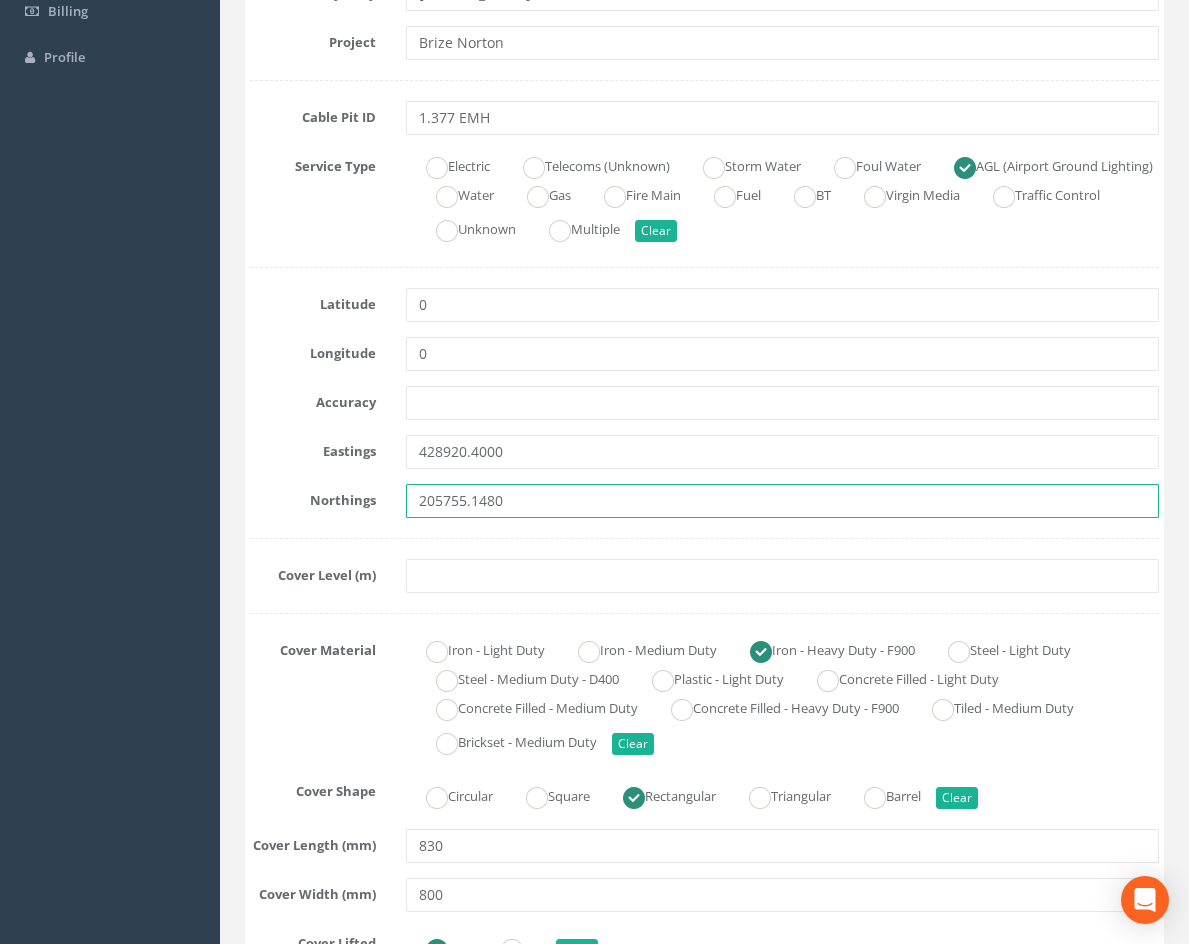 type on "205755.1480" 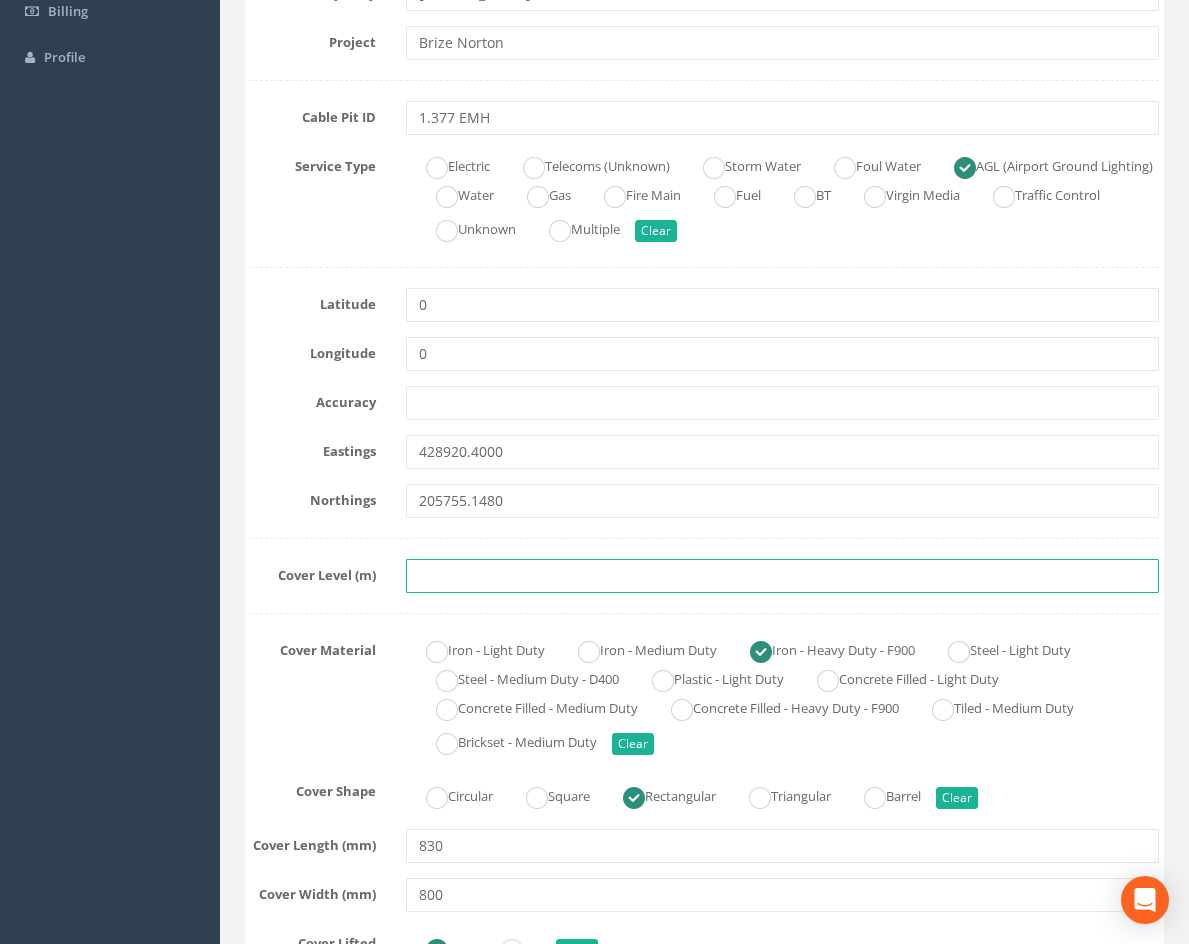 click at bounding box center (782, 576) 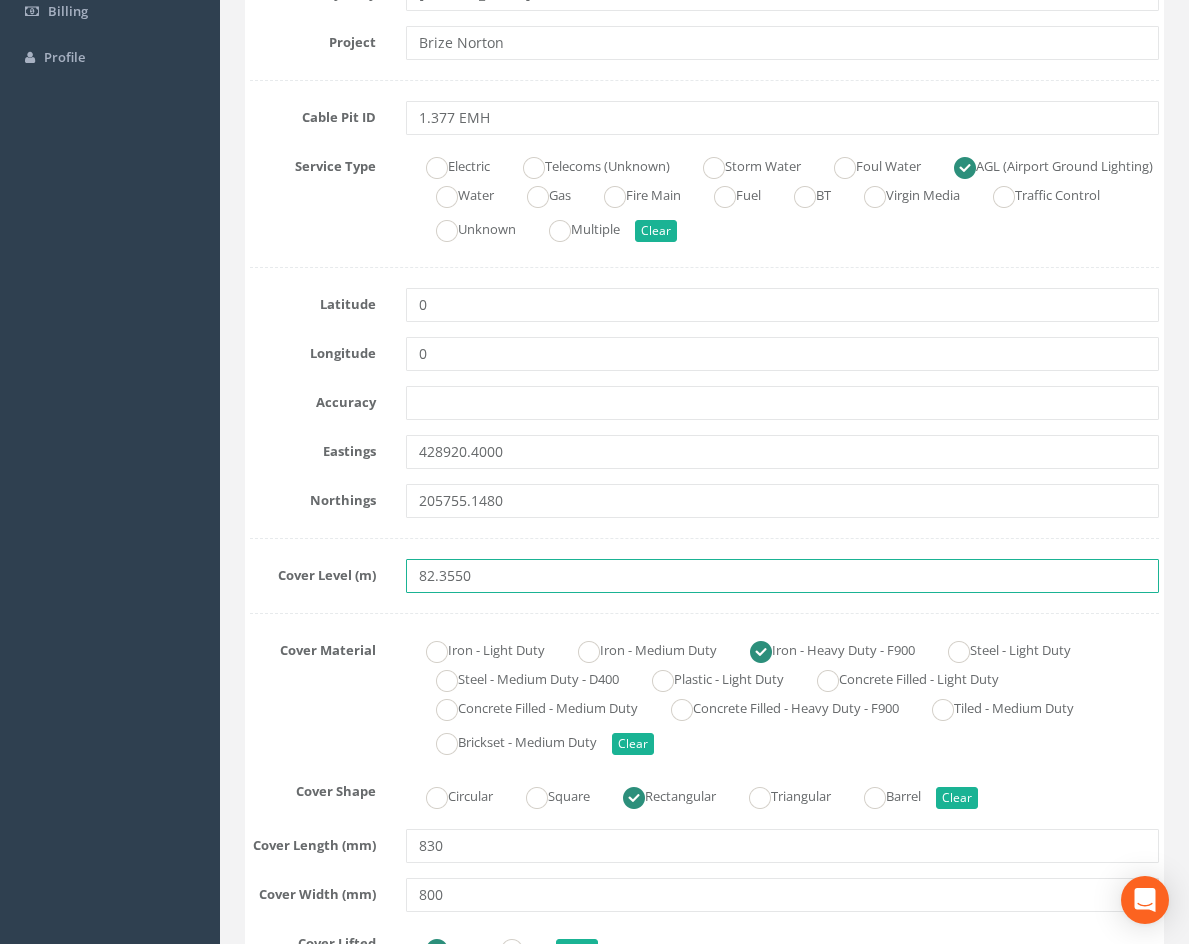 type on "82.3550" 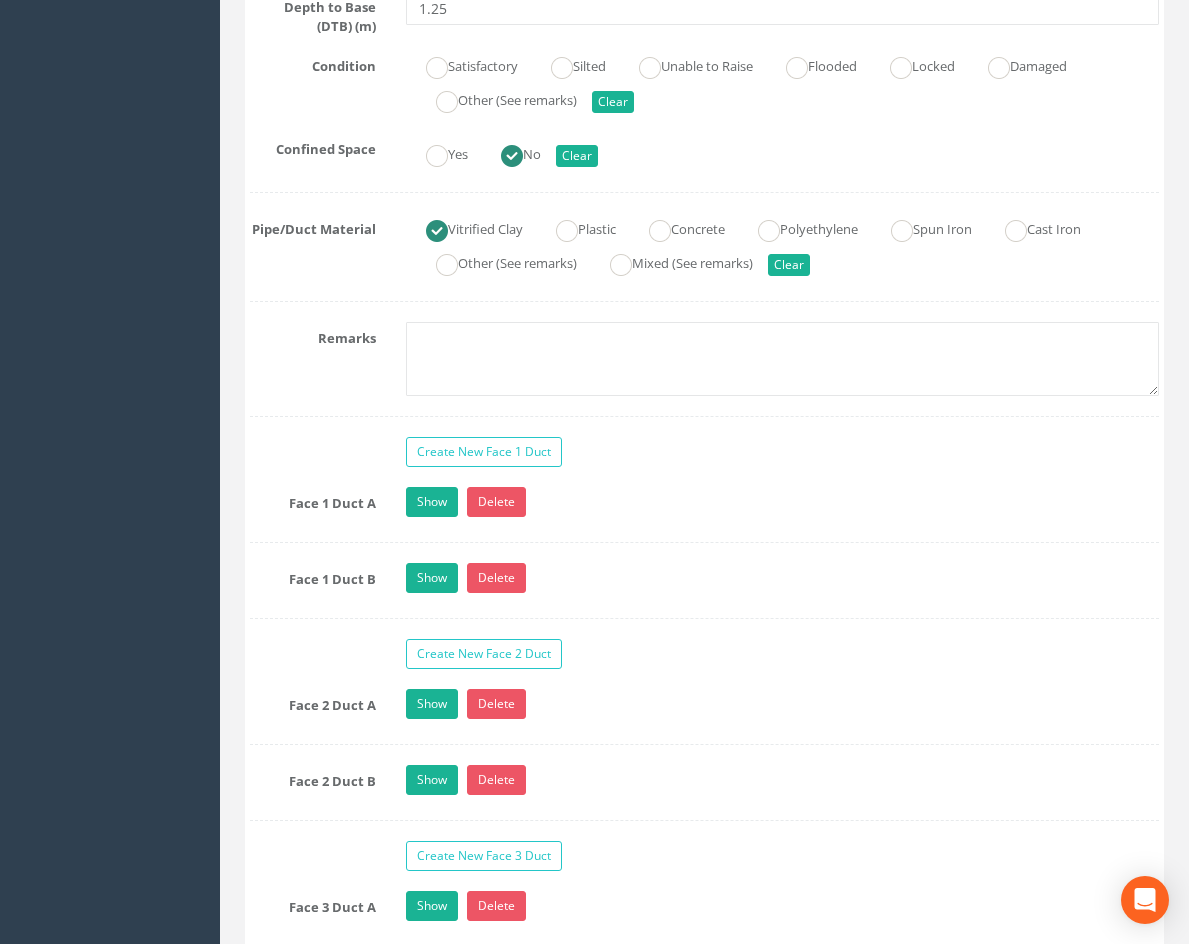 scroll, scrollTop: 1600, scrollLeft: 0, axis: vertical 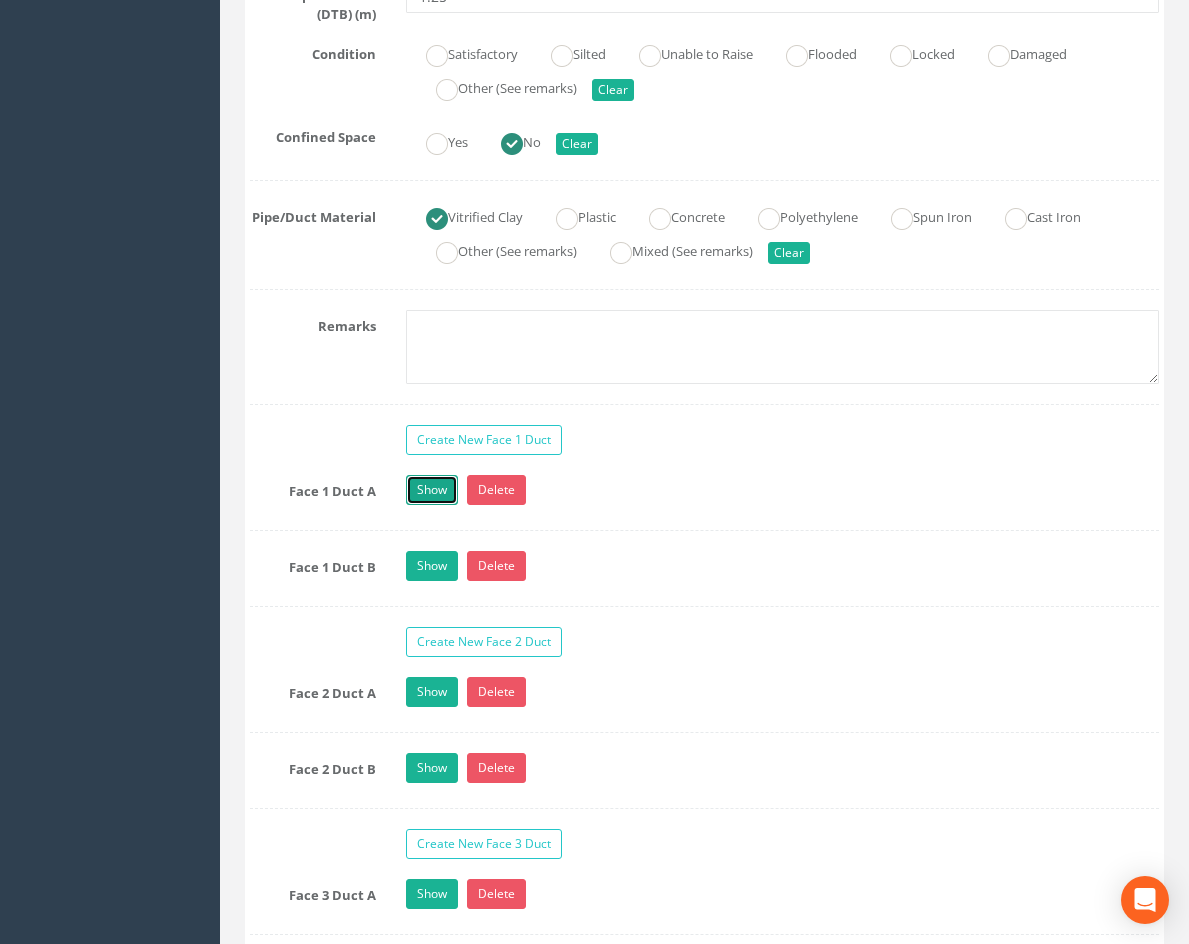 click on "Show" at bounding box center [432, 490] 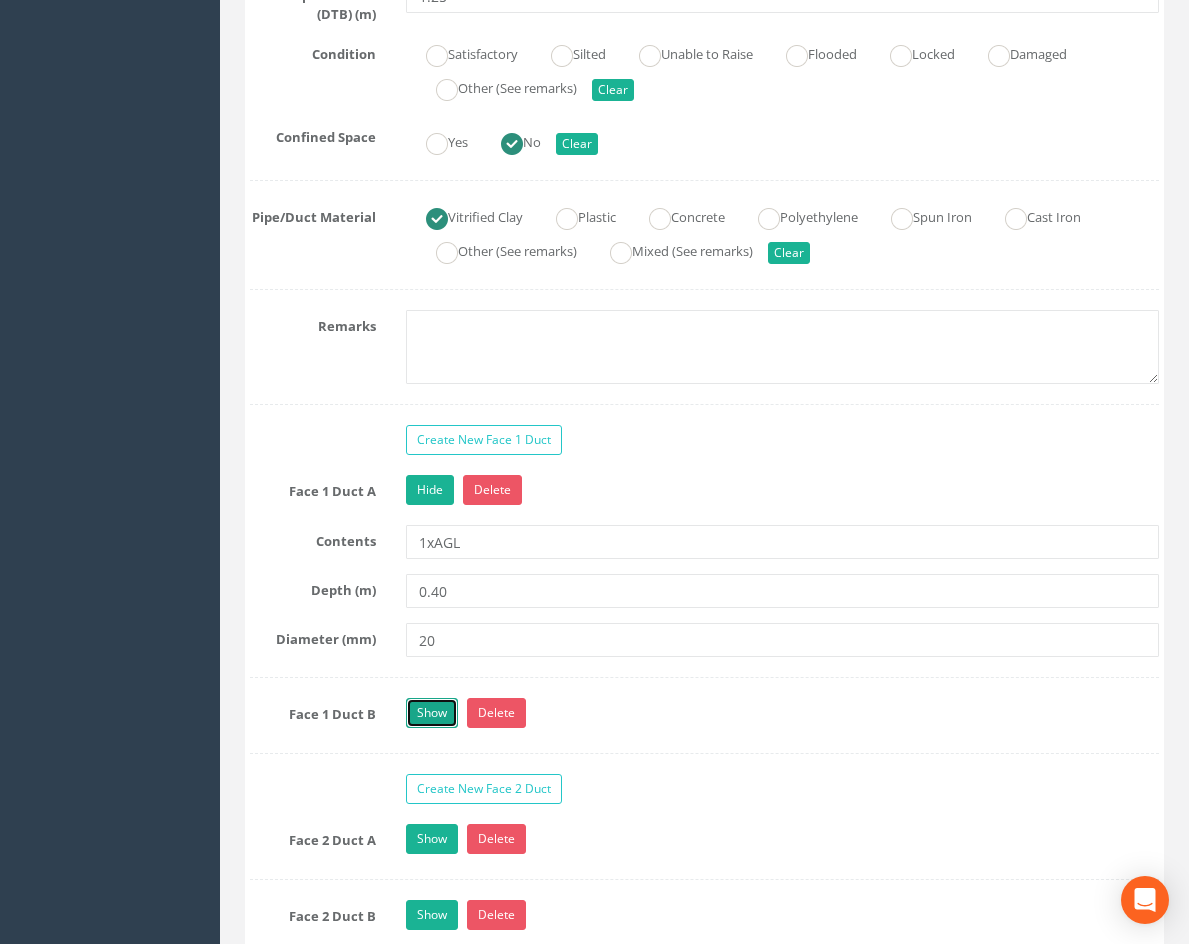 click on "Show" at bounding box center [432, 713] 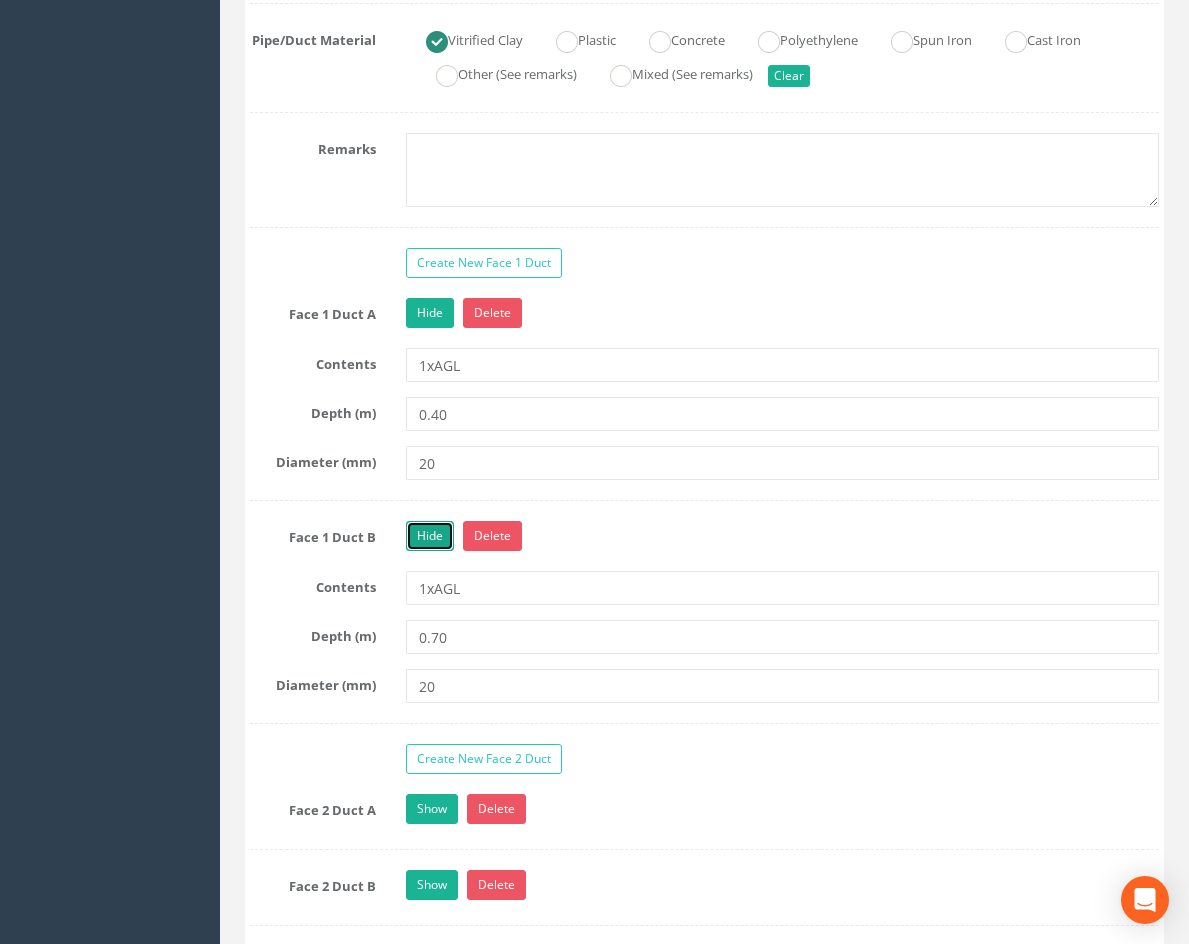 scroll, scrollTop: 1900, scrollLeft: 0, axis: vertical 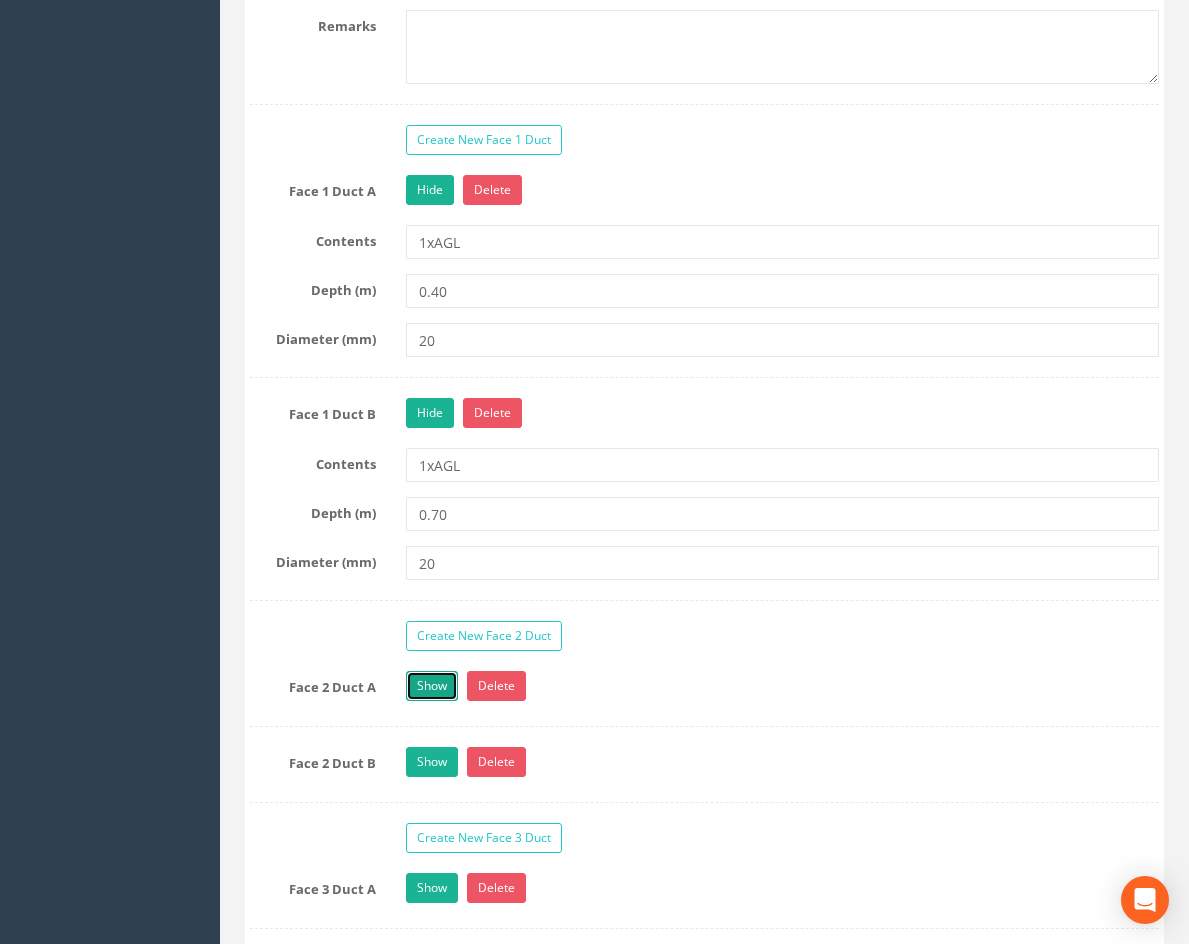 click on "Show" at bounding box center [432, 686] 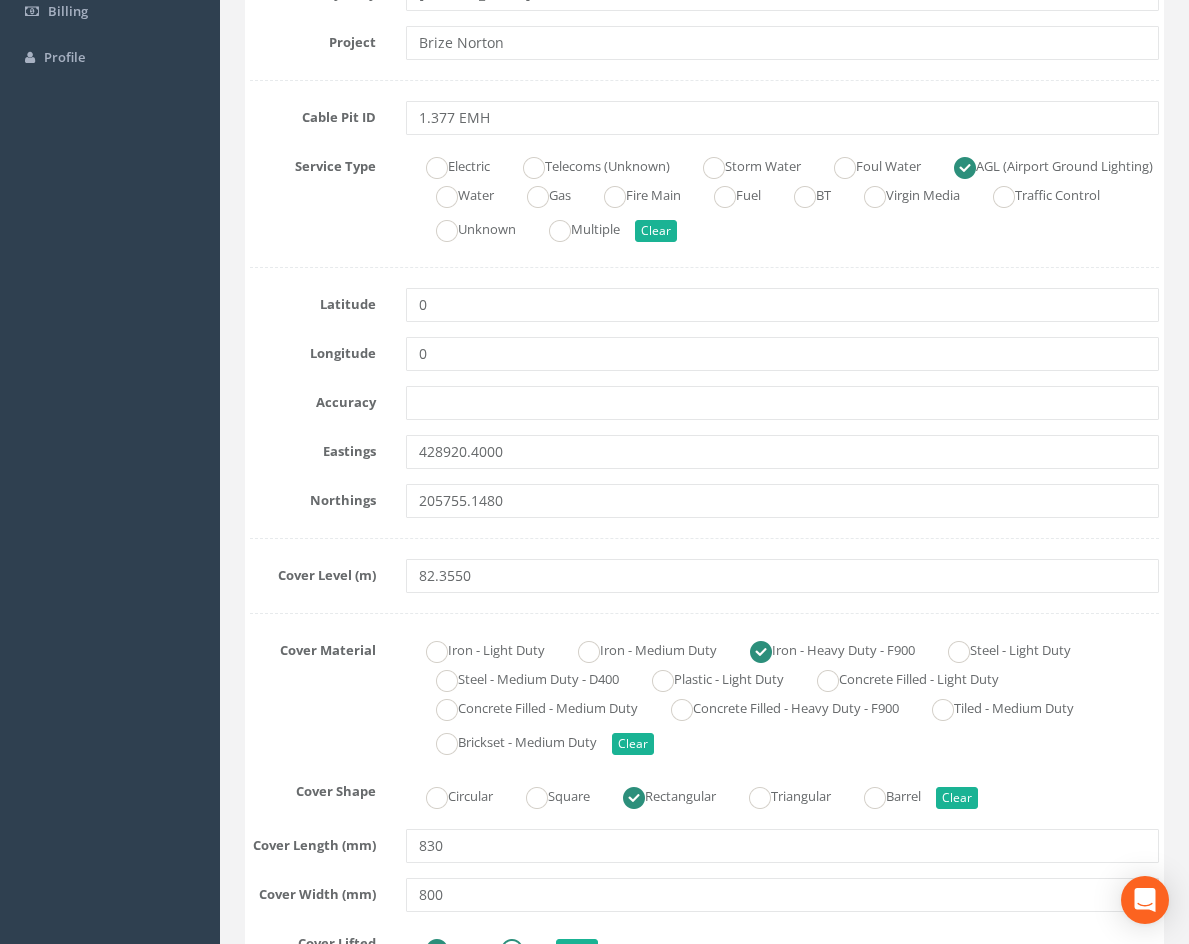 scroll, scrollTop: 0, scrollLeft: 0, axis: both 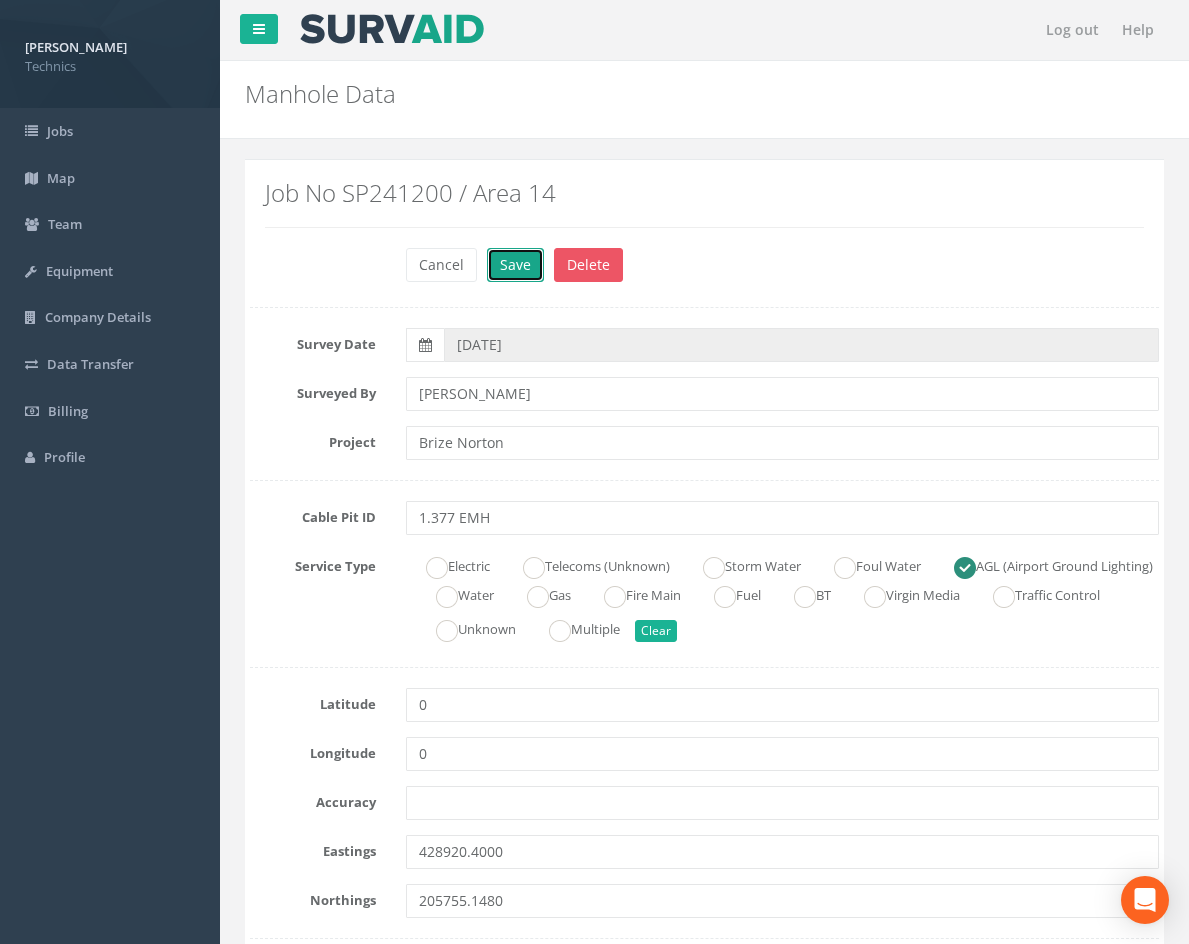 click on "Save" at bounding box center (515, 265) 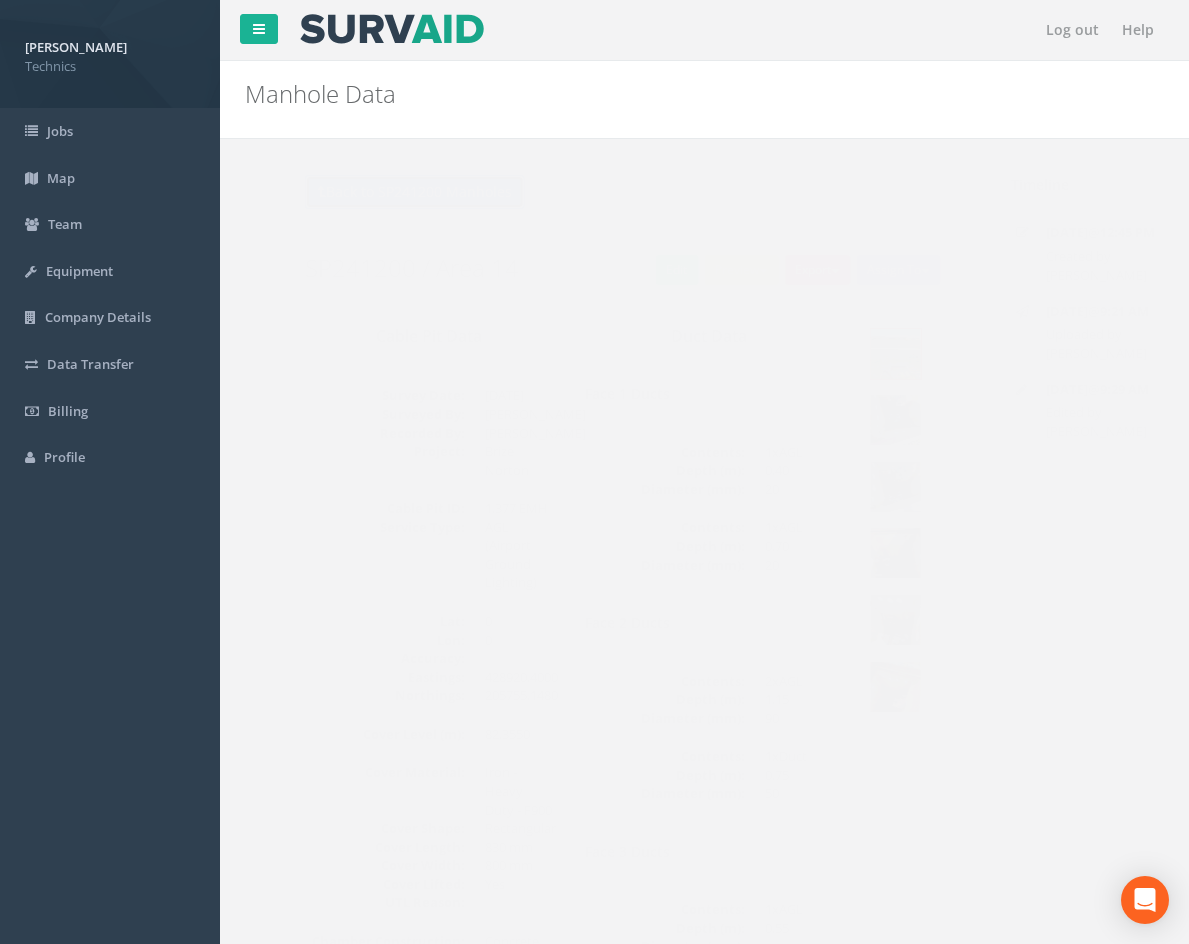click on "Back to SP241200 Manholes" at bounding box center (375, 192) 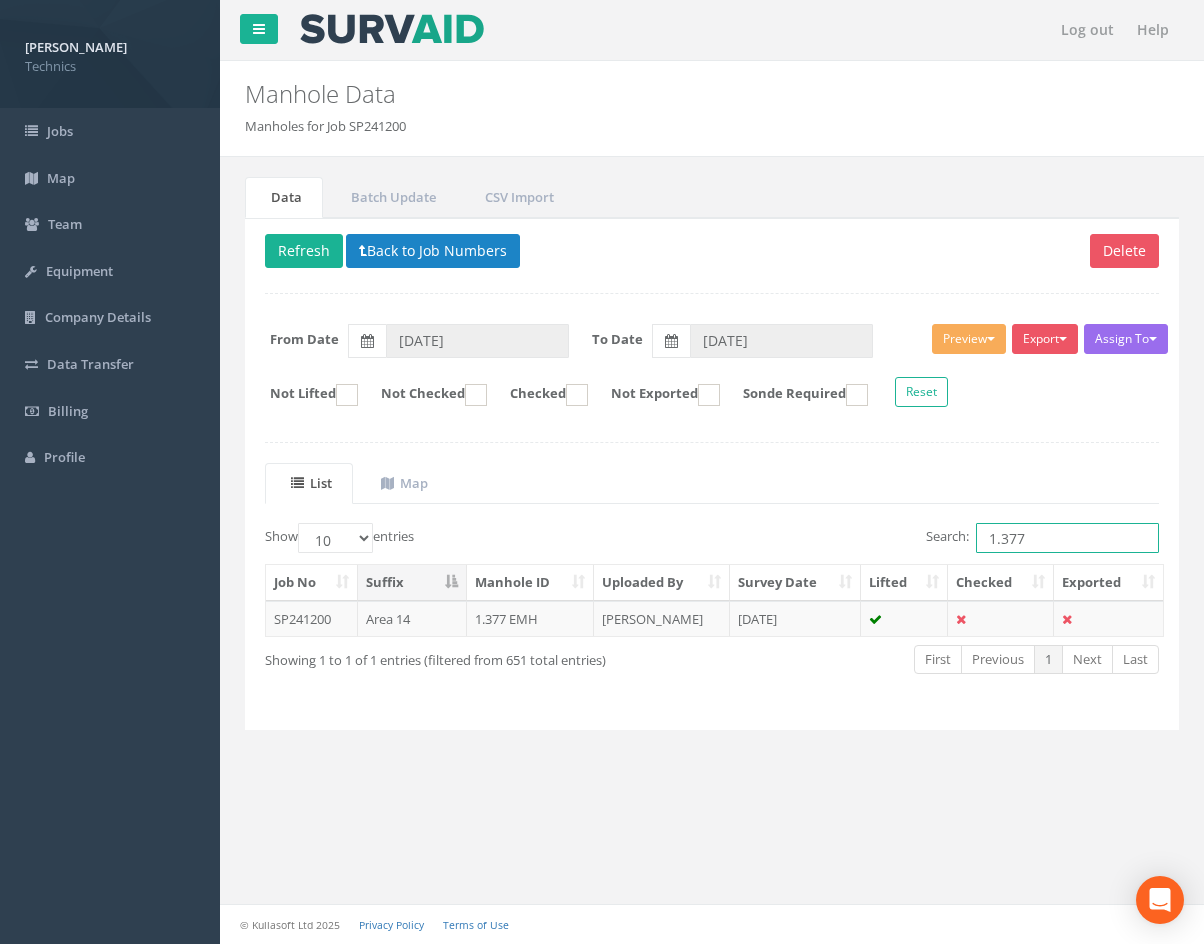 drag, startPoint x: 1036, startPoint y: 535, endPoint x: 1000, endPoint y: 544, distance: 37.107952 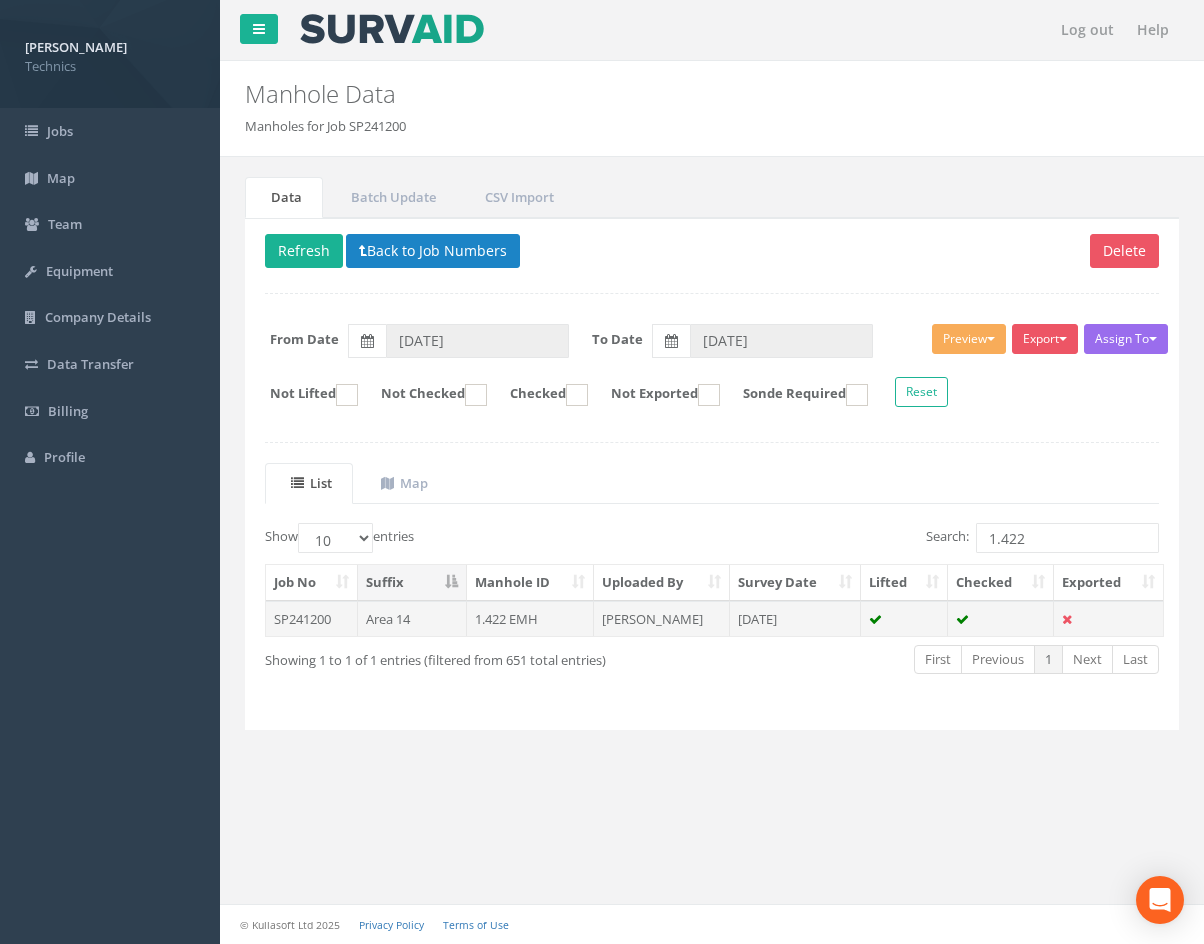 click on "[DATE]" at bounding box center (795, 619) 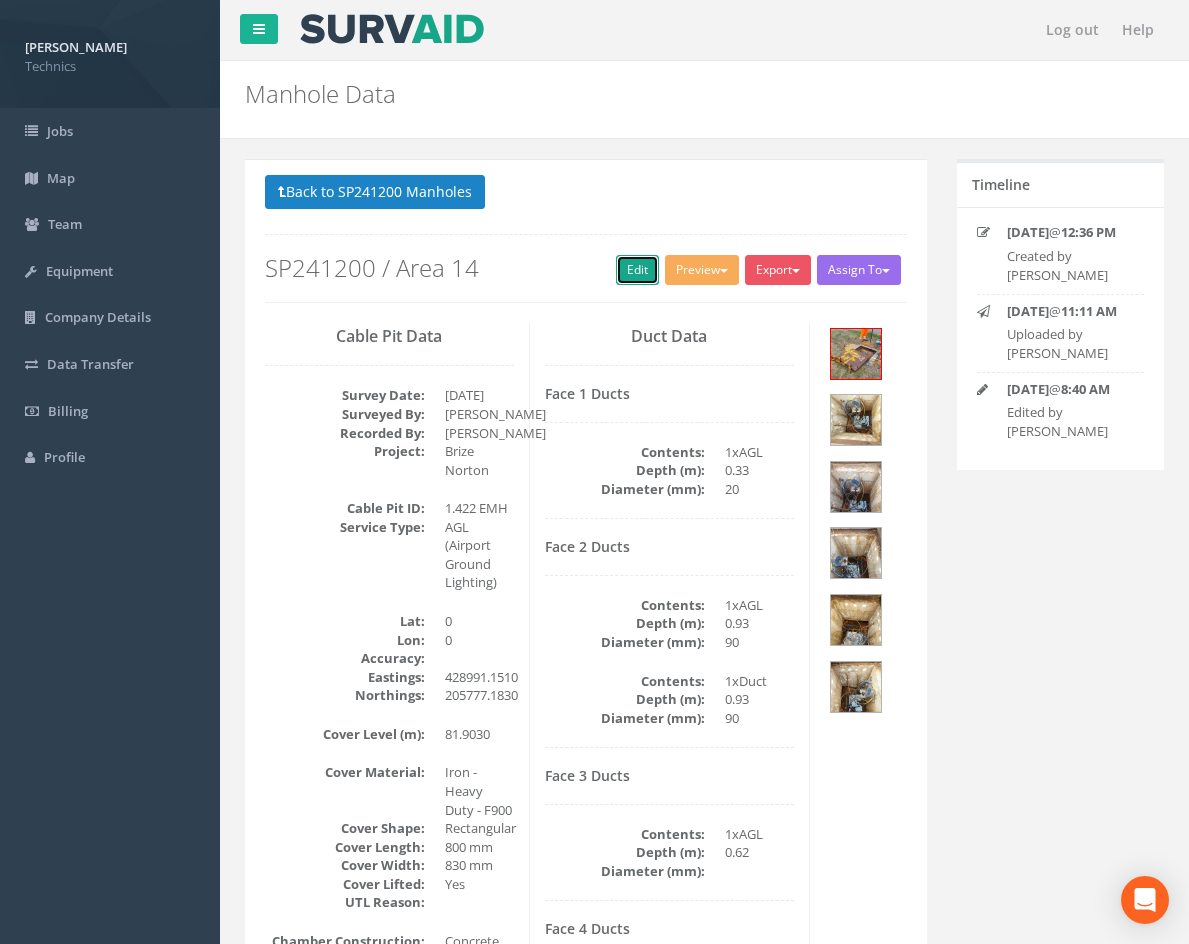 click on "Edit" at bounding box center [637, 270] 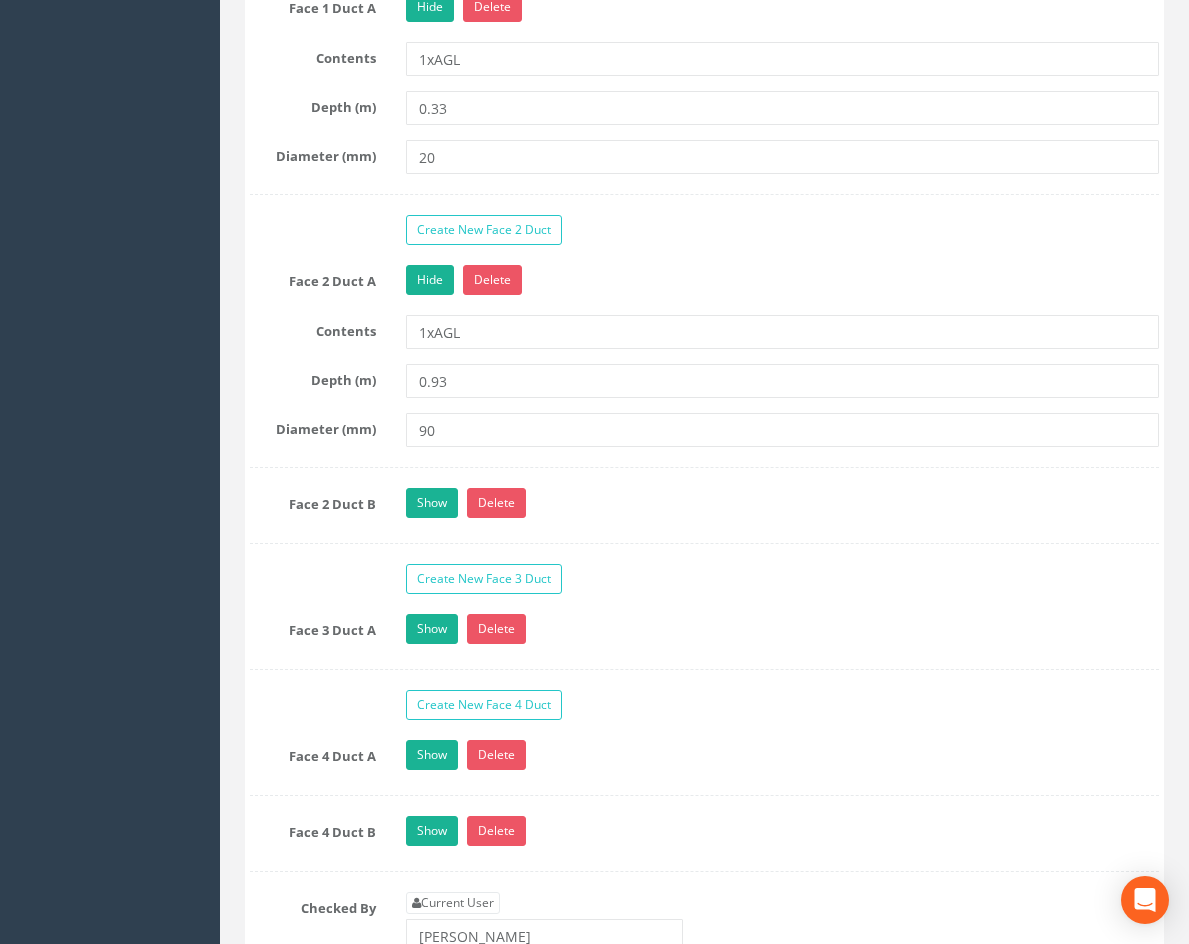 scroll, scrollTop: 2300, scrollLeft: 0, axis: vertical 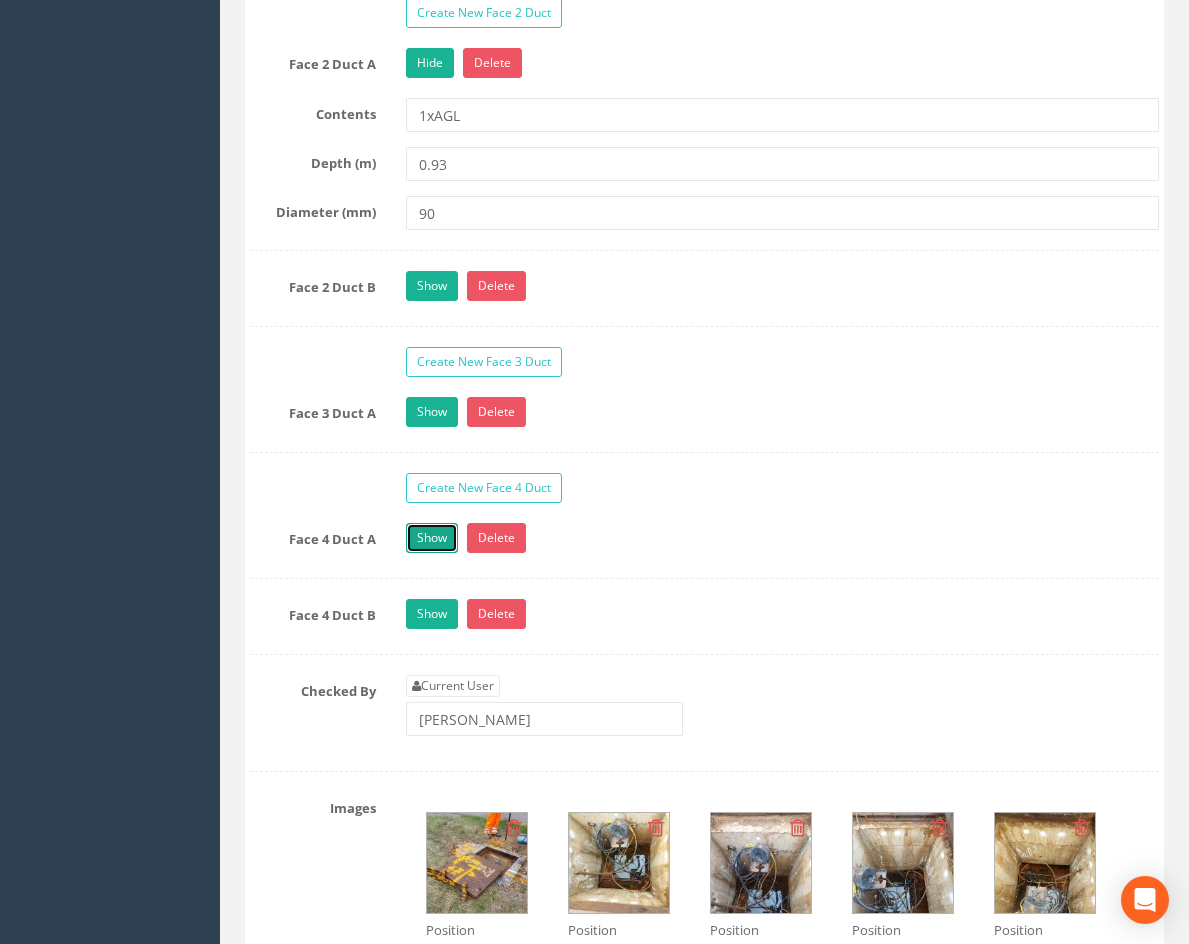 click on "Show" at bounding box center (432, 538) 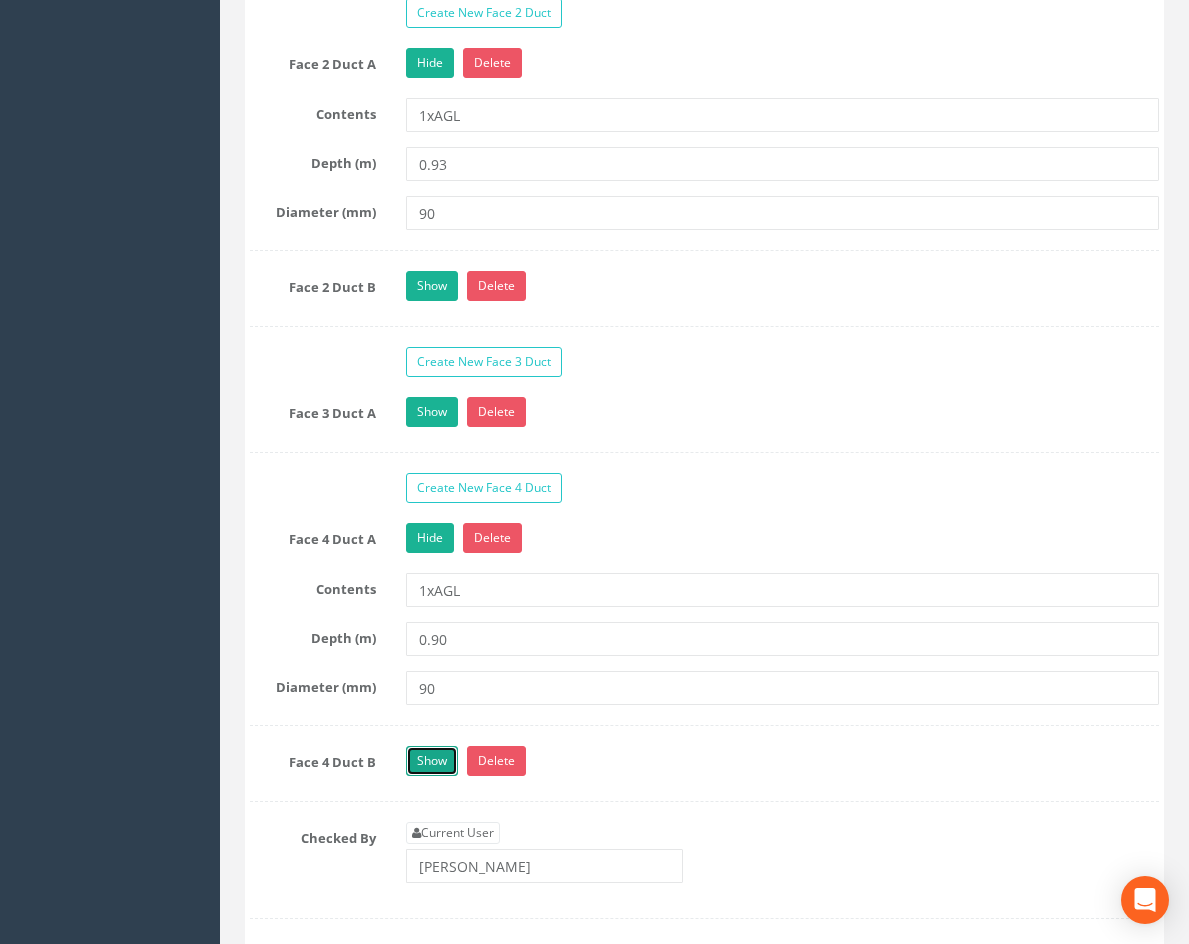 click on "Show" at bounding box center (432, 761) 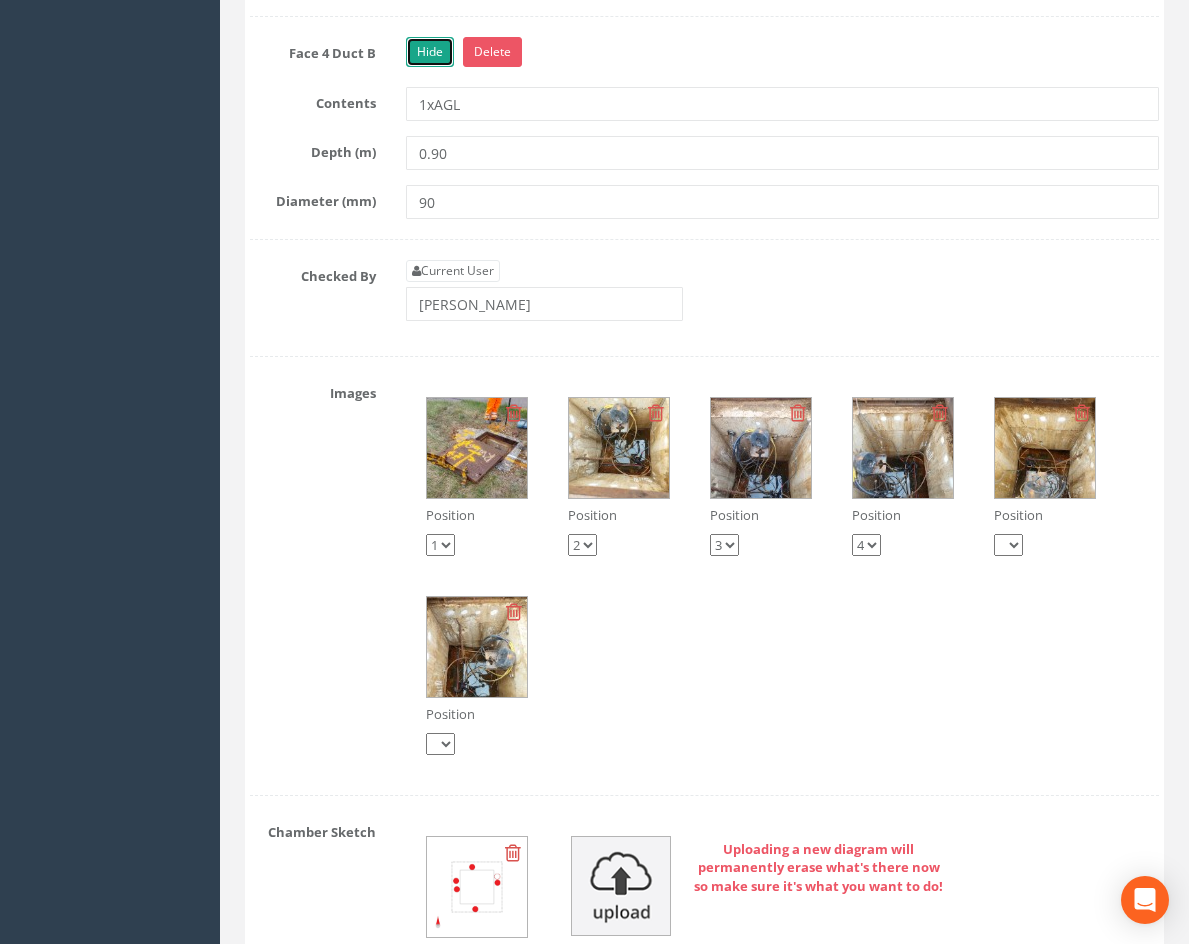 scroll, scrollTop: 3100, scrollLeft: 0, axis: vertical 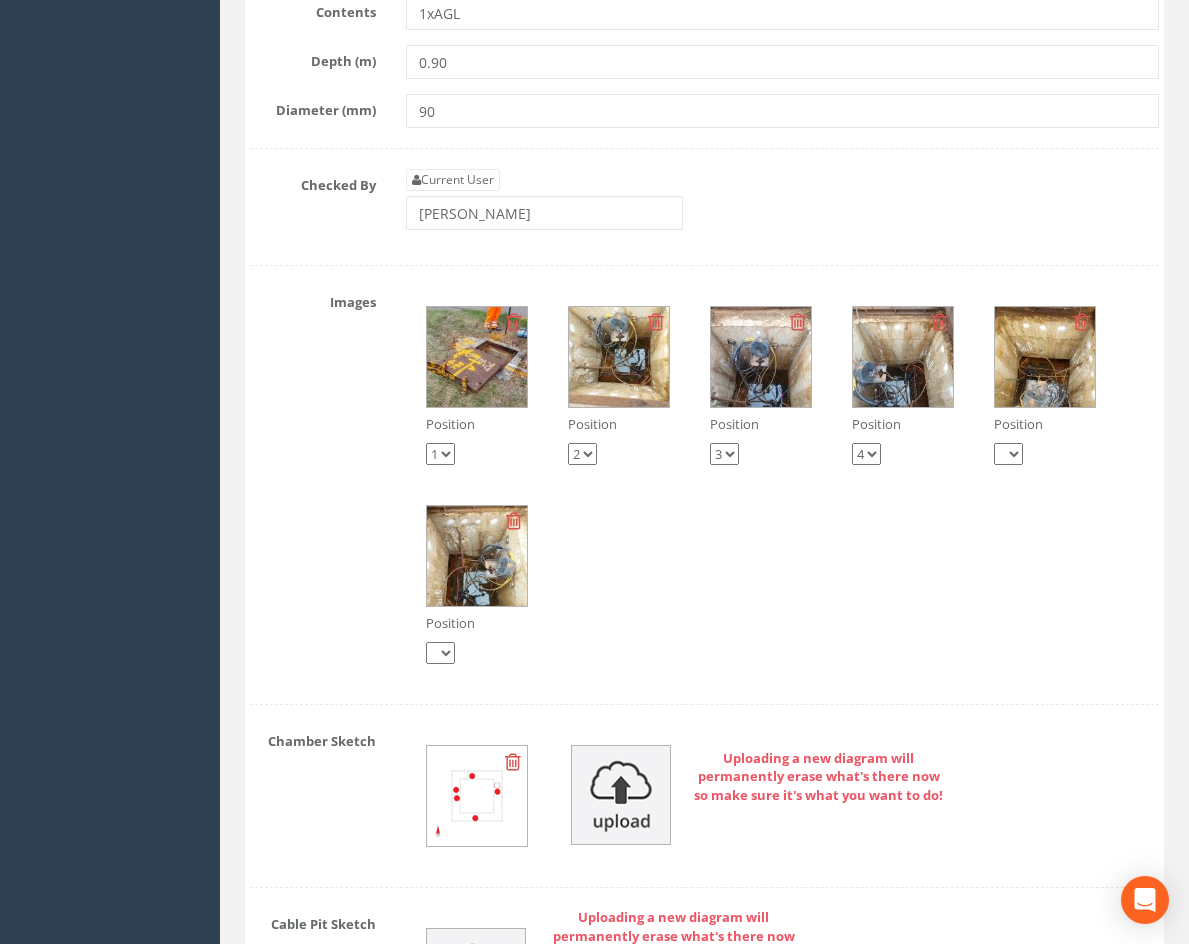 click at bounding box center [477, 556] 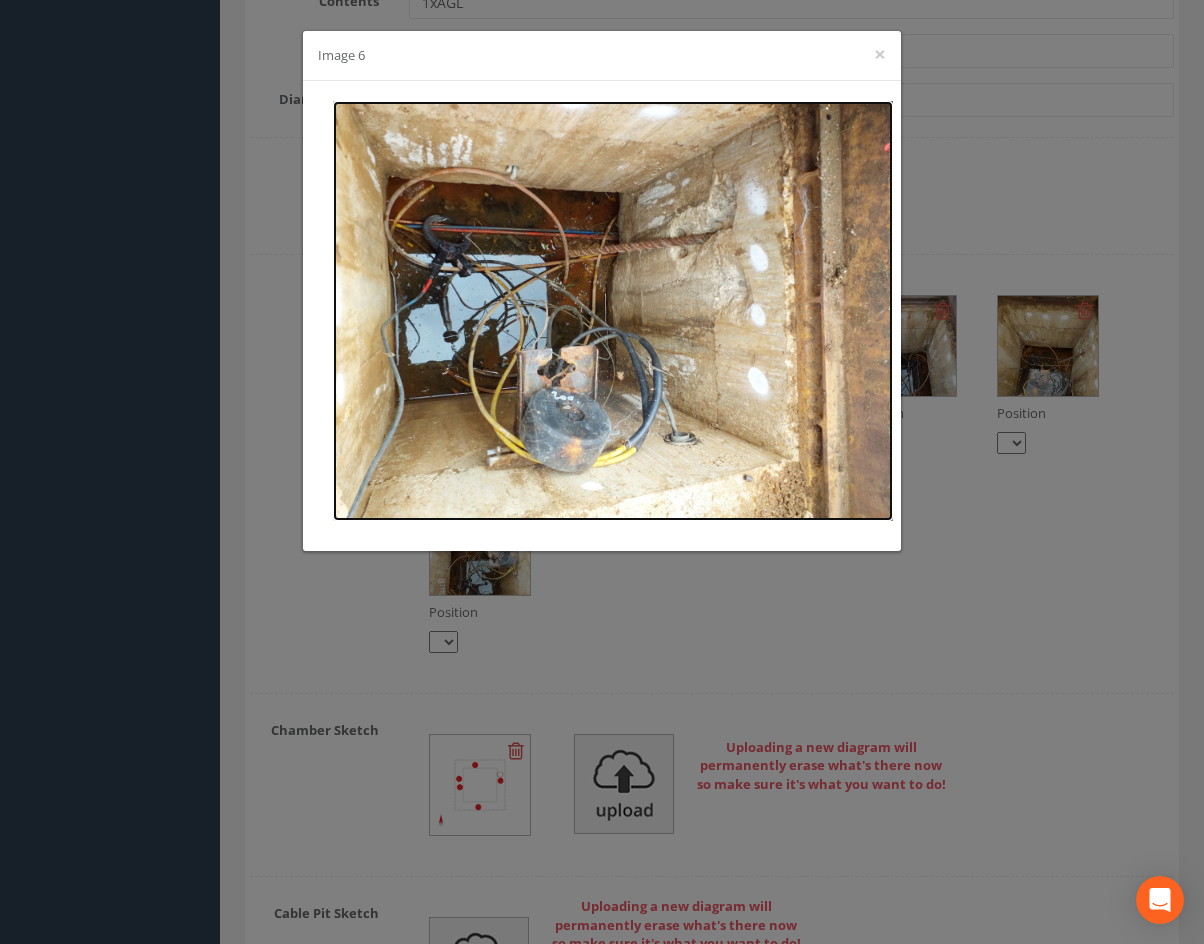click at bounding box center (613, 311) 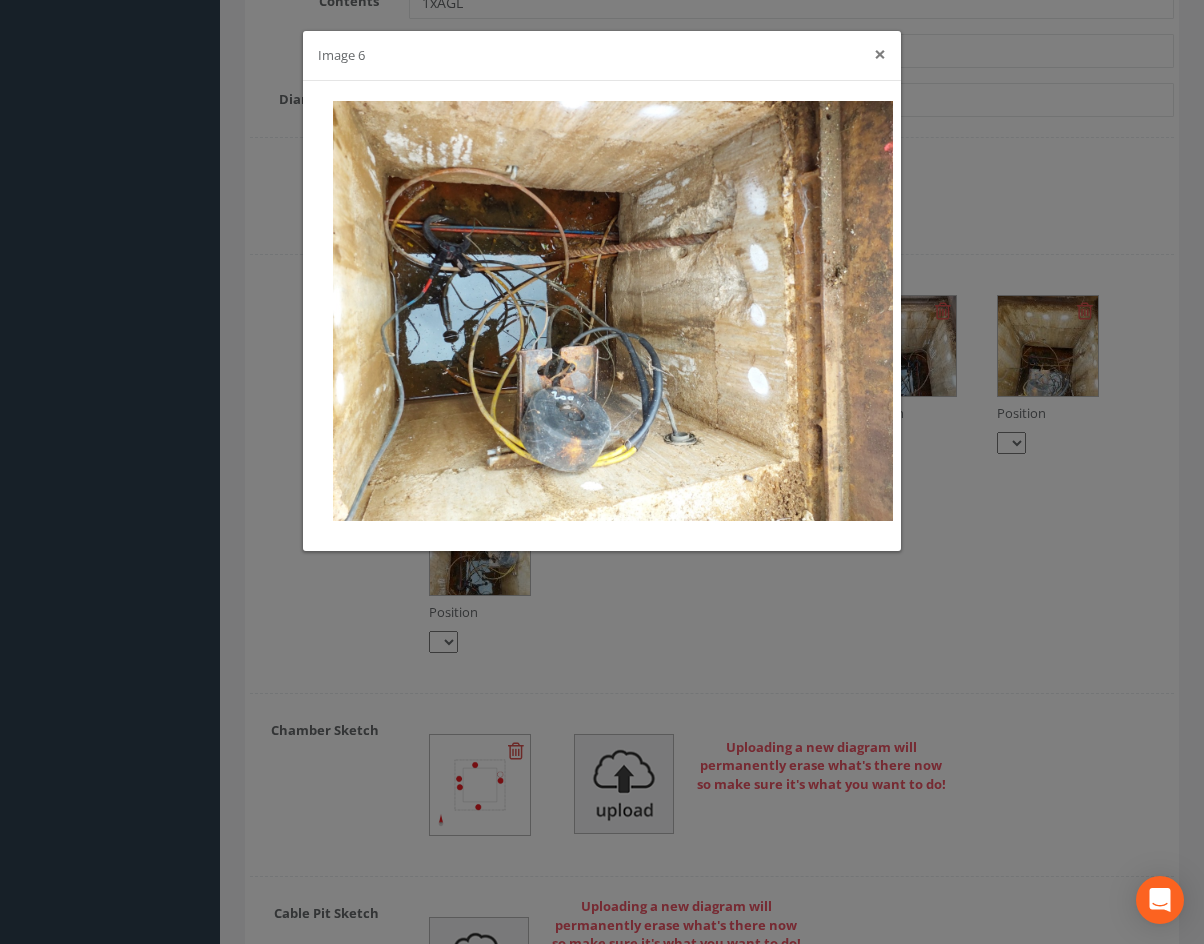 click on "×" at bounding box center [880, 54] 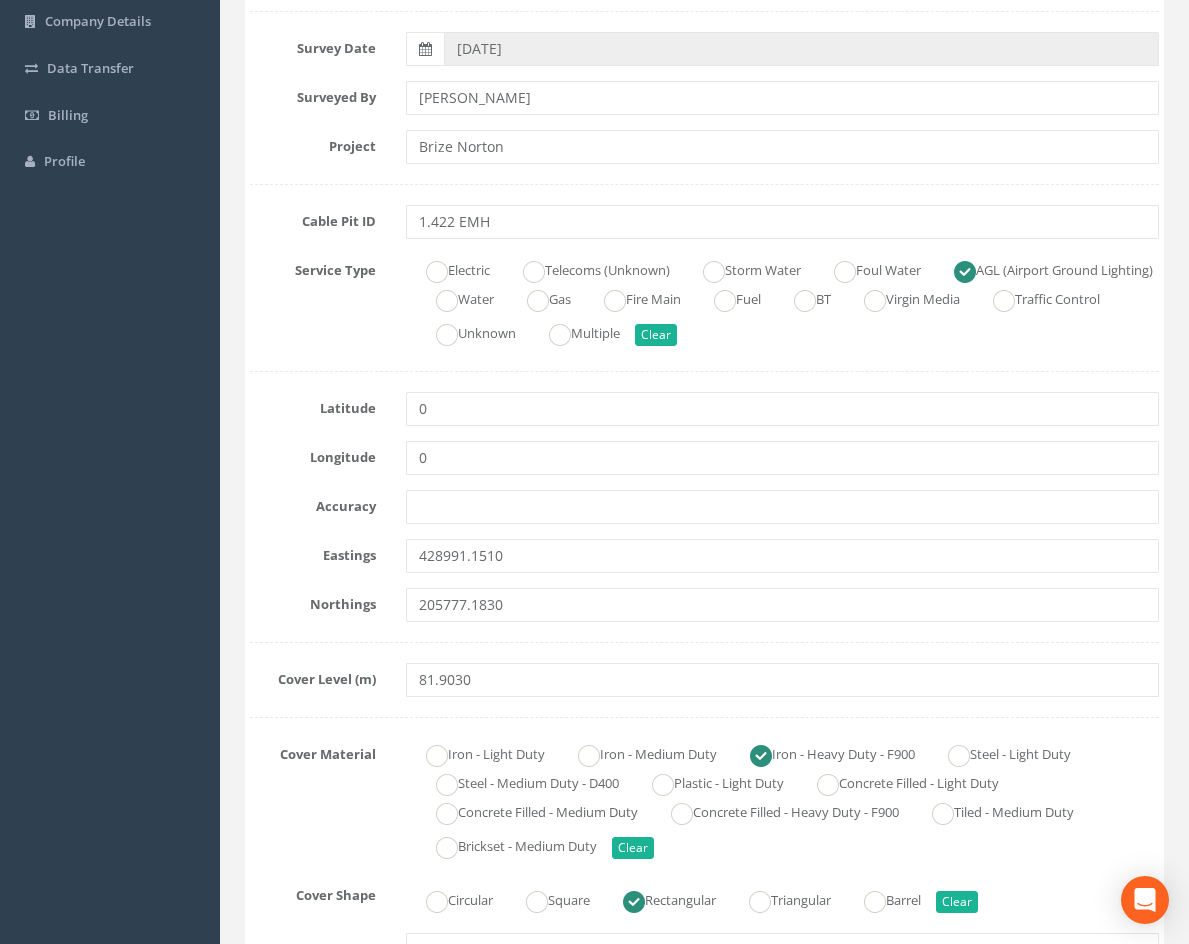 scroll, scrollTop: 0, scrollLeft: 0, axis: both 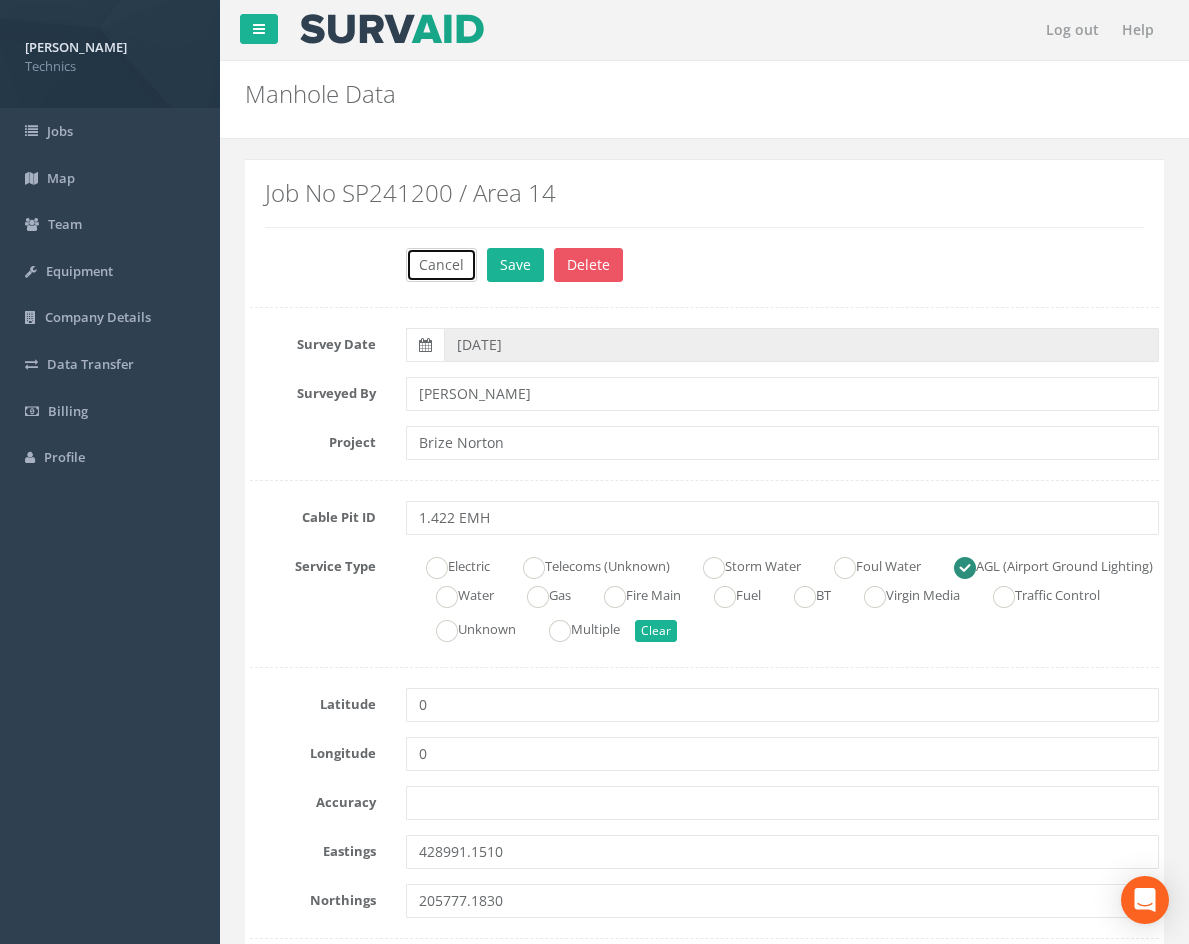 click on "Cancel" at bounding box center [441, 265] 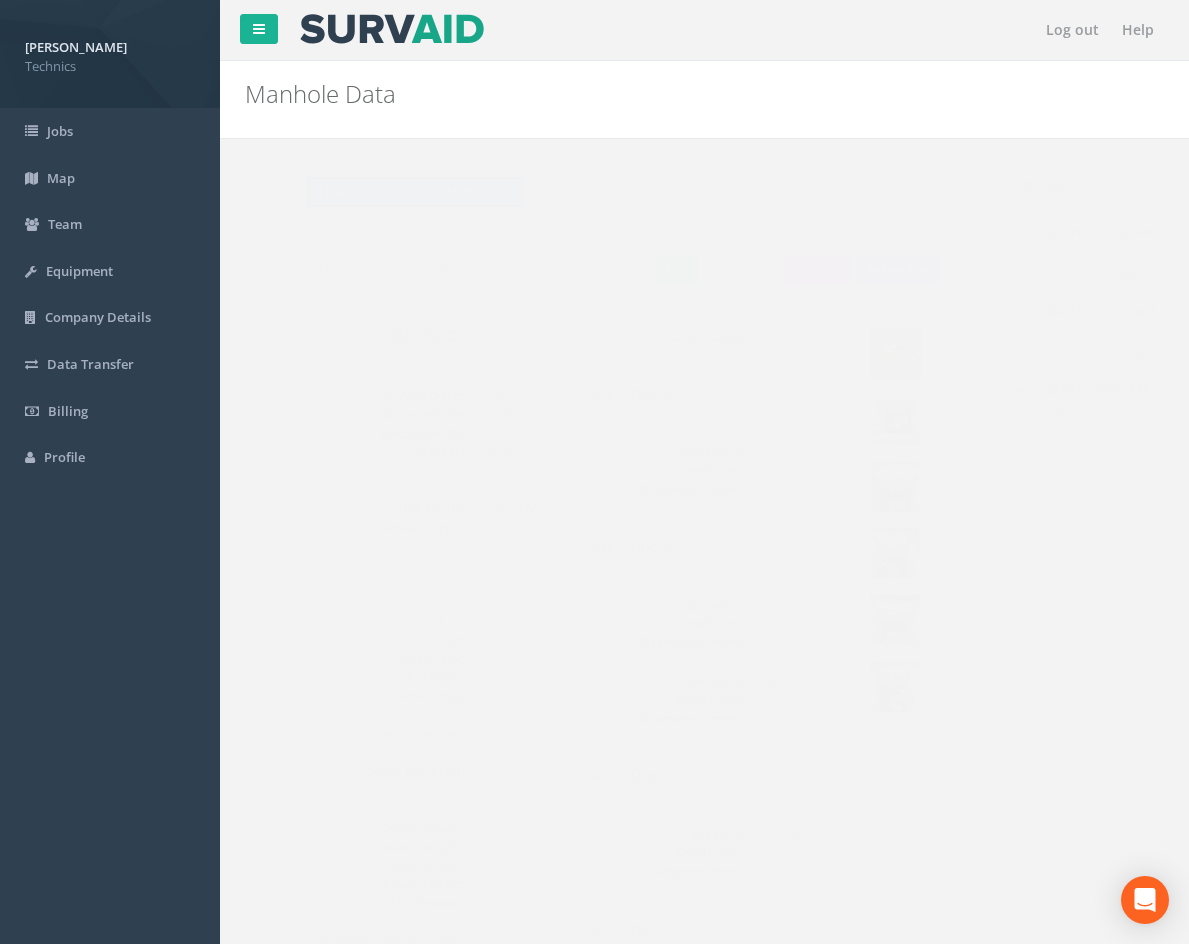 click on "Back to SP241200 Manholes" at bounding box center [375, 192] 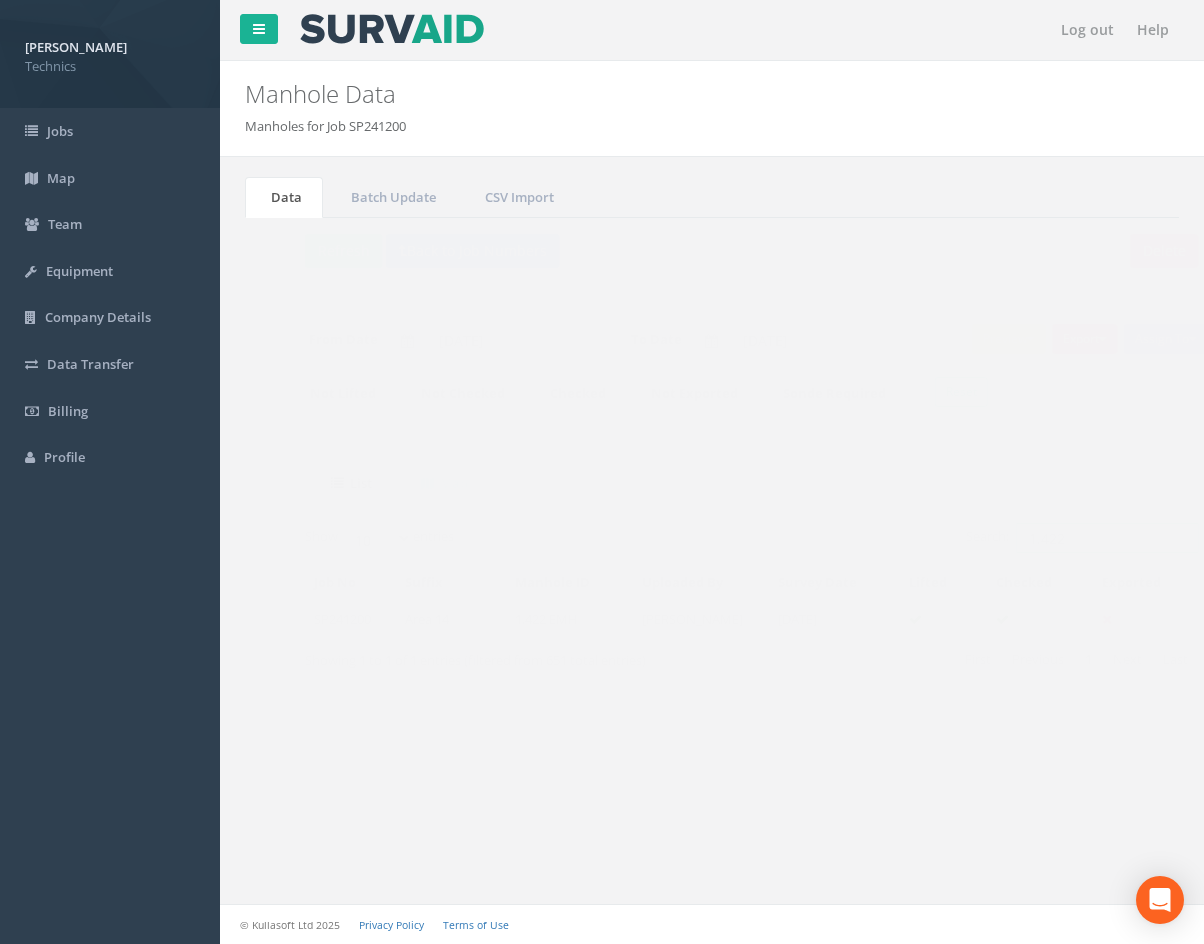 click on "1.422" at bounding box center (1067, 538) 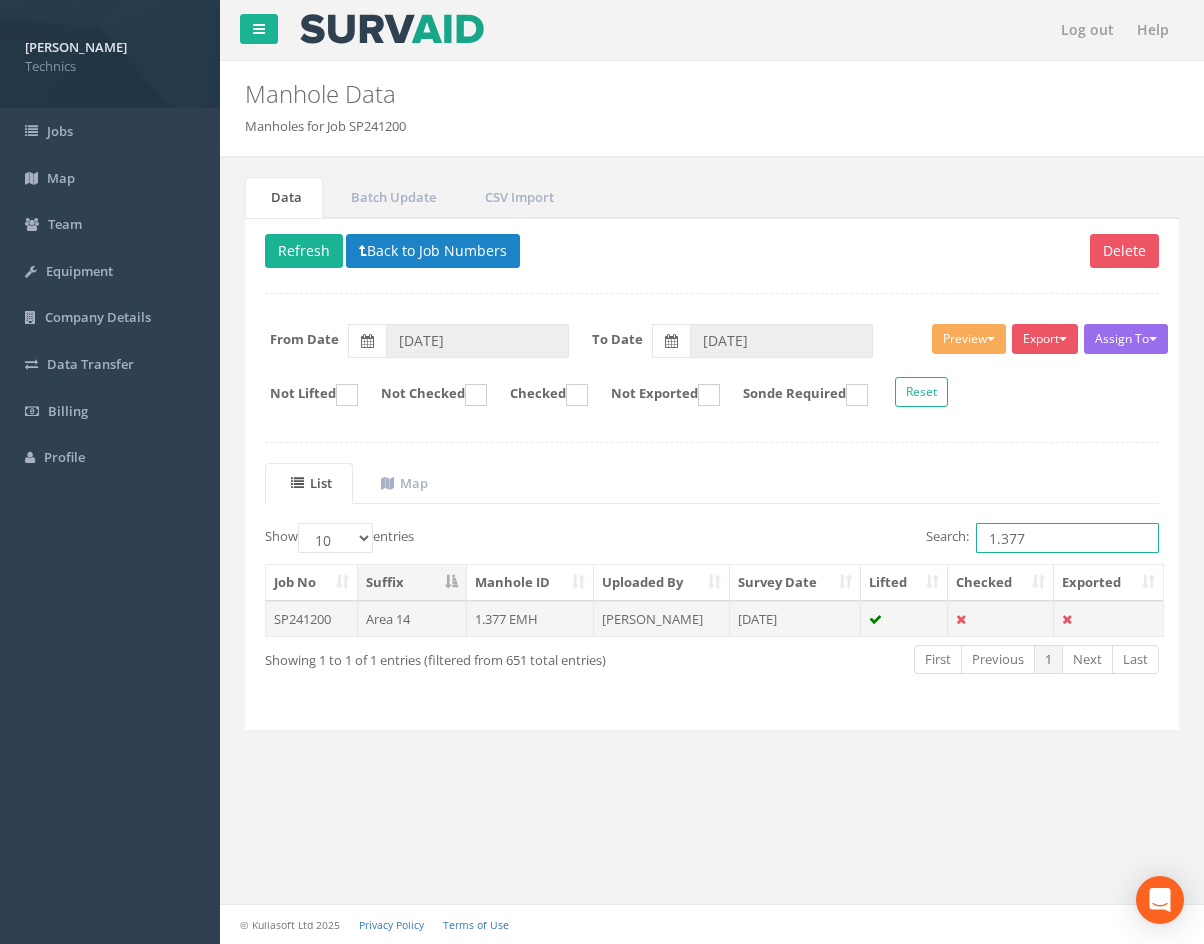 type on "1.377" 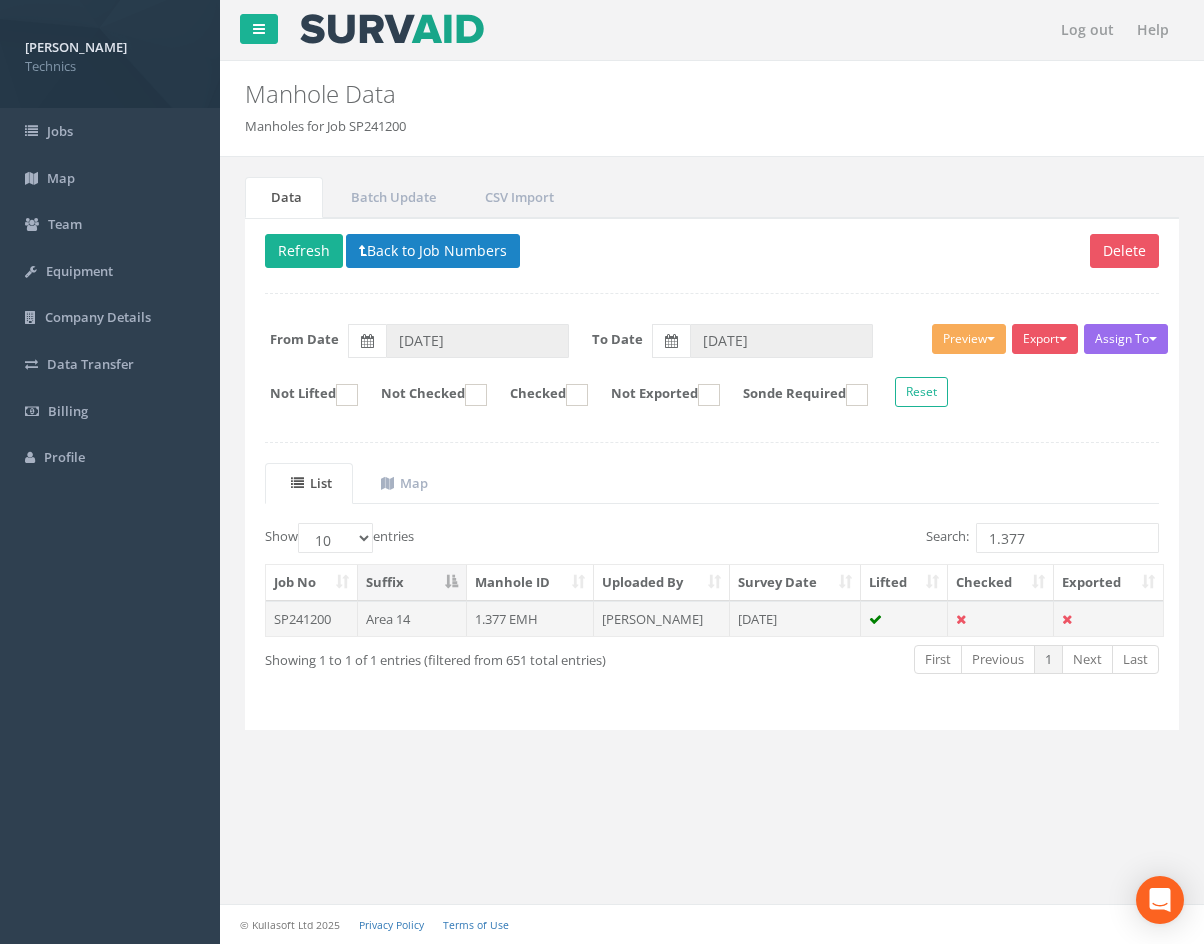 click on "[DATE]" at bounding box center [795, 619] 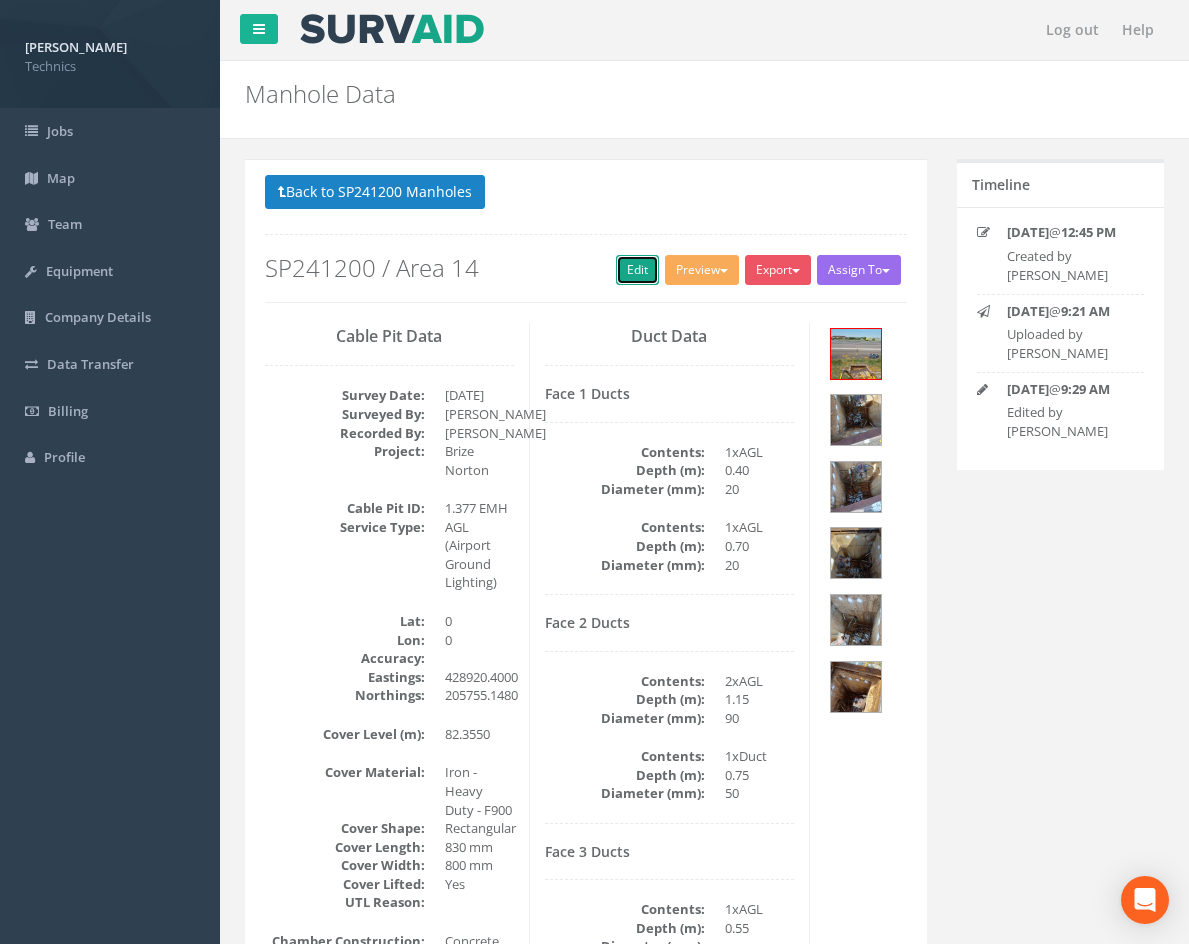 click on "Edit" at bounding box center [637, 270] 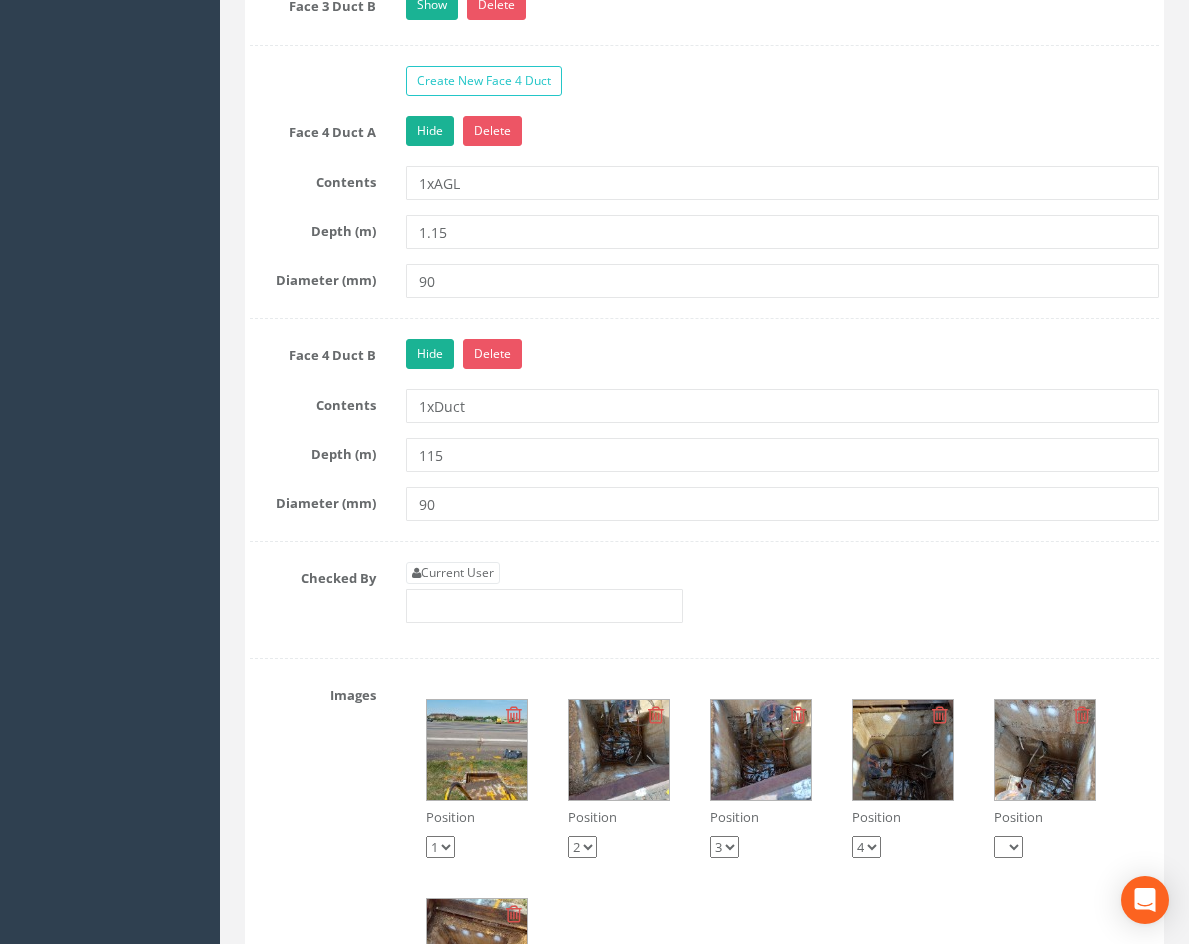 scroll, scrollTop: 3300, scrollLeft: 0, axis: vertical 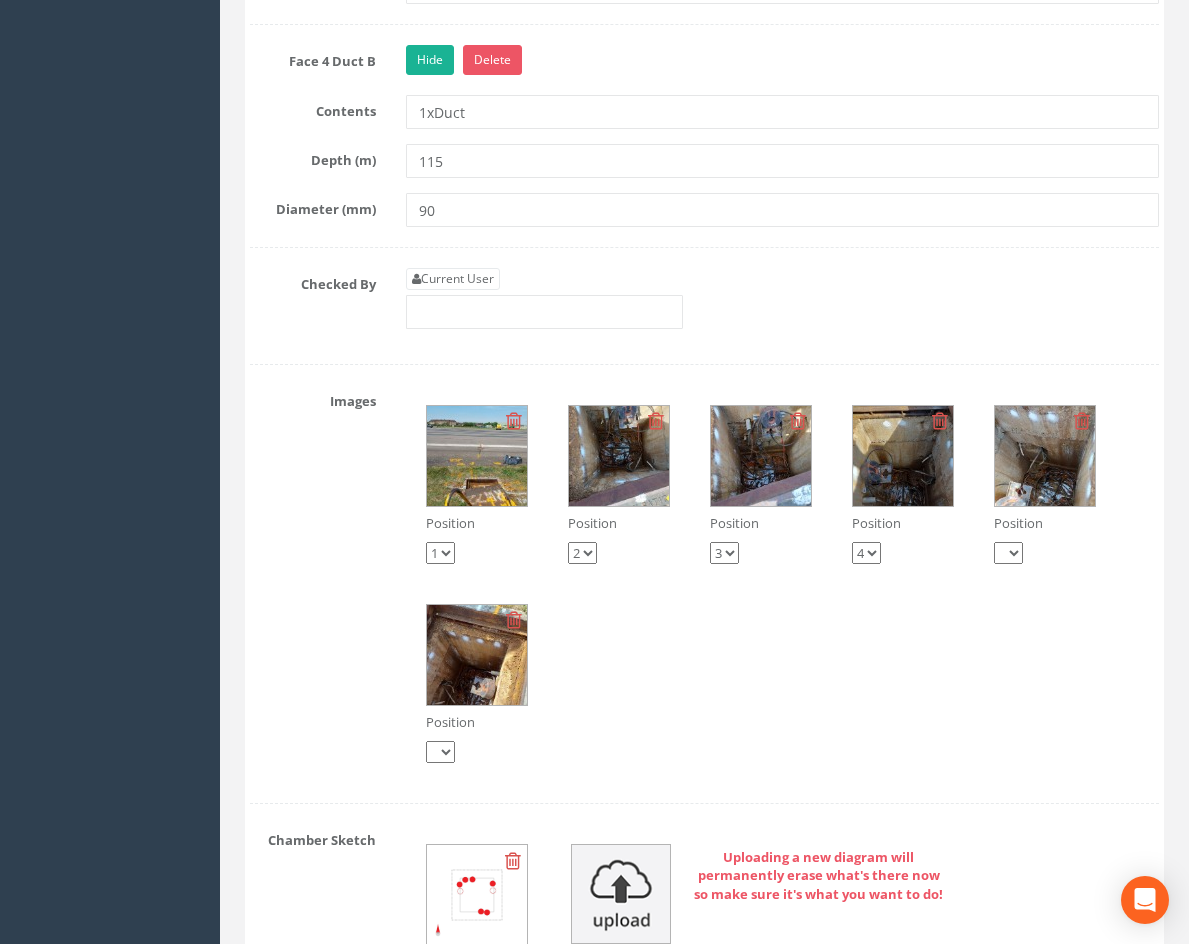 click at bounding box center [761, 456] 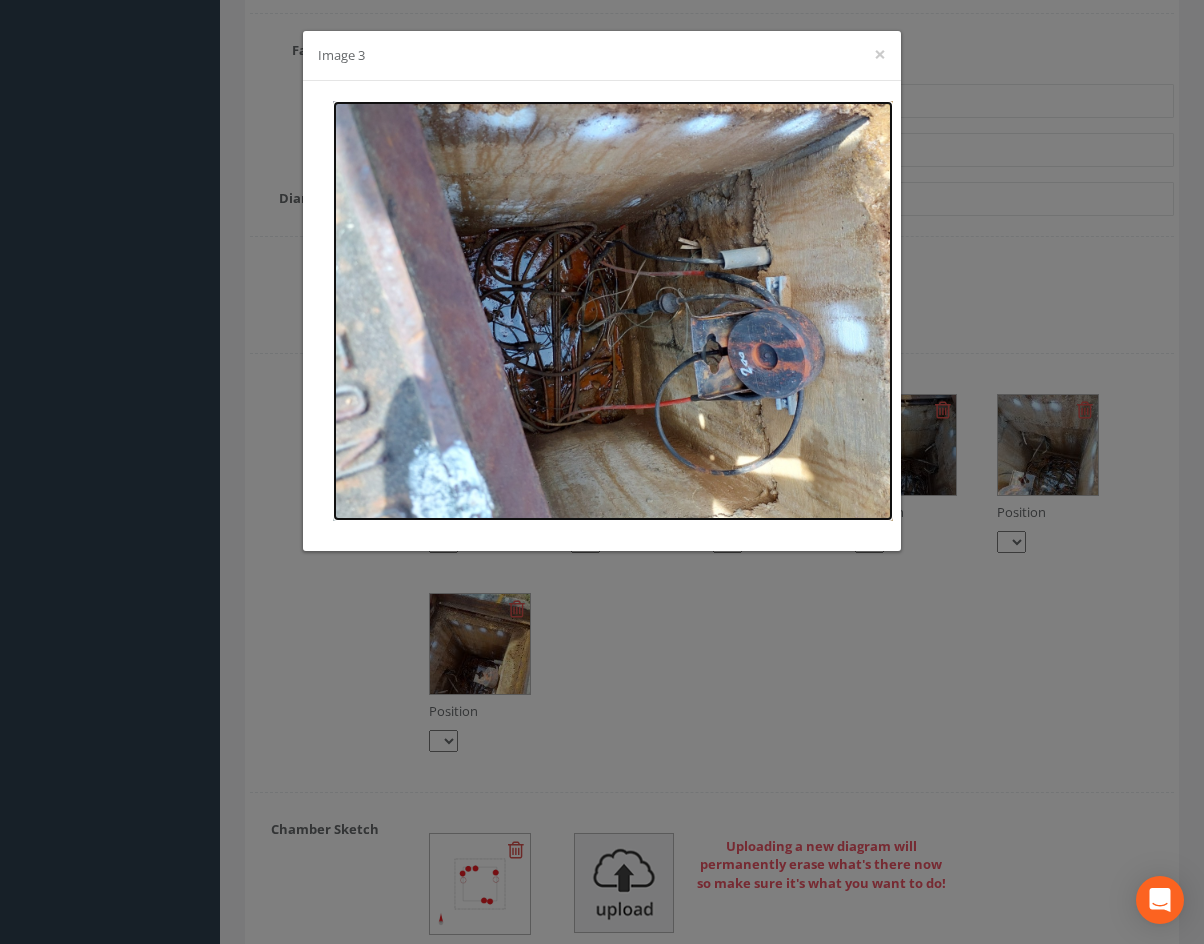 click at bounding box center (613, 311) 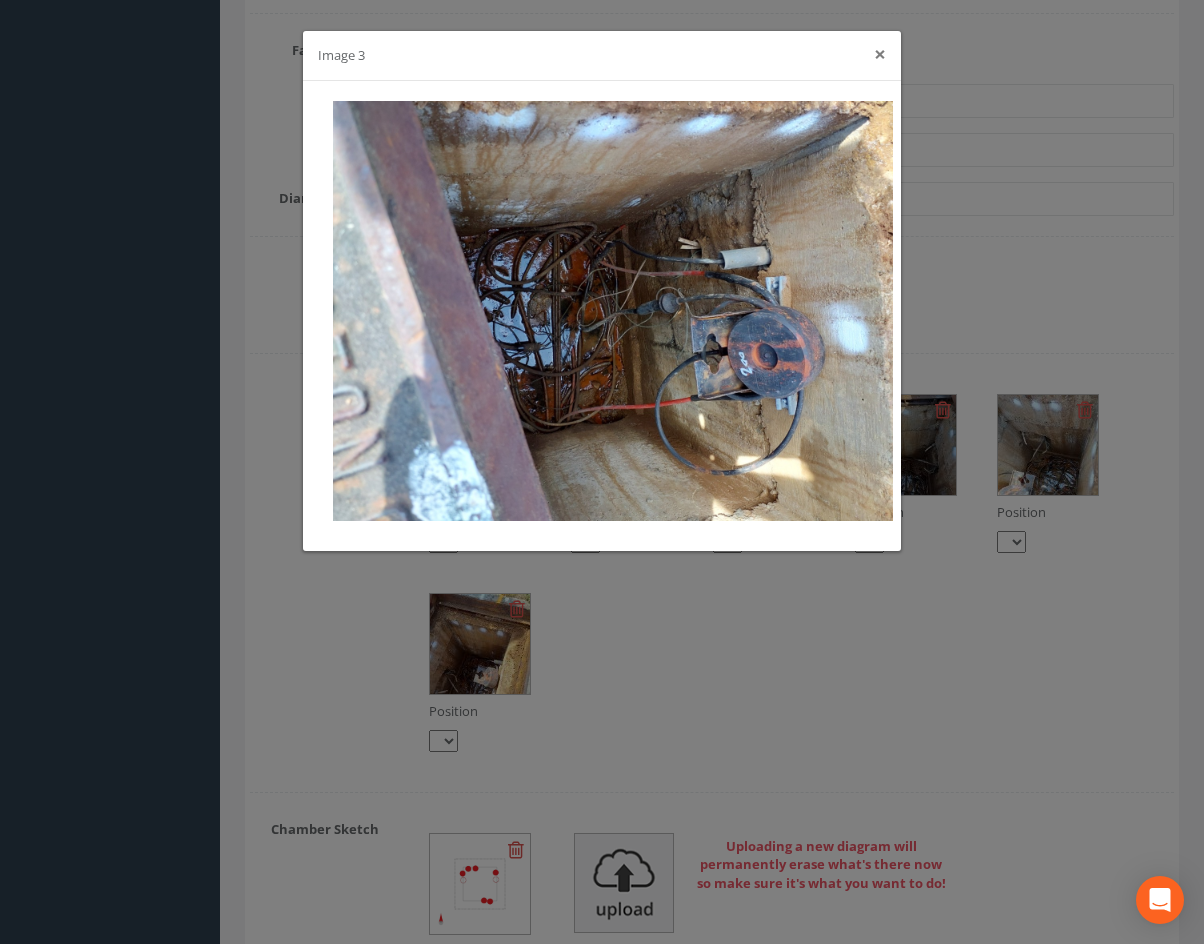 click on "×" at bounding box center [880, 54] 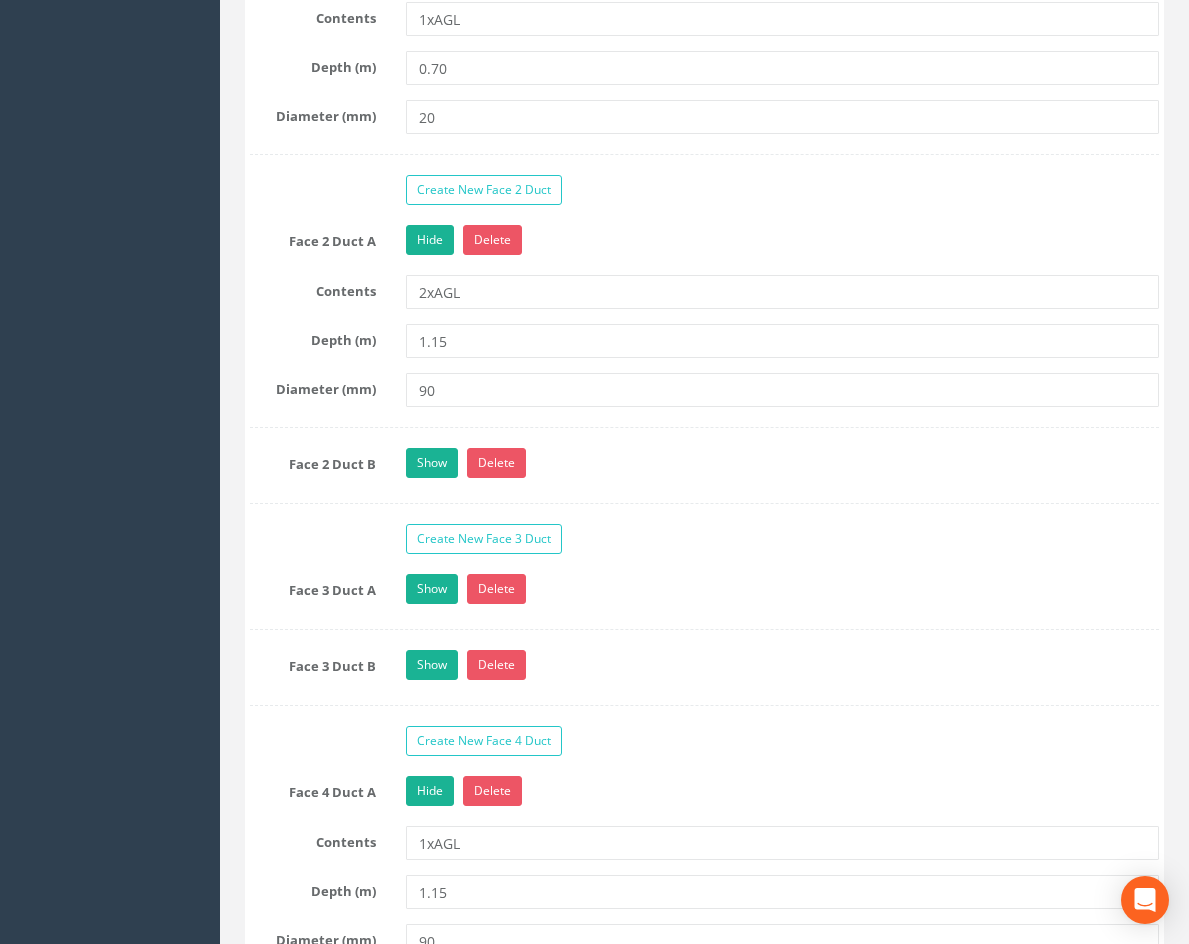 scroll, scrollTop: 2400, scrollLeft: 0, axis: vertical 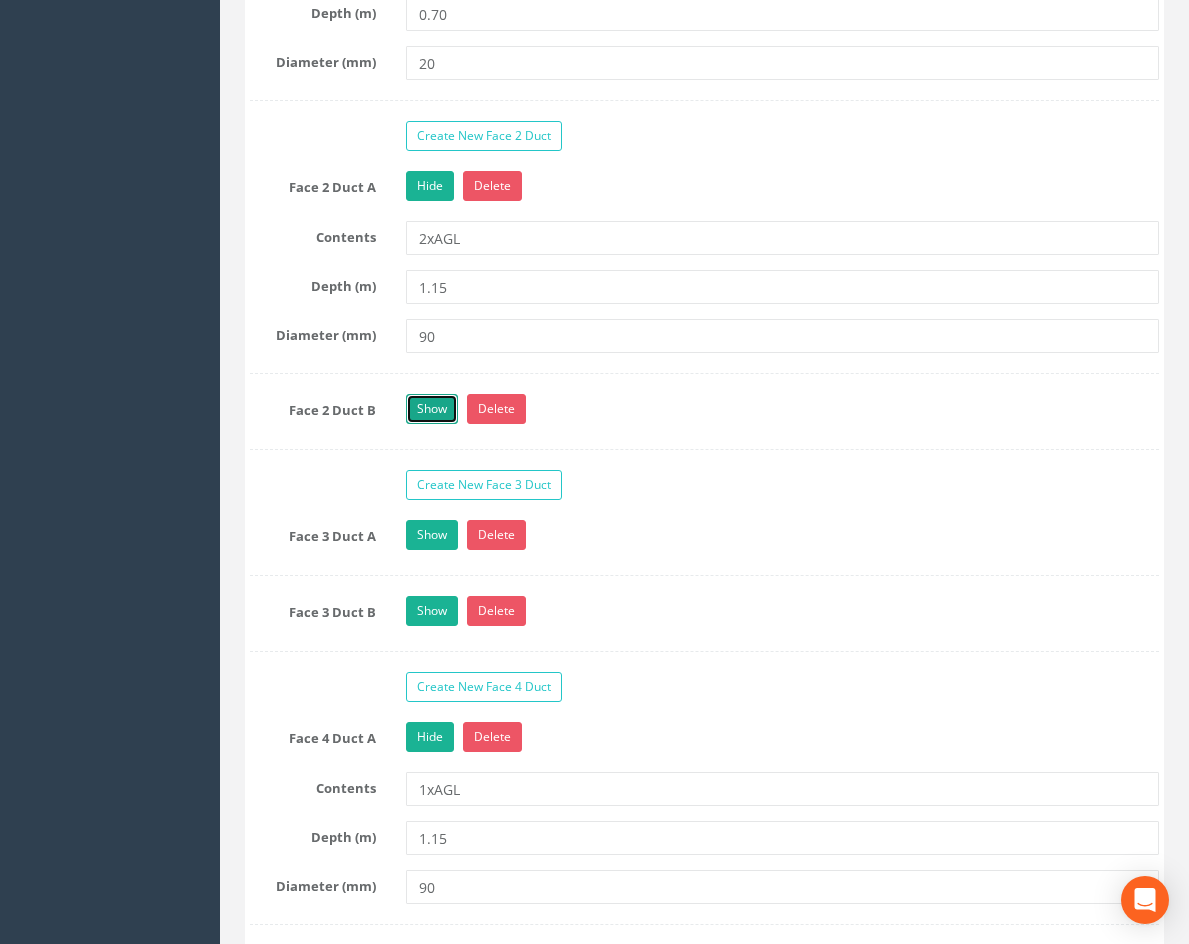 click on "Show" at bounding box center (432, 409) 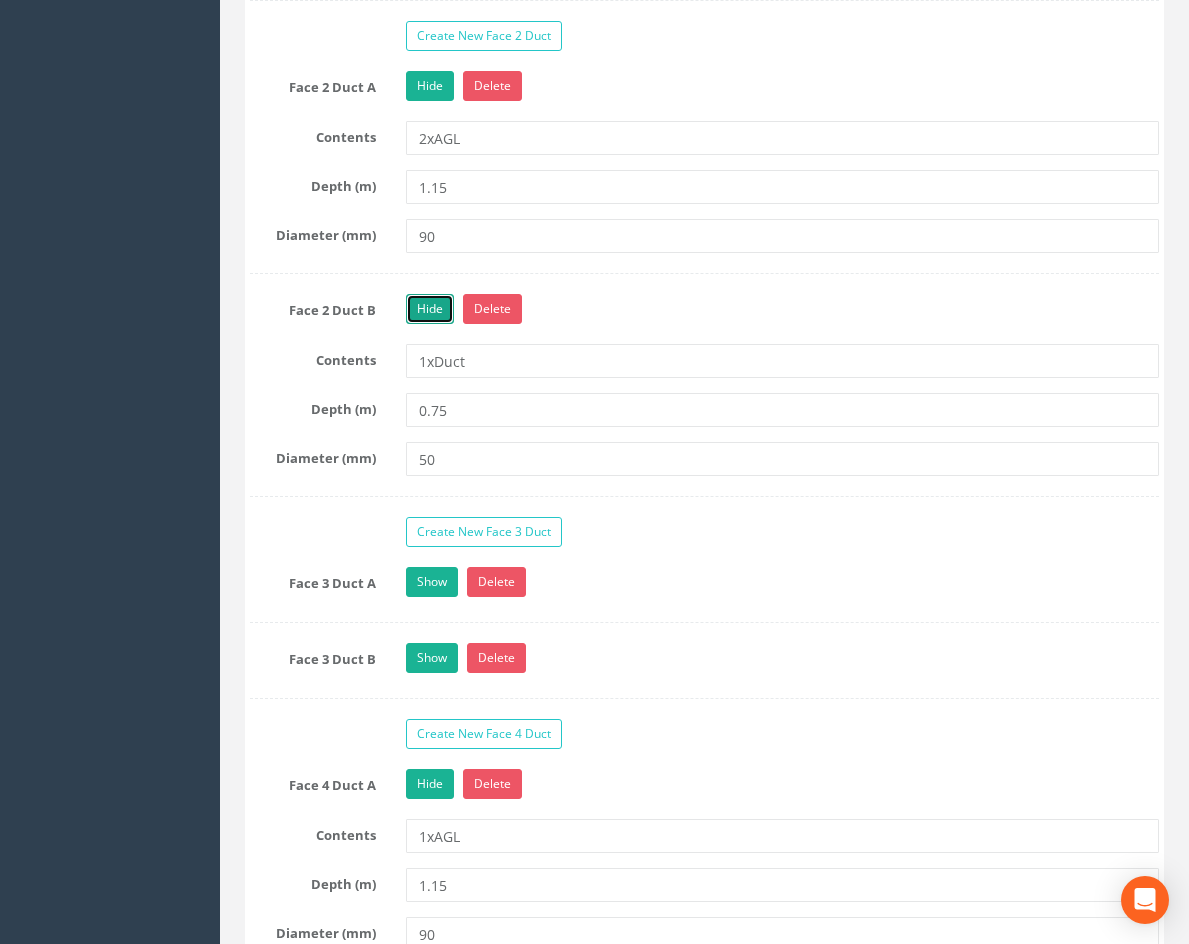 scroll, scrollTop: 2600, scrollLeft: 0, axis: vertical 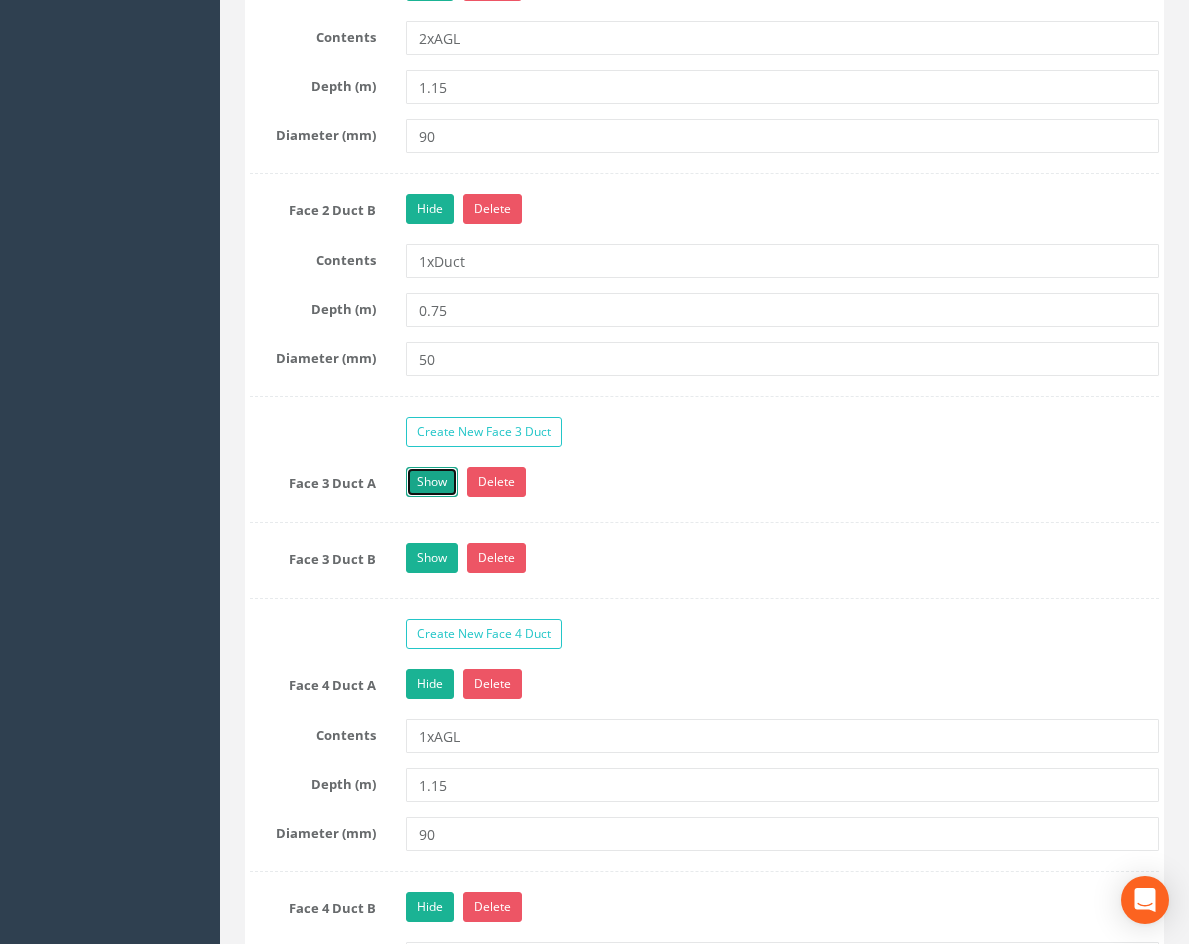 click on "Show" at bounding box center [432, 482] 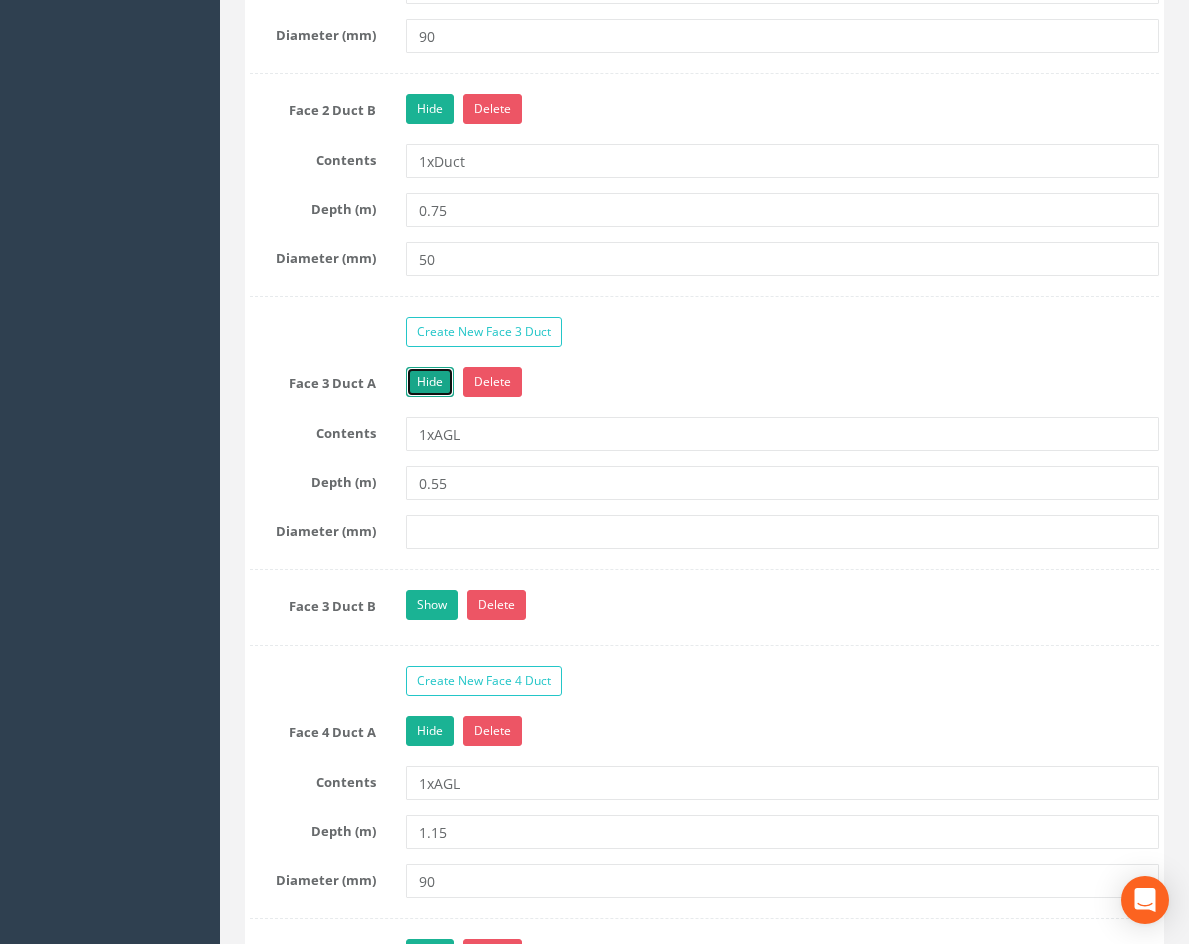 scroll, scrollTop: 2800, scrollLeft: 0, axis: vertical 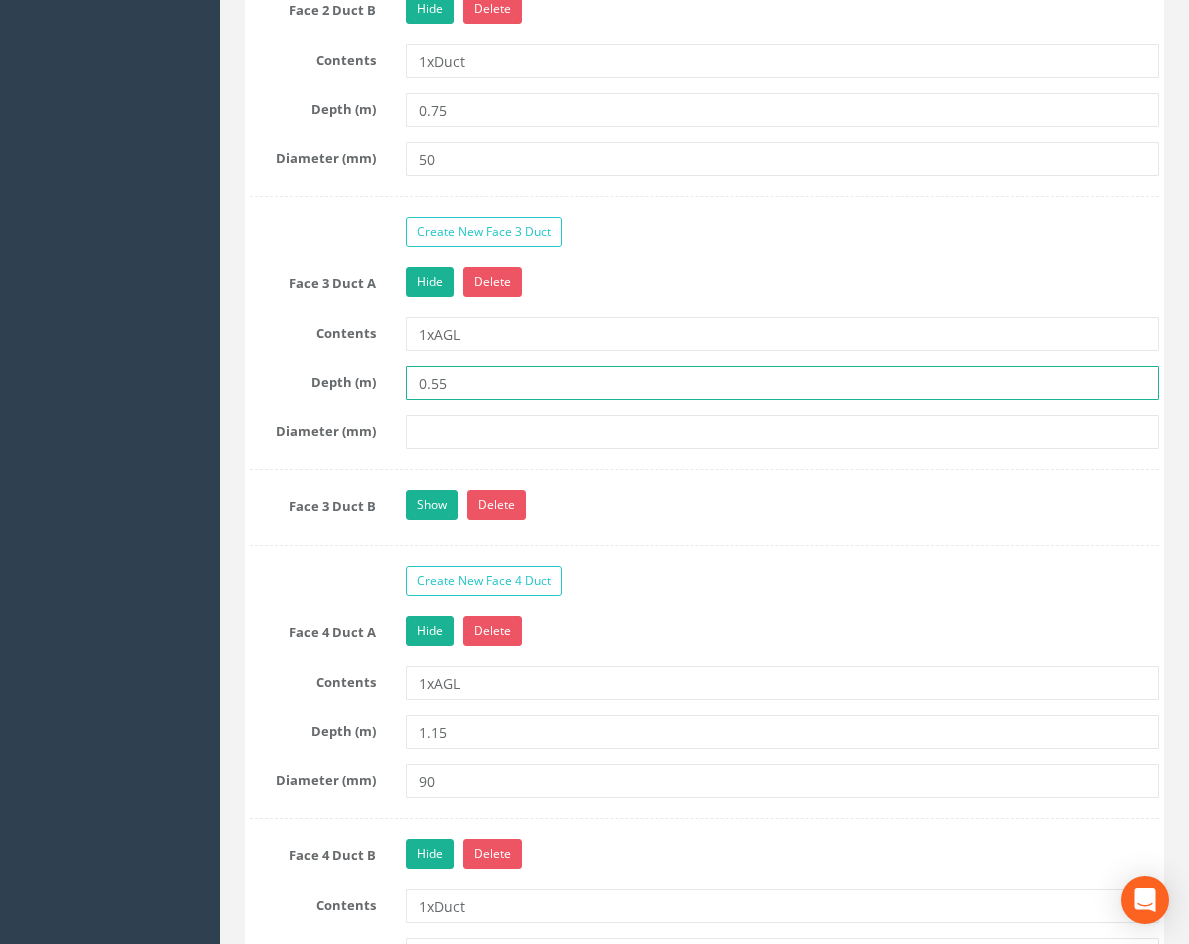 click on "0.55" at bounding box center (782, 383) 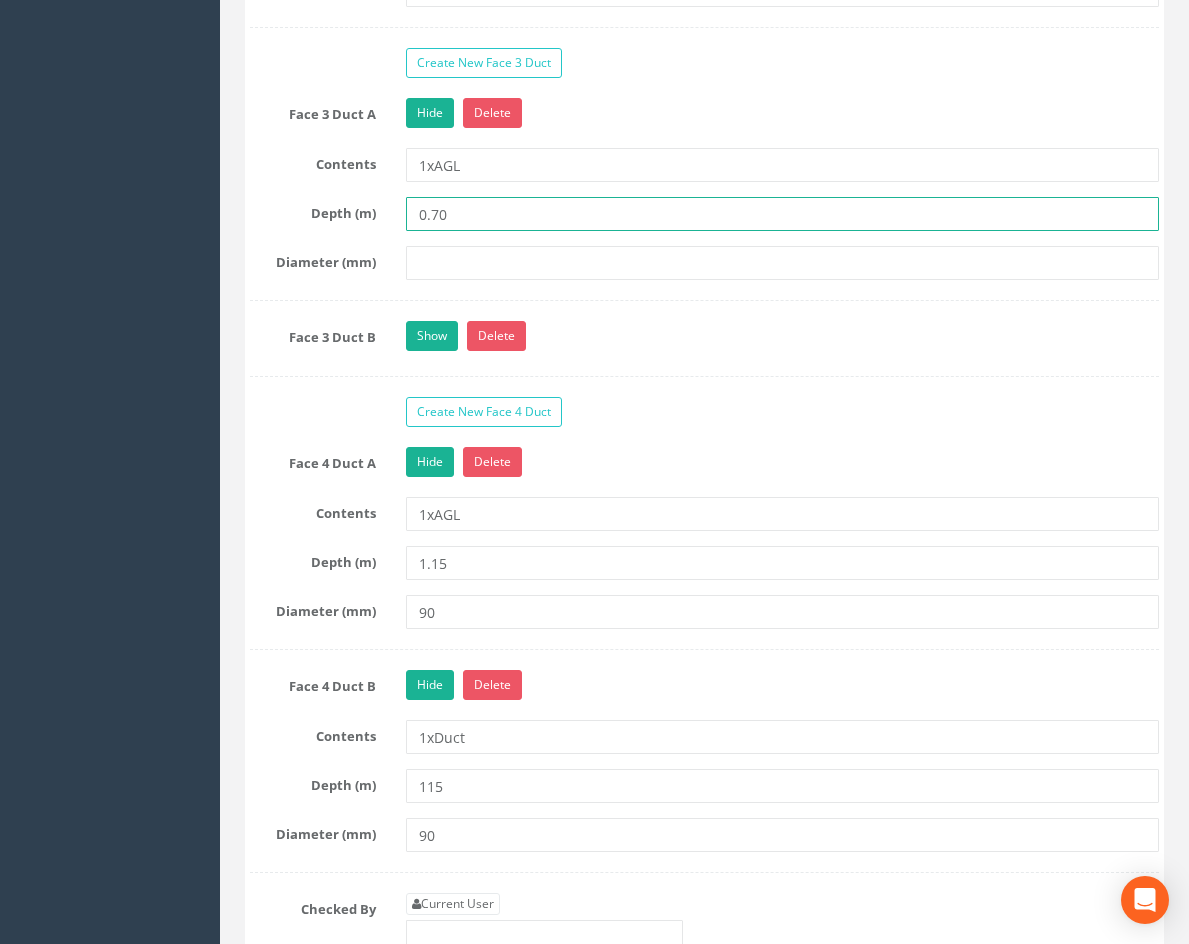 scroll, scrollTop: 3000, scrollLeft: 0, axis: vertical 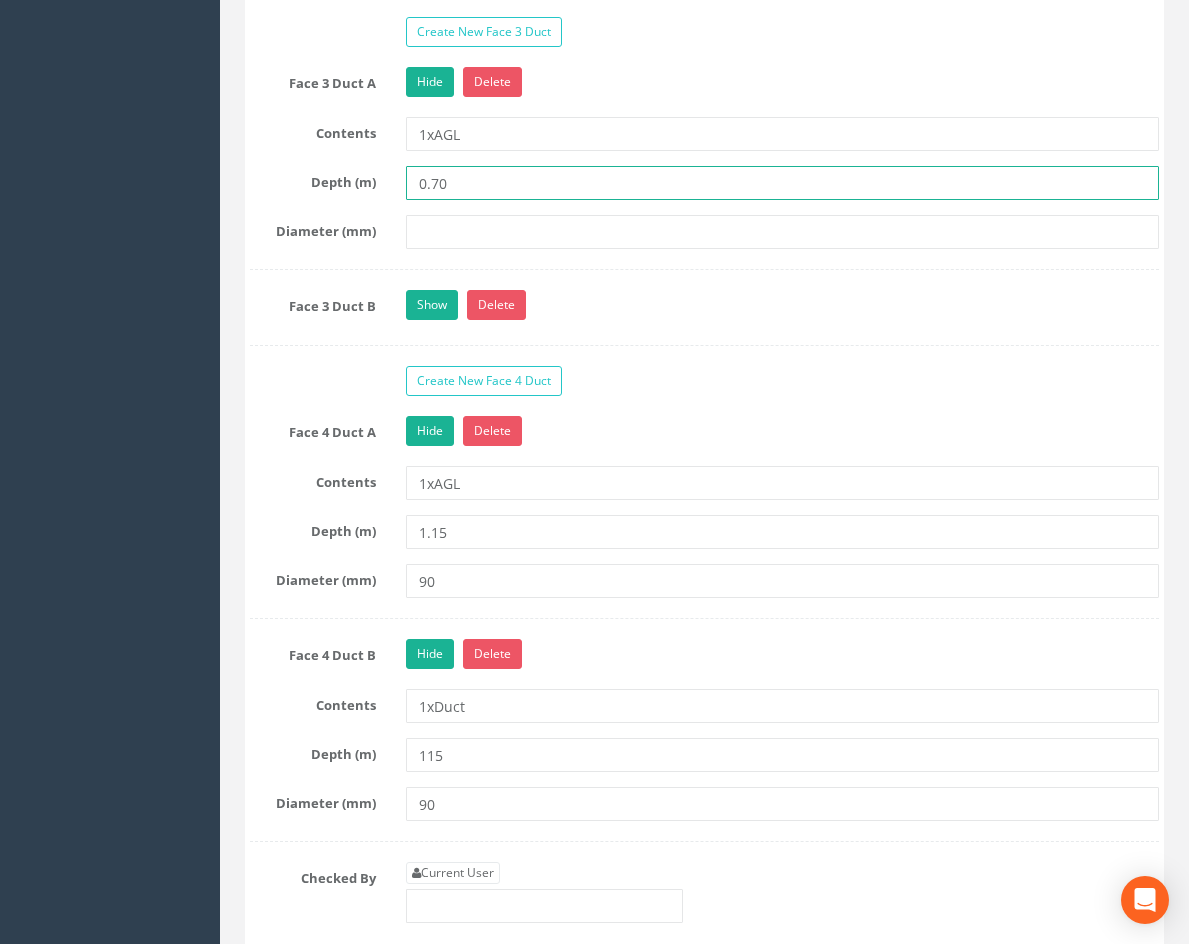 type on "0.70" 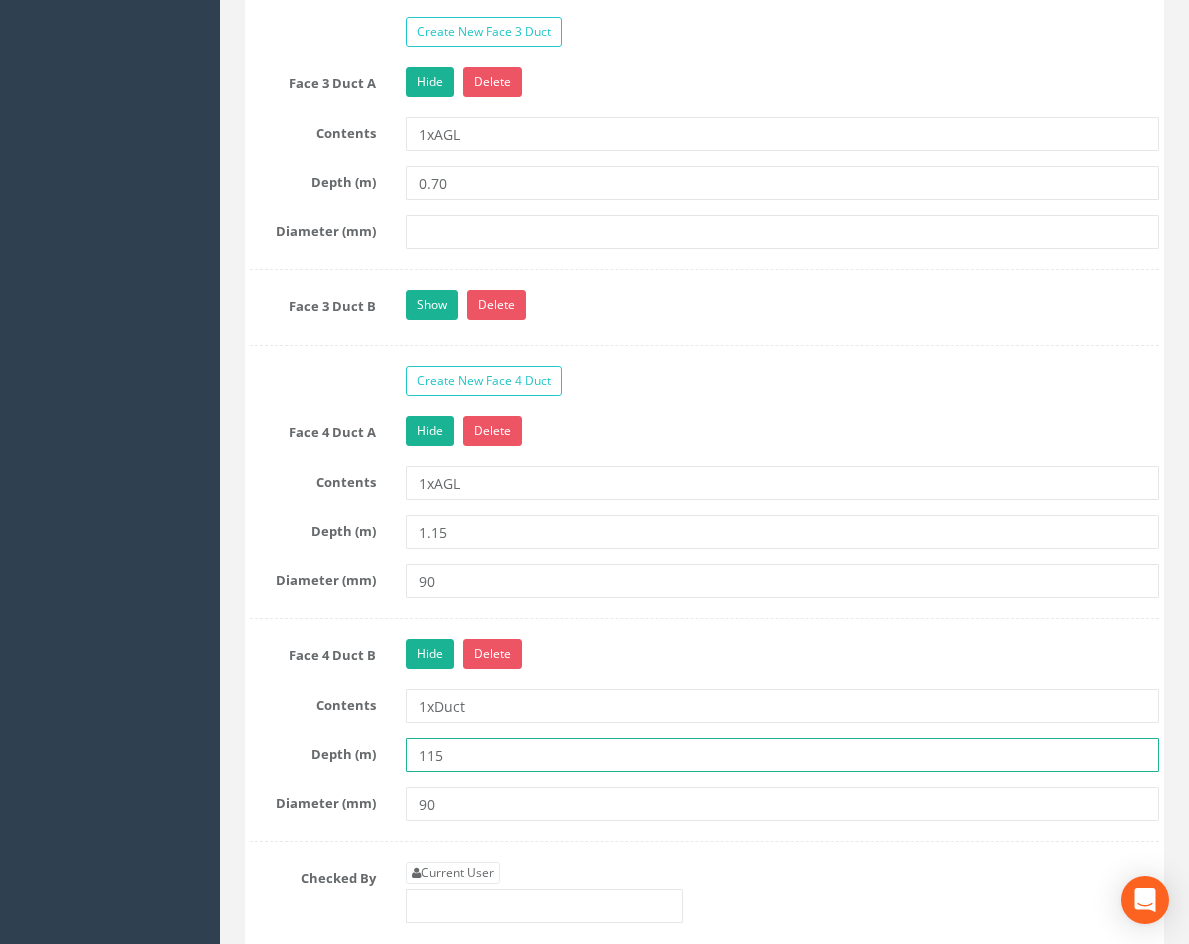 click on "115" at bounding box center [782, 755] 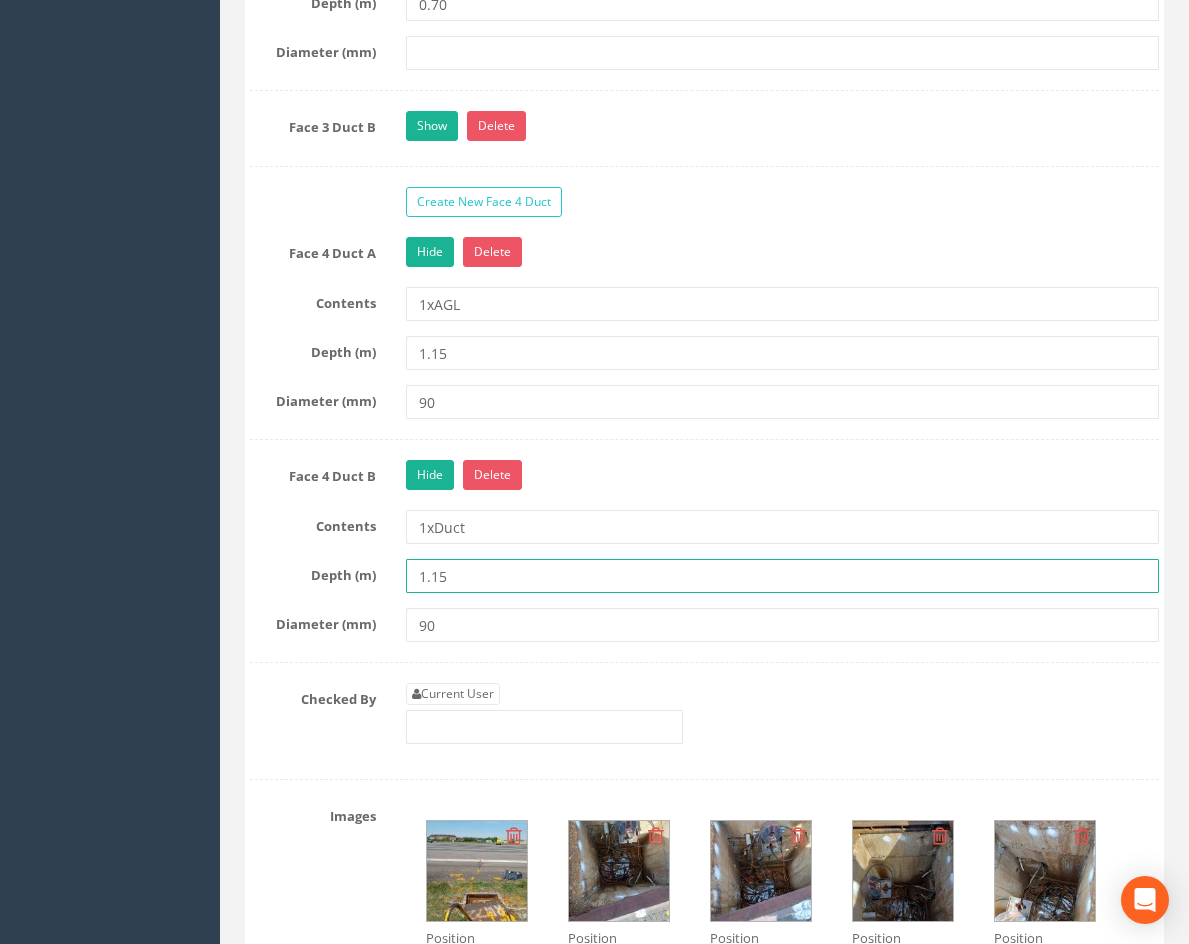 scroll, scrollTop: 3200, scrollLeft: 0, axis: vertical 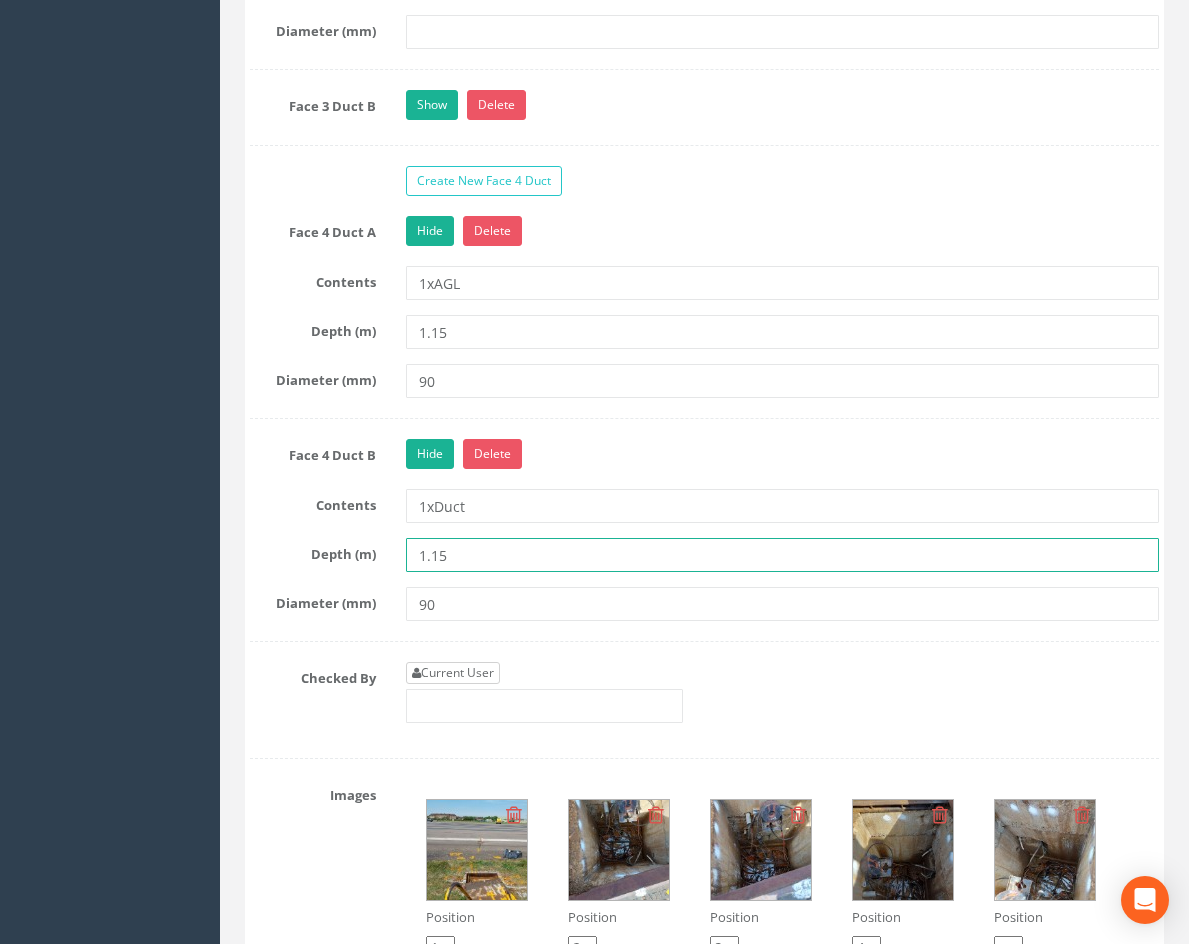 type on "1.15" 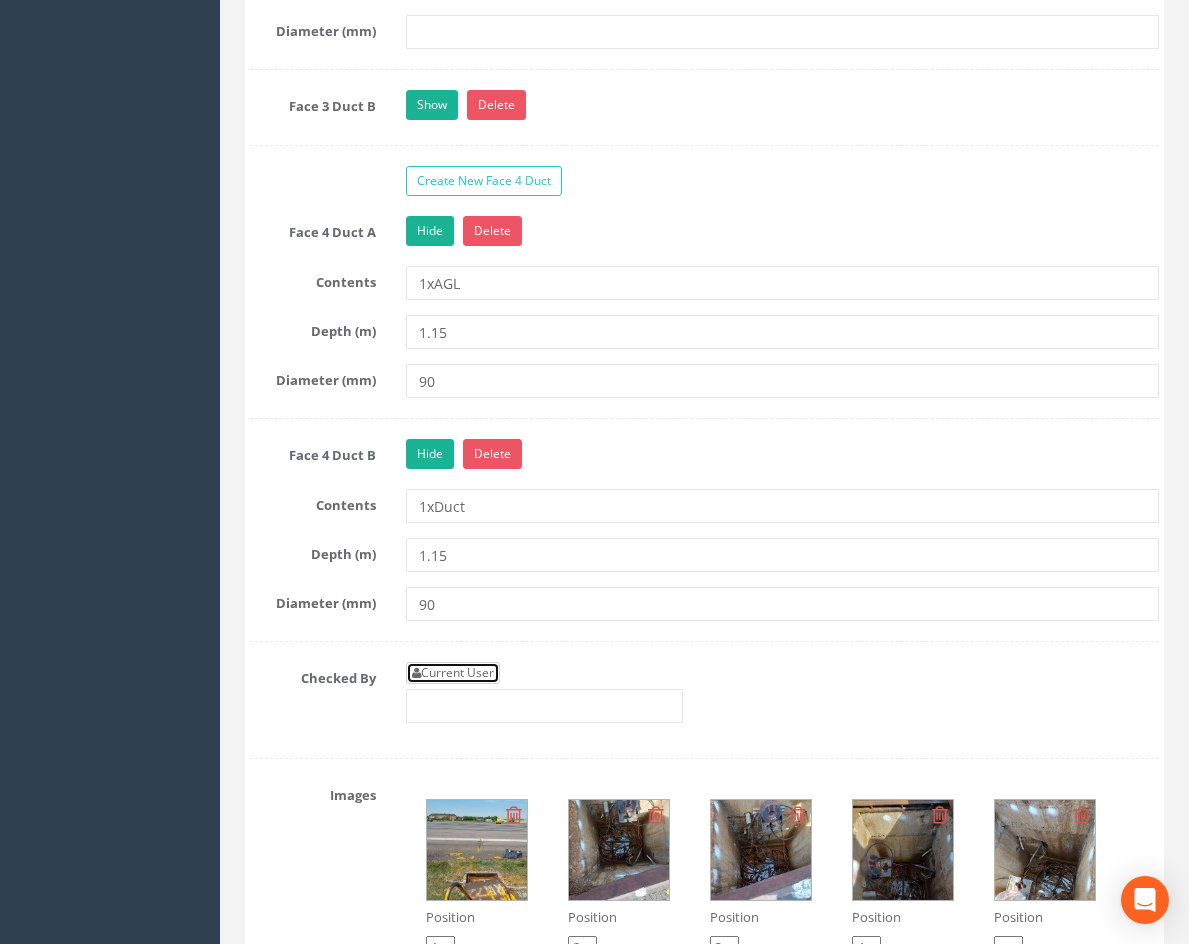 click on "Current User" at bounding box center (453, 673) 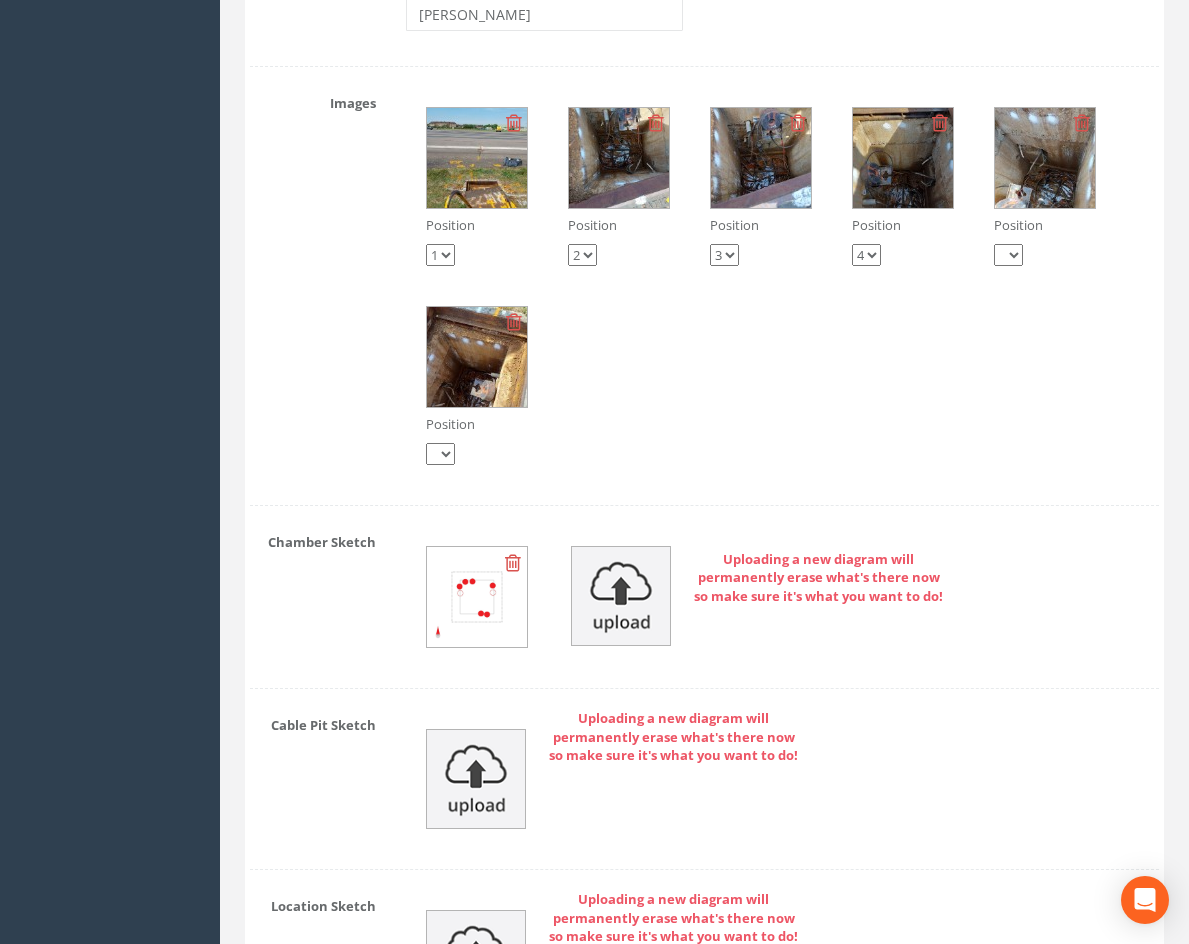 scroll, scrollTop: 3900, scrollLeft: 0, axis: vertical 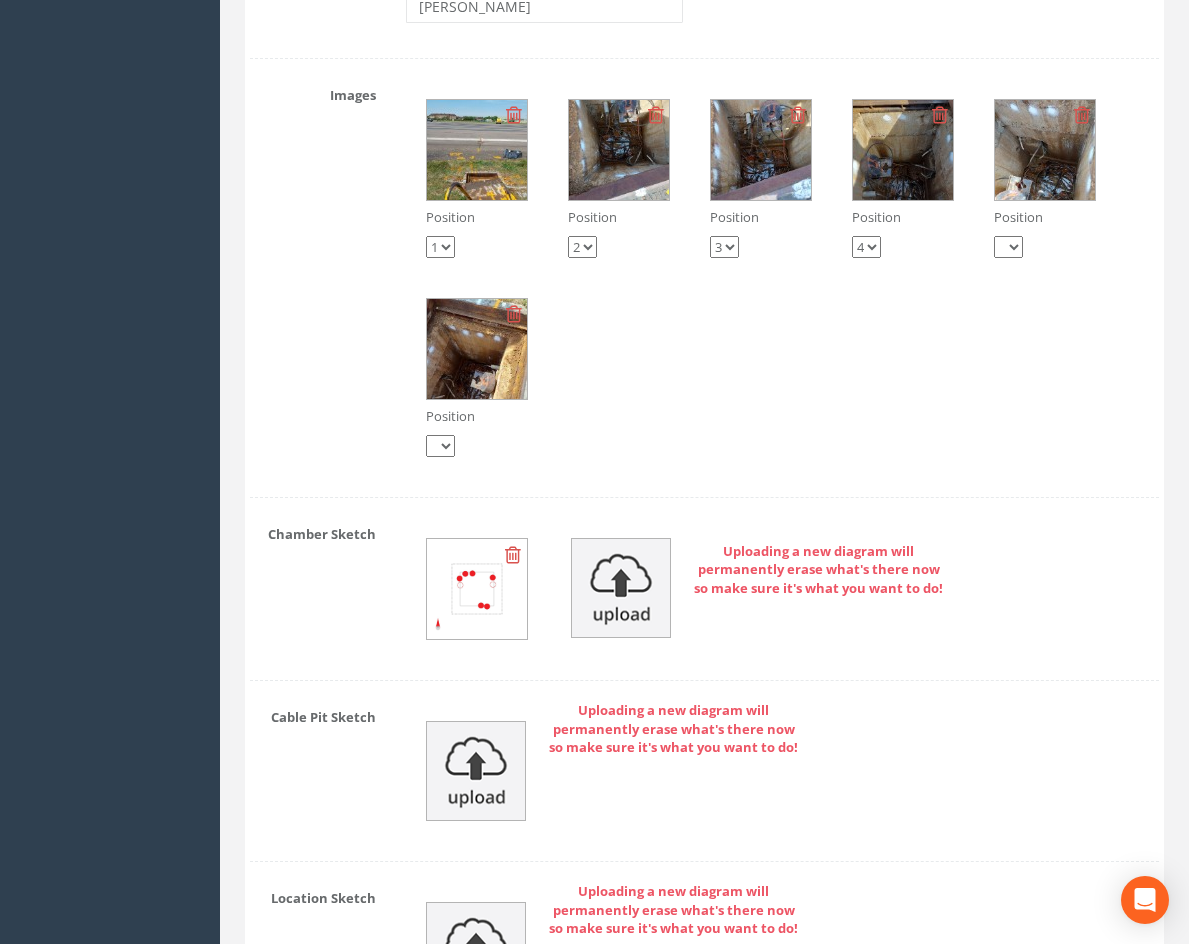 click at bounding box center (477, 349) 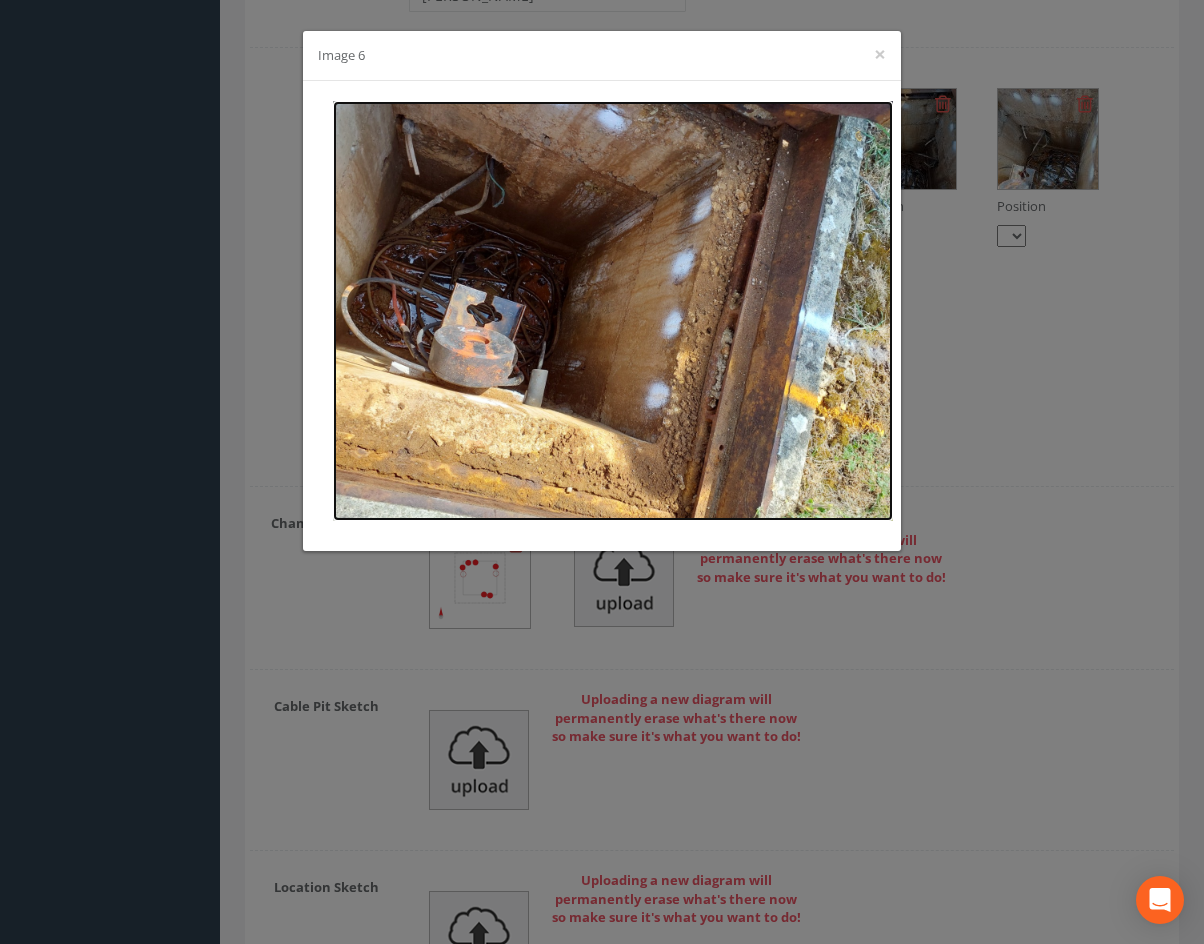 click at bounding box center [613, 311] 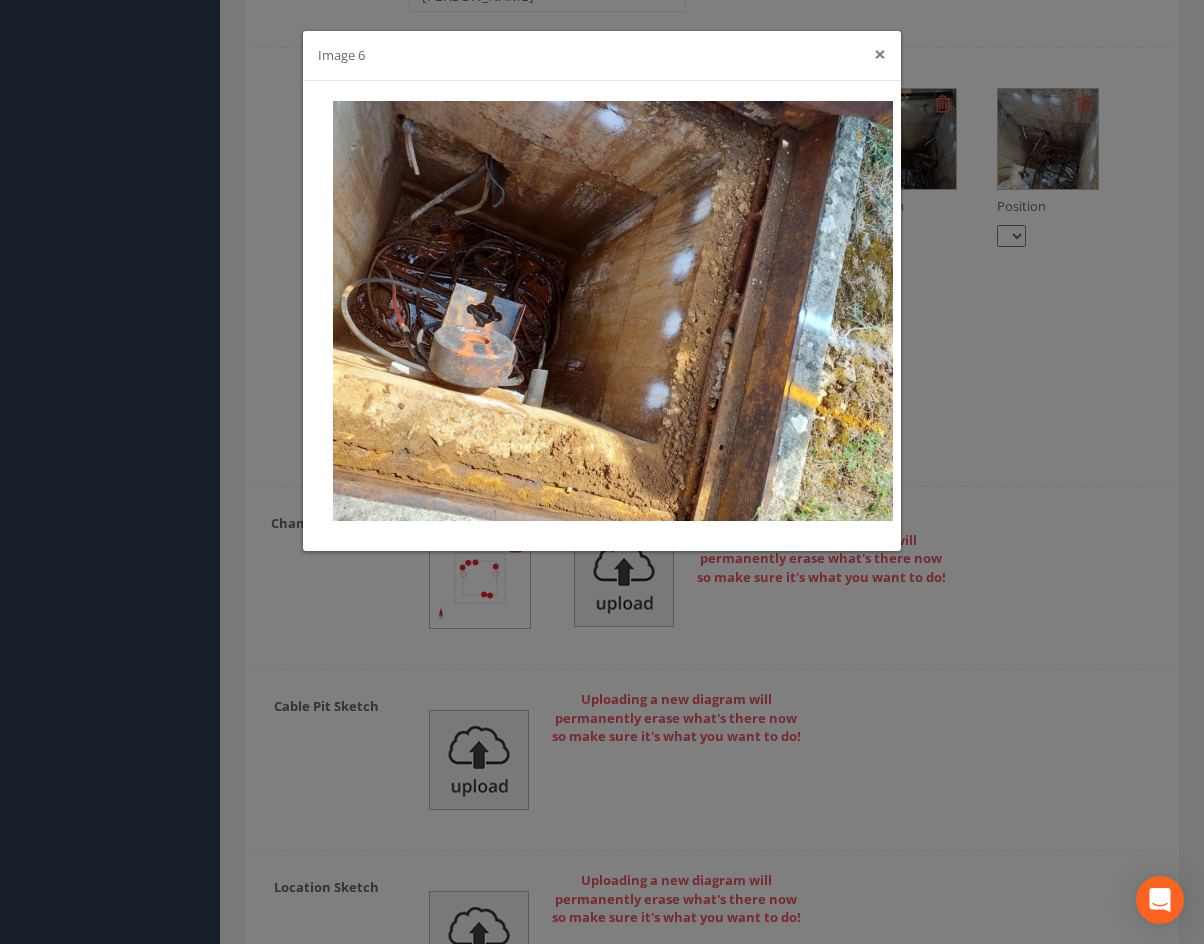click on "×" at bounding box center [880, 54] 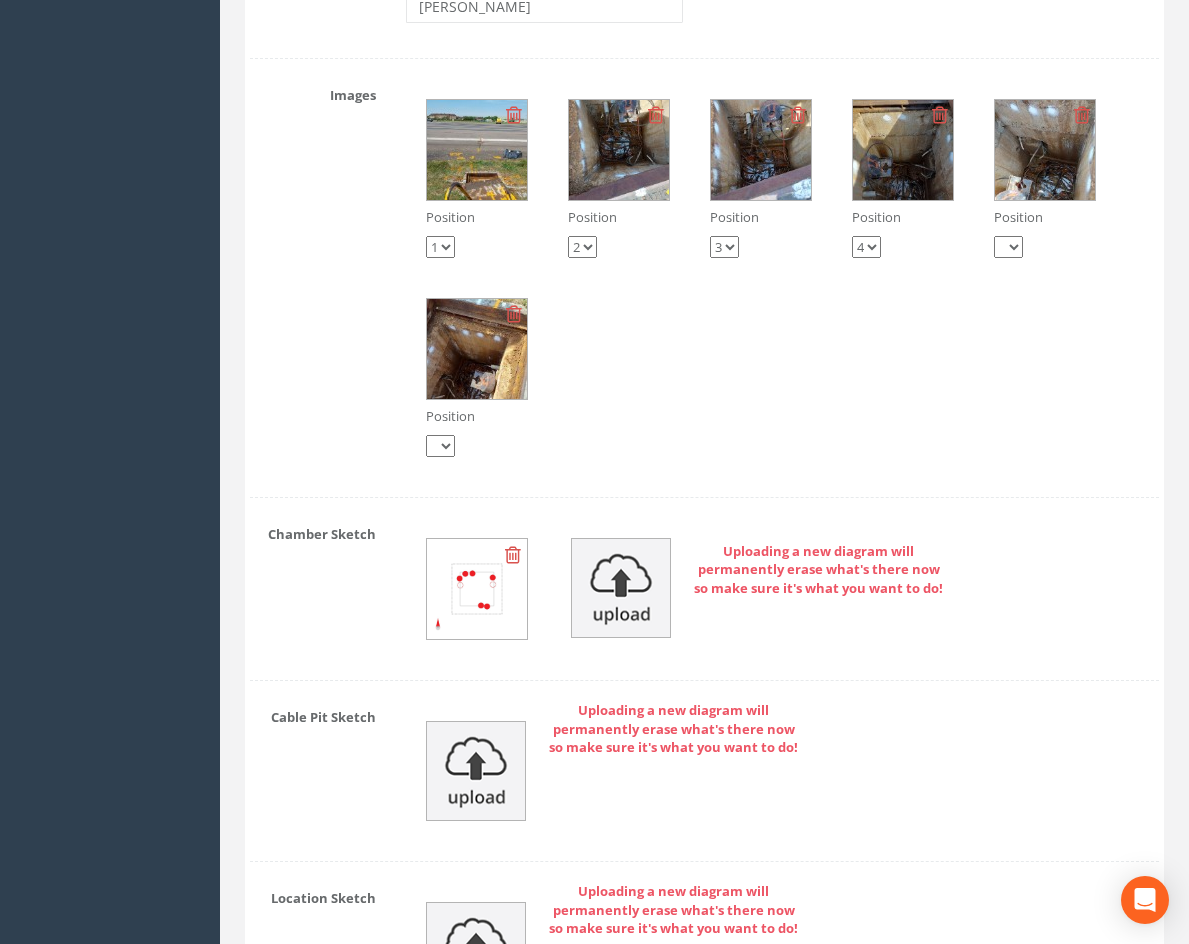 click at bounding box center (477, 150) 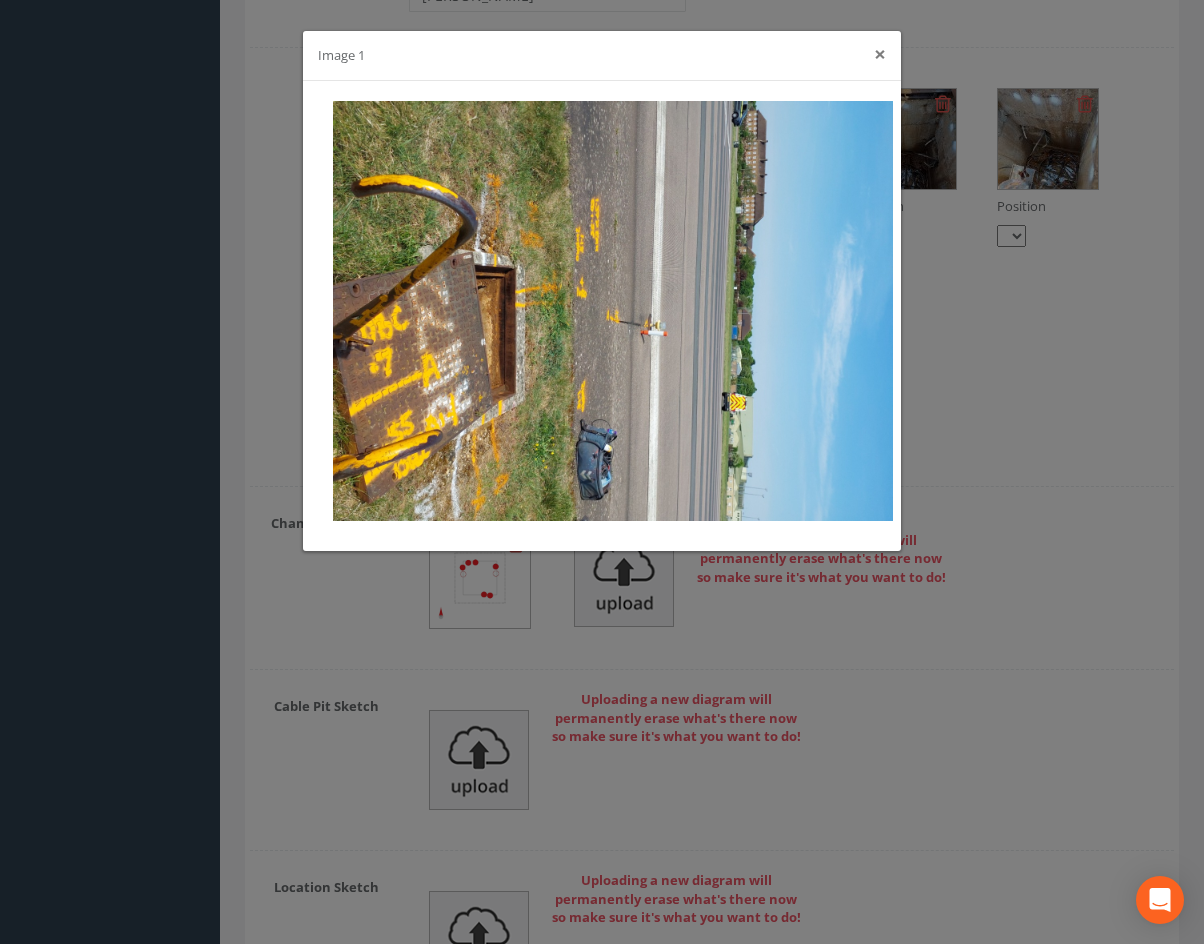 click on "×" at bounding box center [880, 54] 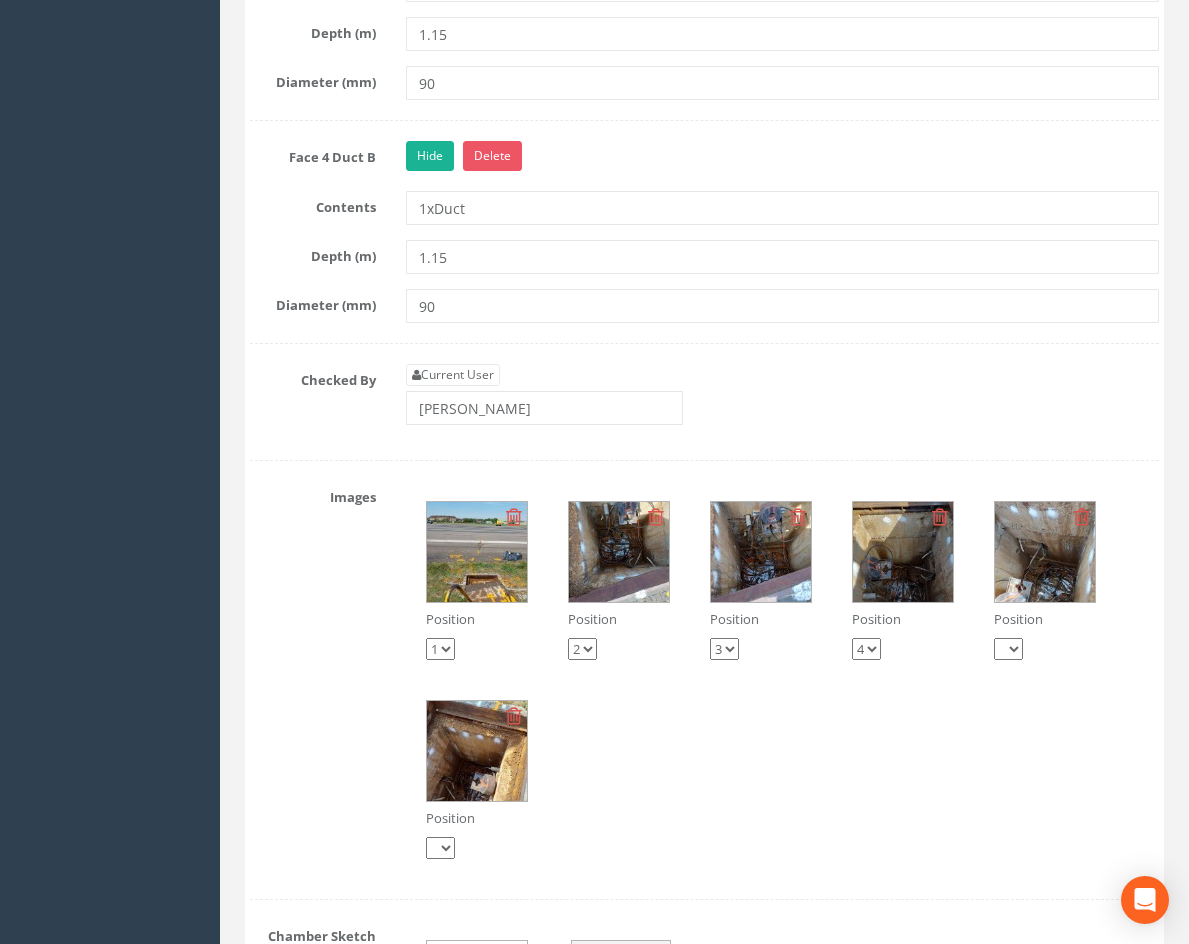 scroll, scrollTop: 3500, scrollLeft: 0, axis: vertical 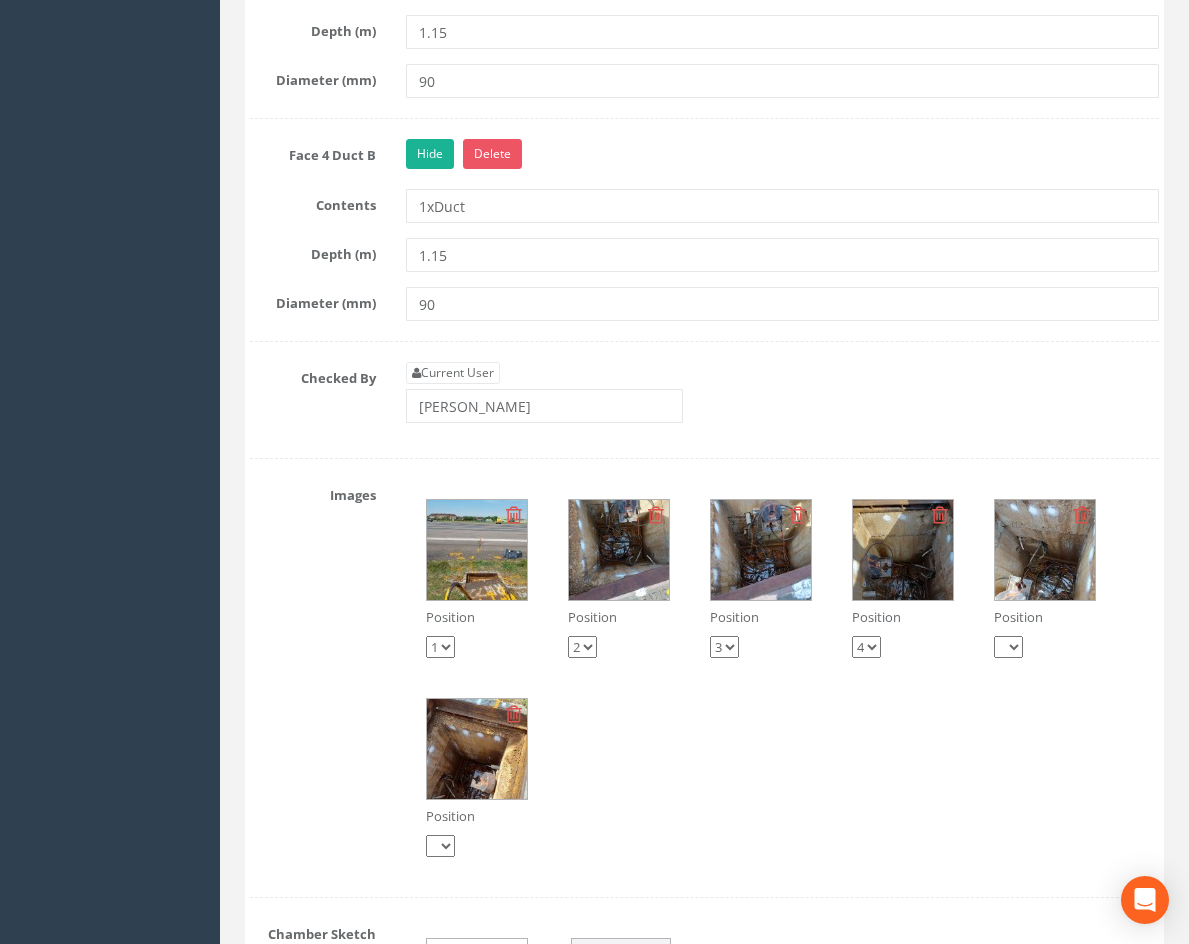 click at bounding box center [477, 550] 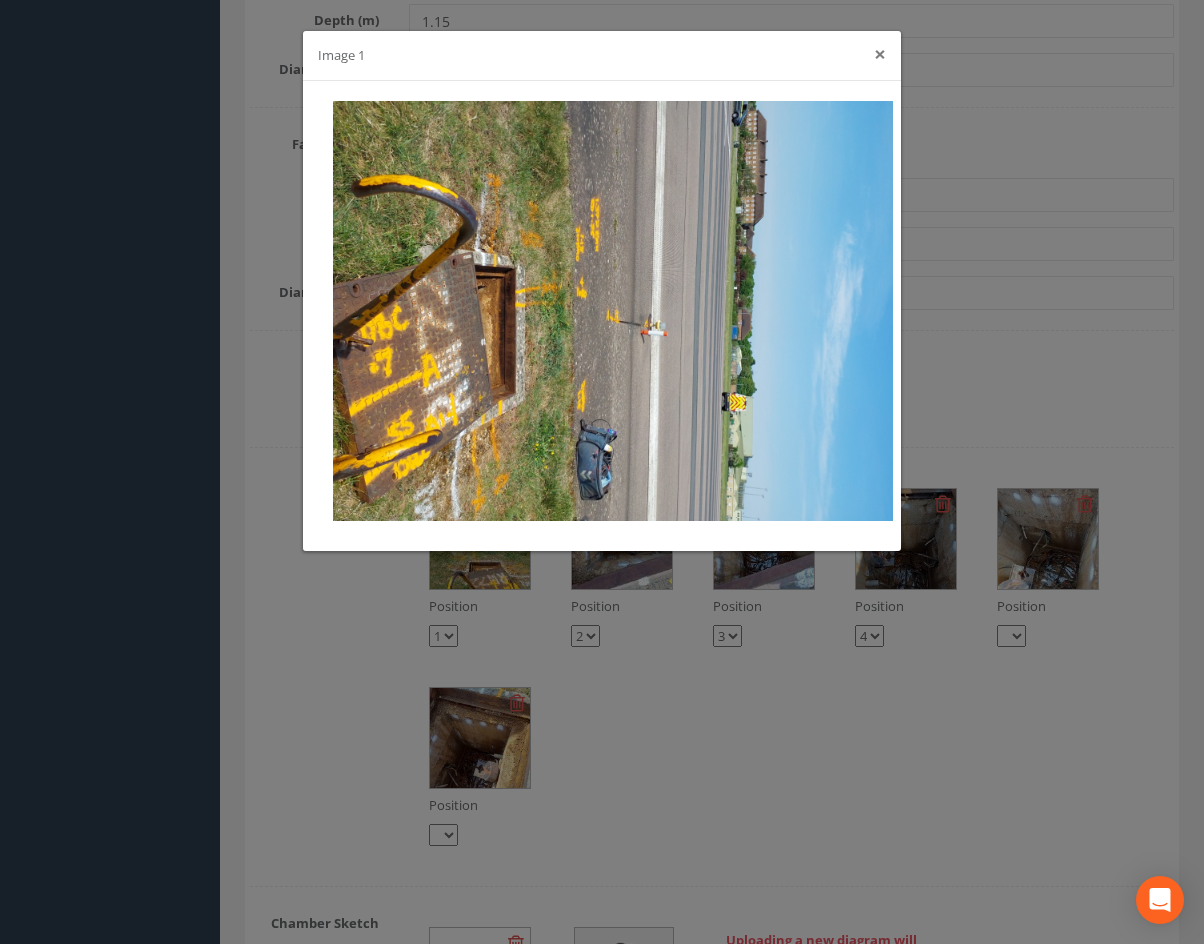 click on "×" at bounding box center (880, 54) 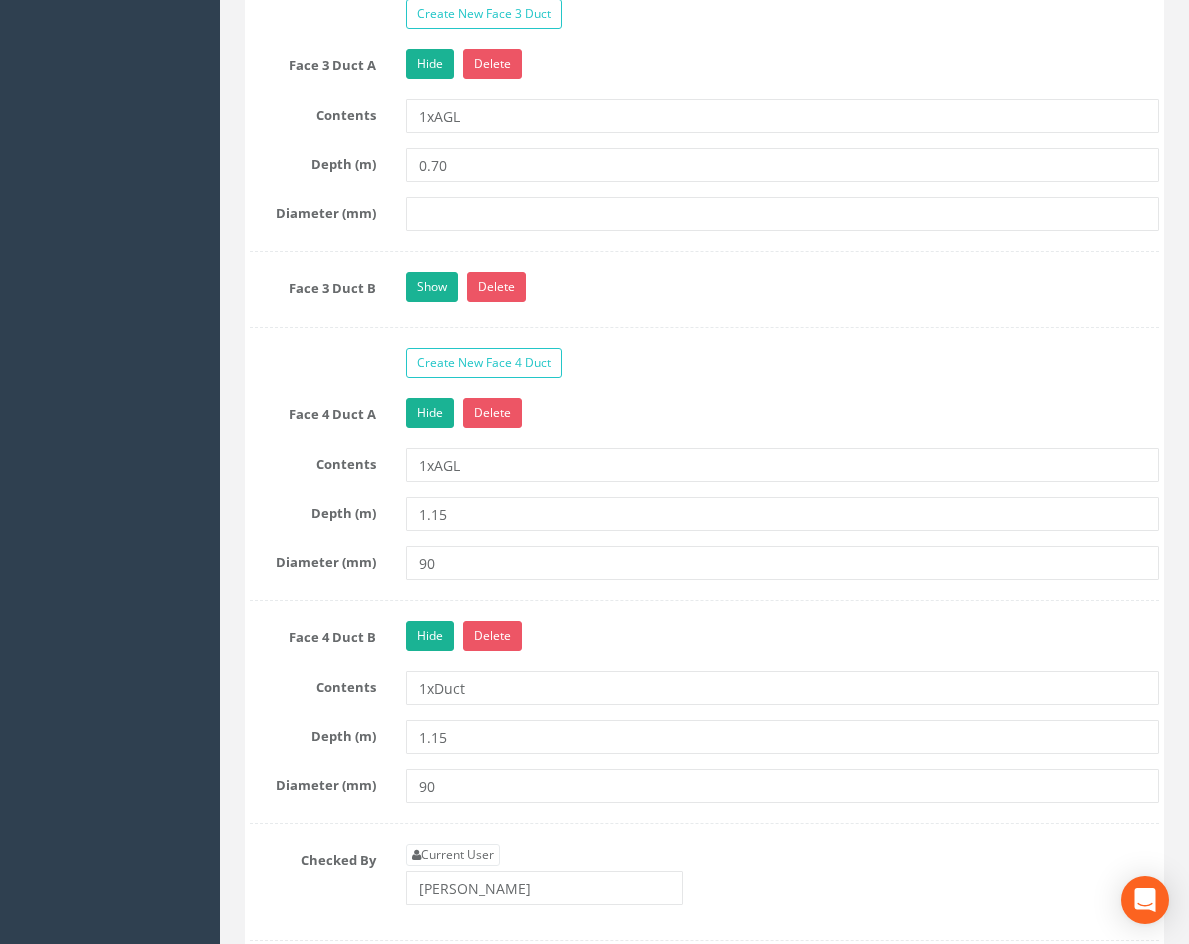 scroll, scrollTop: 2900, scrollLeft: 0, axis: vertical 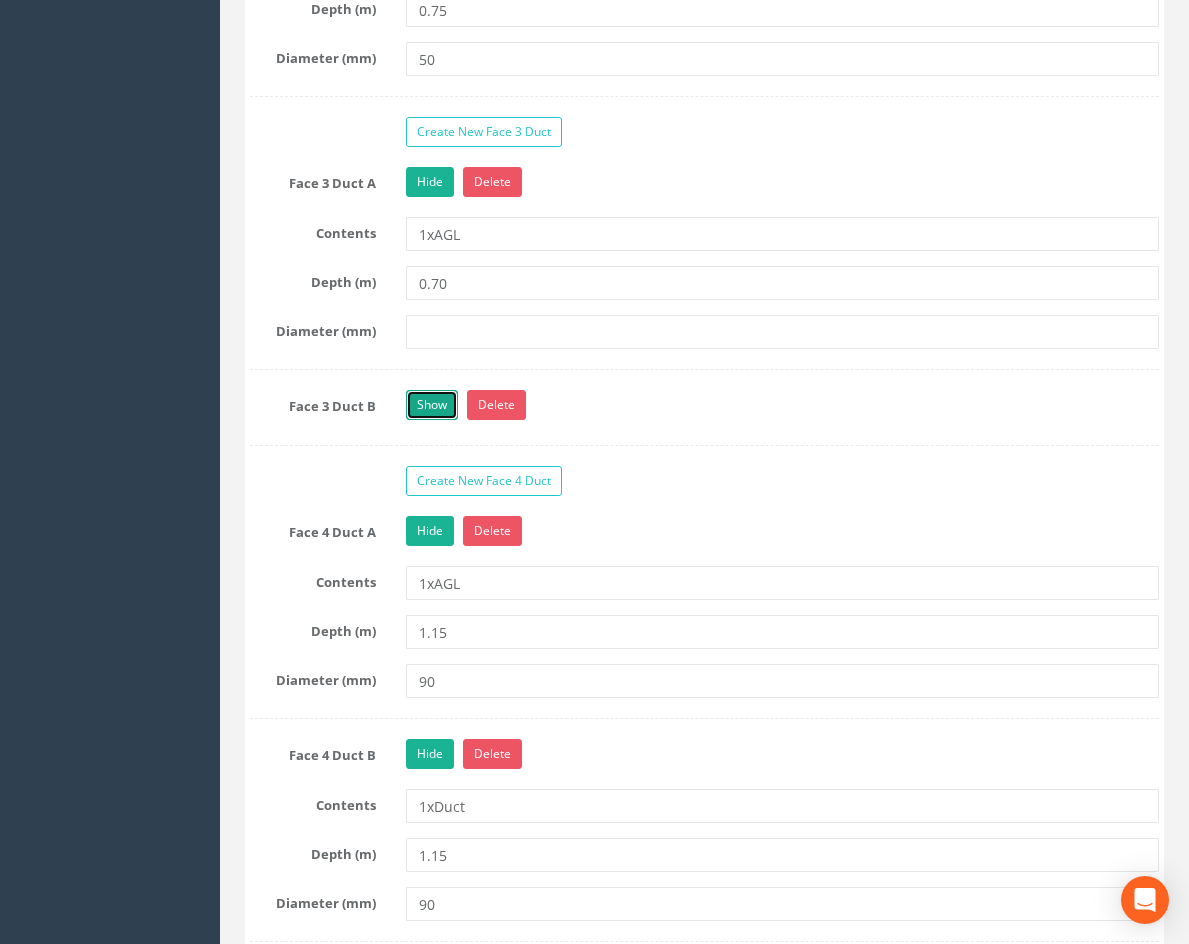 click on "Show" at bounding box center (432, 405) 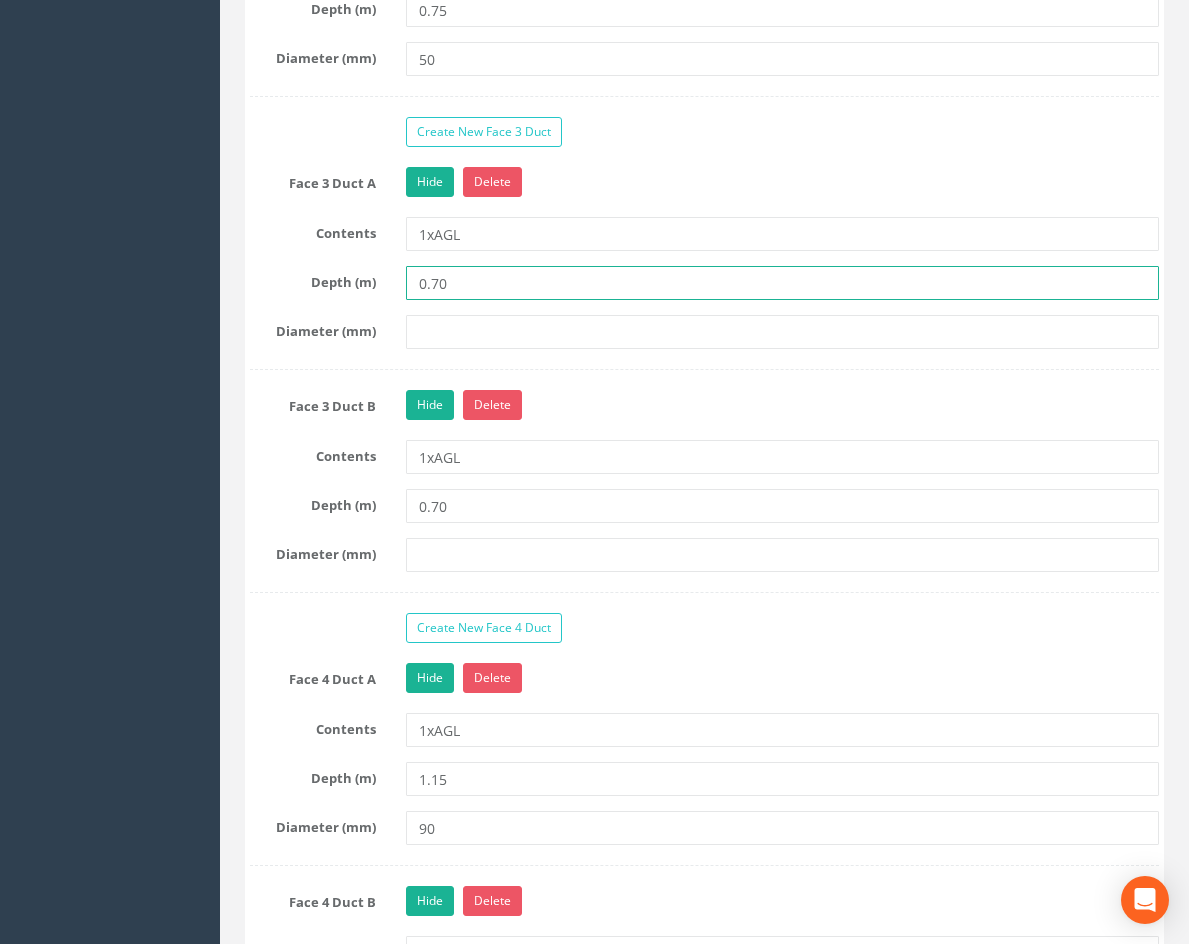 click on "0.70" at bounding box center (782, 283) 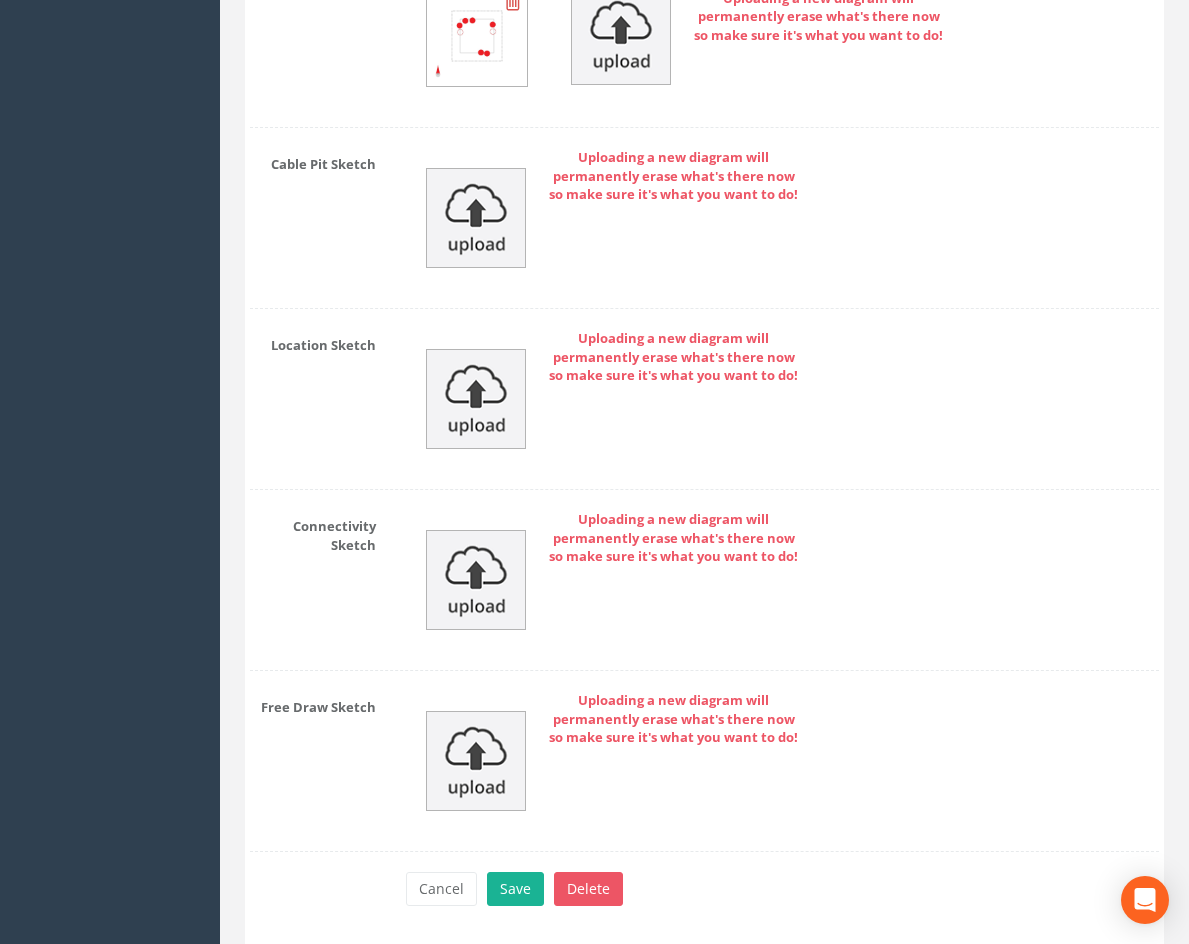 scroll, scrollTop: 4666, scrollLeft: 0, axis: vertical 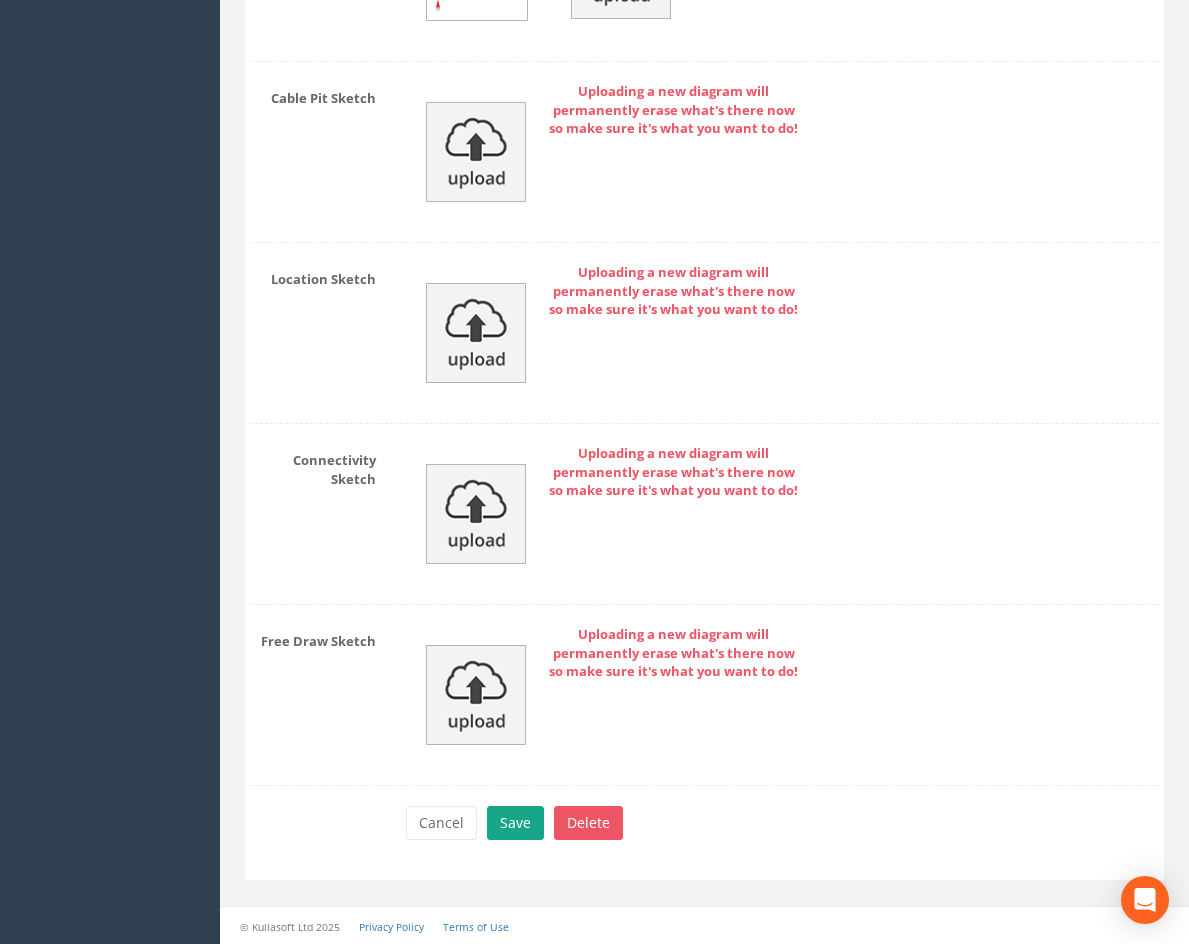type on "0.55" 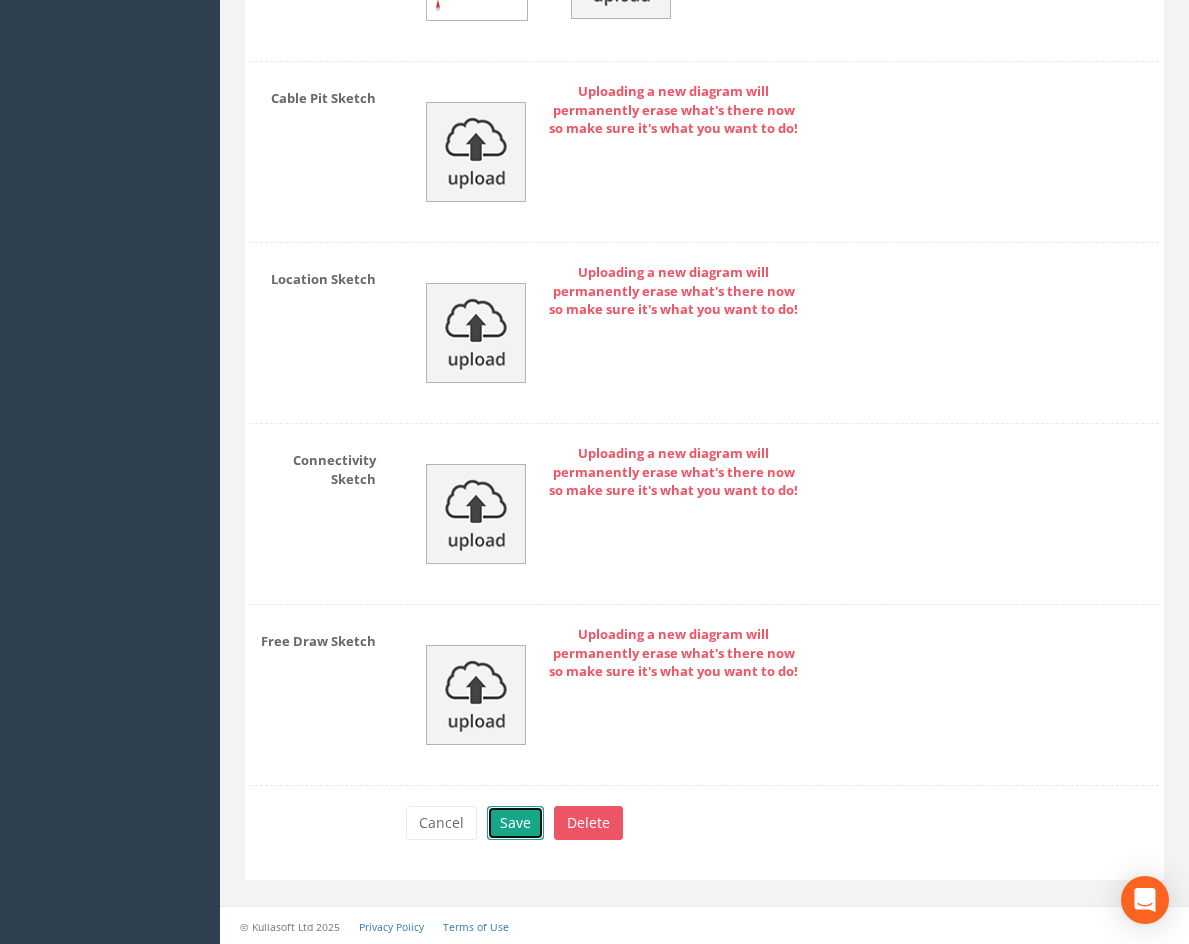 click on "Save" at bounding box center [515, 823] 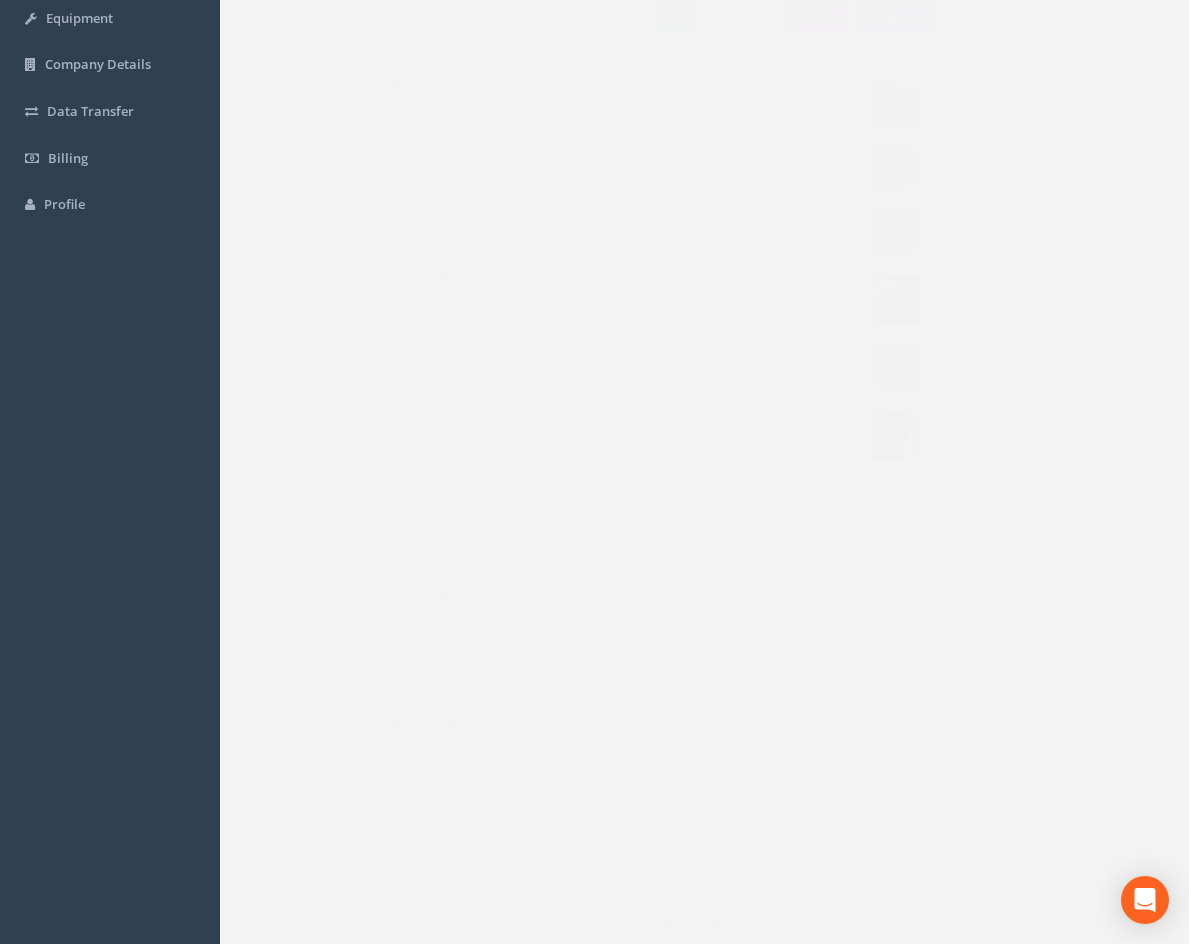 scroll, scrollTop: 252, scrollLeft: 0, axis: vertical 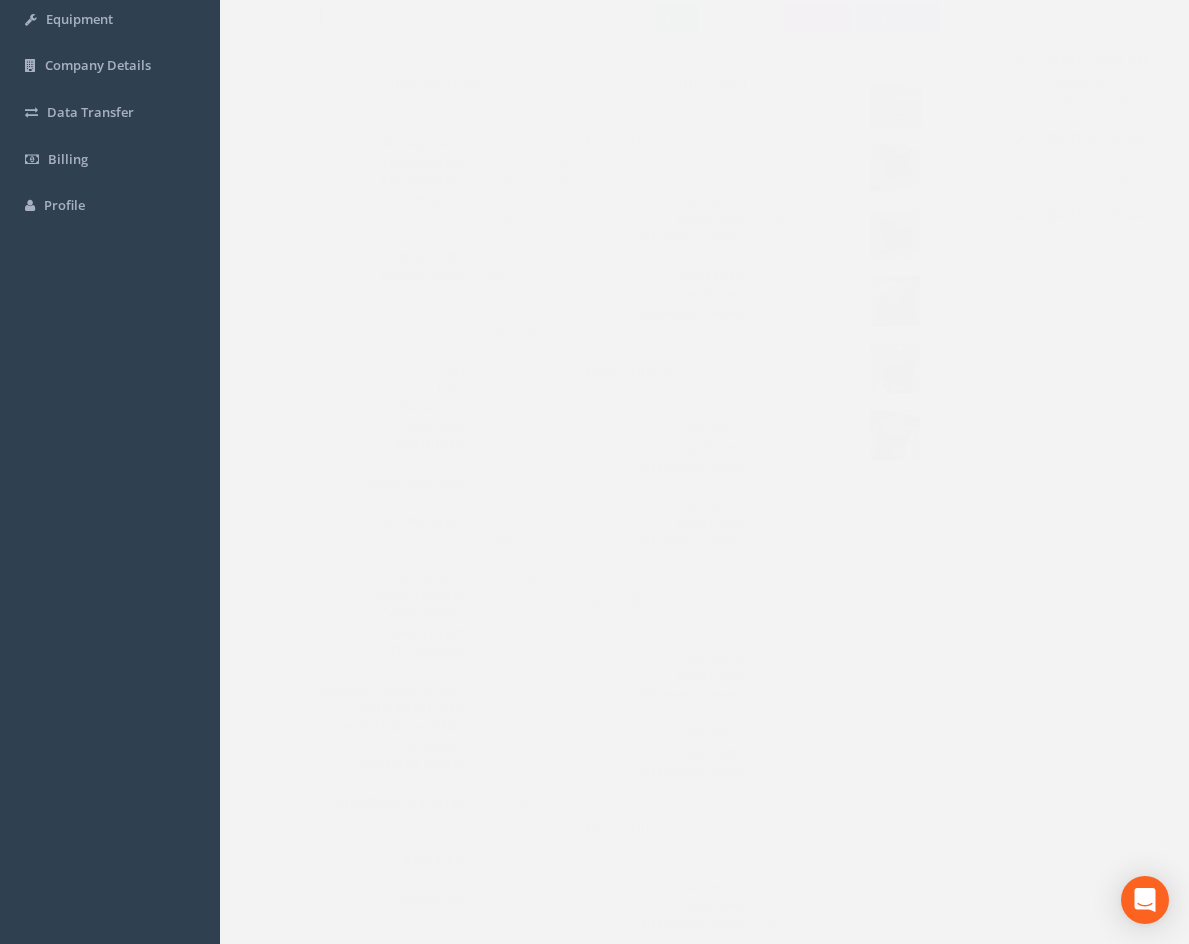 click at bounding box center [856, 235] 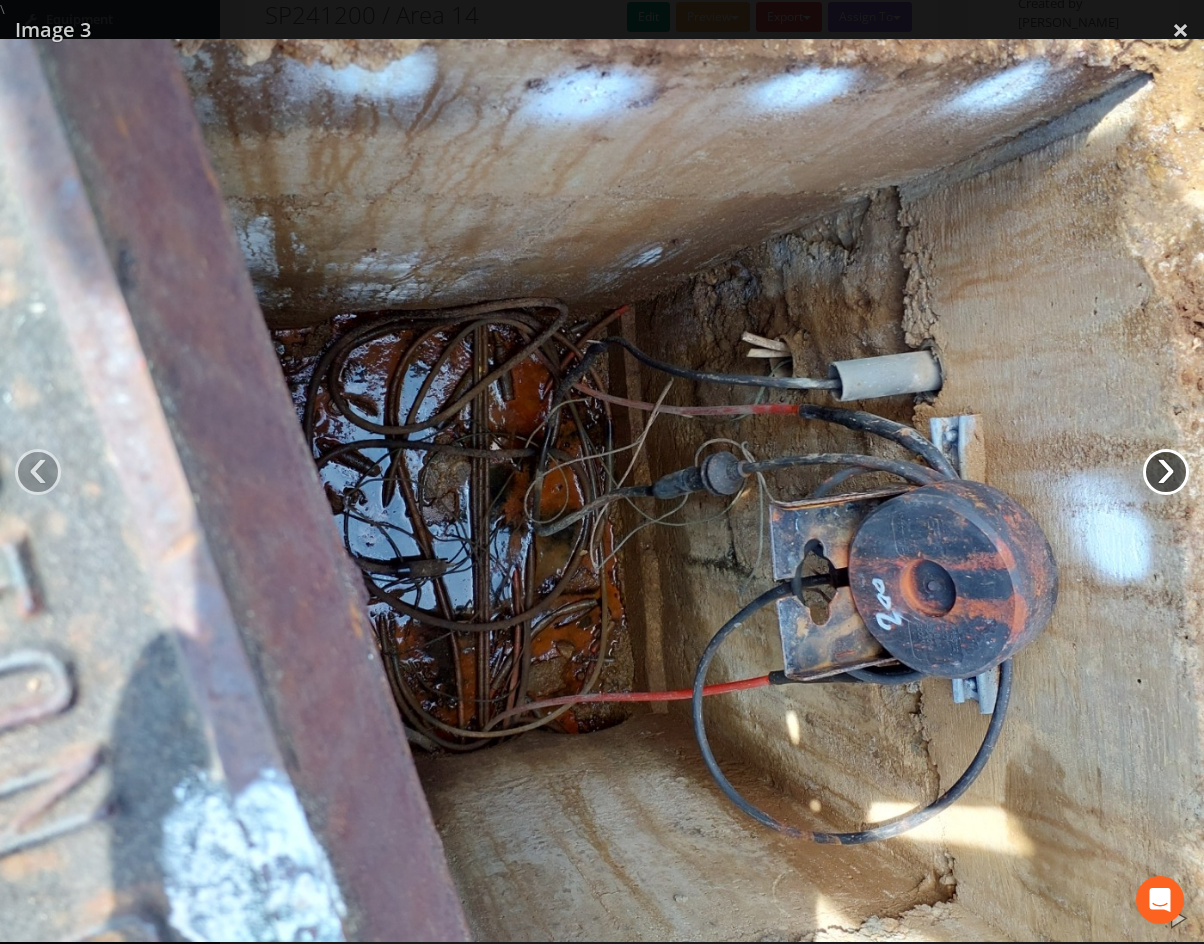 click on "›" at bounding box center [1166, 472] 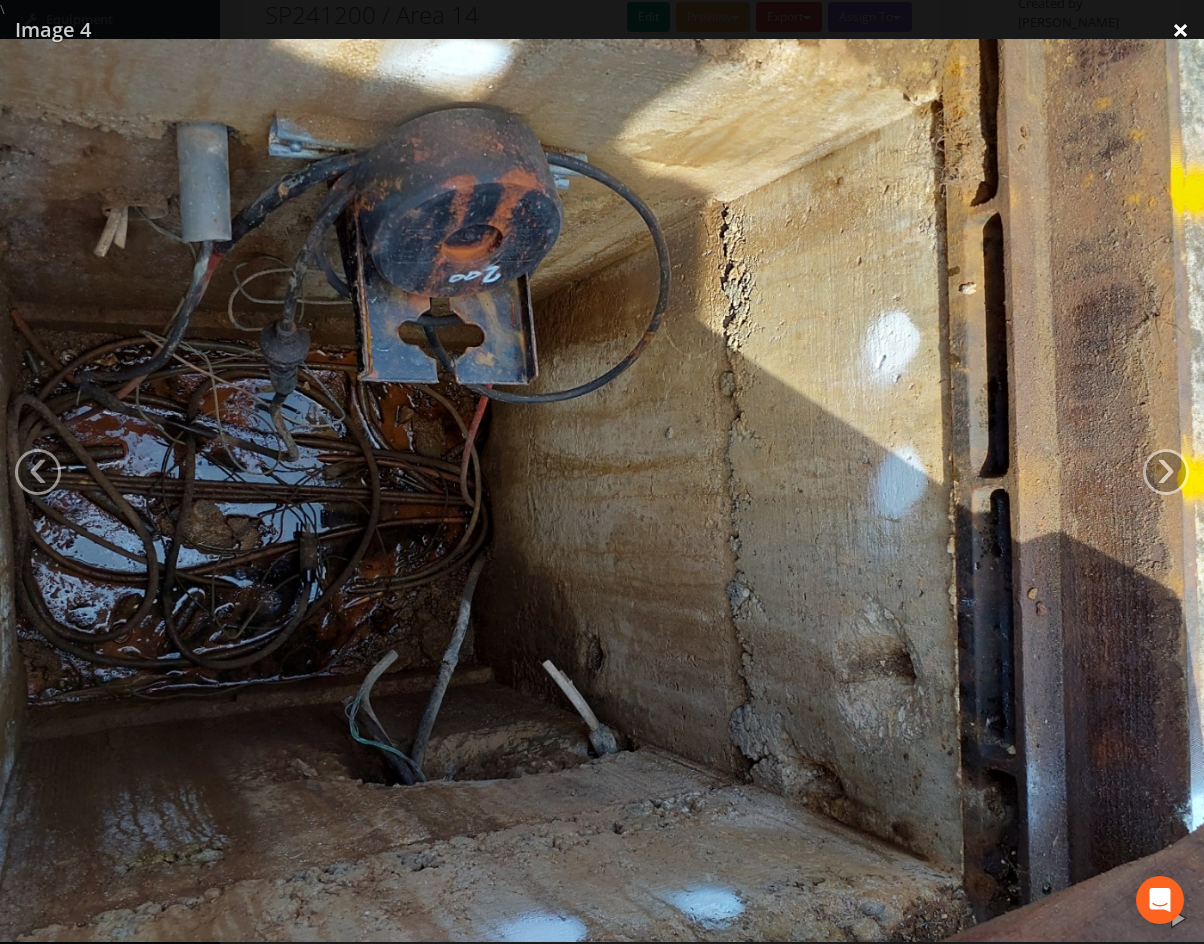 click on "×" at bounding box center [1180, 30] 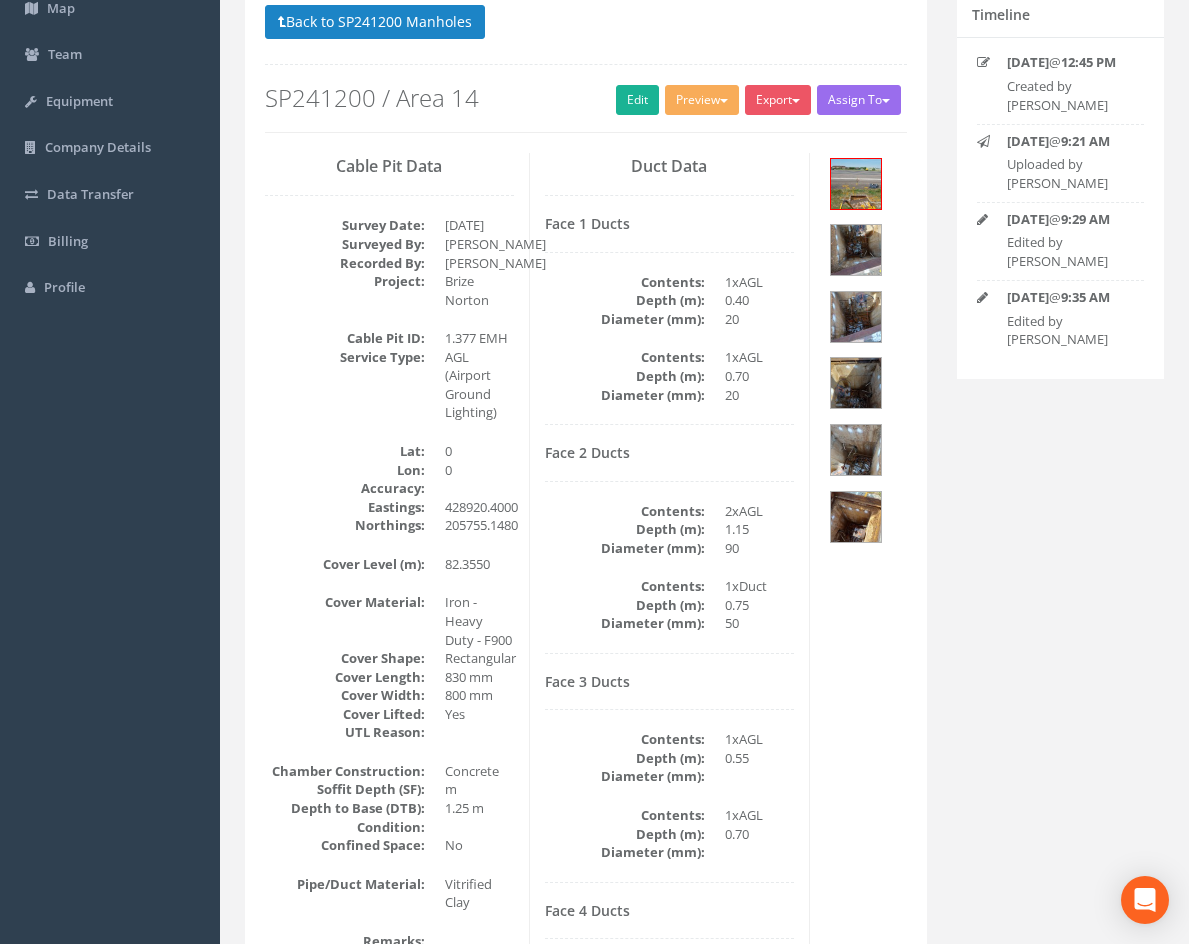 scroll, scrollTop: 152, scrollLeft: 0, axis: vertical 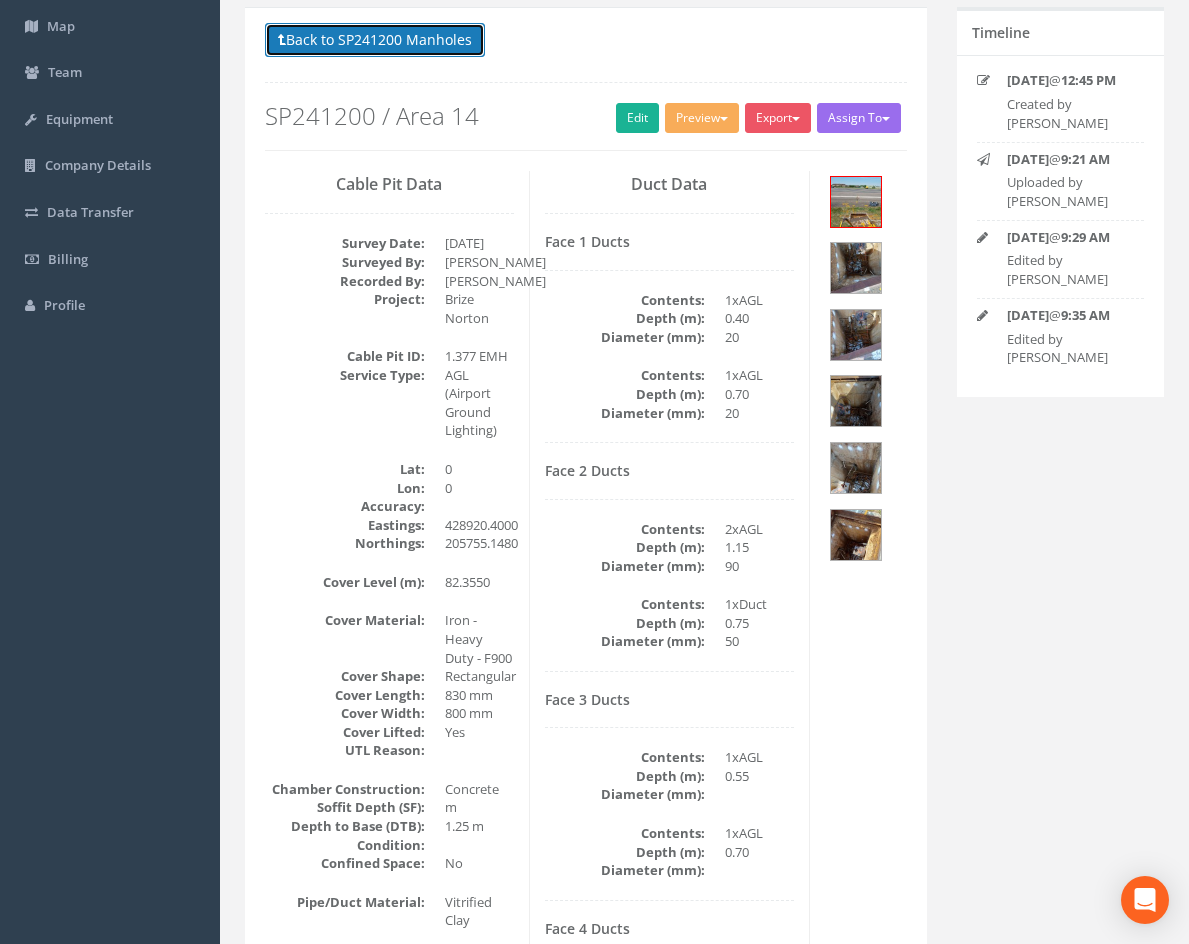 click on "Back to SP241200 Manholes" at bounding box center (375, 40) 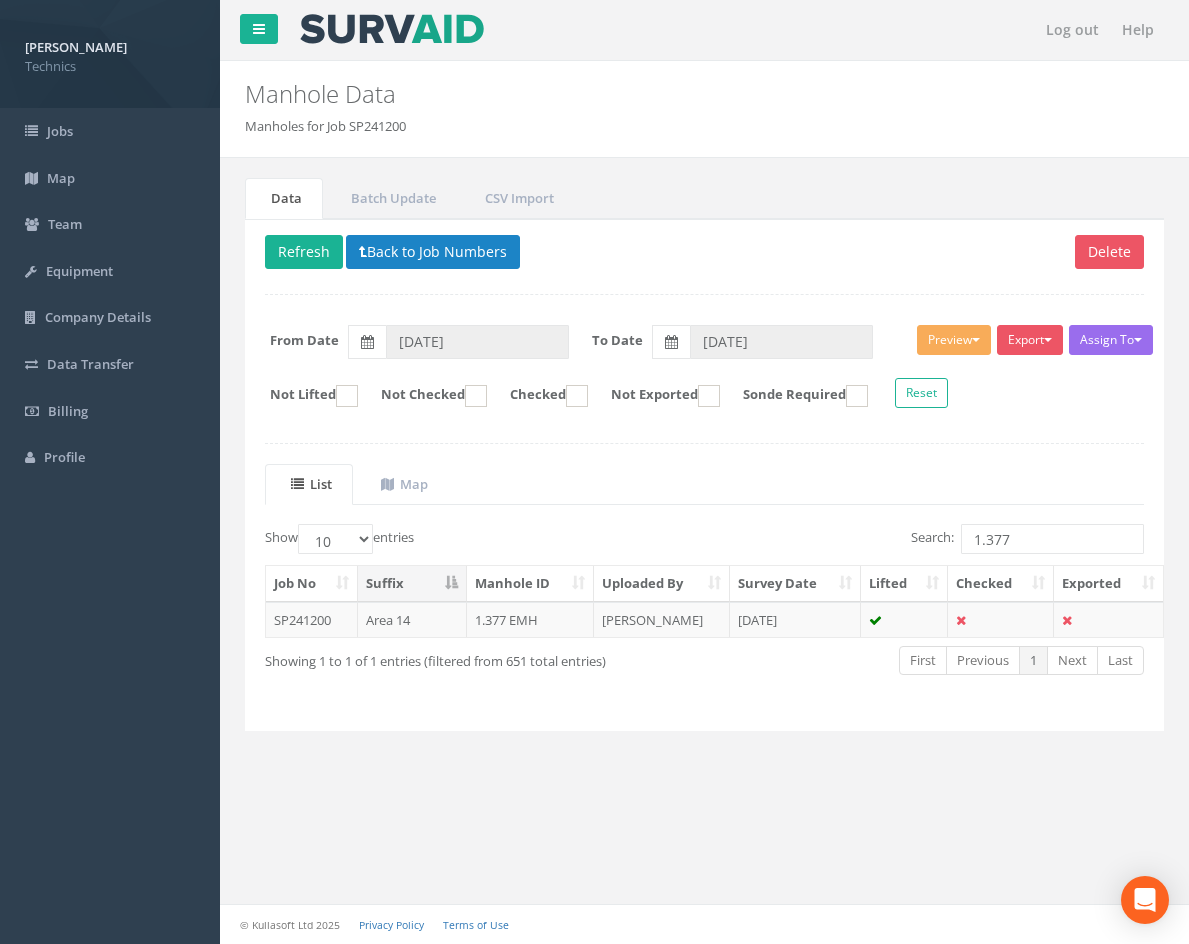 scroll, scrollTop: 0, scrollLeft: 0, axis: both 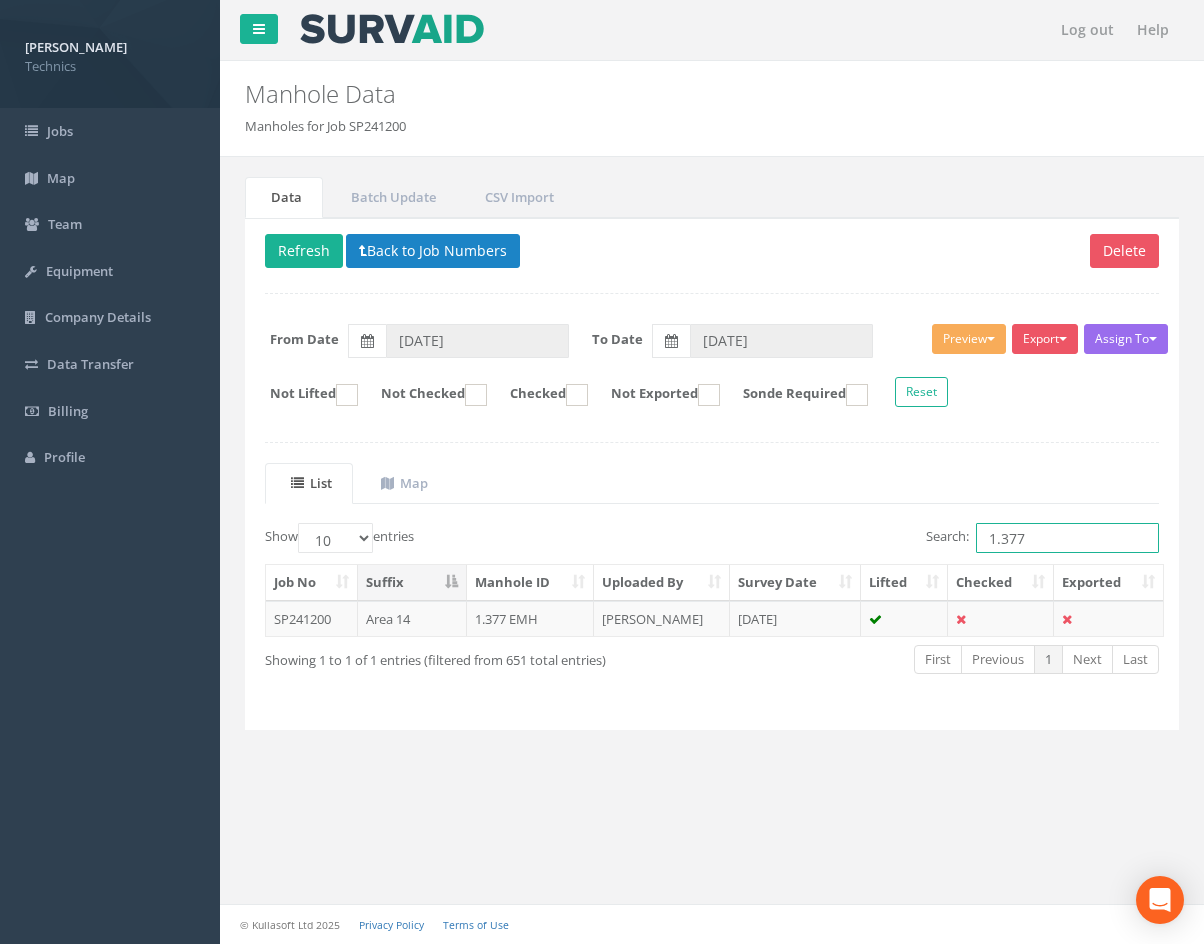 click on "1.377" at bounding box center (1067, 538) 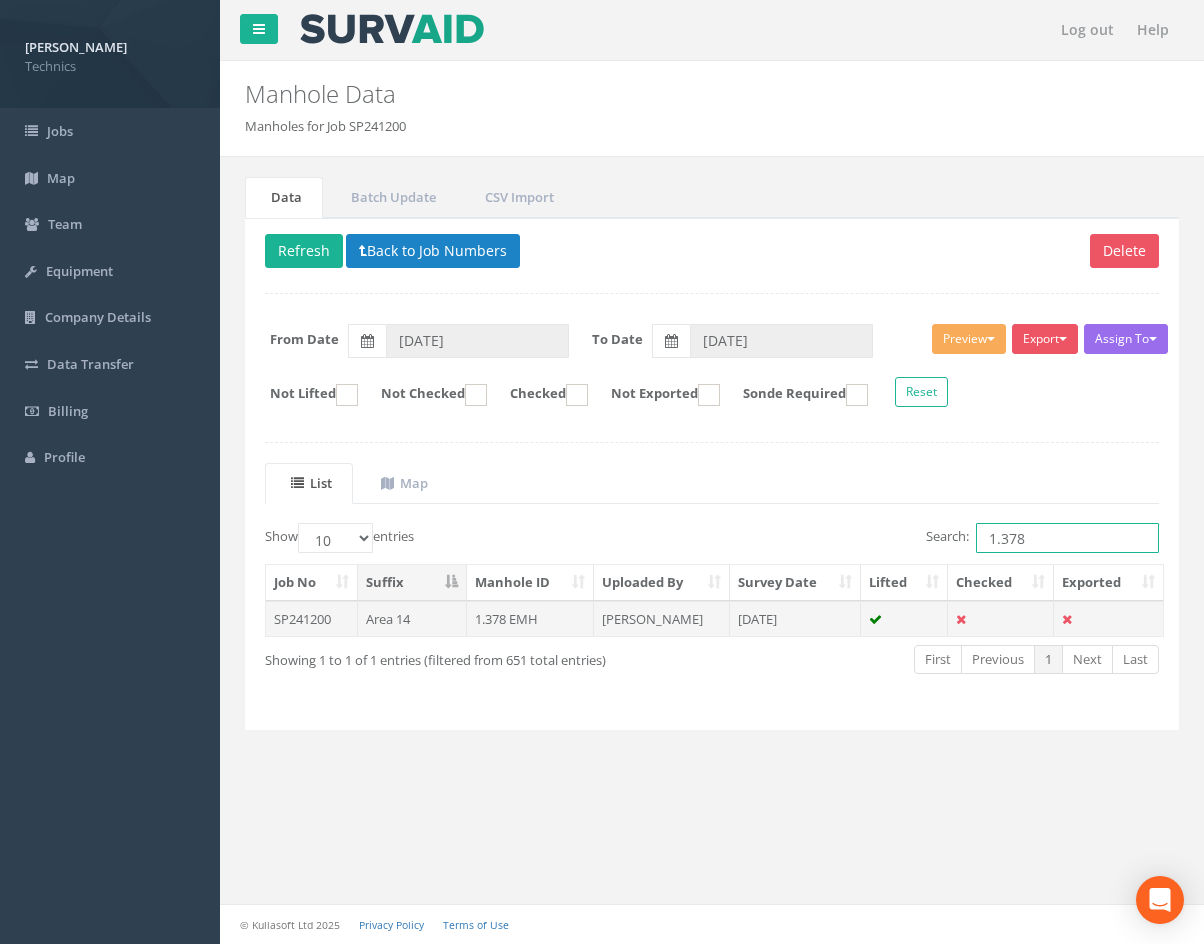 type on "1.378" 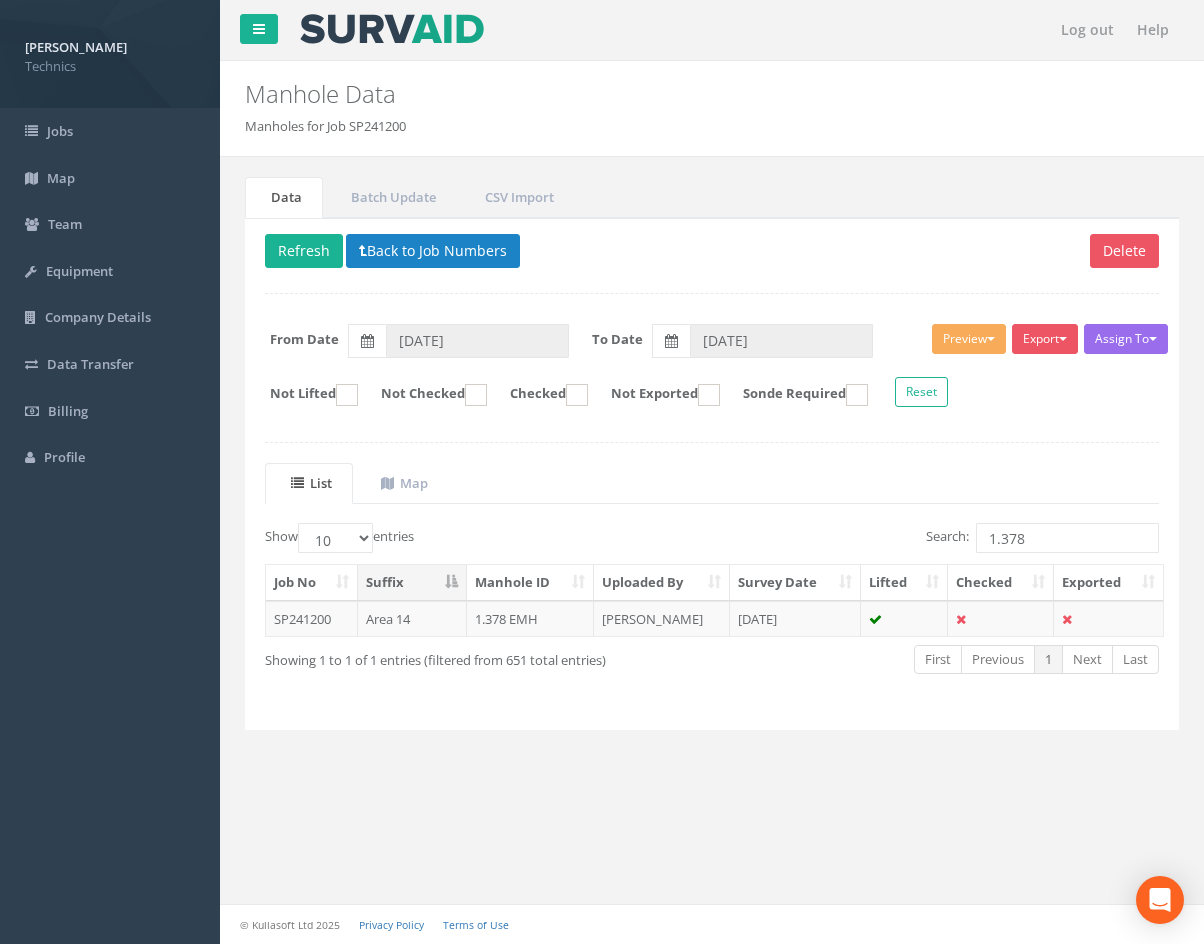 click on "[DATE]" at bounding box center [795, 619] 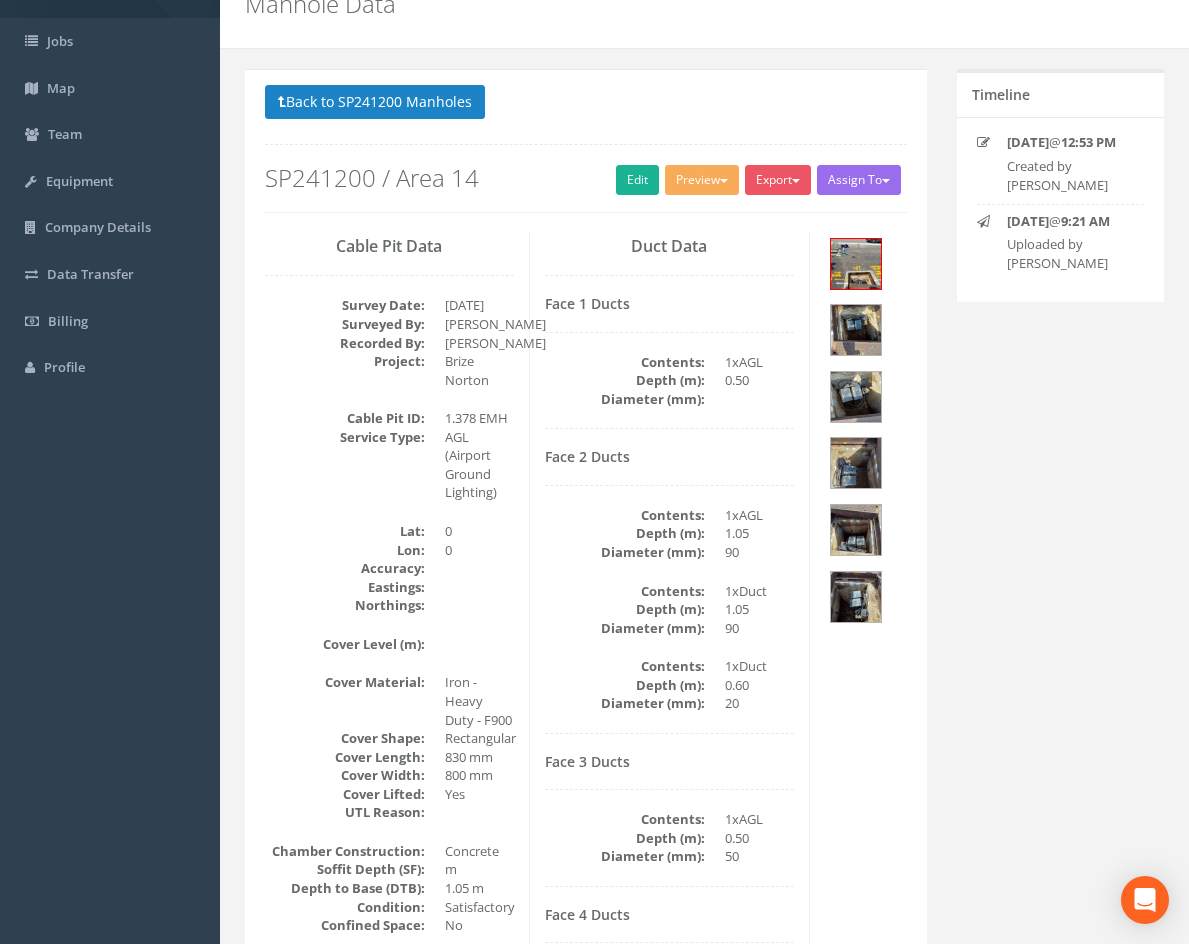 scroll, scrollTop: 88, scrollLeft: 0, axis: vertical 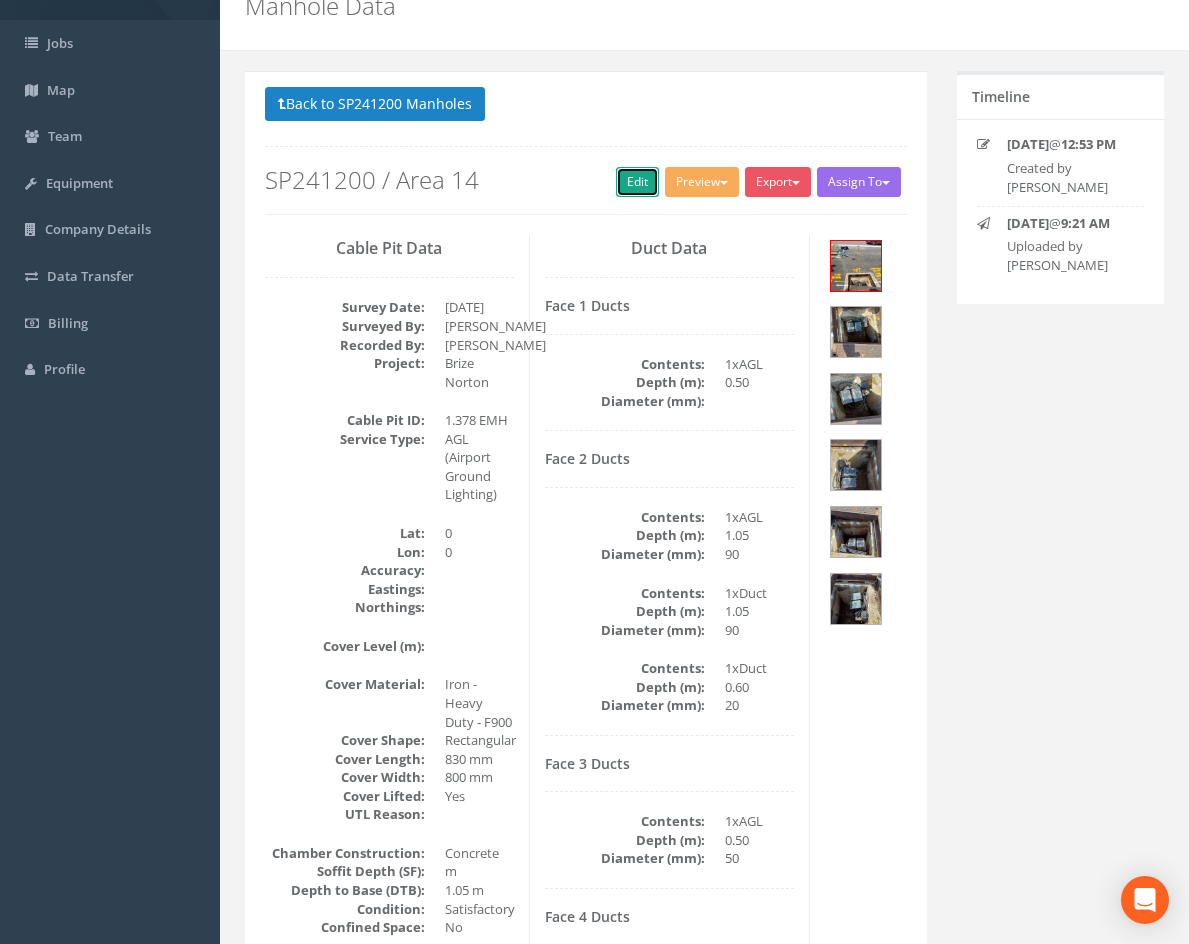 click on "Edit" at bounding box center [637, 182] 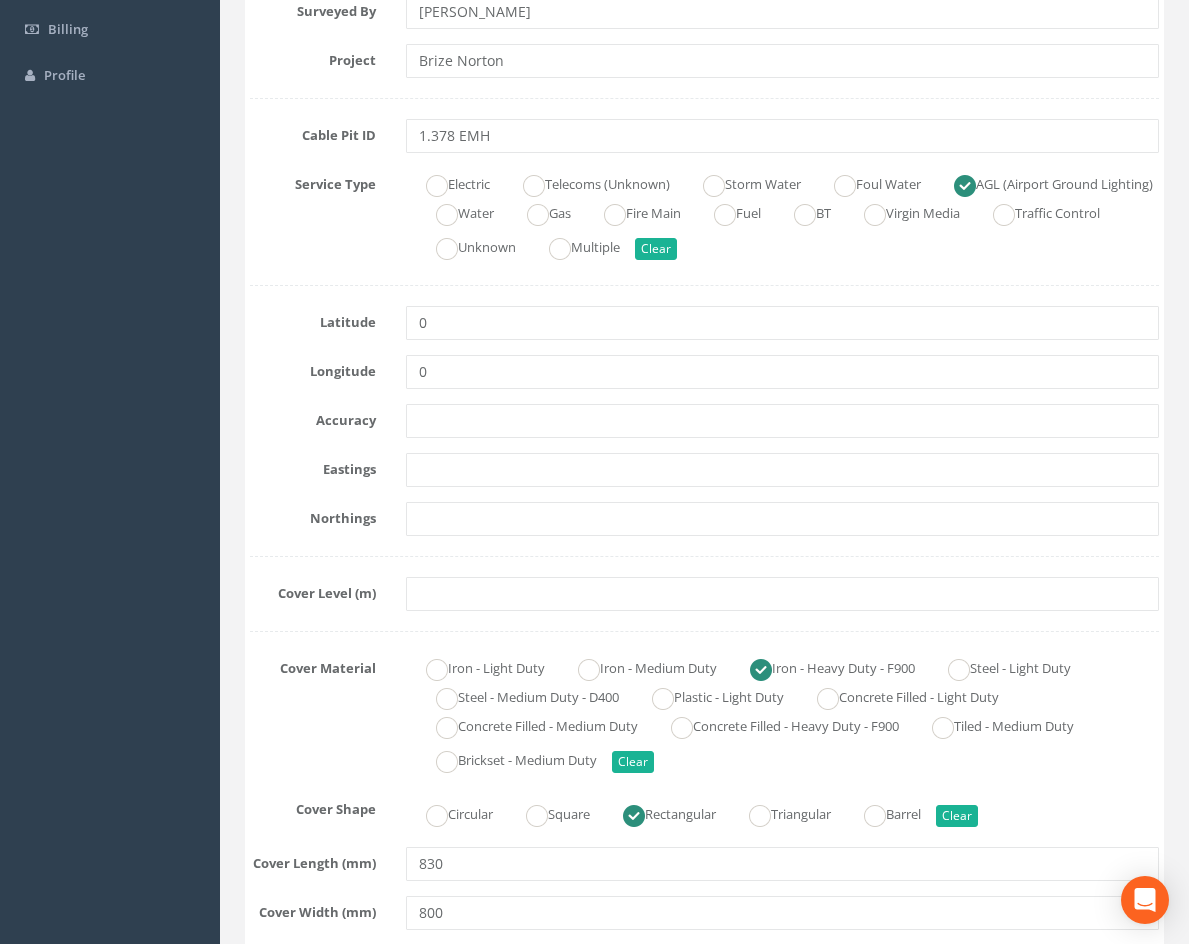 scroll, scrollTop: 388, scrollLeft: 0, axis: vertical 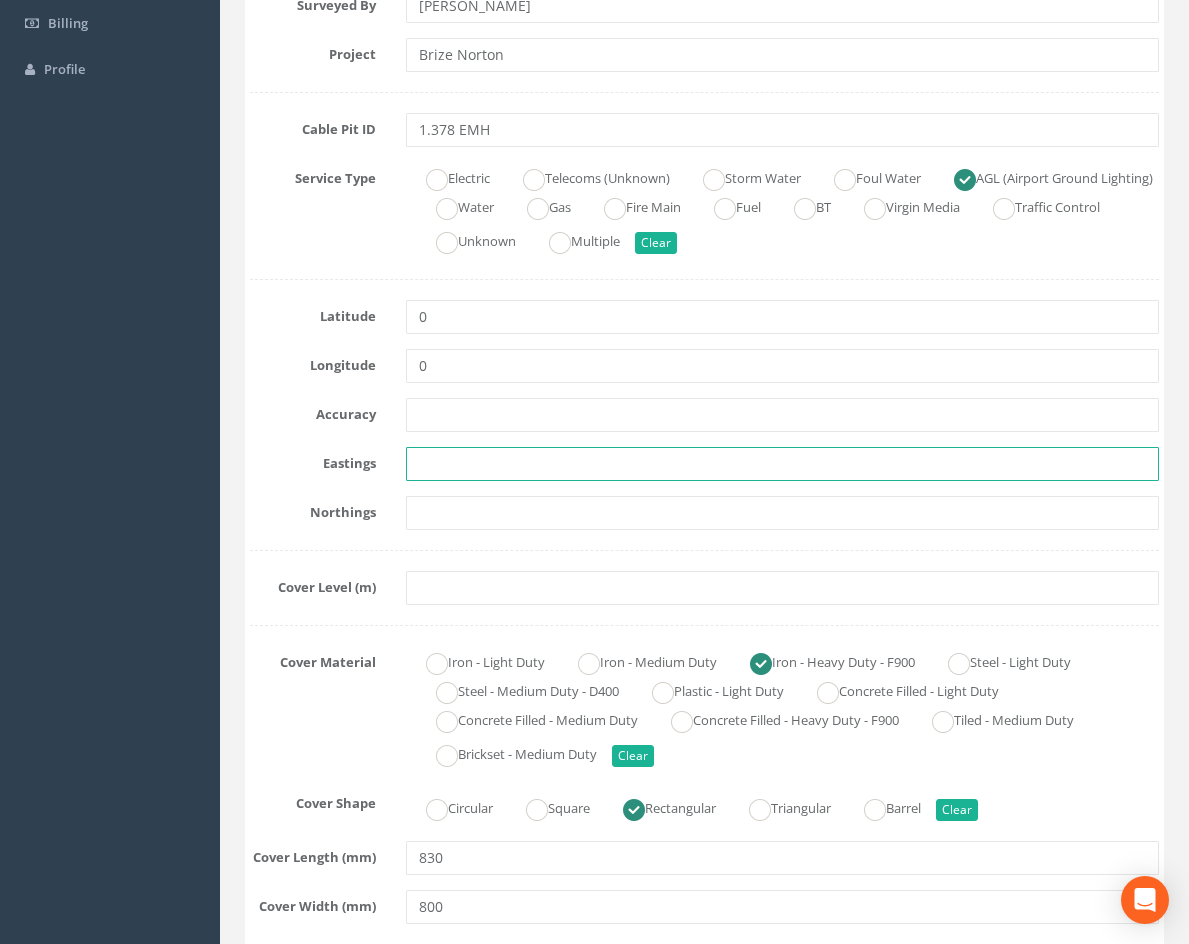 click at bounding box center [782, 464] 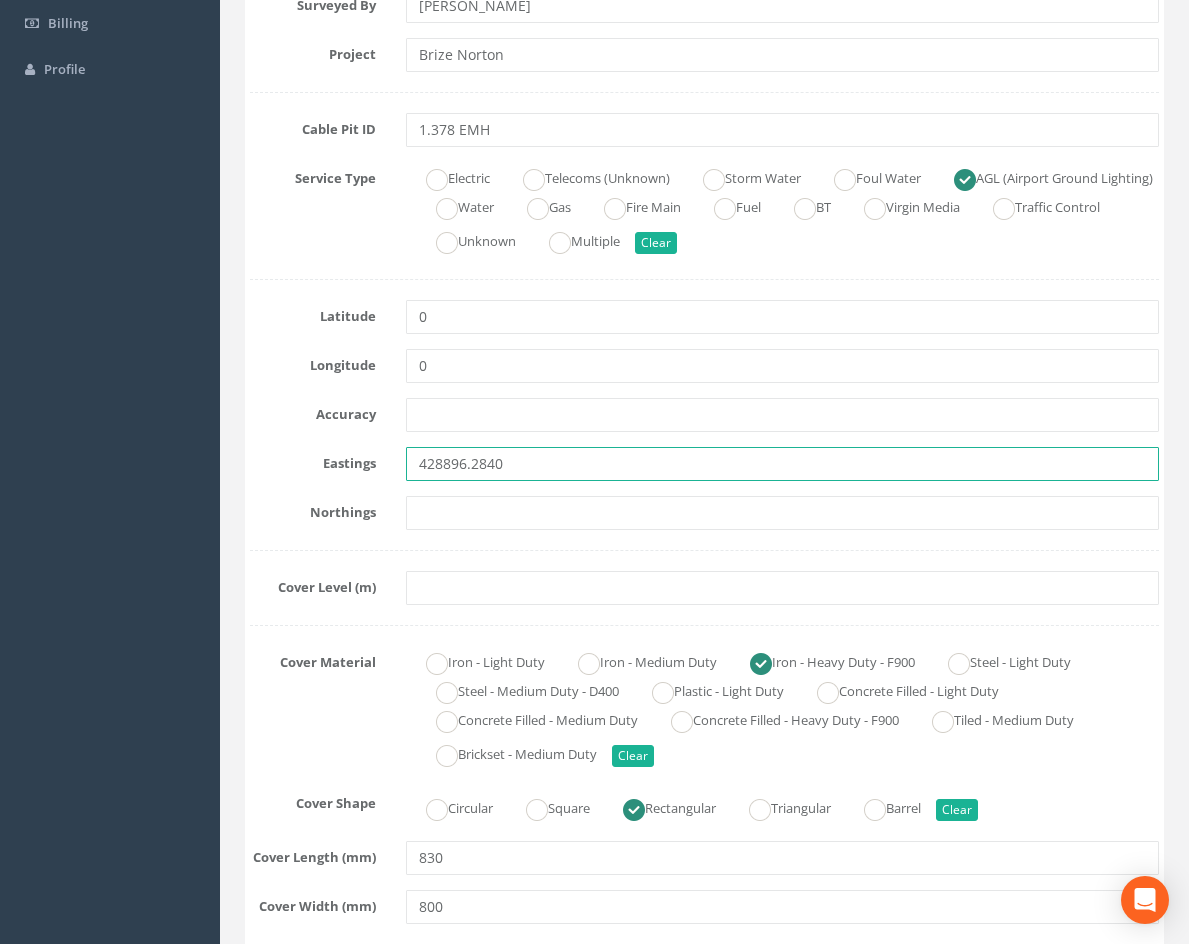 type on "428896.2840" 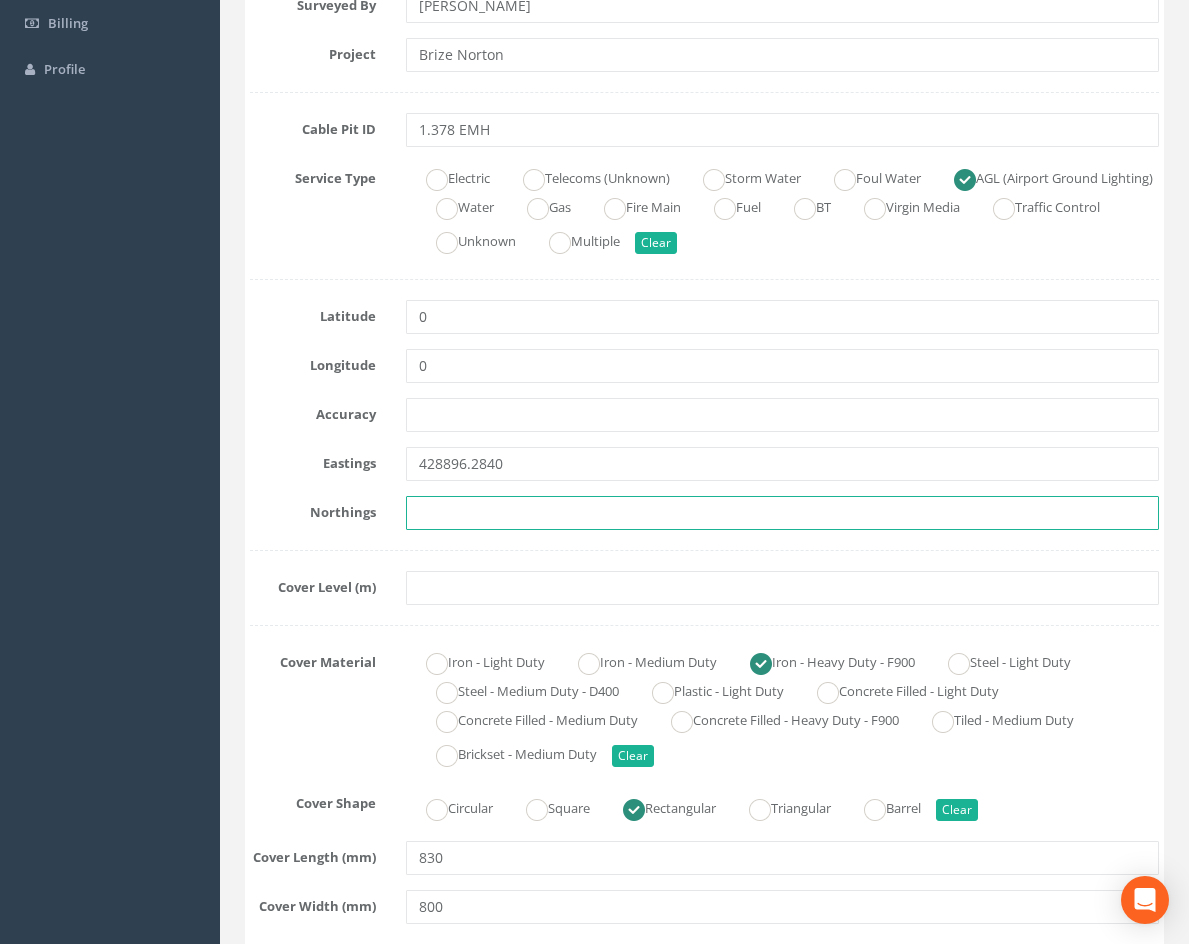 click at bounding box center (782, 513) 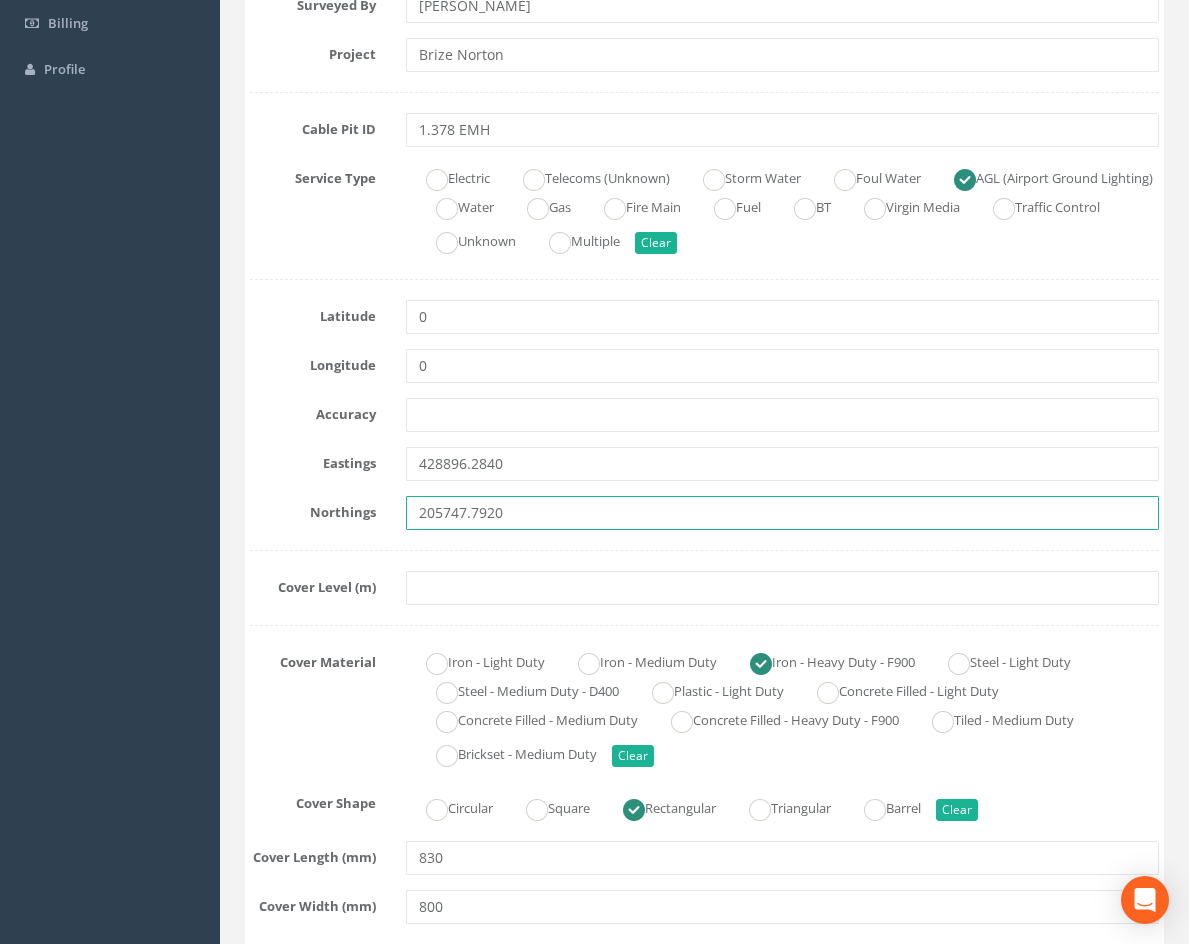 type on "205747.7920" 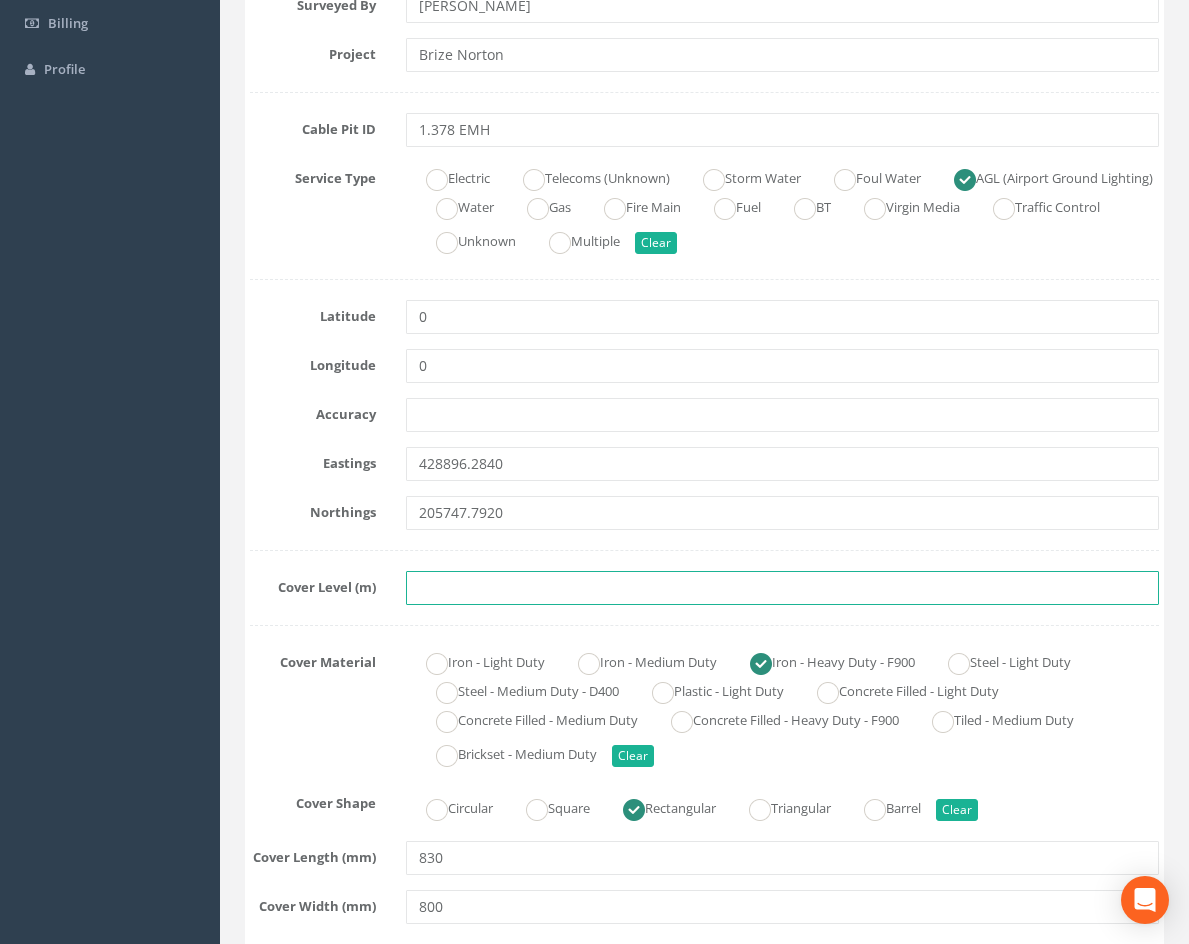 click at bounding box center [782, 588] 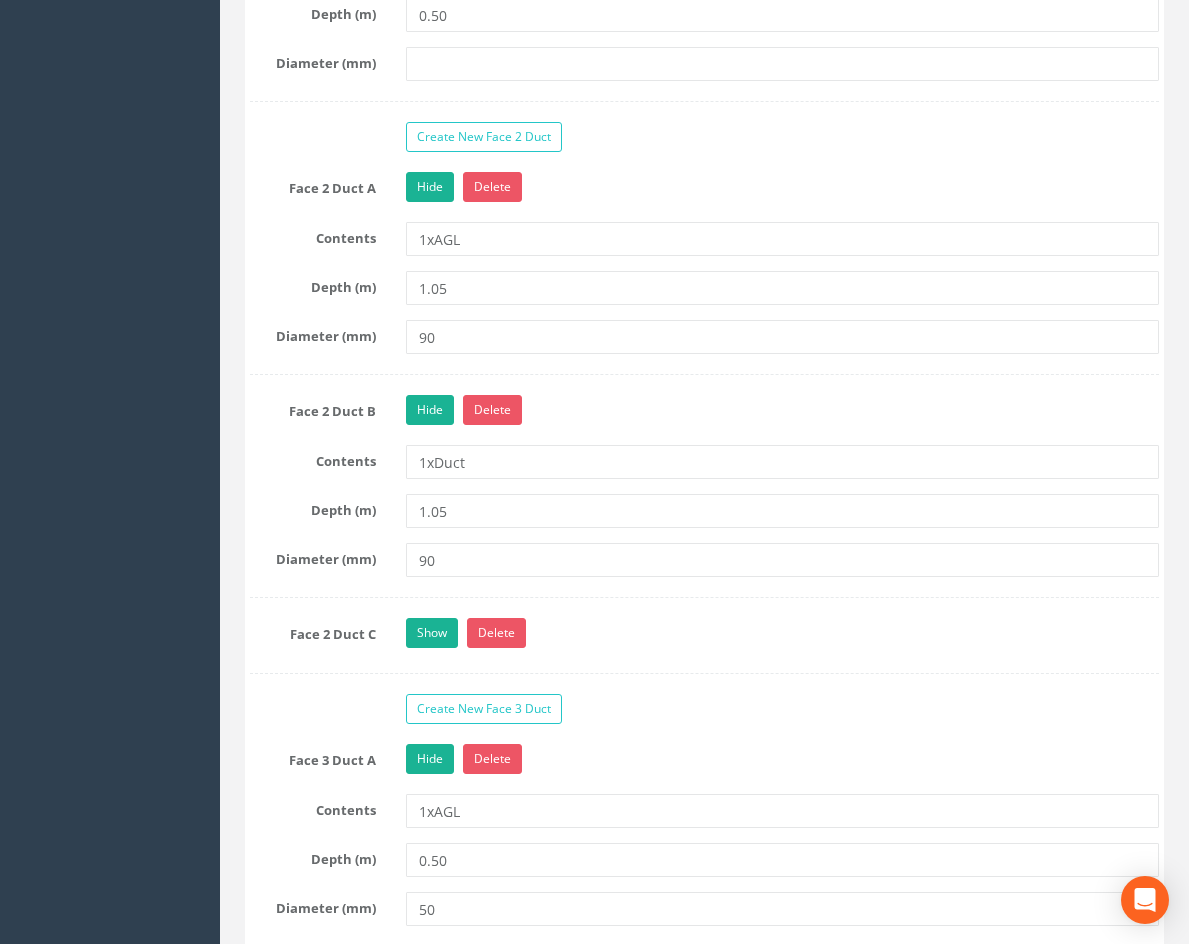 scroll, scrollTop: 2288, scrollLeft: 0, axis: vertical 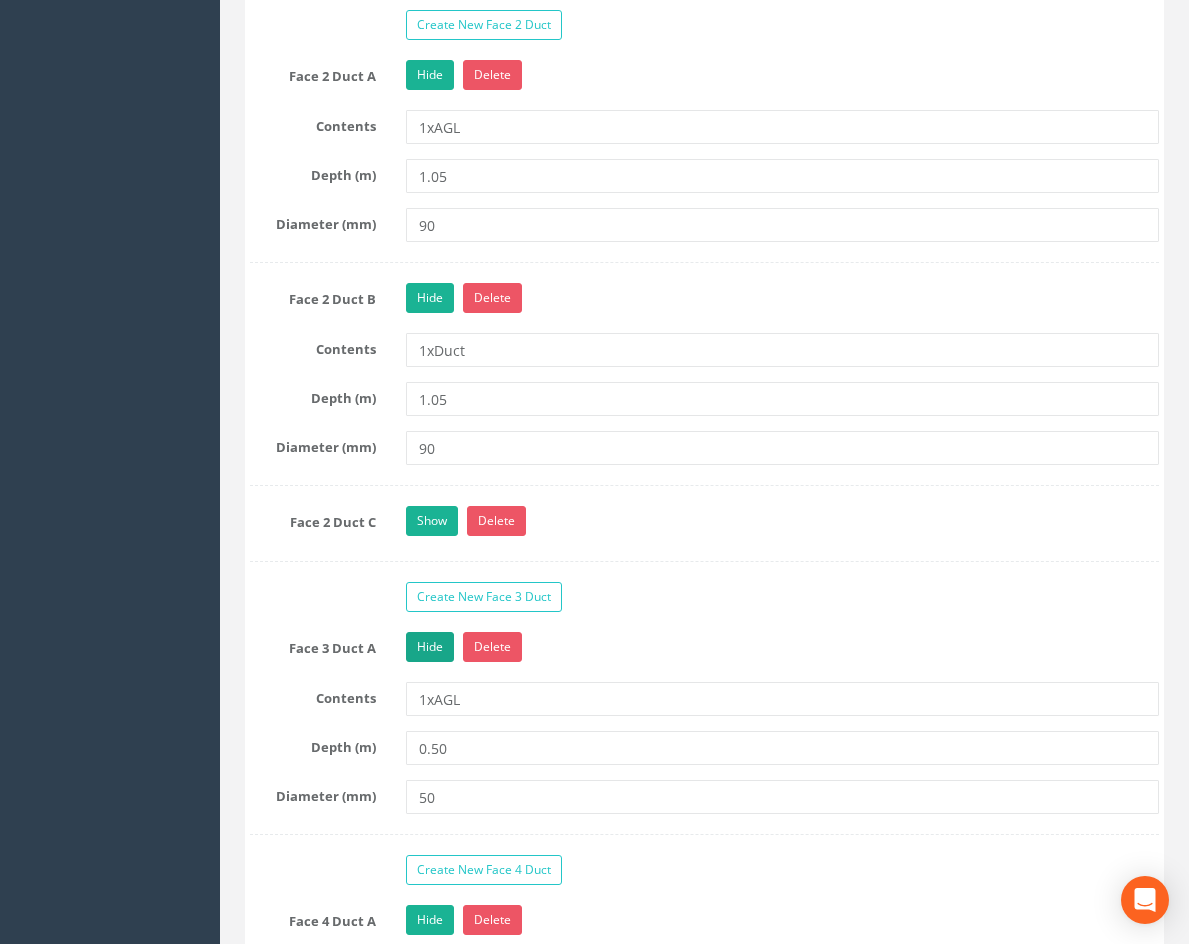 type on "82.4680" 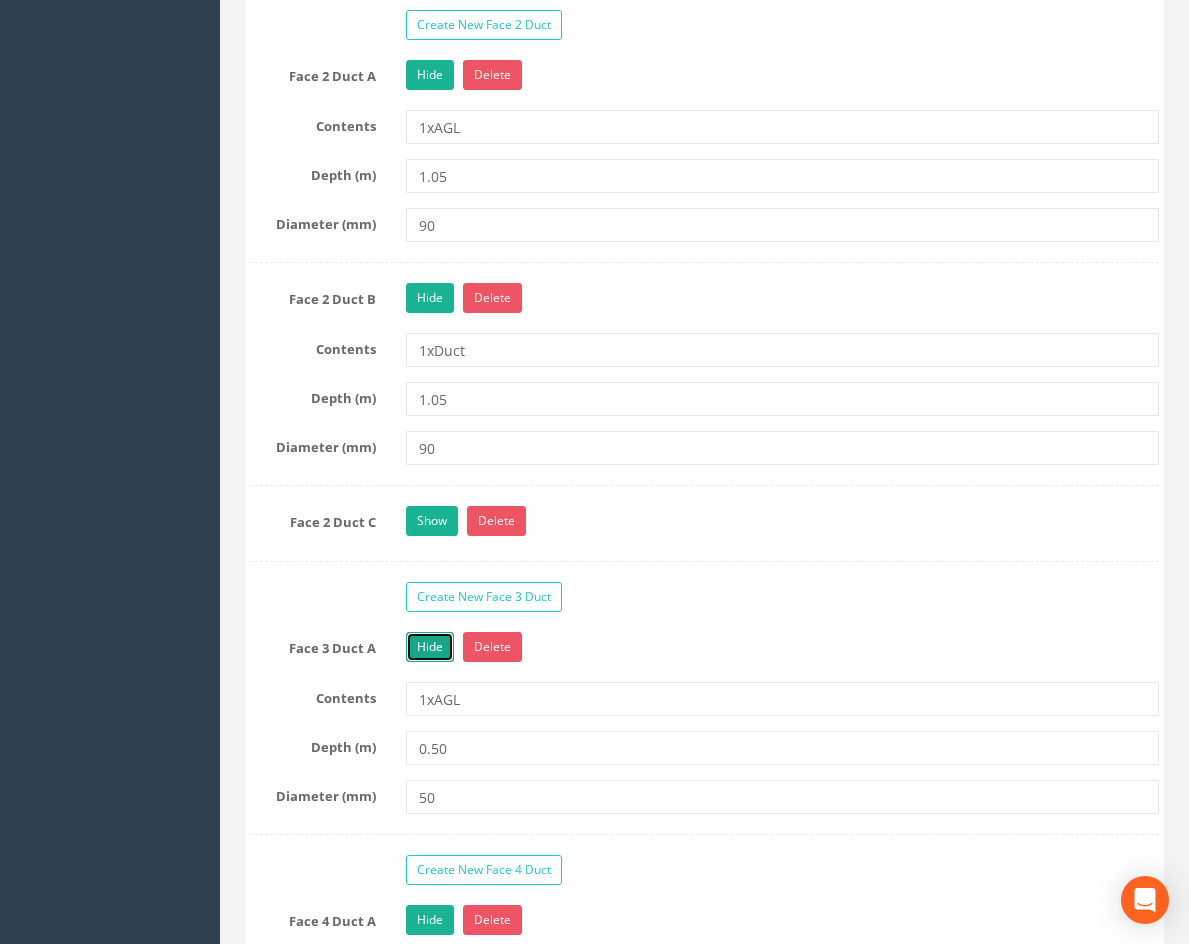 click on "Hide" at bounding box center [430, 647] 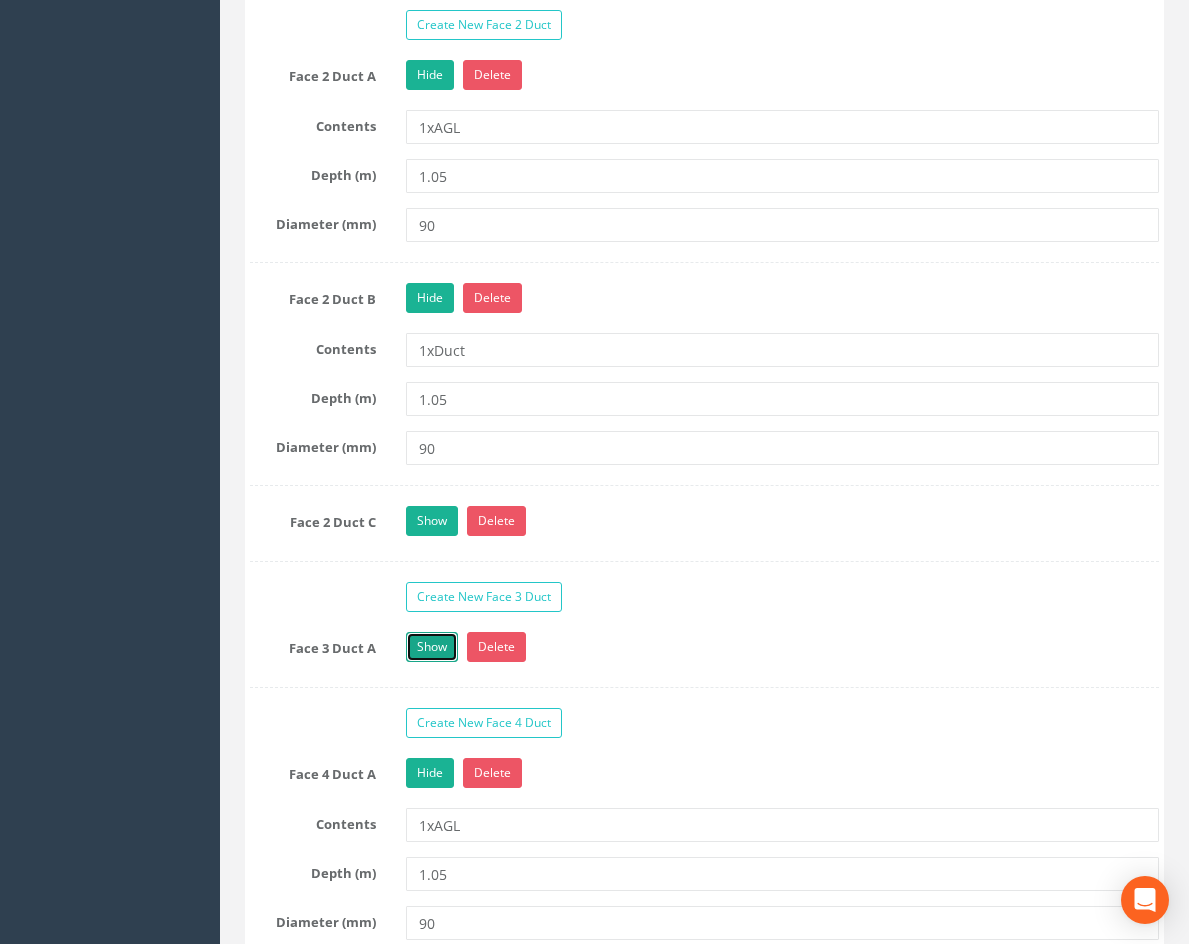 click on "Show" at bounding box center (432, 647) 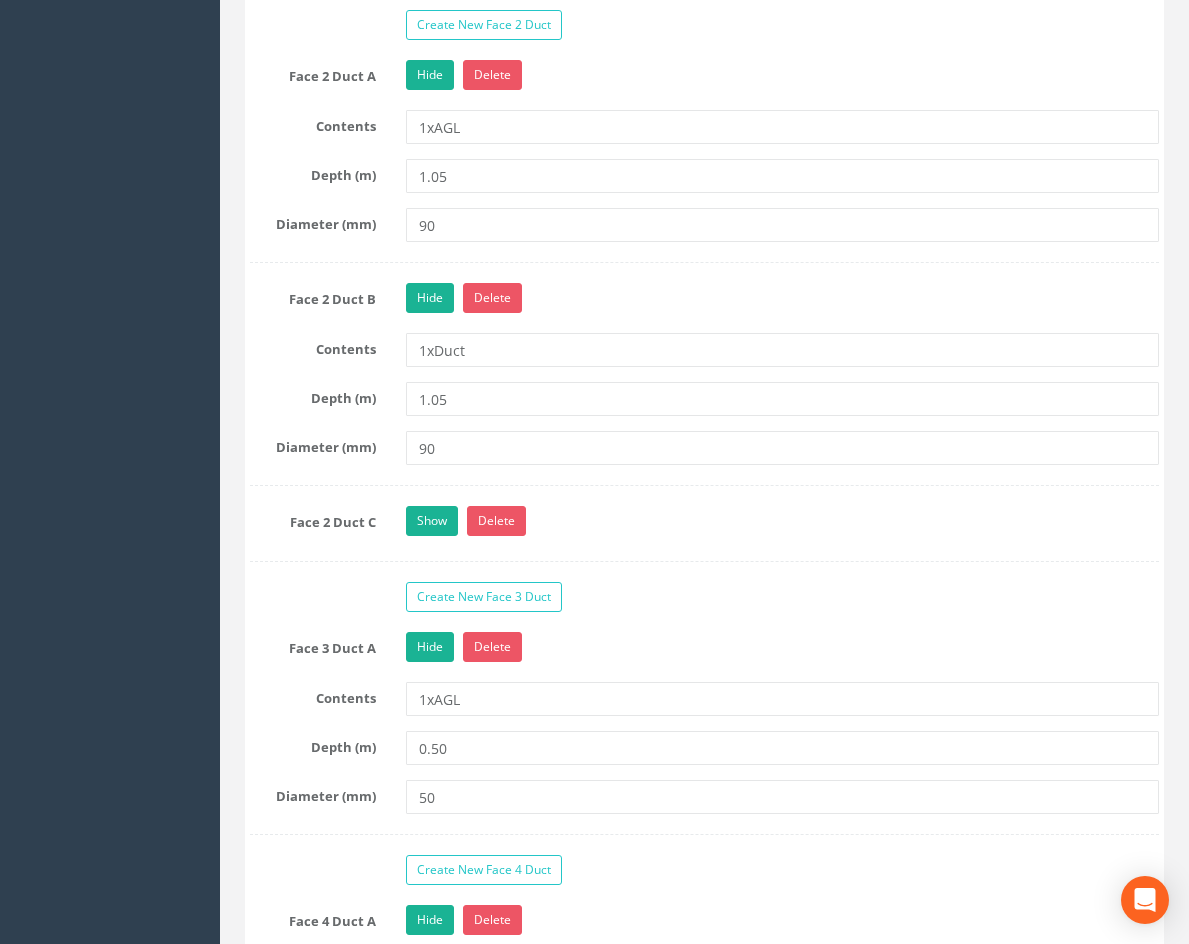 click on "Show
Delete" at bounding box center [782, 523] 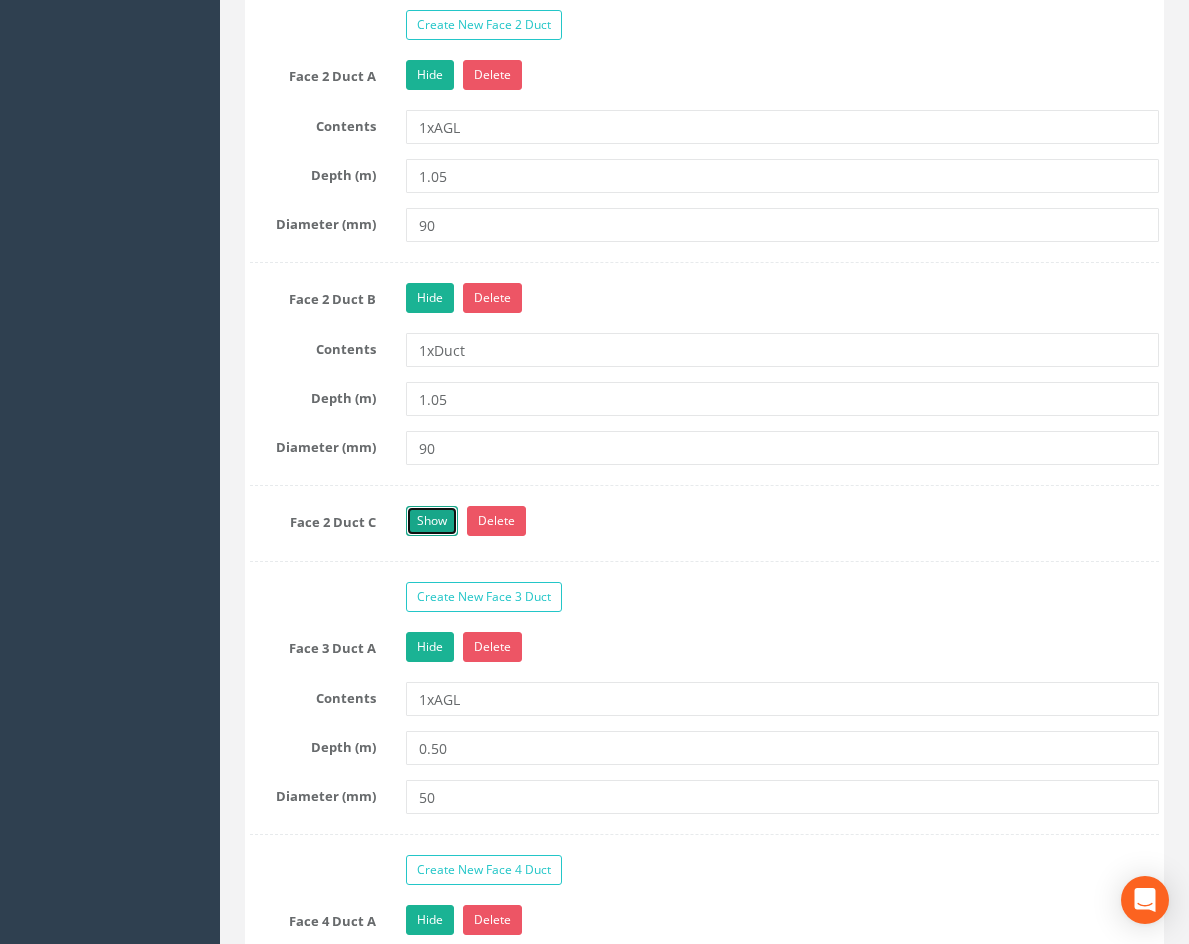 click on "Show" at bounding box center (432, 521) 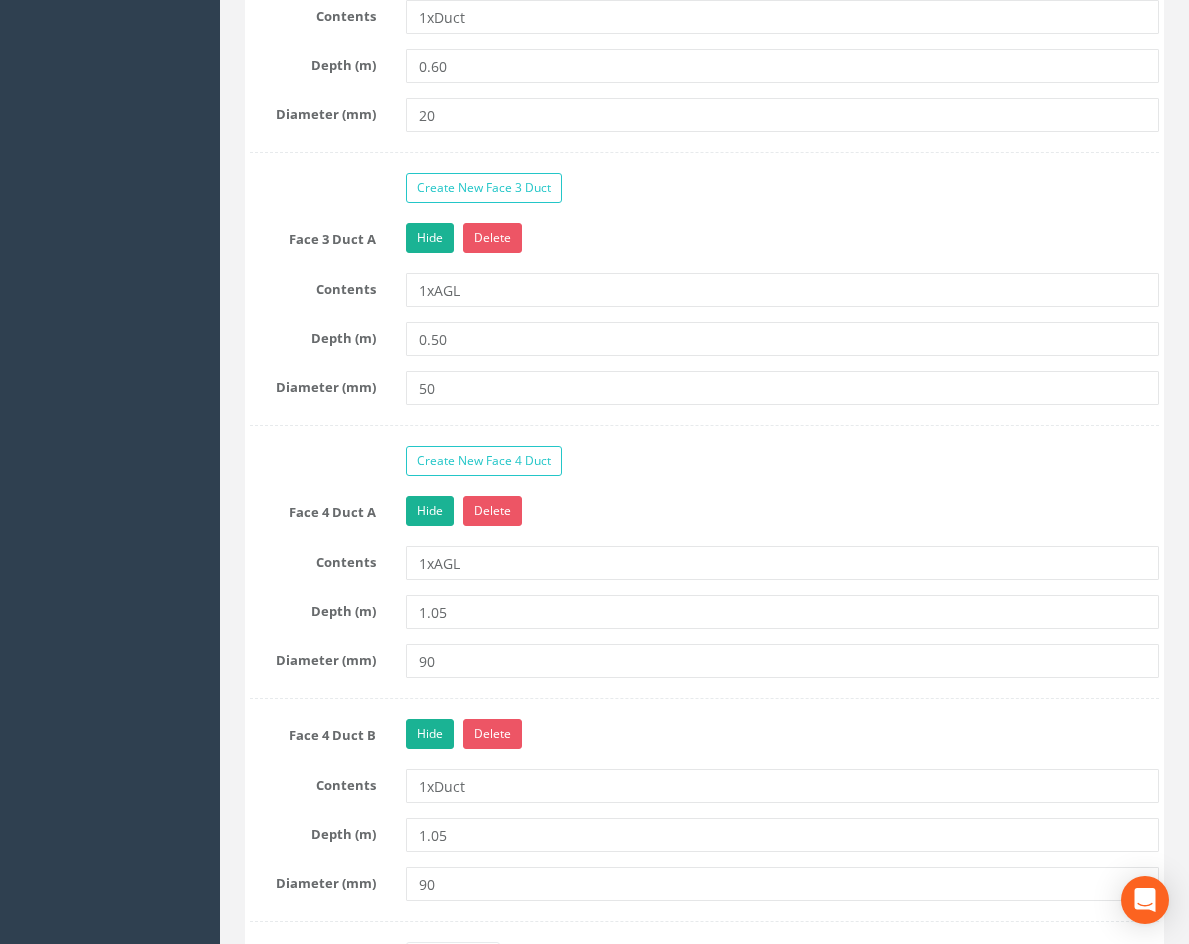 scroll, scrollTop: 3088, scrollLeft: 0, axis: vertical 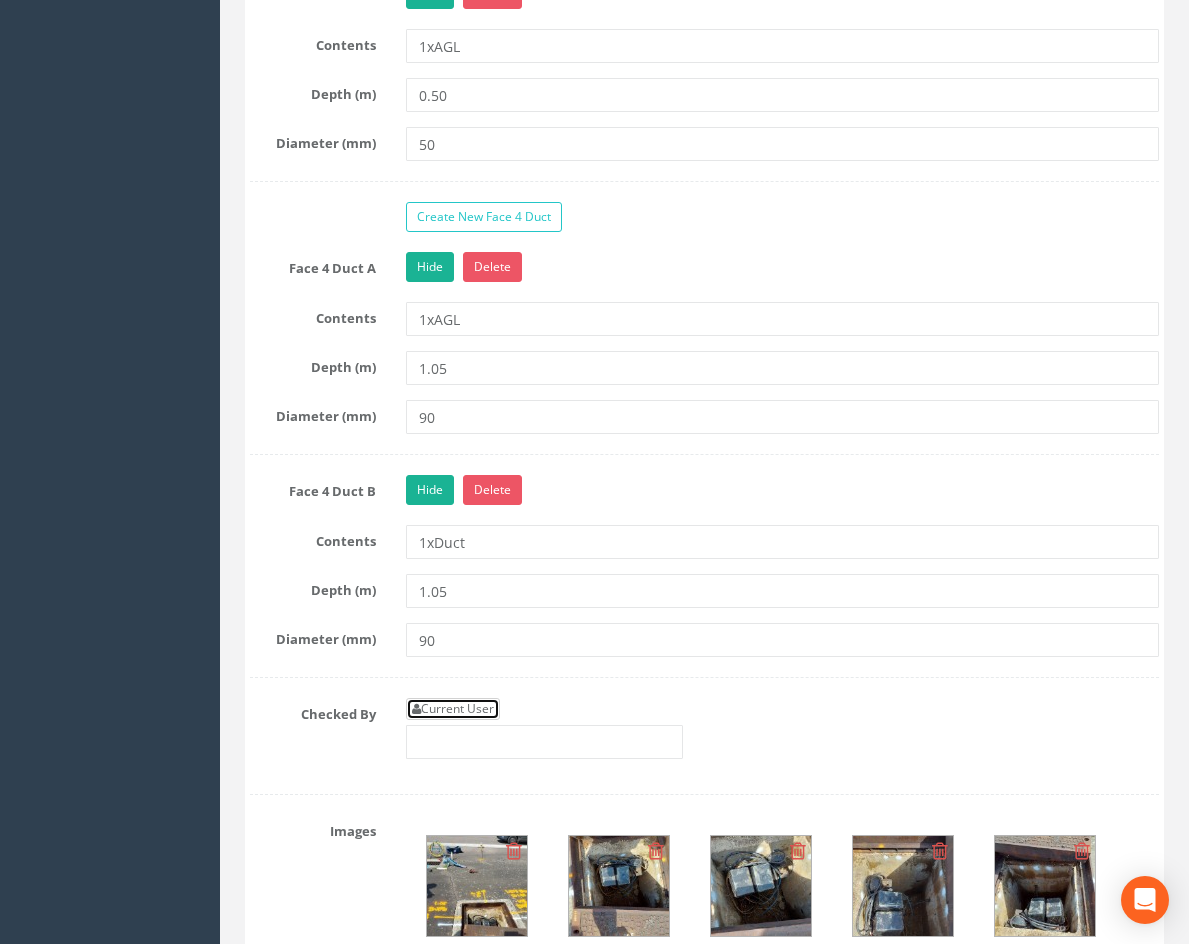 click on "Current User" at bounding box center [453, 709] 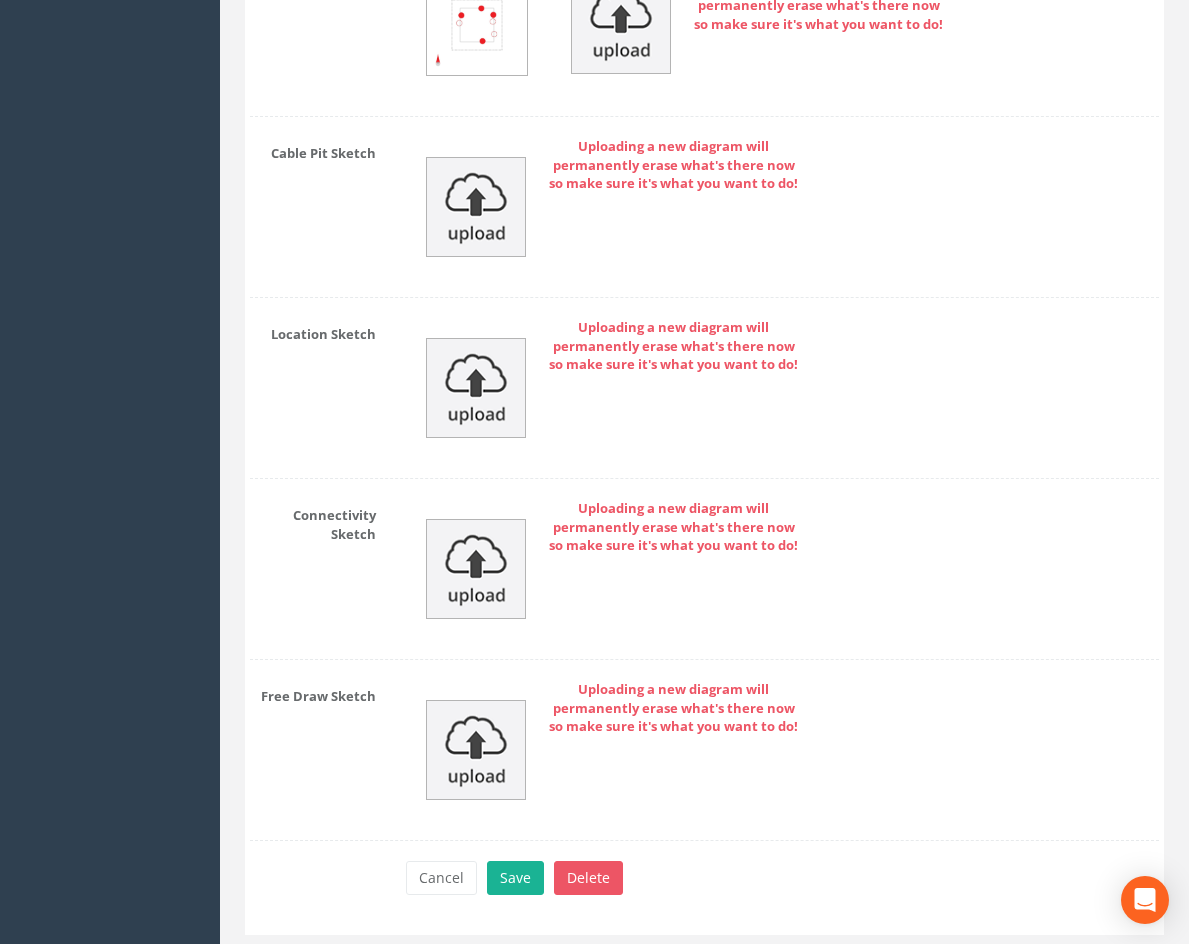 scroll, scrollTop: 4443, scrollLeft: 0, axis: vertical 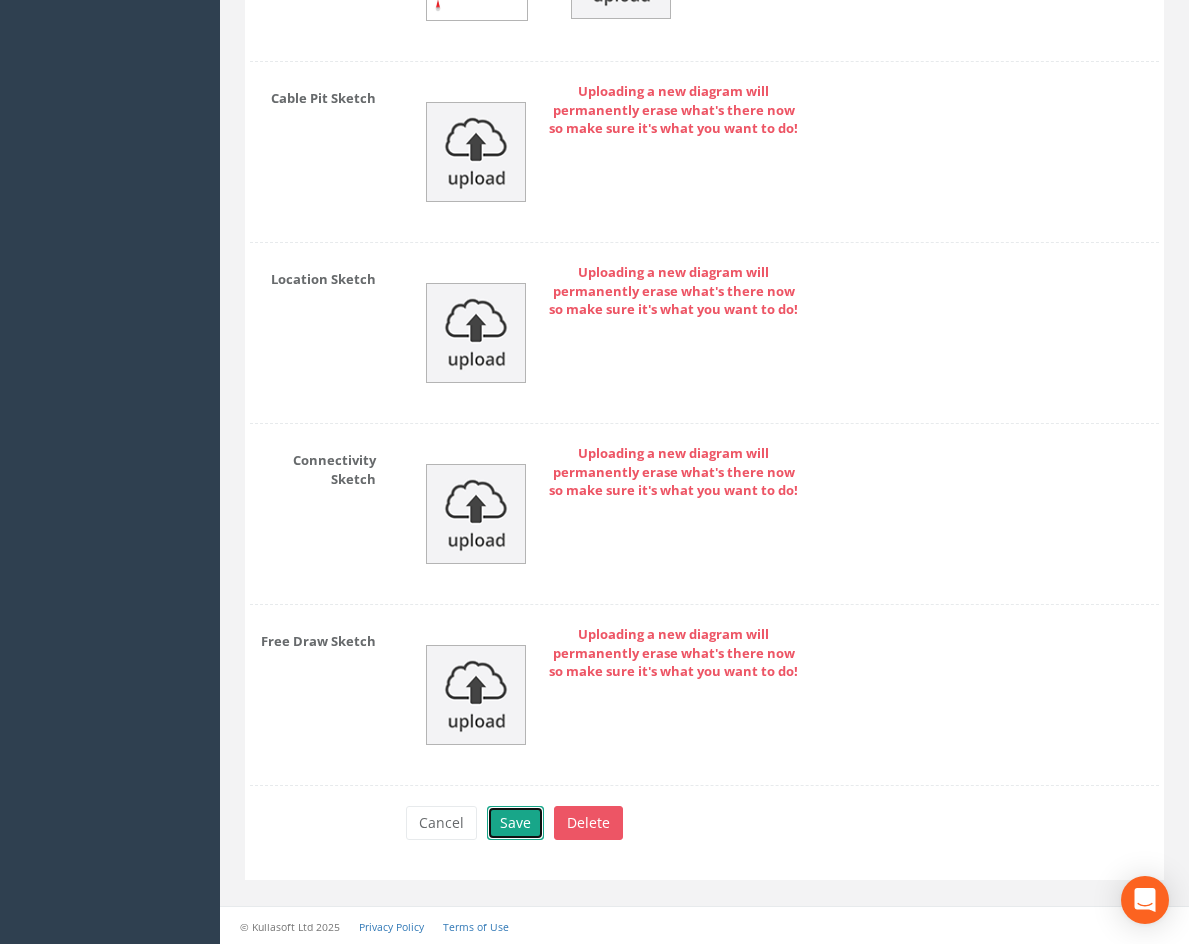 click on "Save" at bounding box center [515, 823] 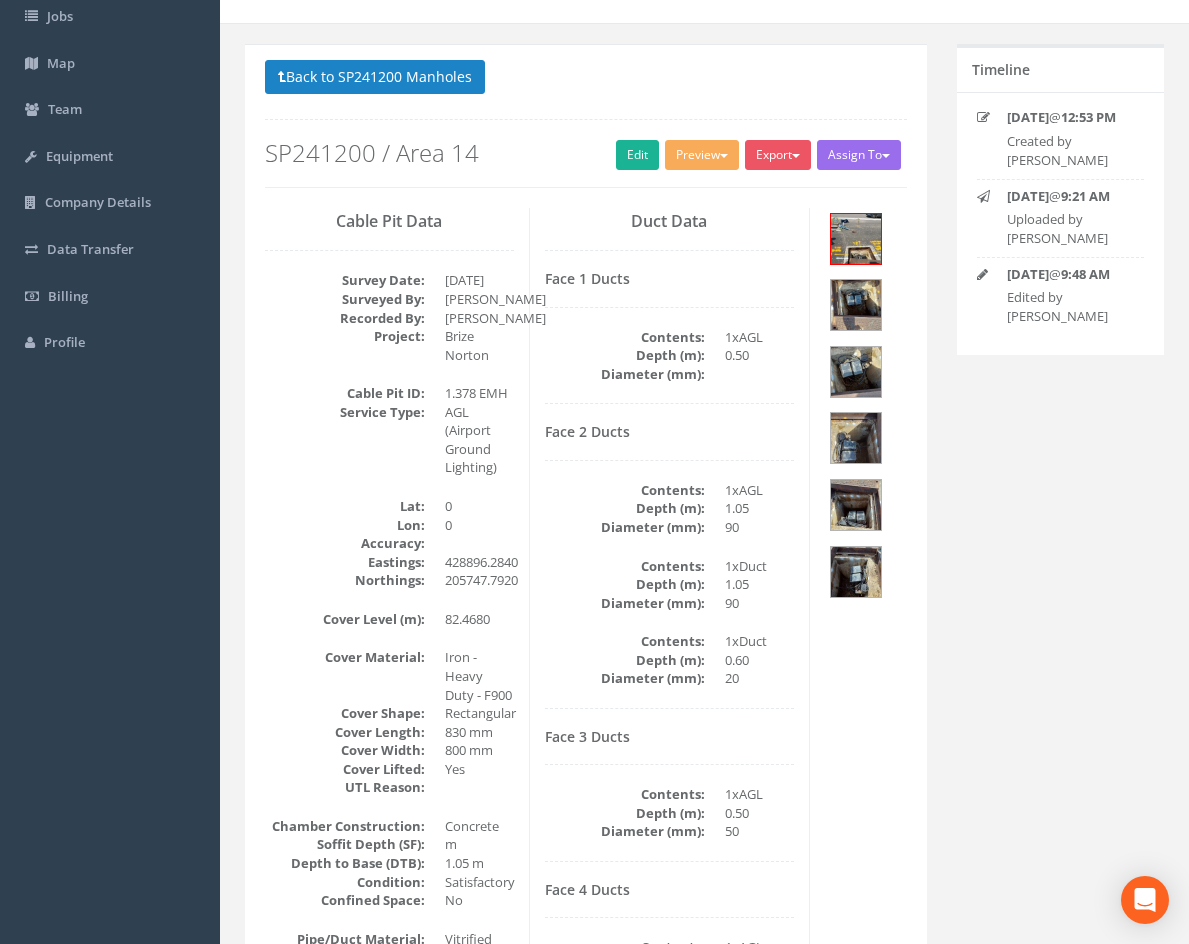 scroll, scrollTop: 0, scrollLeft: 0, axis: both 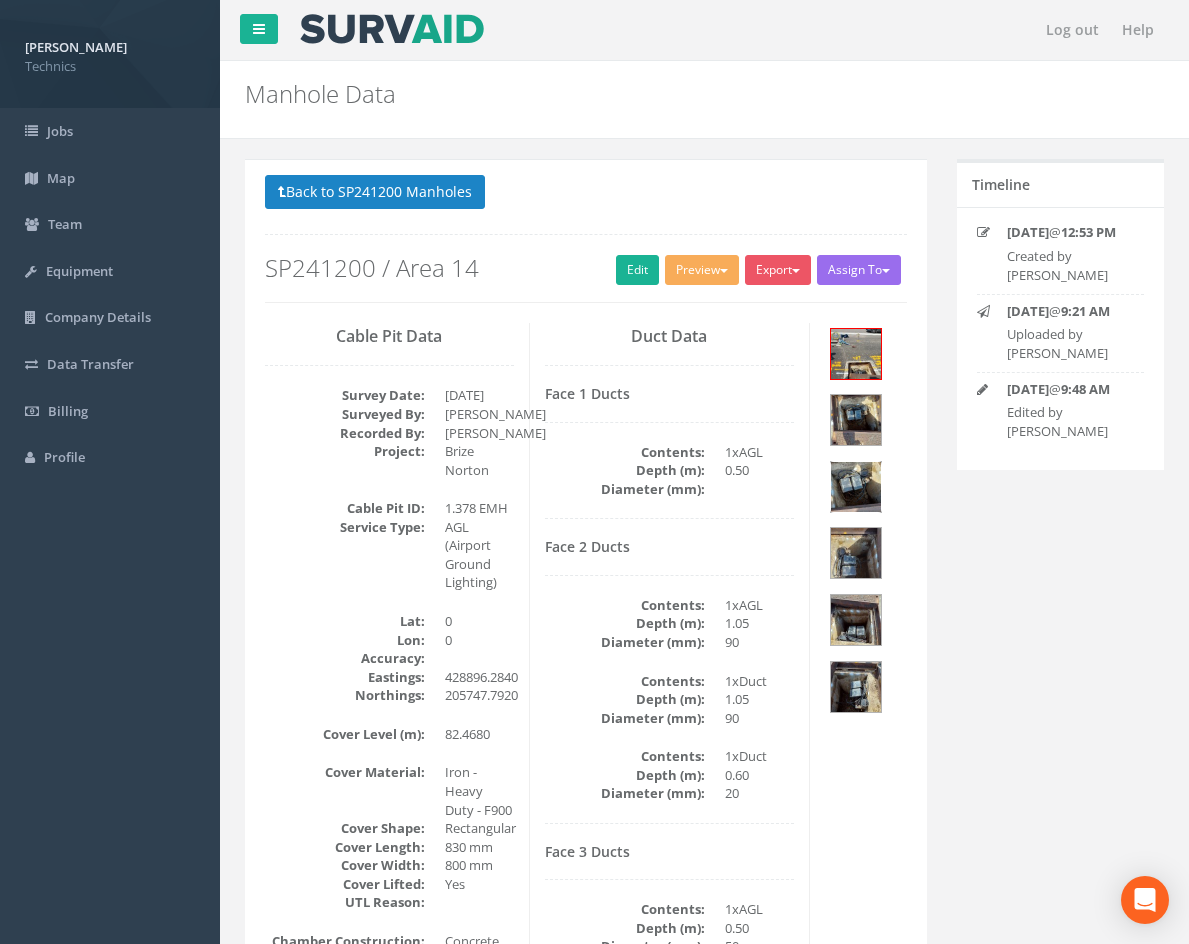 click at bounding box center [856, 487] 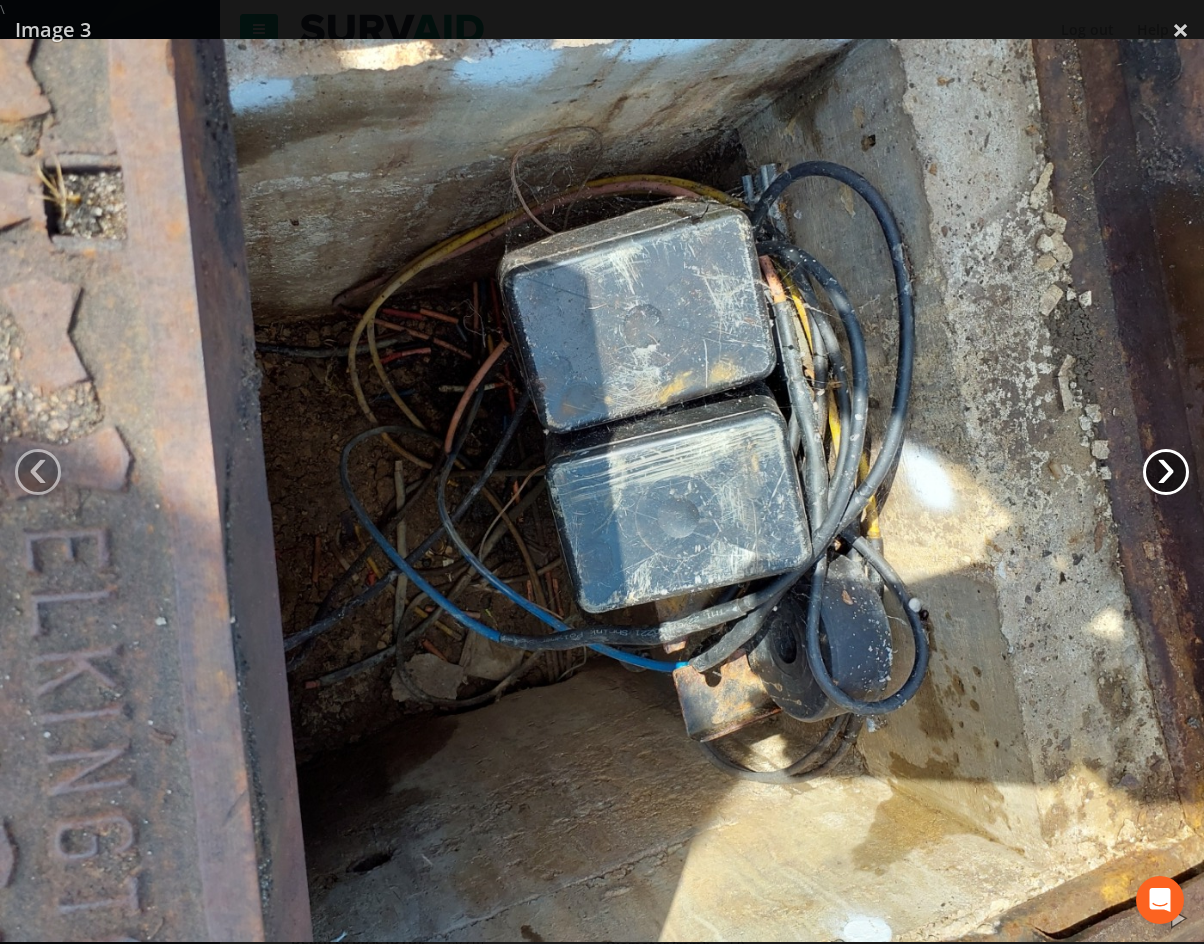 click on "›" at bounding box center (1166, 472) 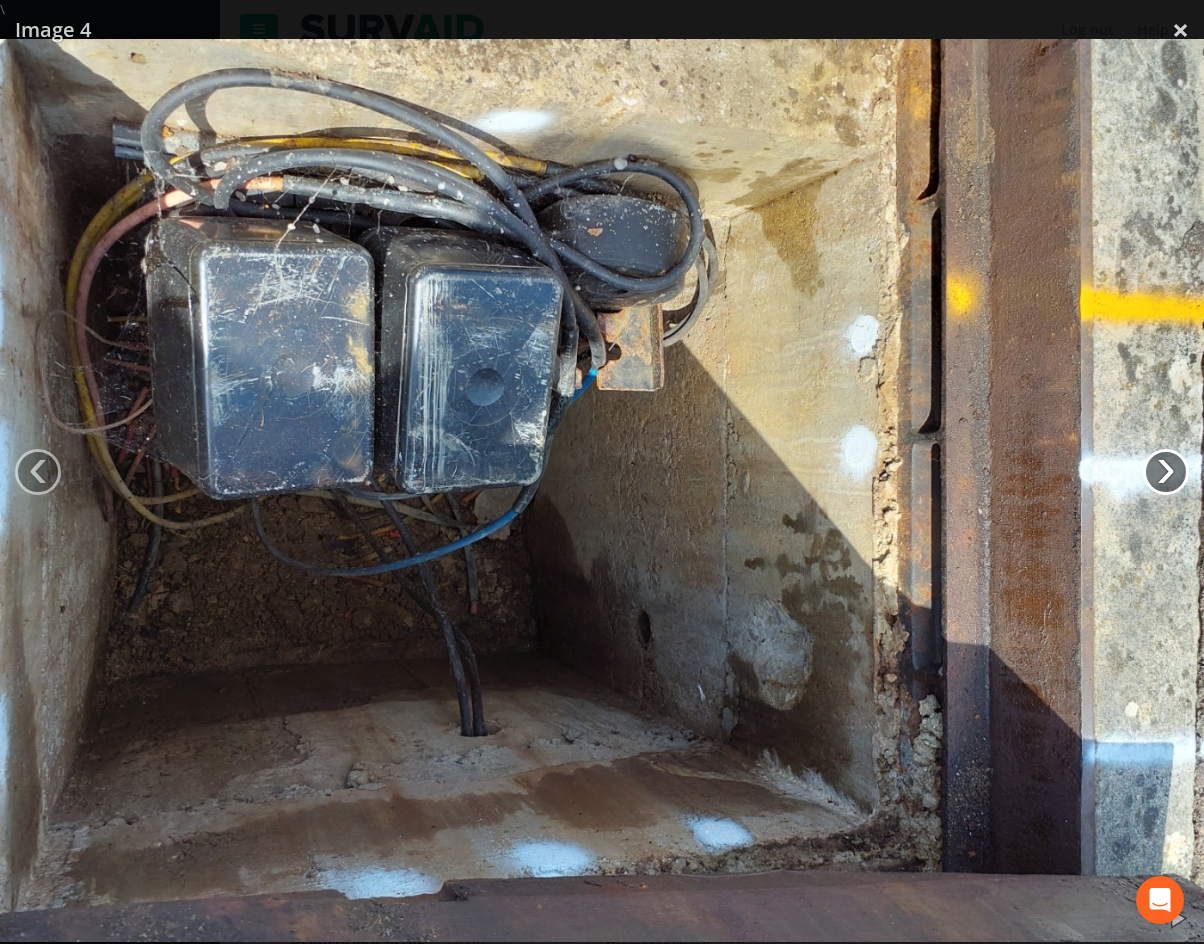click on "›" at bounding box center [1166, 472] 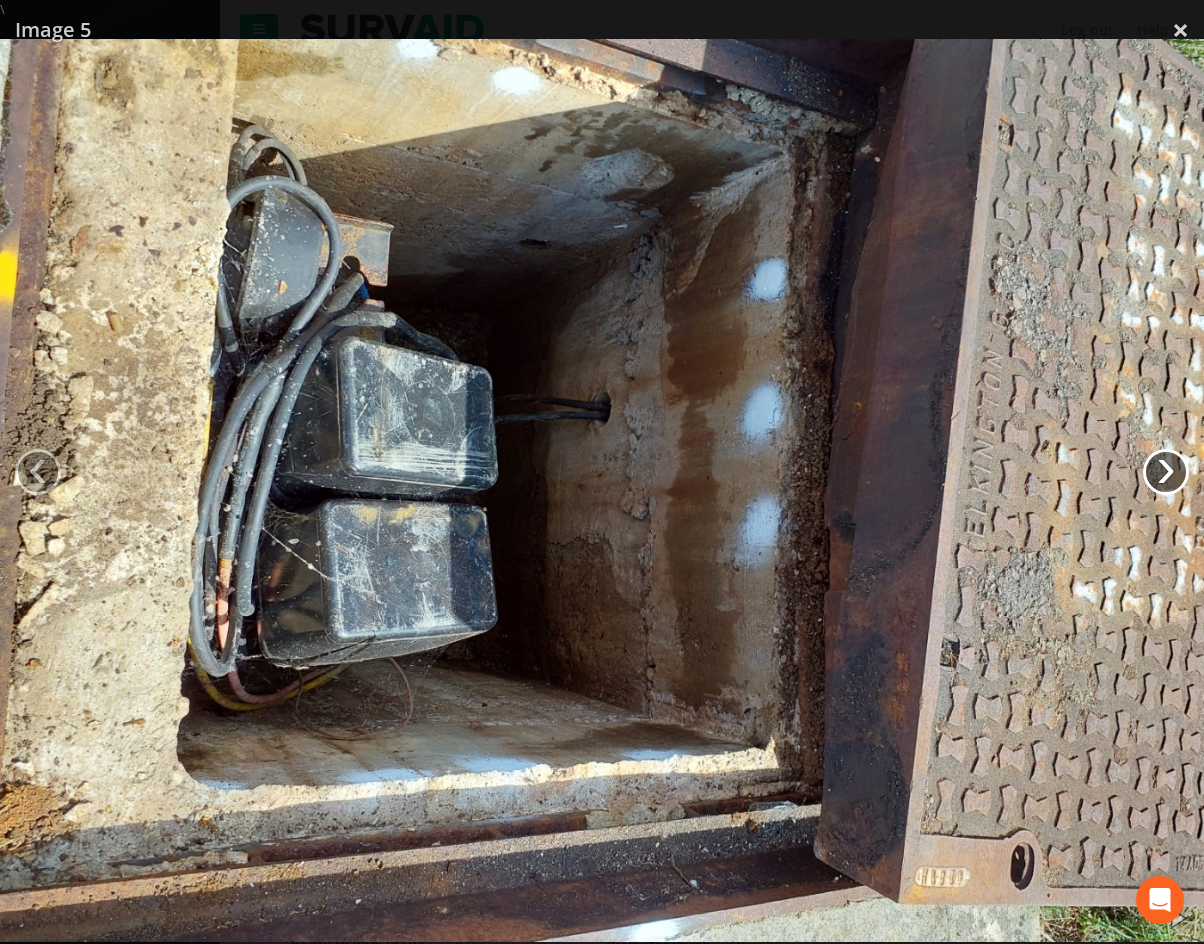 click on "›" at bounding box center [1166, 472] 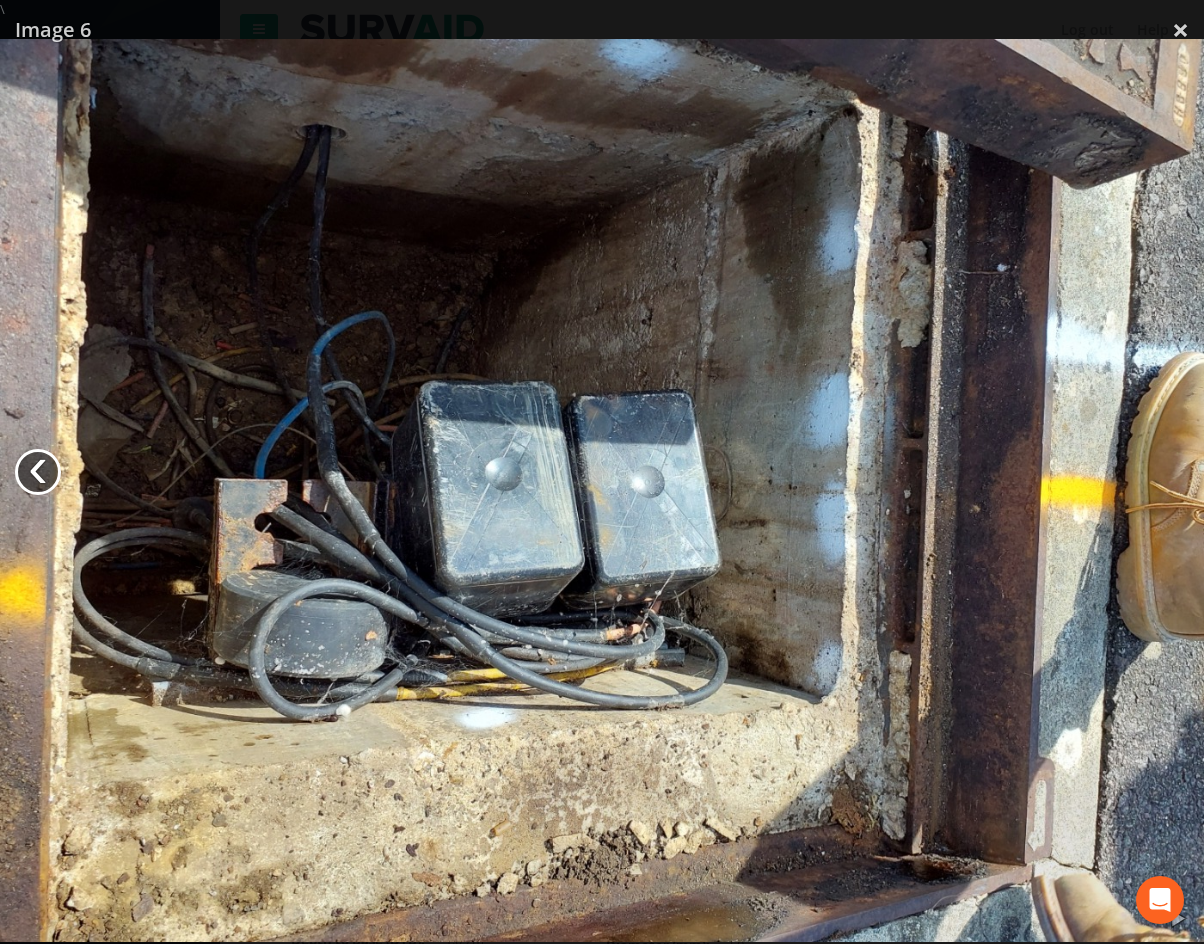 click on "‹" at bounding box center (38, 472) 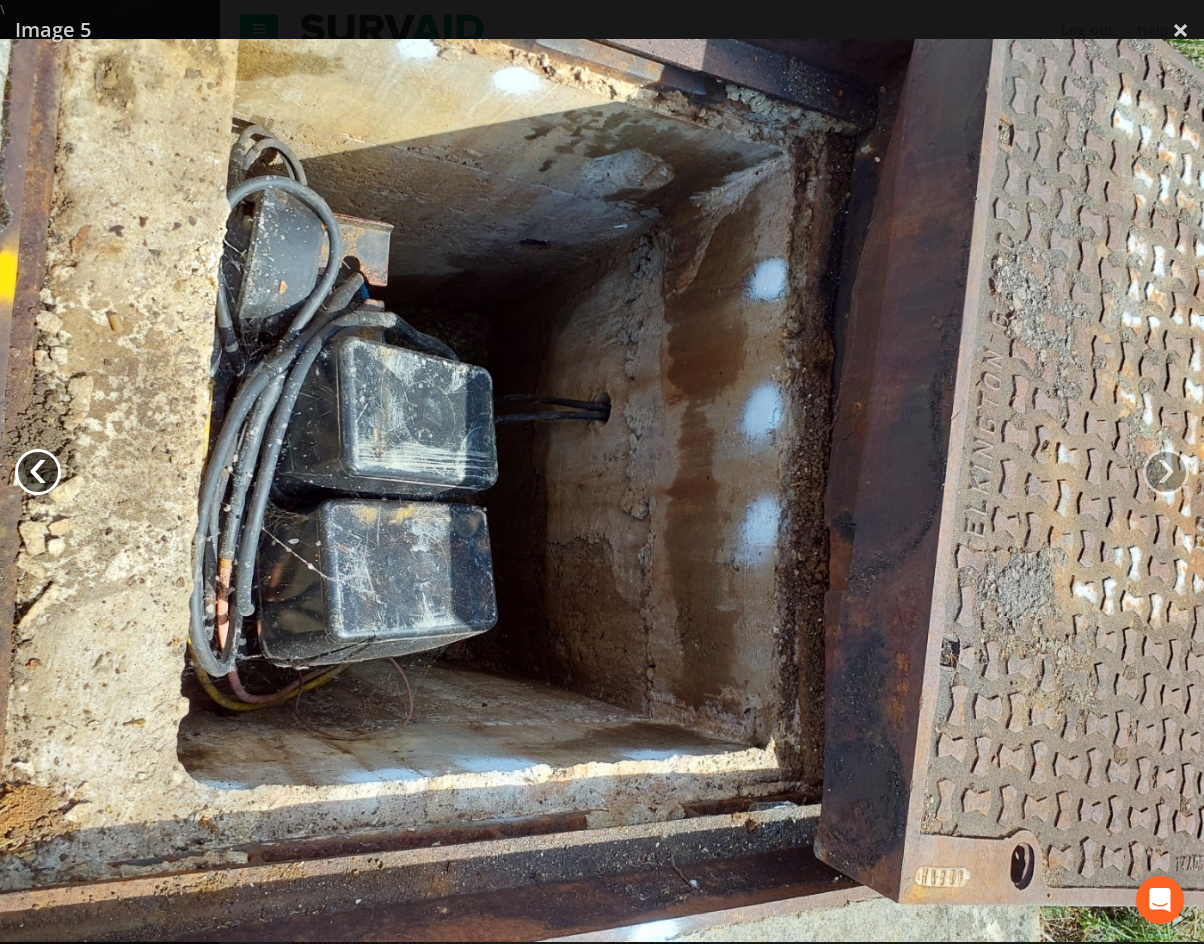 click on "‹" at bounding box center [38, 472] 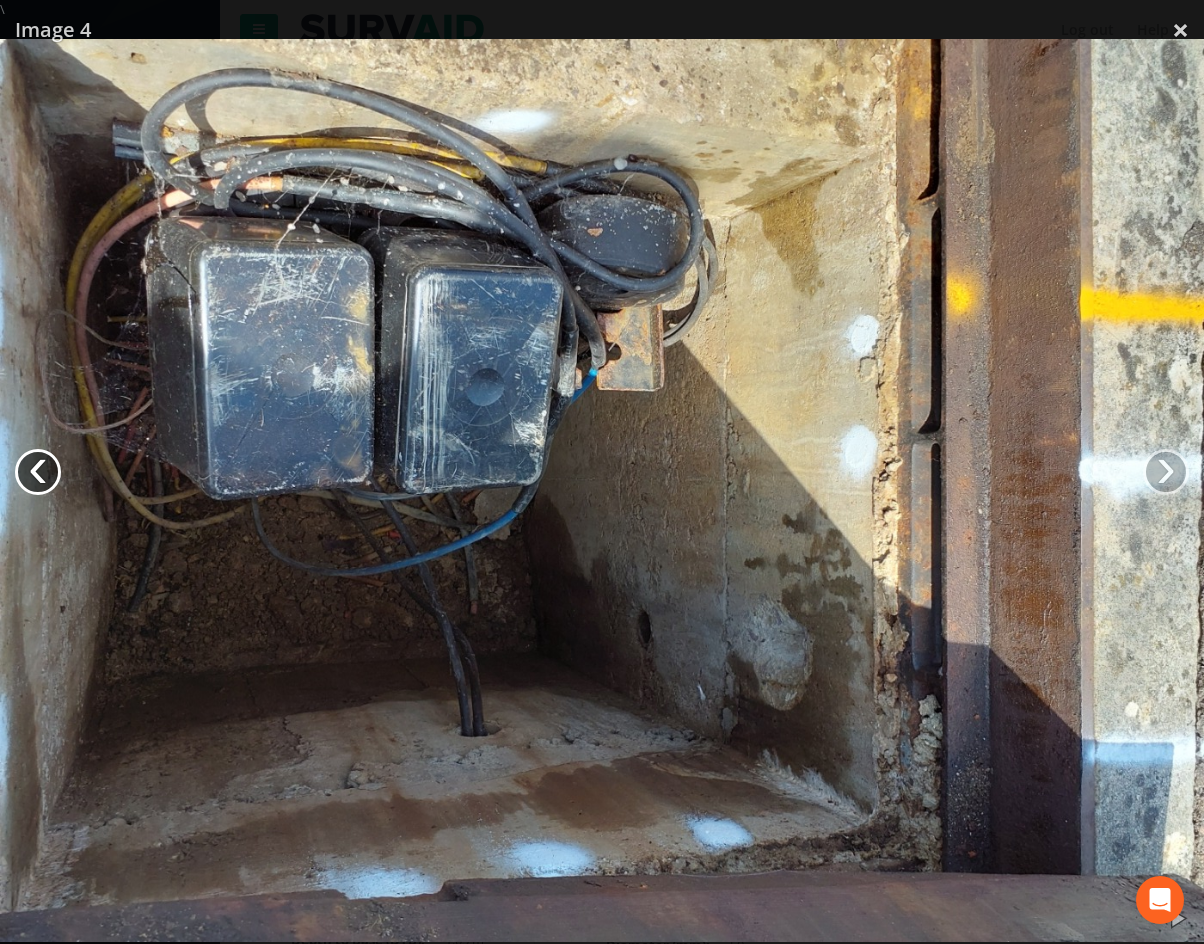 click on "‹" at bounding box center (38, 472) 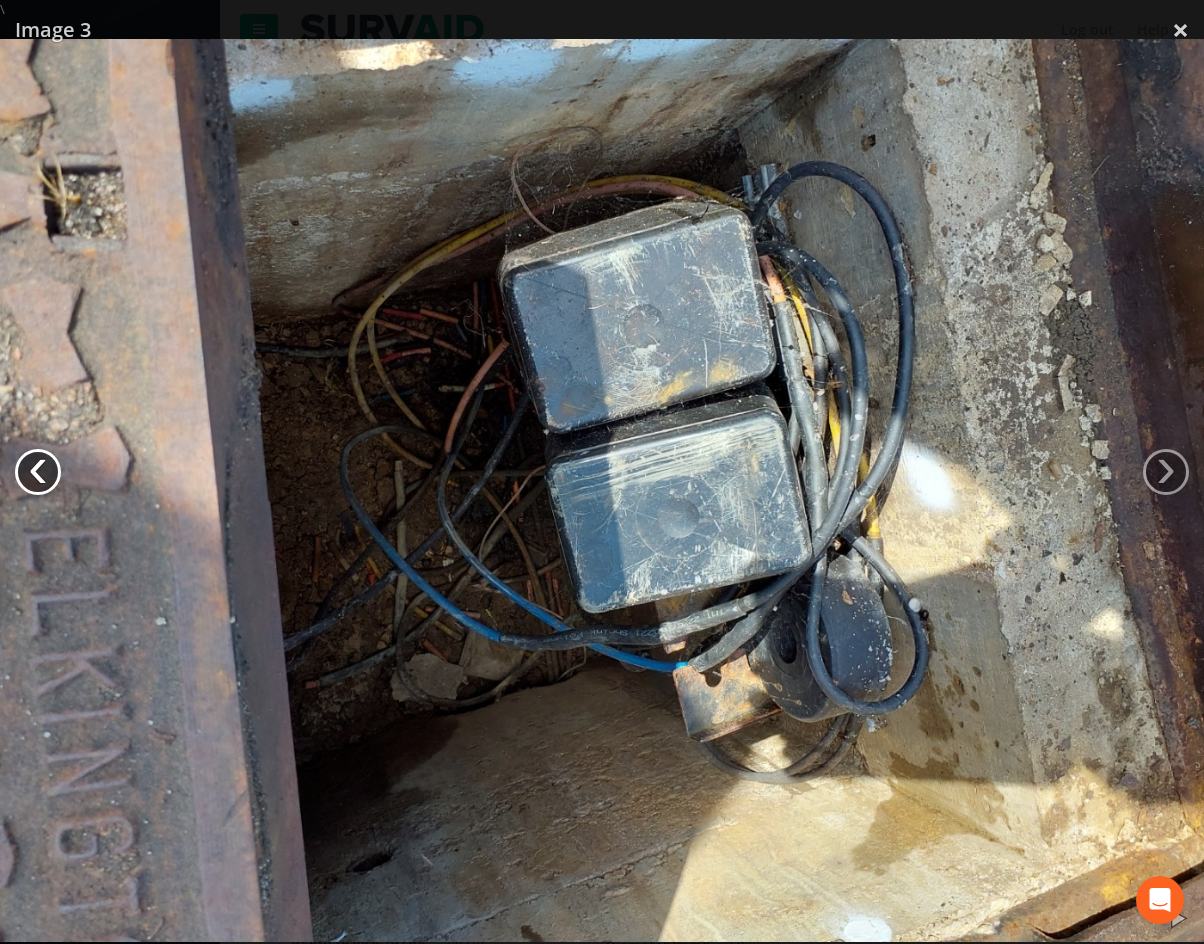 click on "‹" at bounding box center (38, 472) 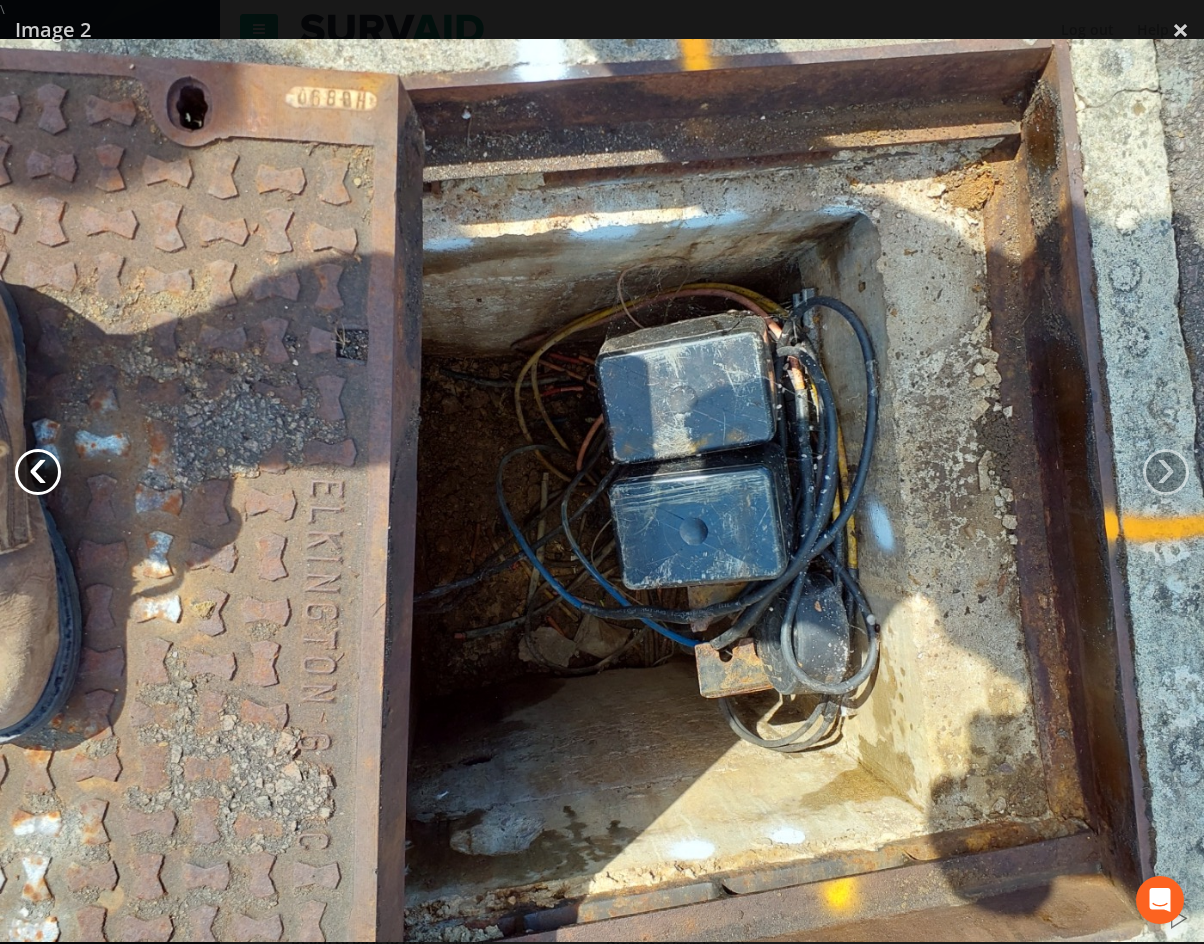 click on "‹" at bounding box center (38, 472) 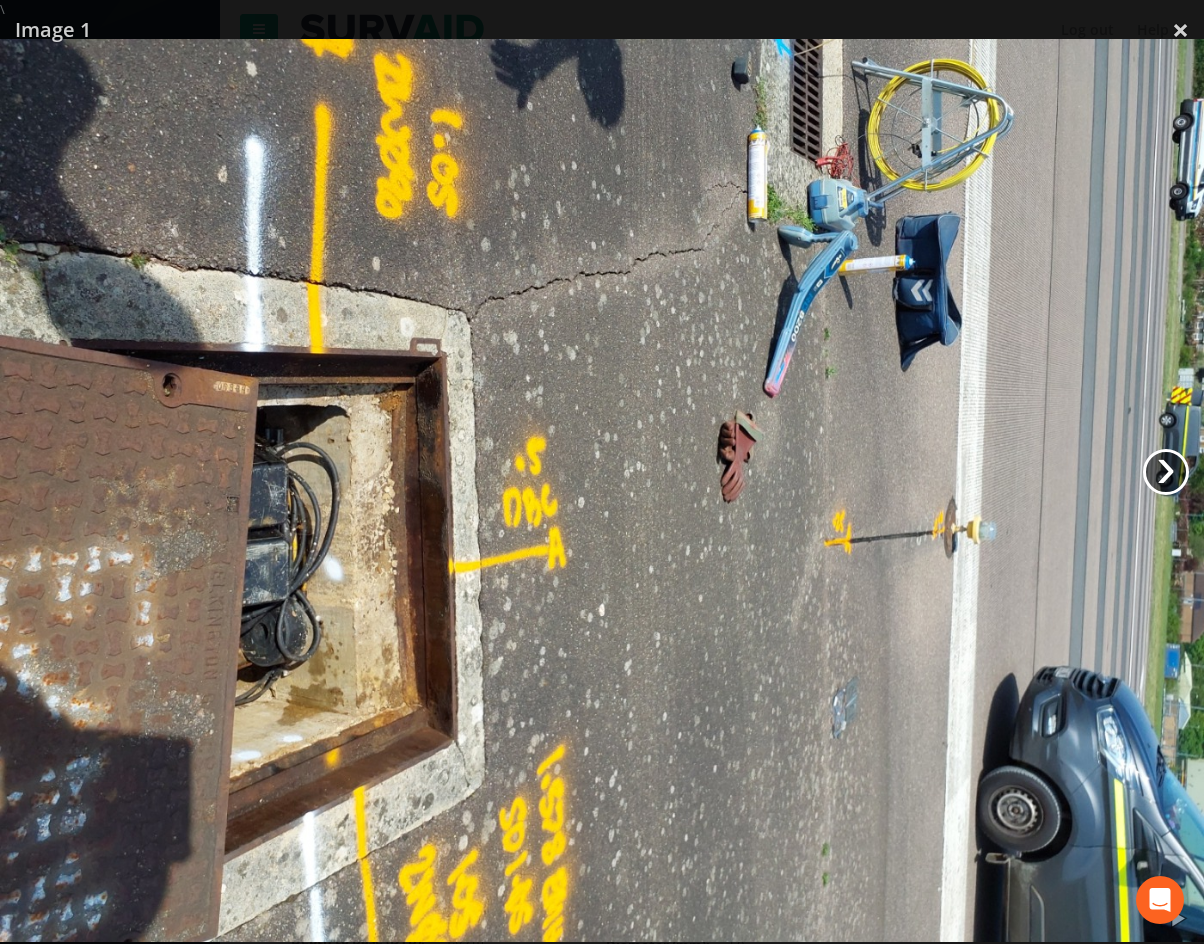 click on "›" at bounding box center (1166, 472) 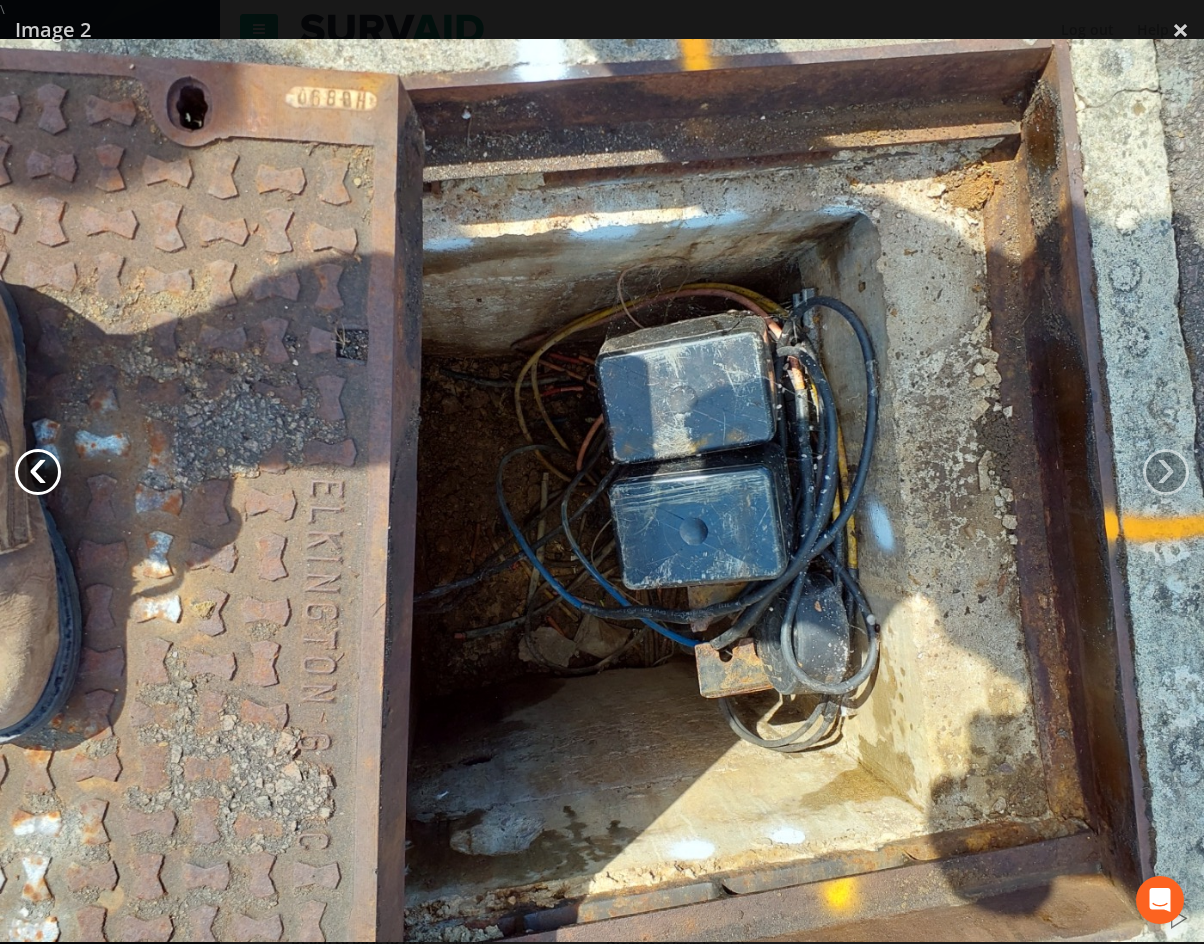 click on "‹" at bounding box center [38, 472] 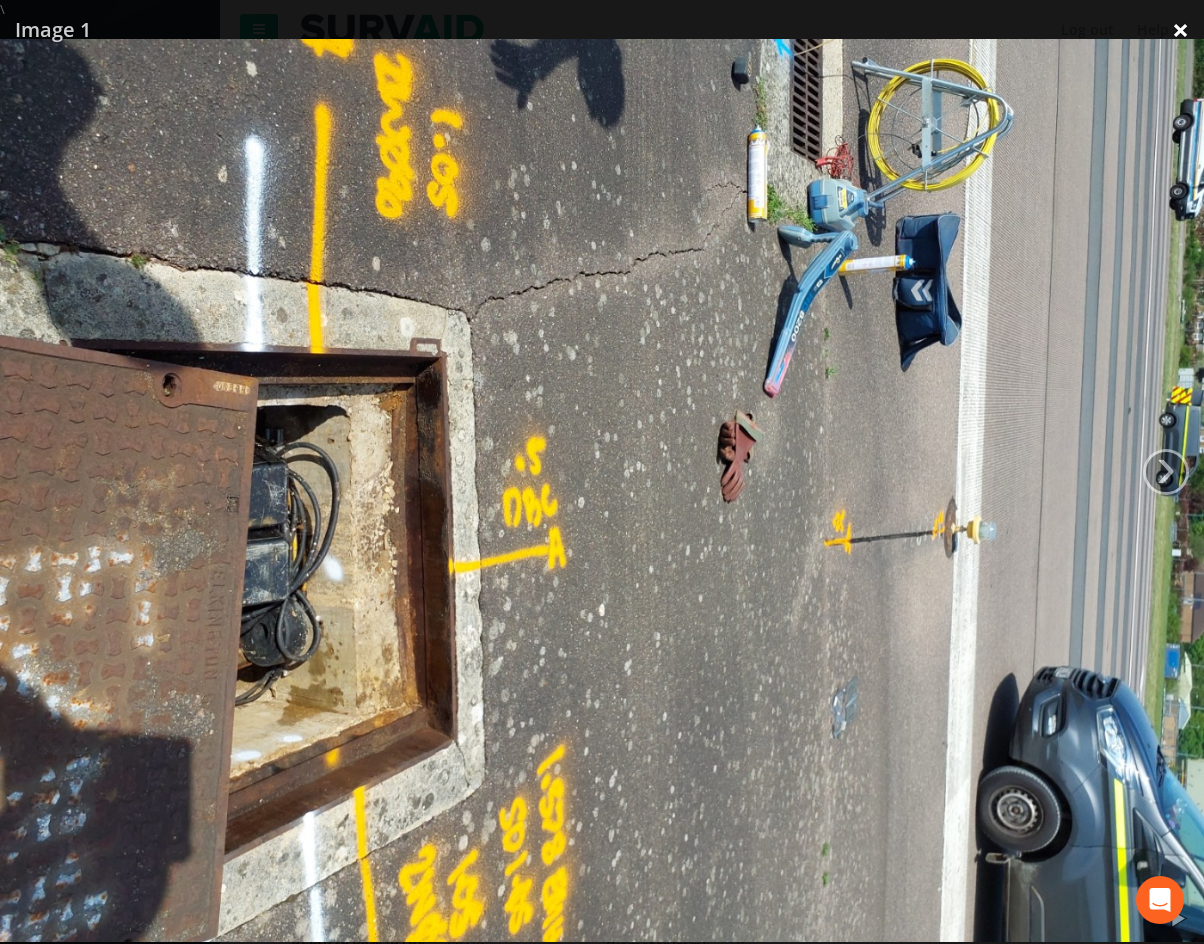 click on "×" at bounding box center [1180, 30] 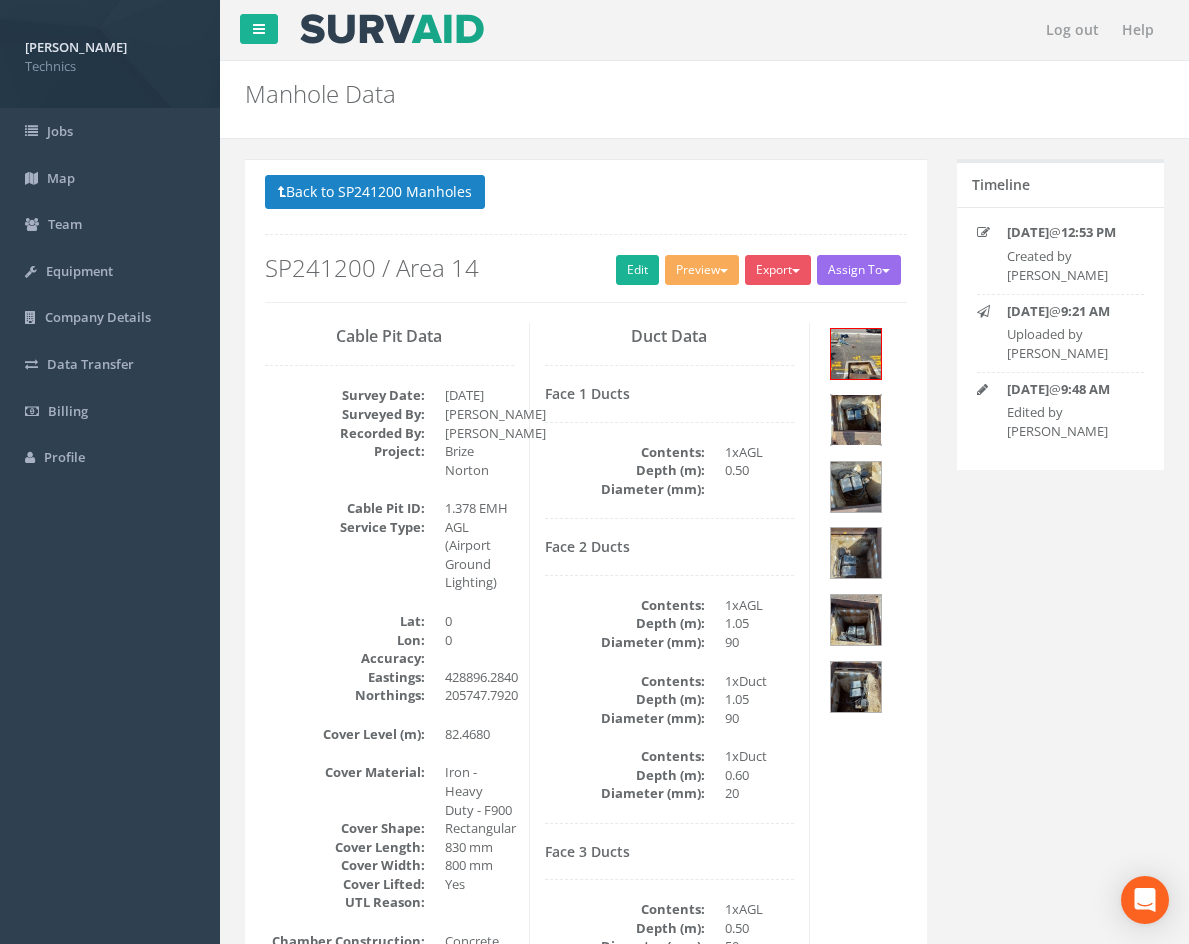 click at bounding box center (856, 420) 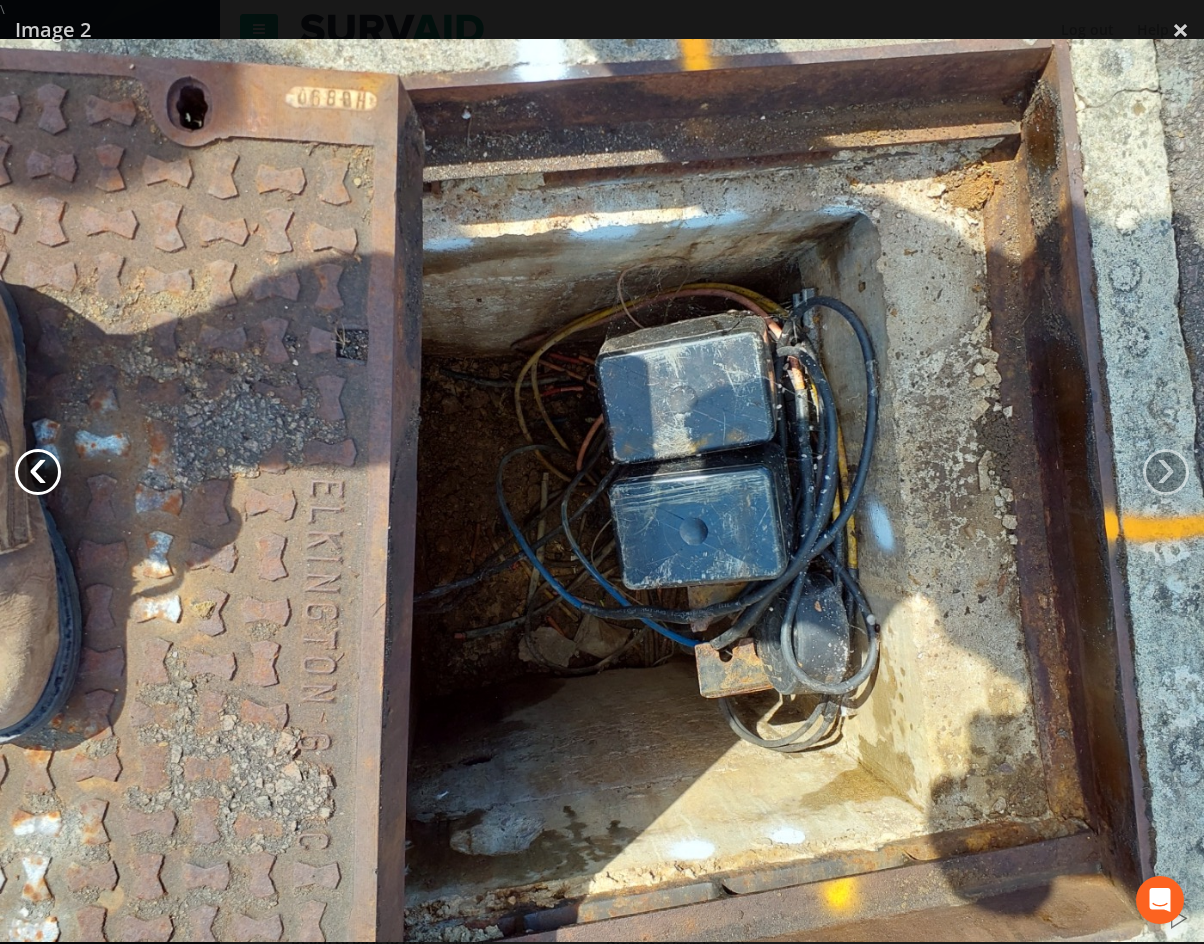 click on "‹" at bounding box center (38, 472) 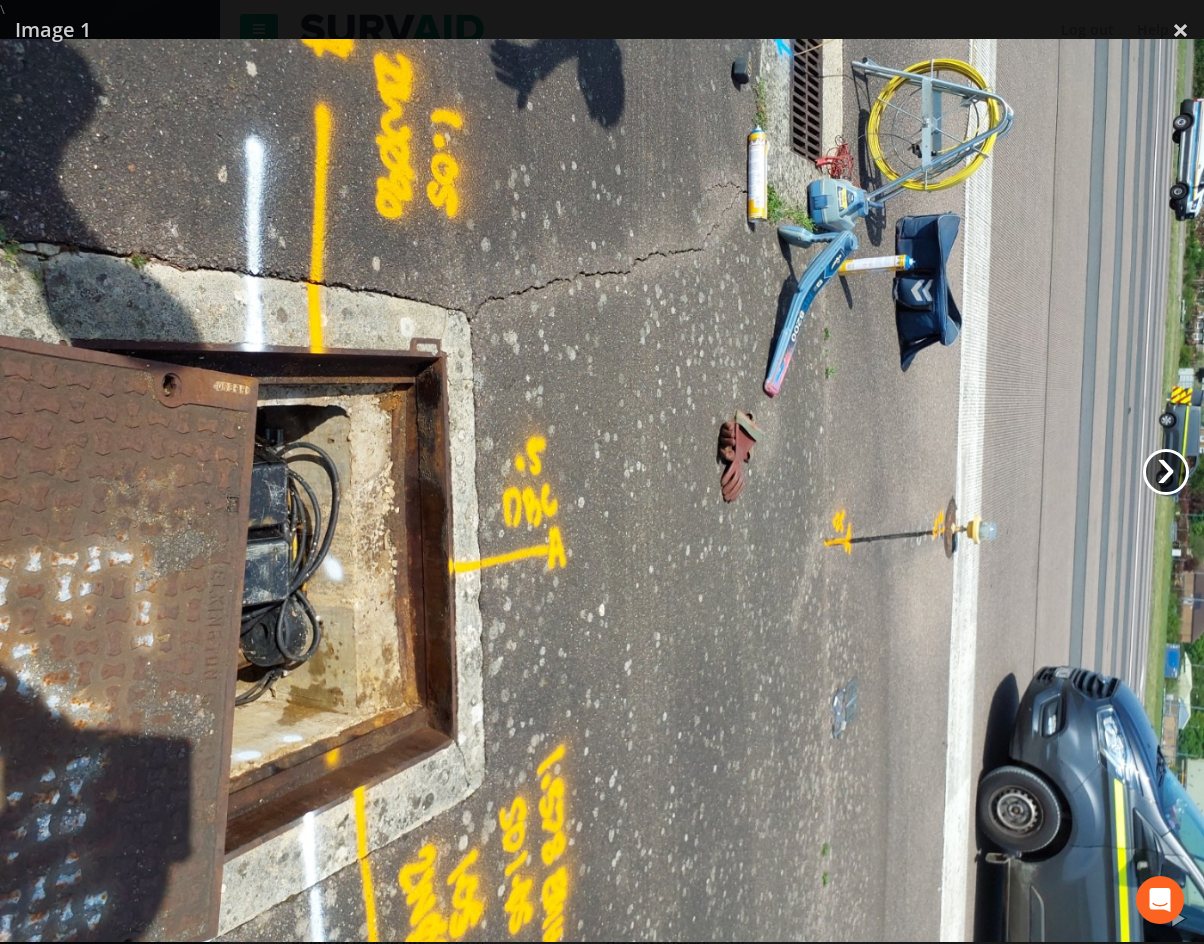 click on "›" at bounding box center (1166, 472) 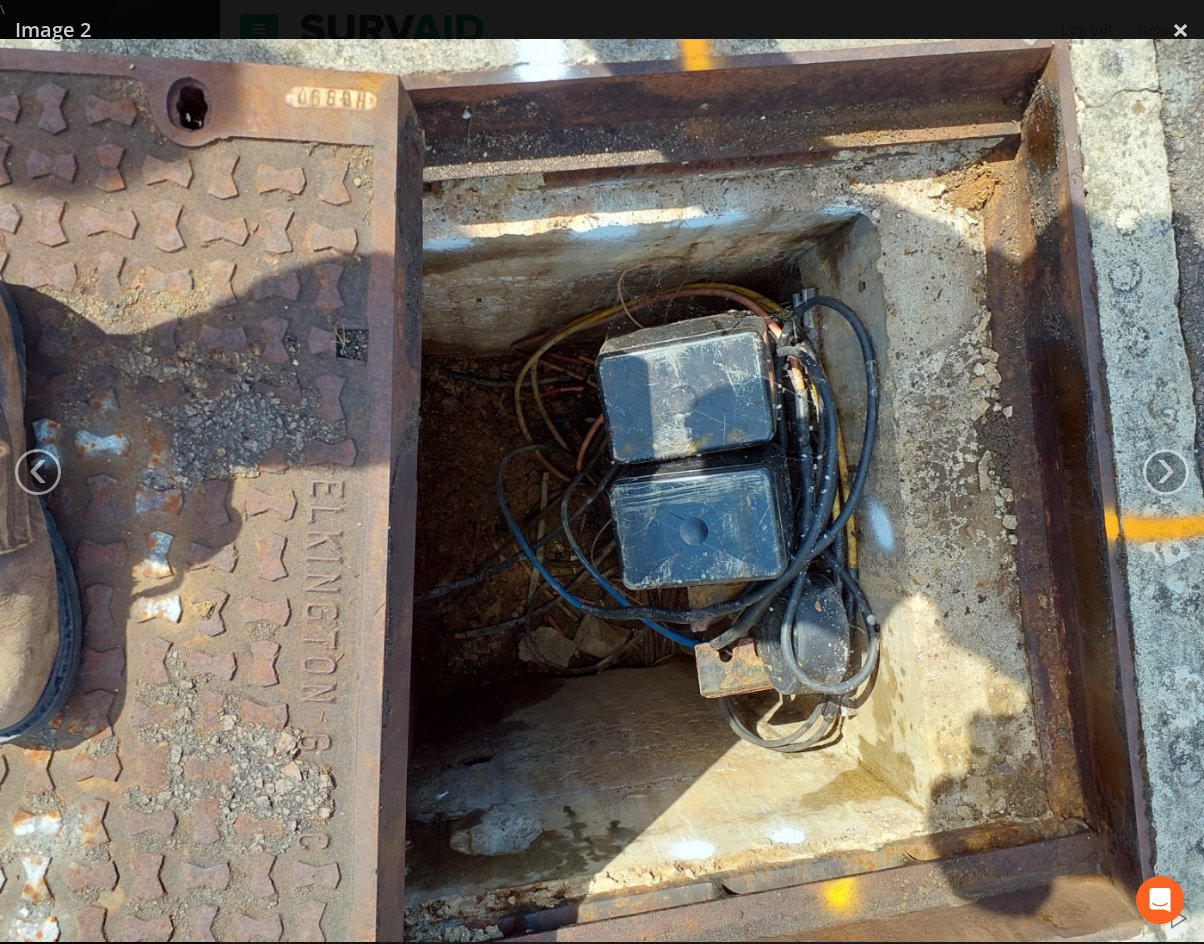 click at bounding box center (602, 490) 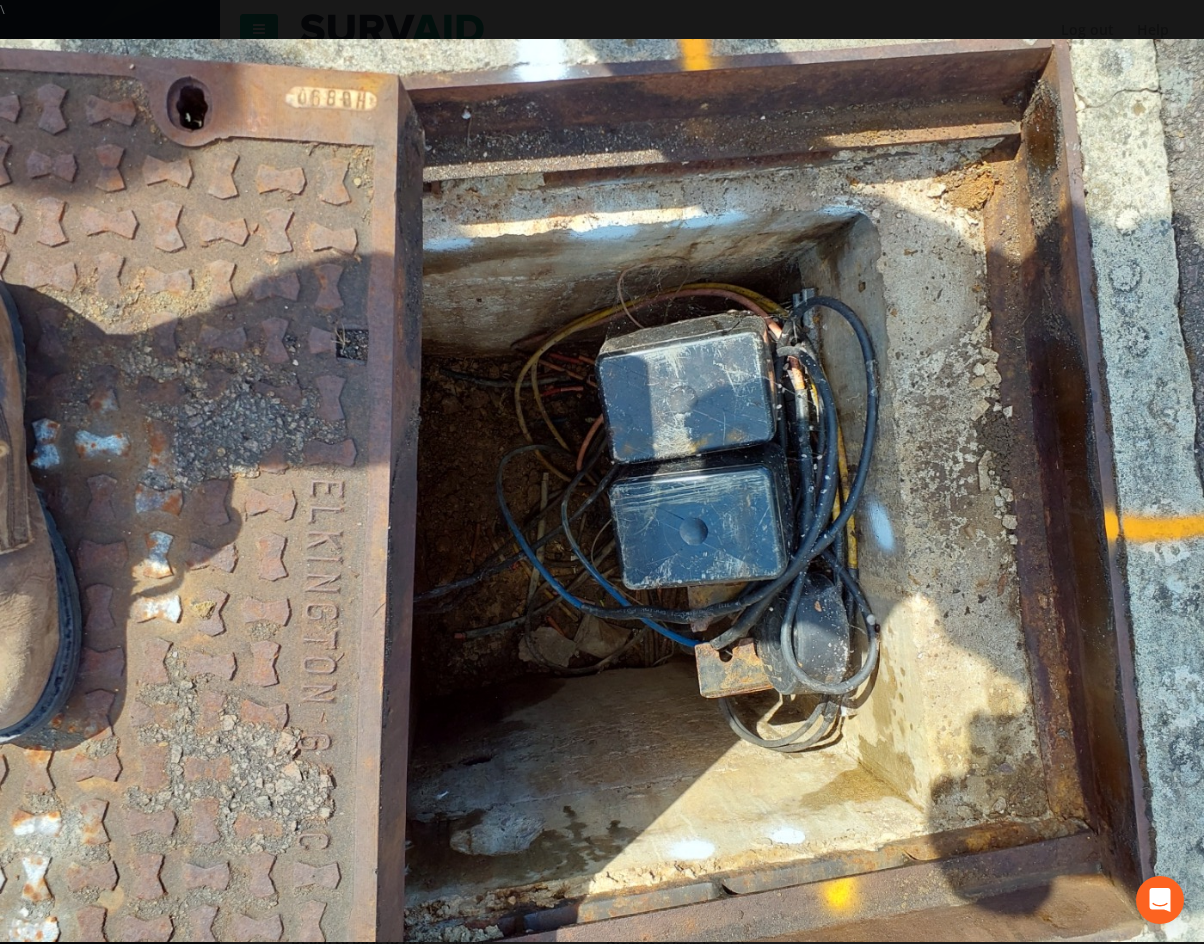 click at bounding box center (602, 490) 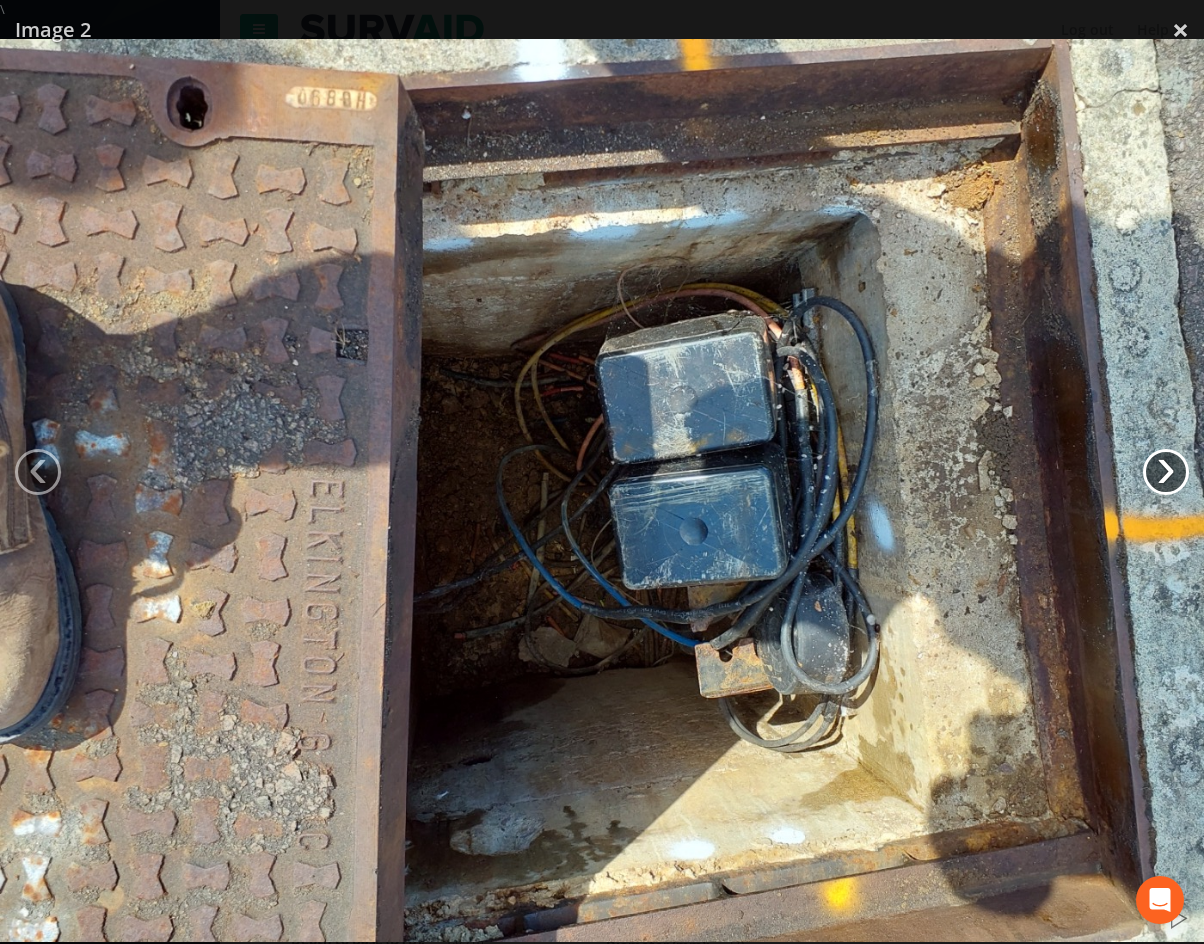 click on "›" at bounding box center (1166, 472) 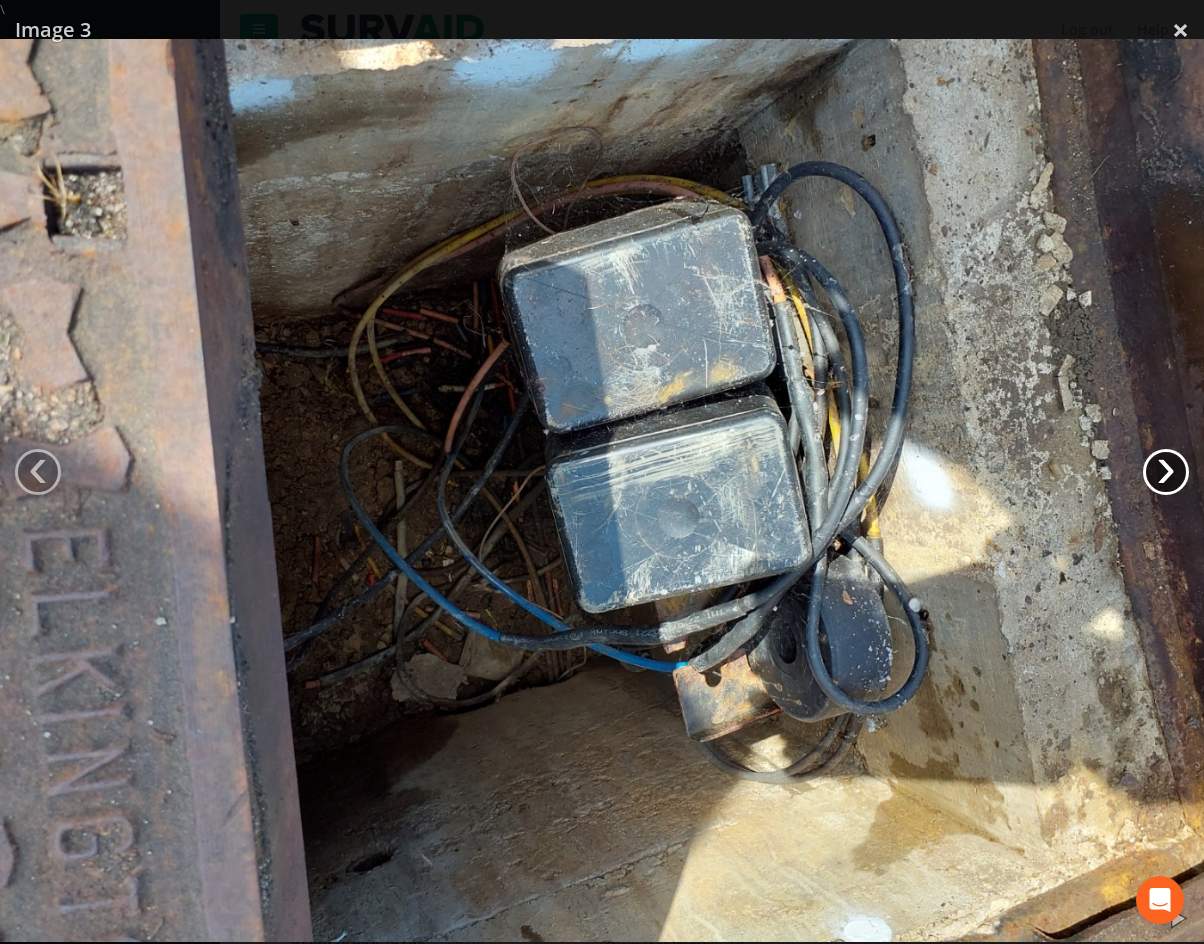 click on "›" at bounding box center [1166, 472] 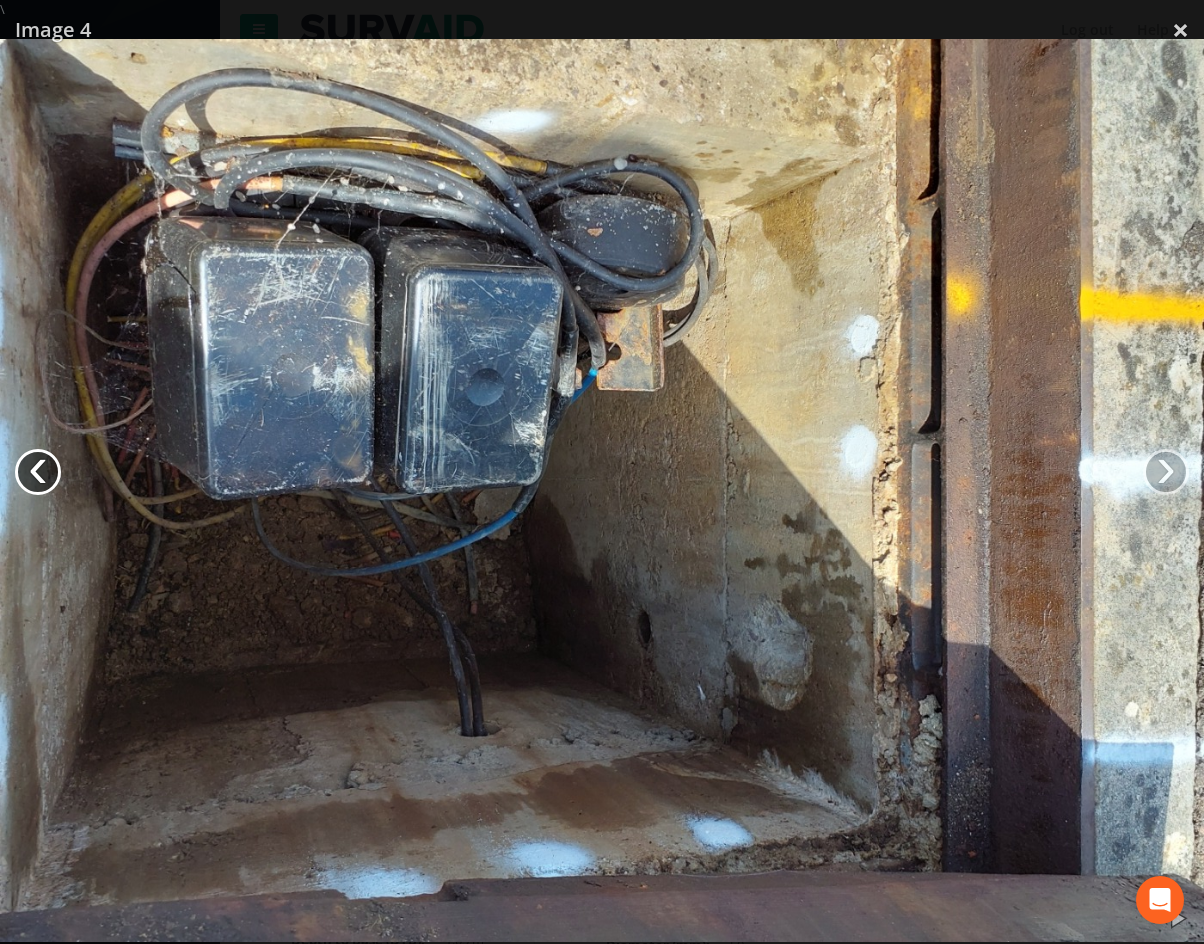 click on "‹" at bounding box center (38, 472) 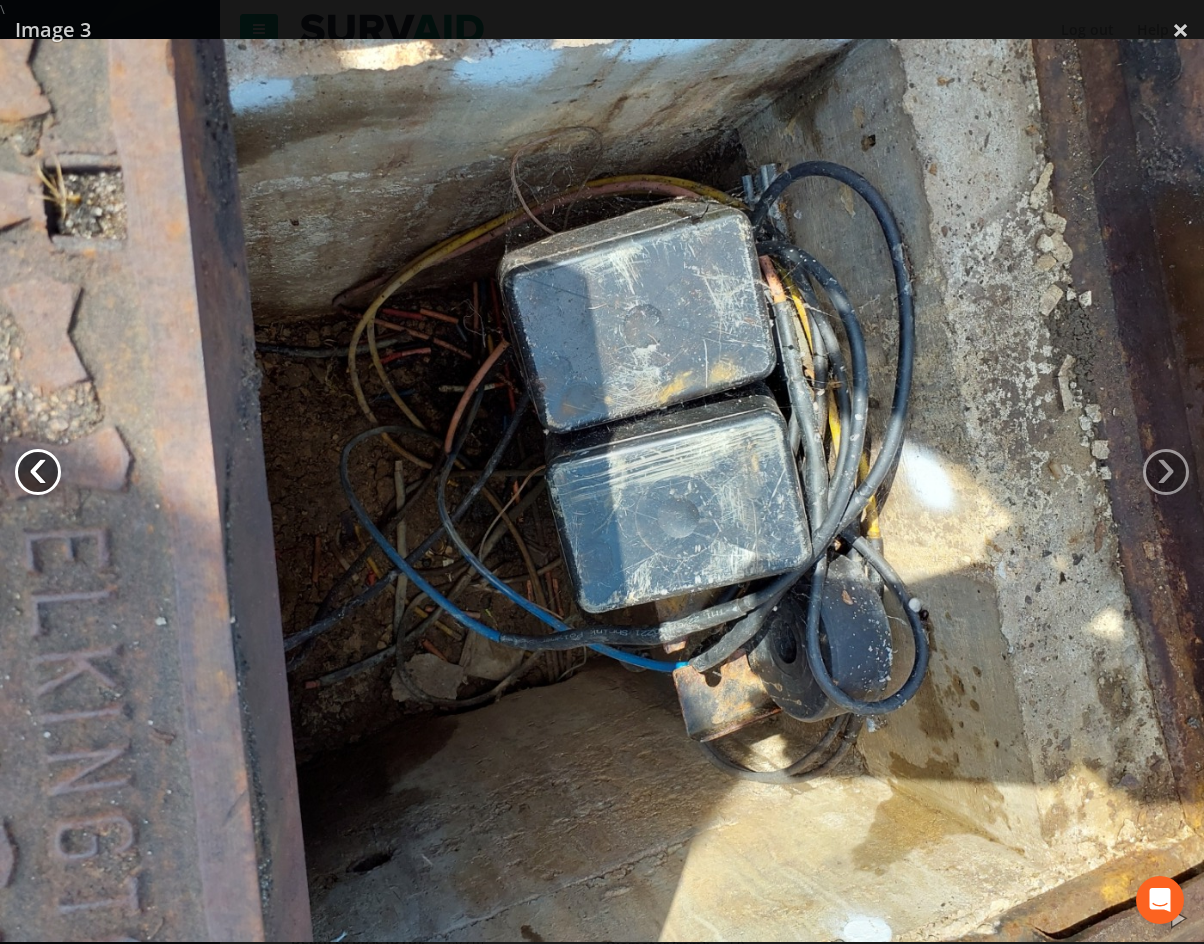 click on "‹" at bounding box center [38, 472] 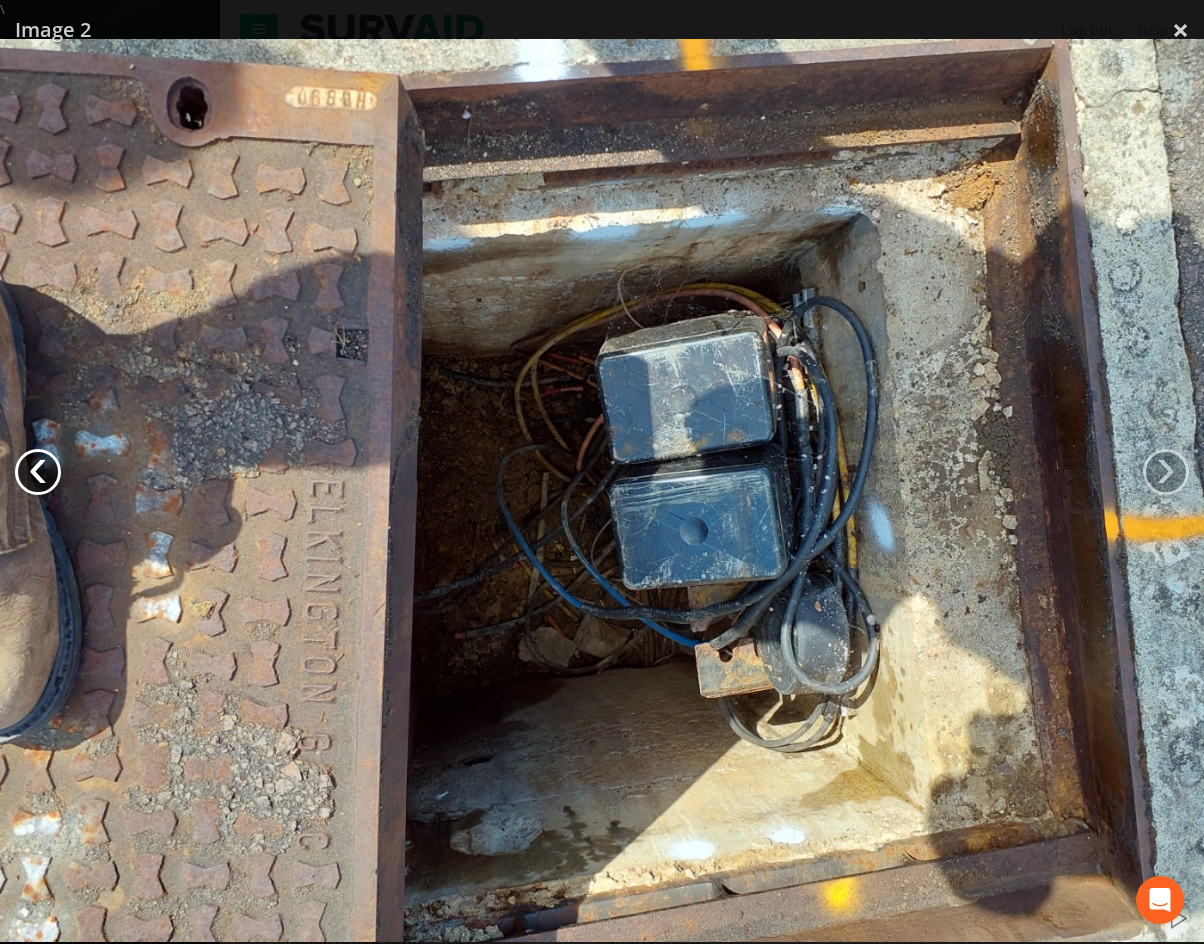 click on "‹" at bounding box center (38, 472) 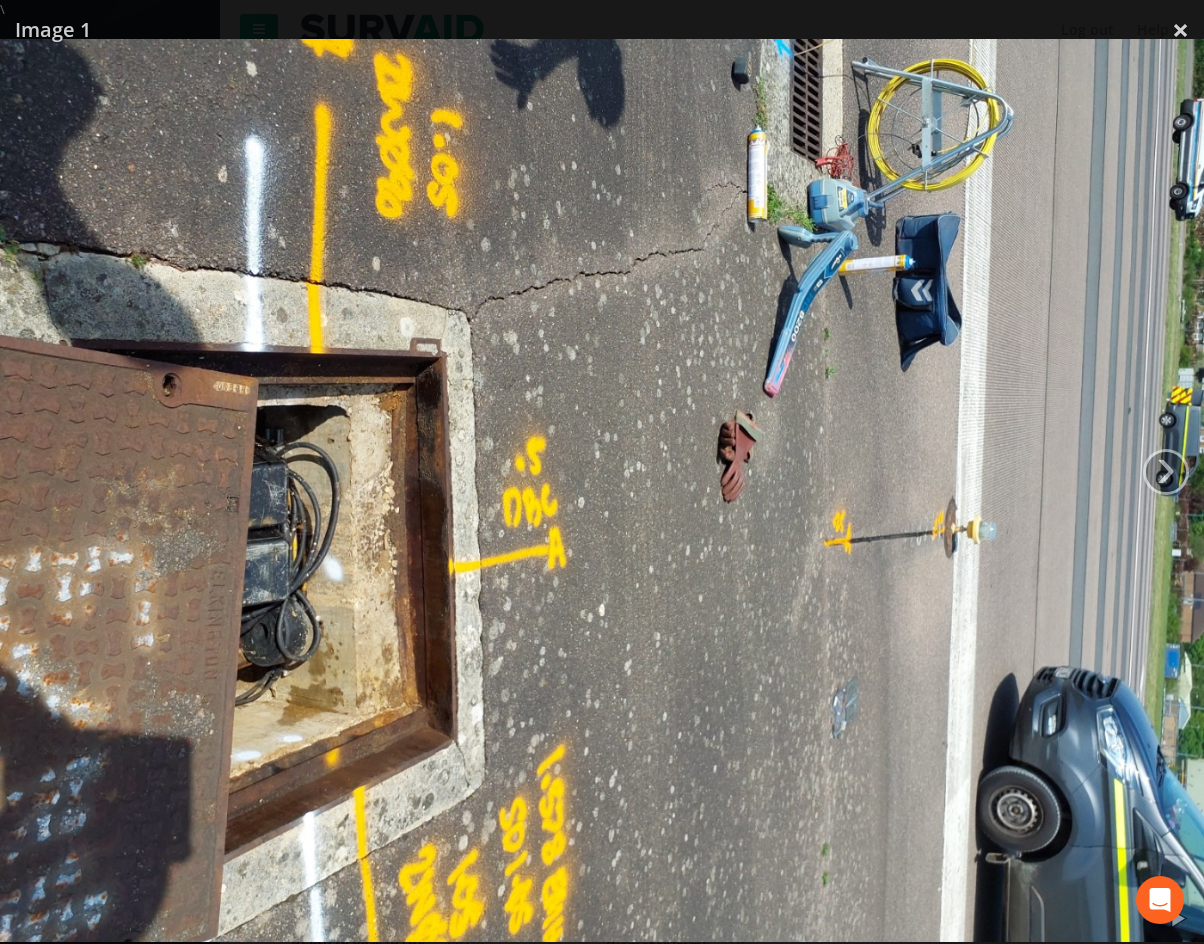 click at bounding box center [602, 490] 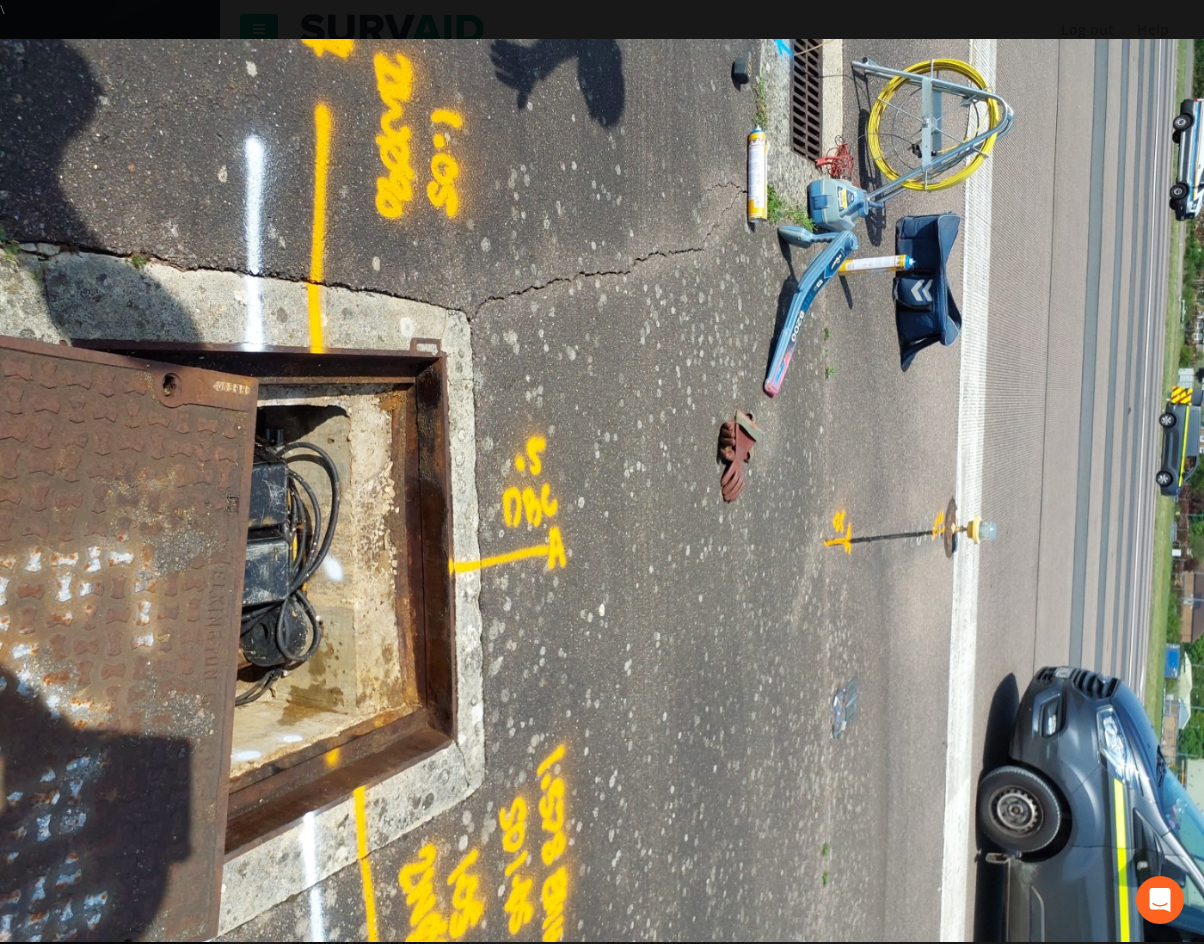 click at bounding box center (602, 490) 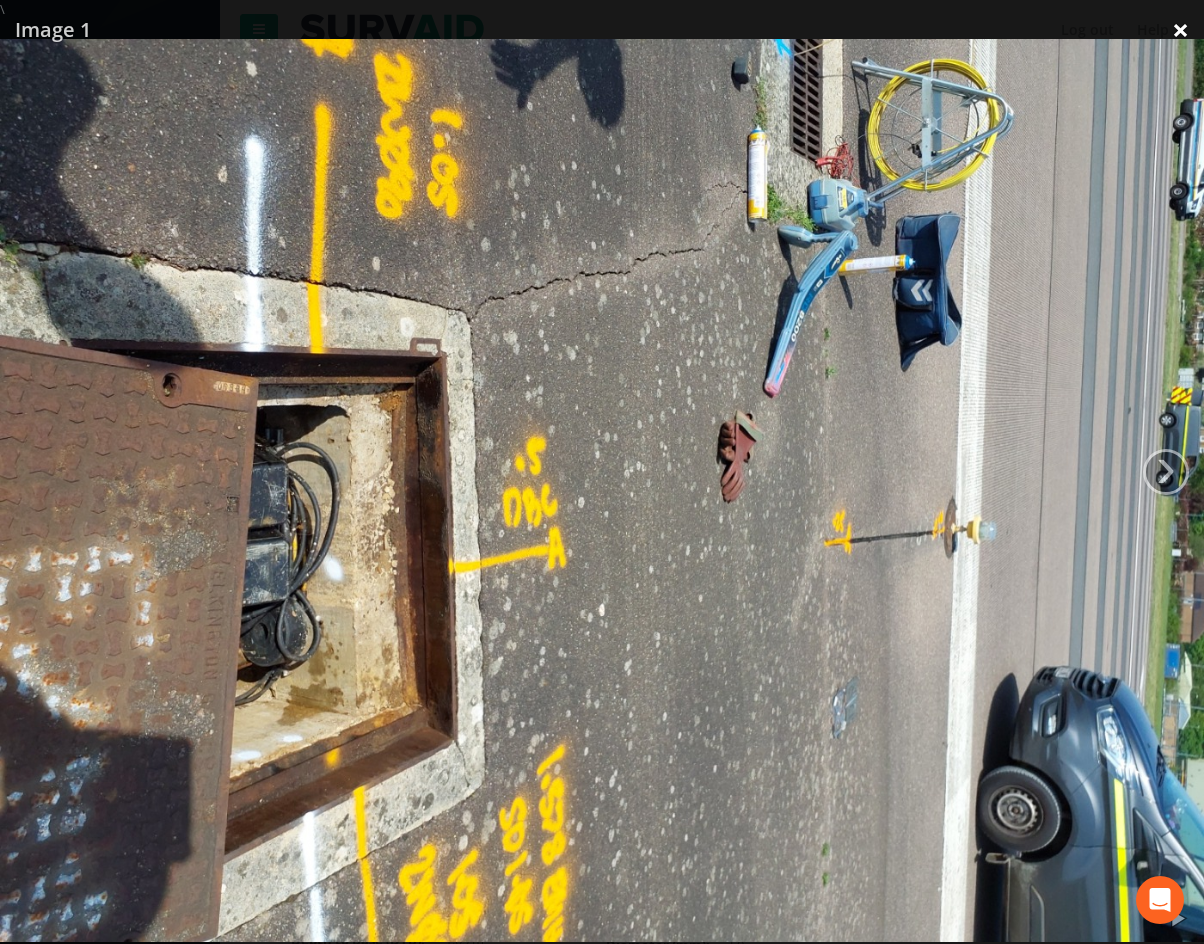 click on "×" at bounding box center (1180, 30) 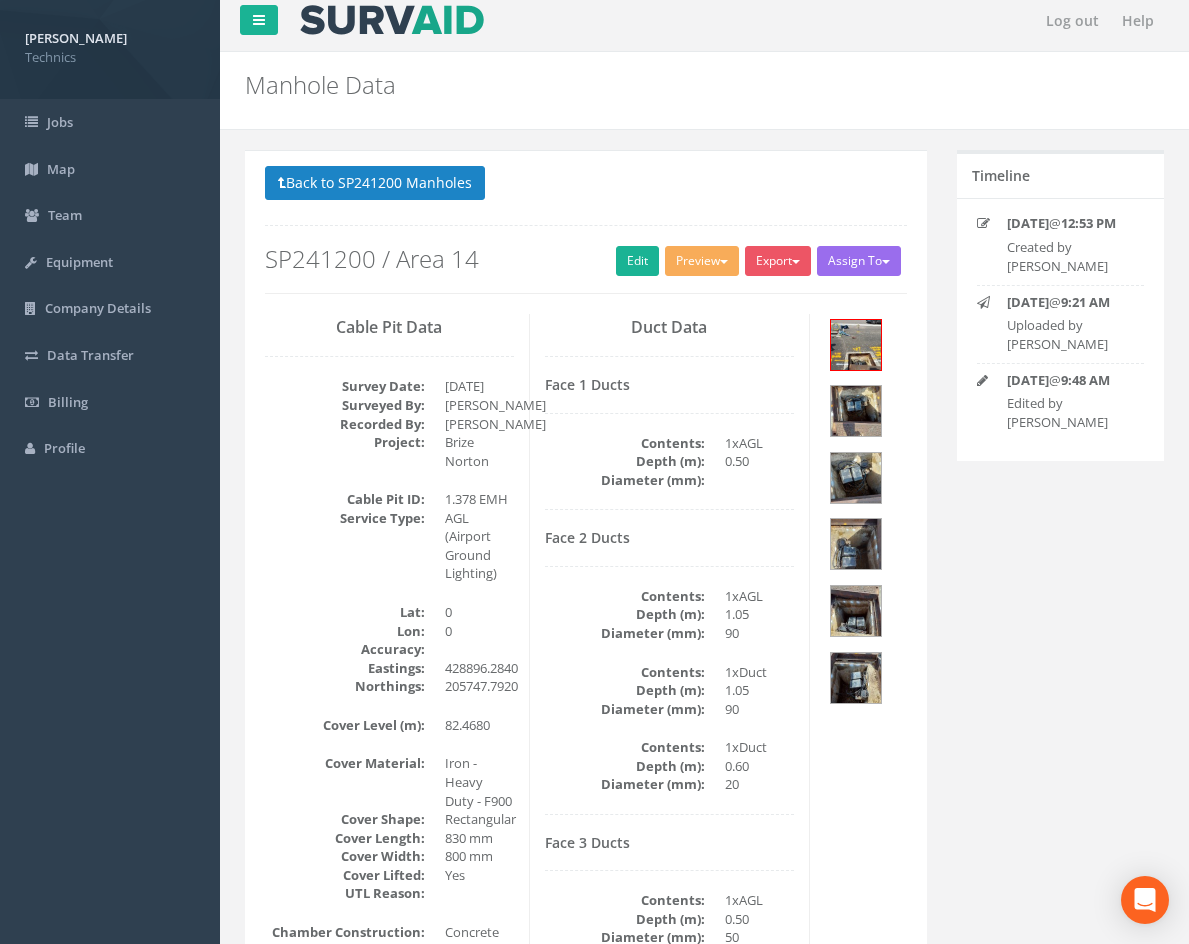 scroll, scrollTop: 0, scrollLeft: 0, axis: both 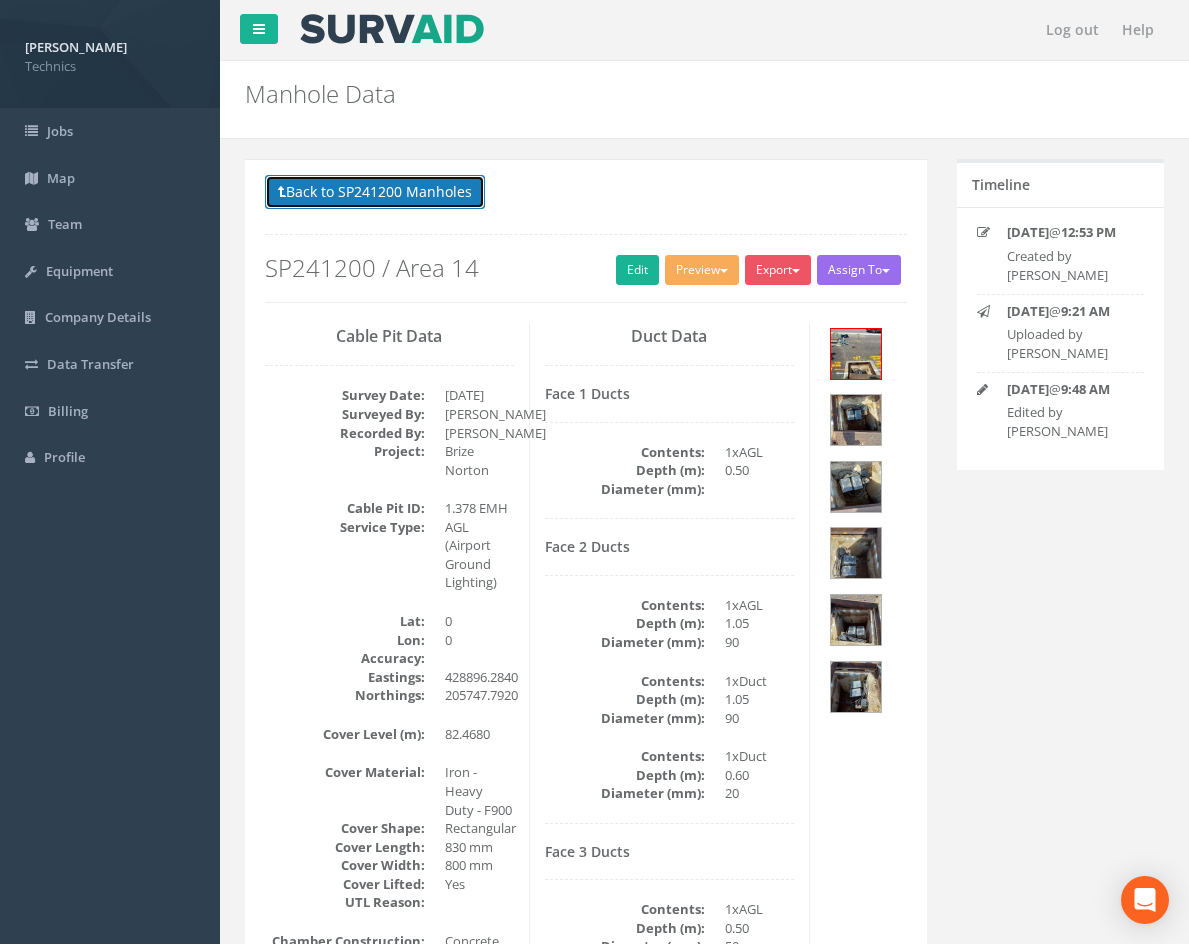 click on "Back to SP241200 Manholes" at bounding box center (375, 192) 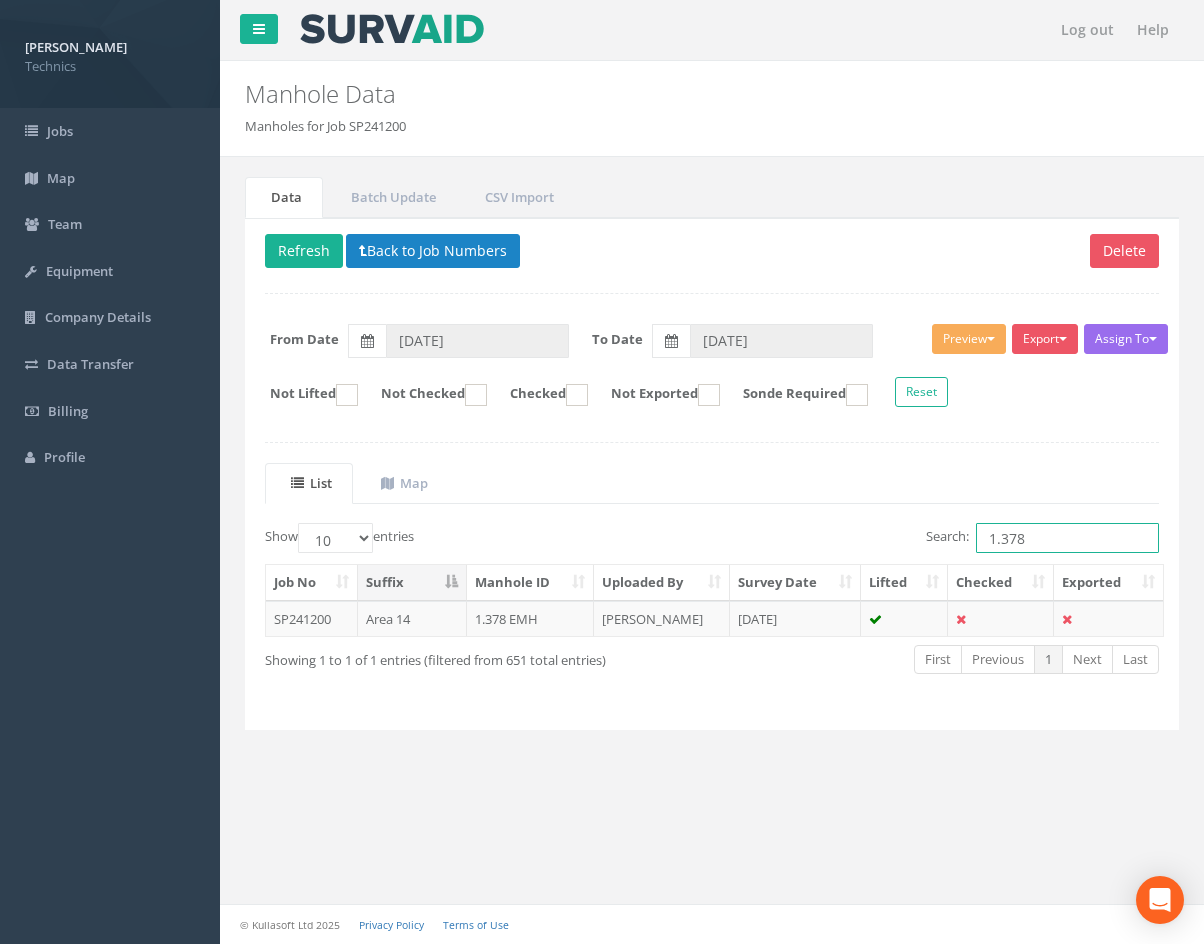 click on "1.378" at bounding box center (1067, 538) 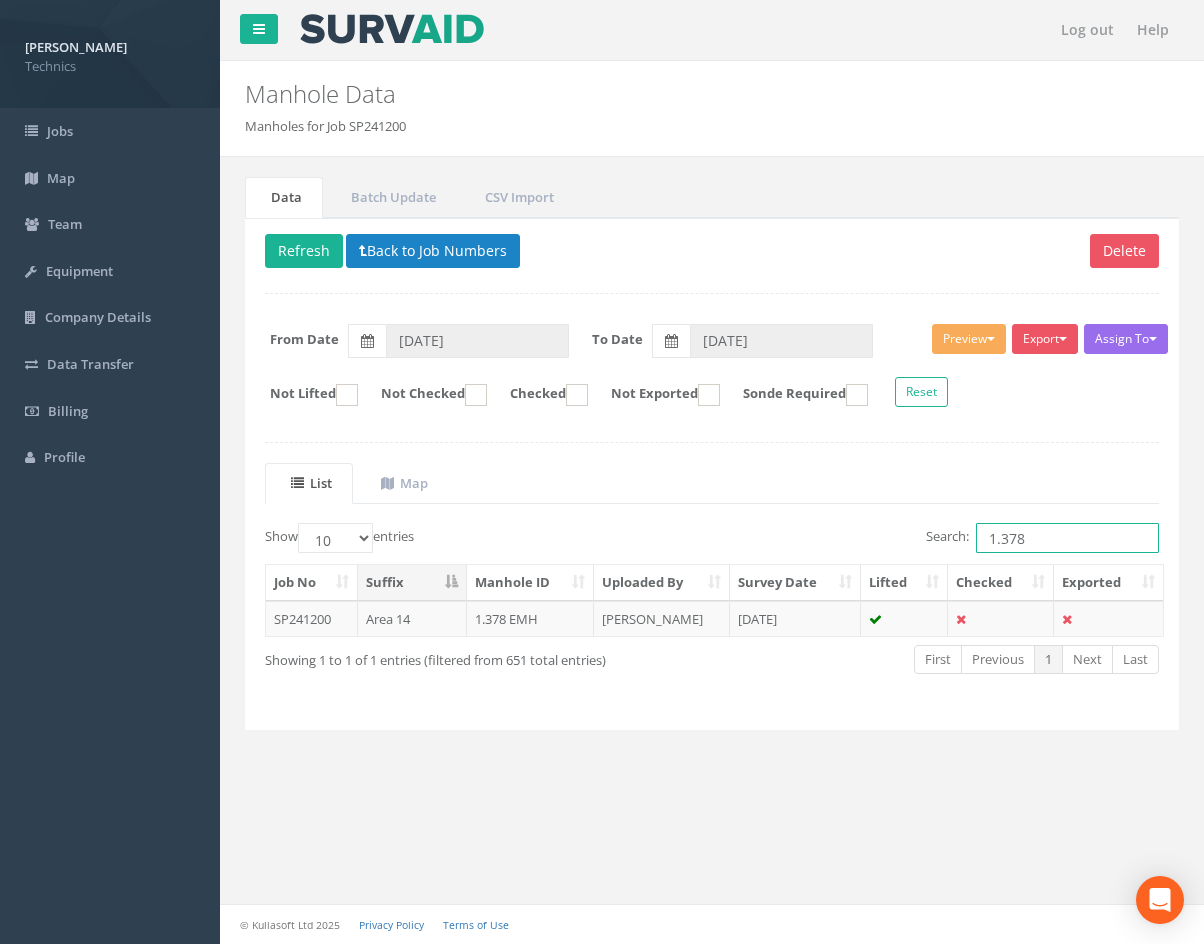 click on "1.378" at bounding box center (1067, 538) 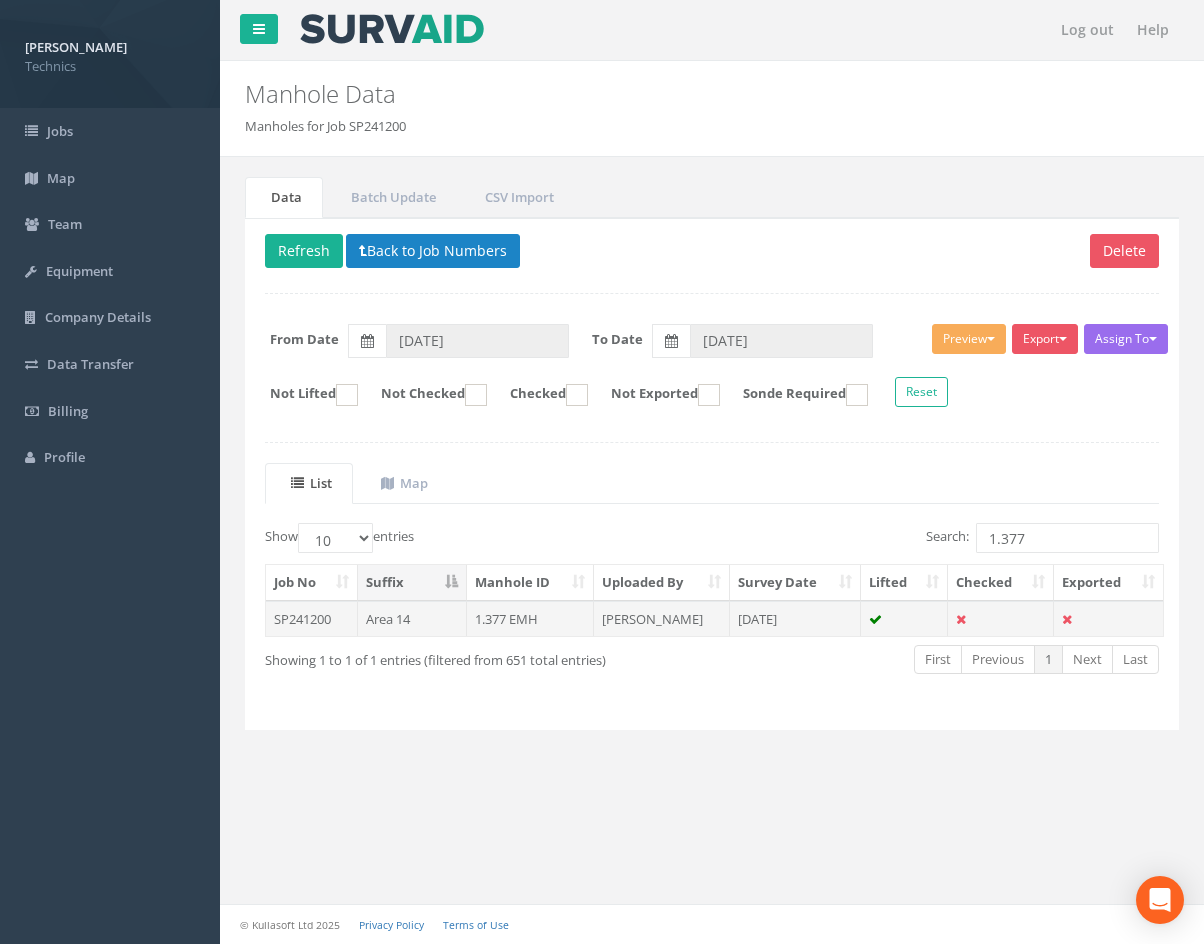 click on "[DATE]" at bounding box center [795, 619] 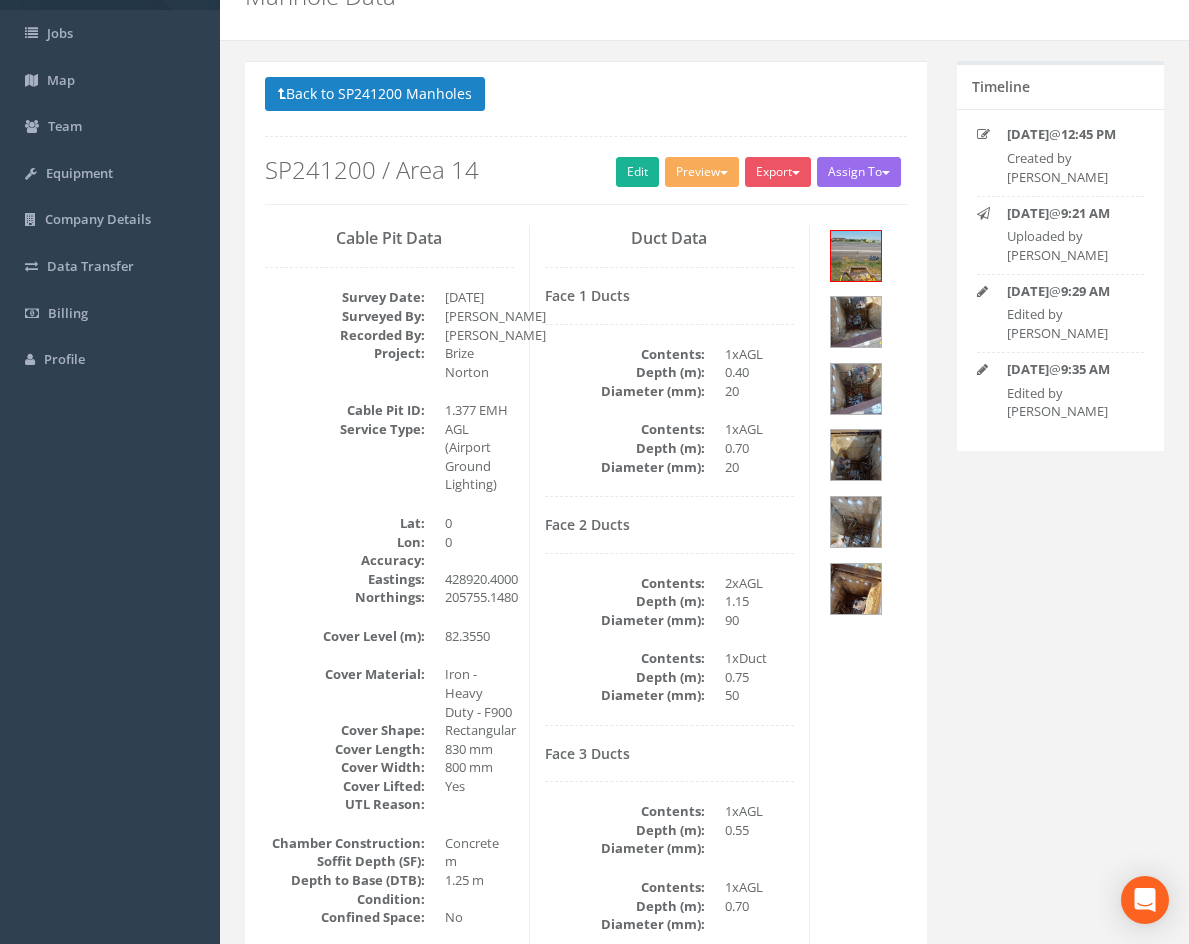 scroll, scrollTop: 0, scrollLeft: 0, axis: both 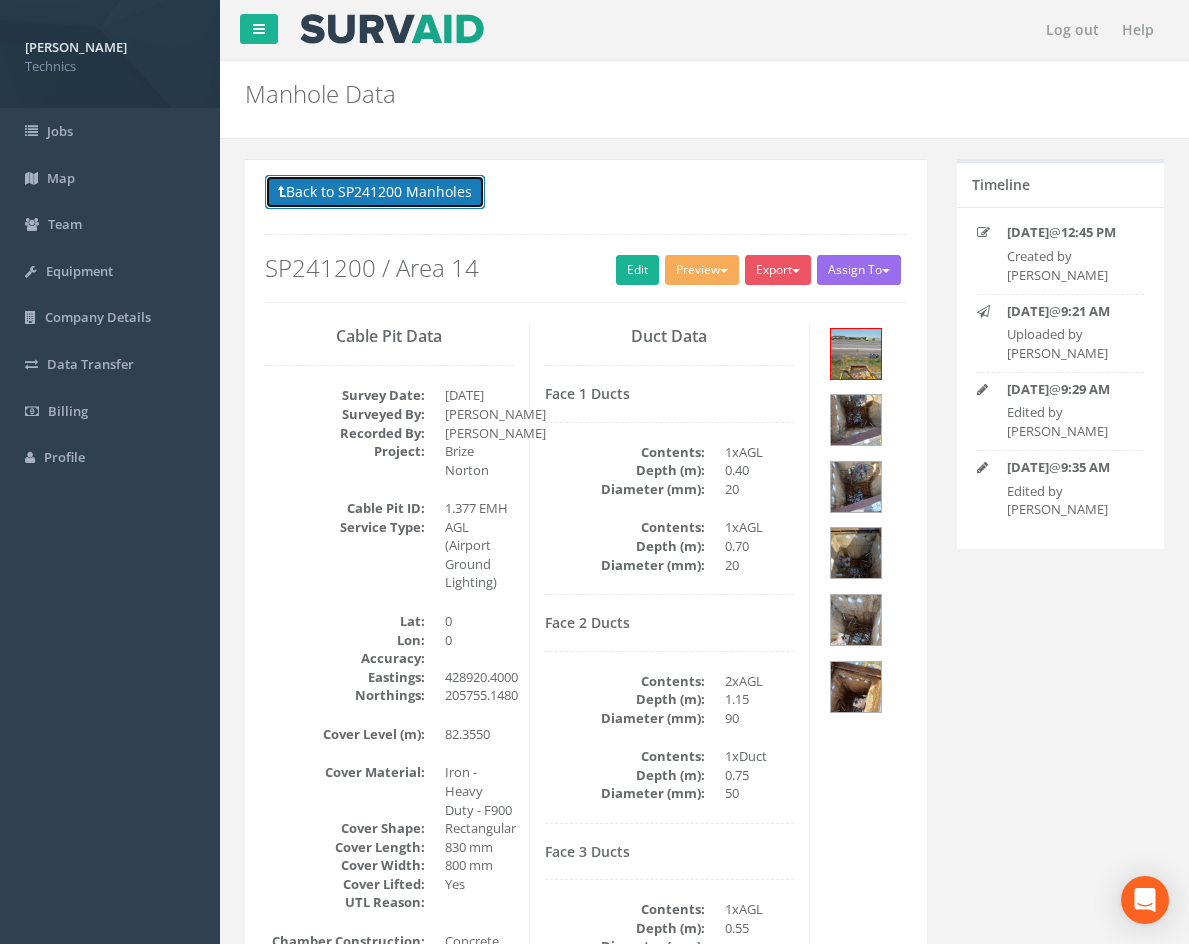 click on "Back to SP241200 Manholes" at bounding box center [375, 192] 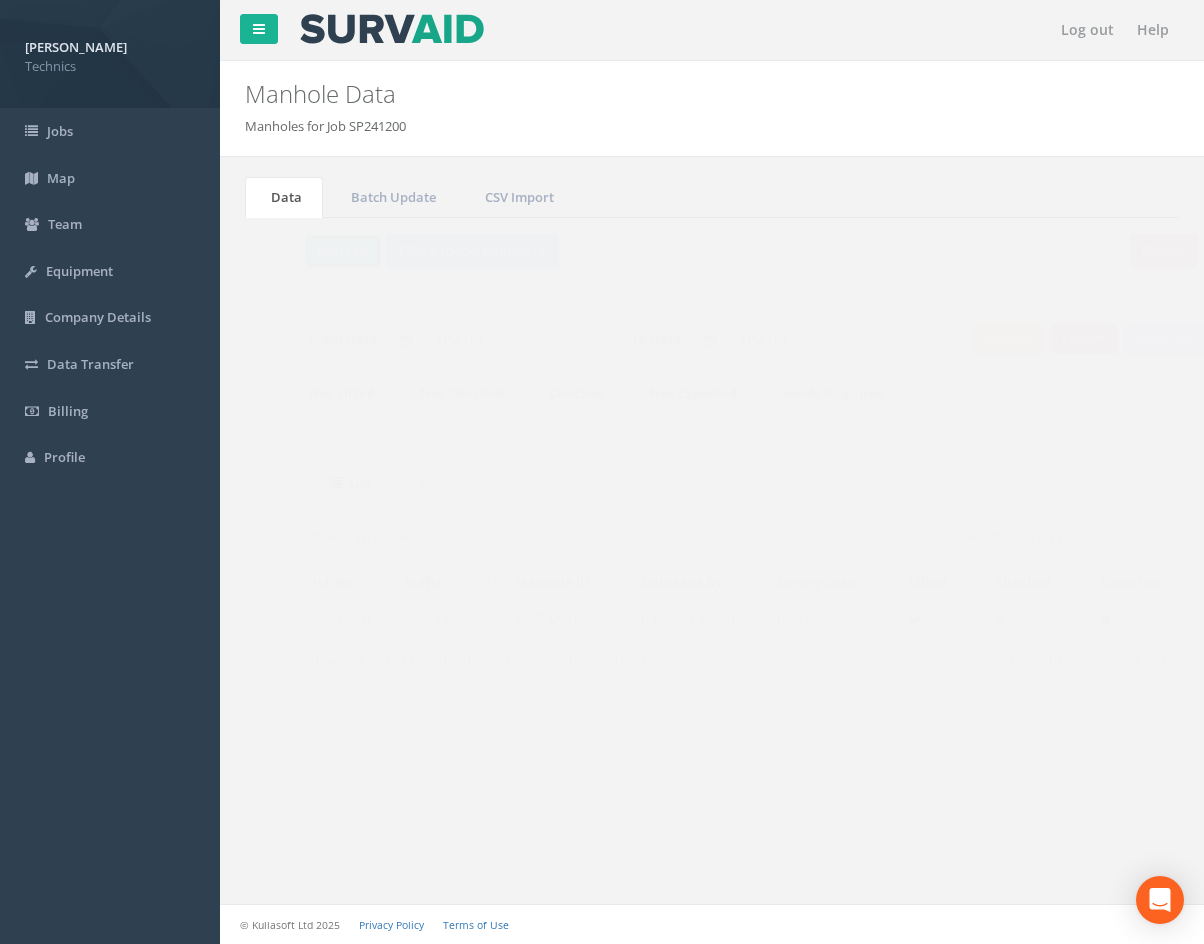 click on "Refresh" at bounding box center (304, 251) 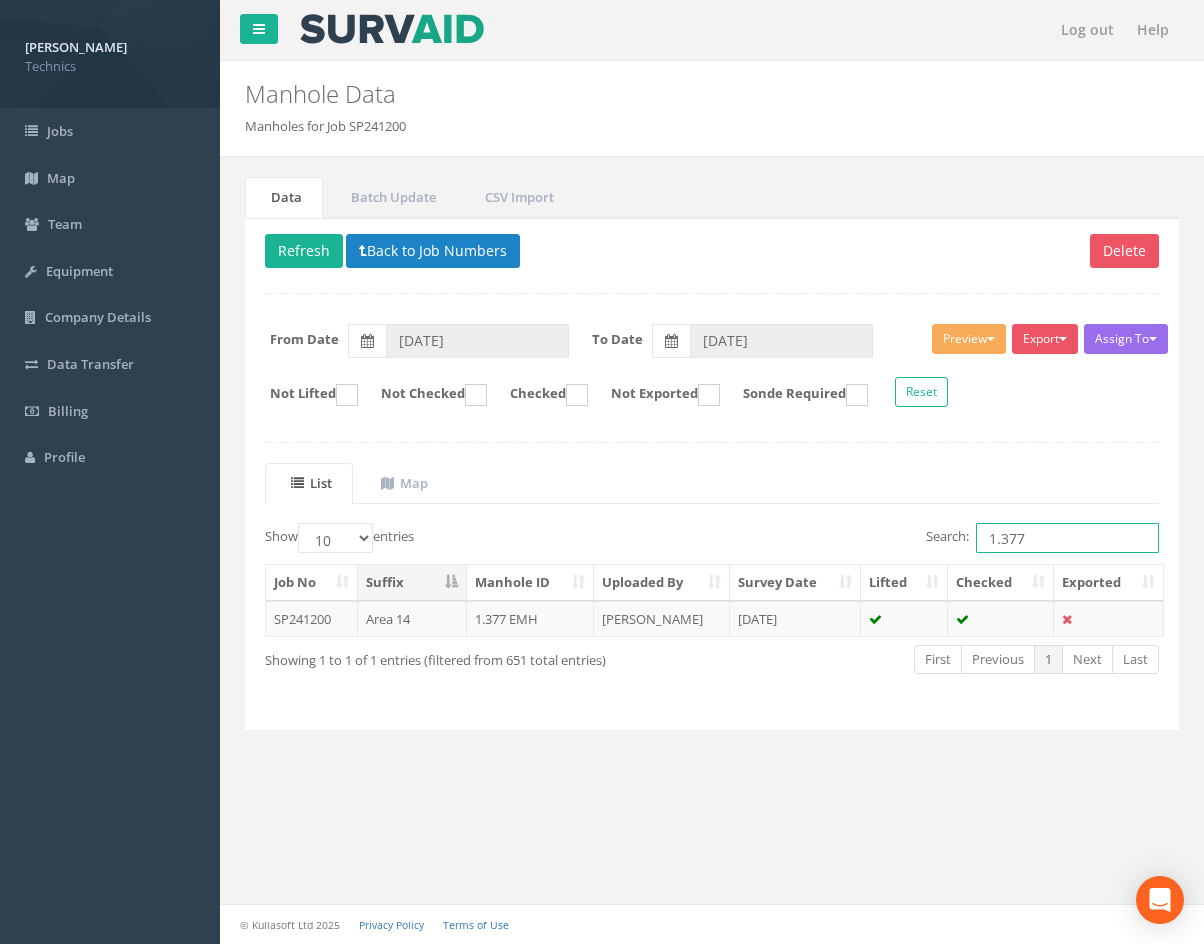 click on "1.377" at bounding box center (1067, 538) 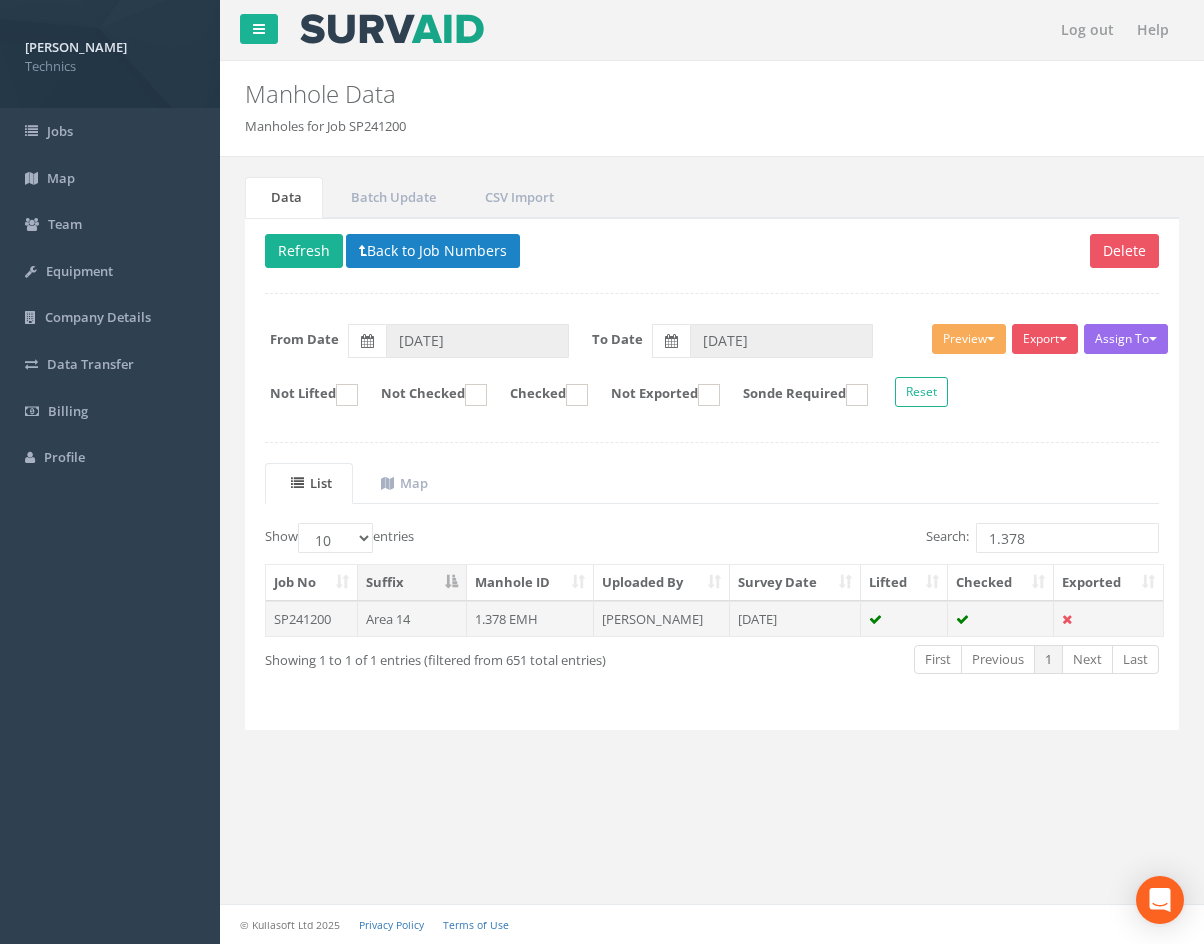 click on "[DATE]" at bounding box center (795, 619) 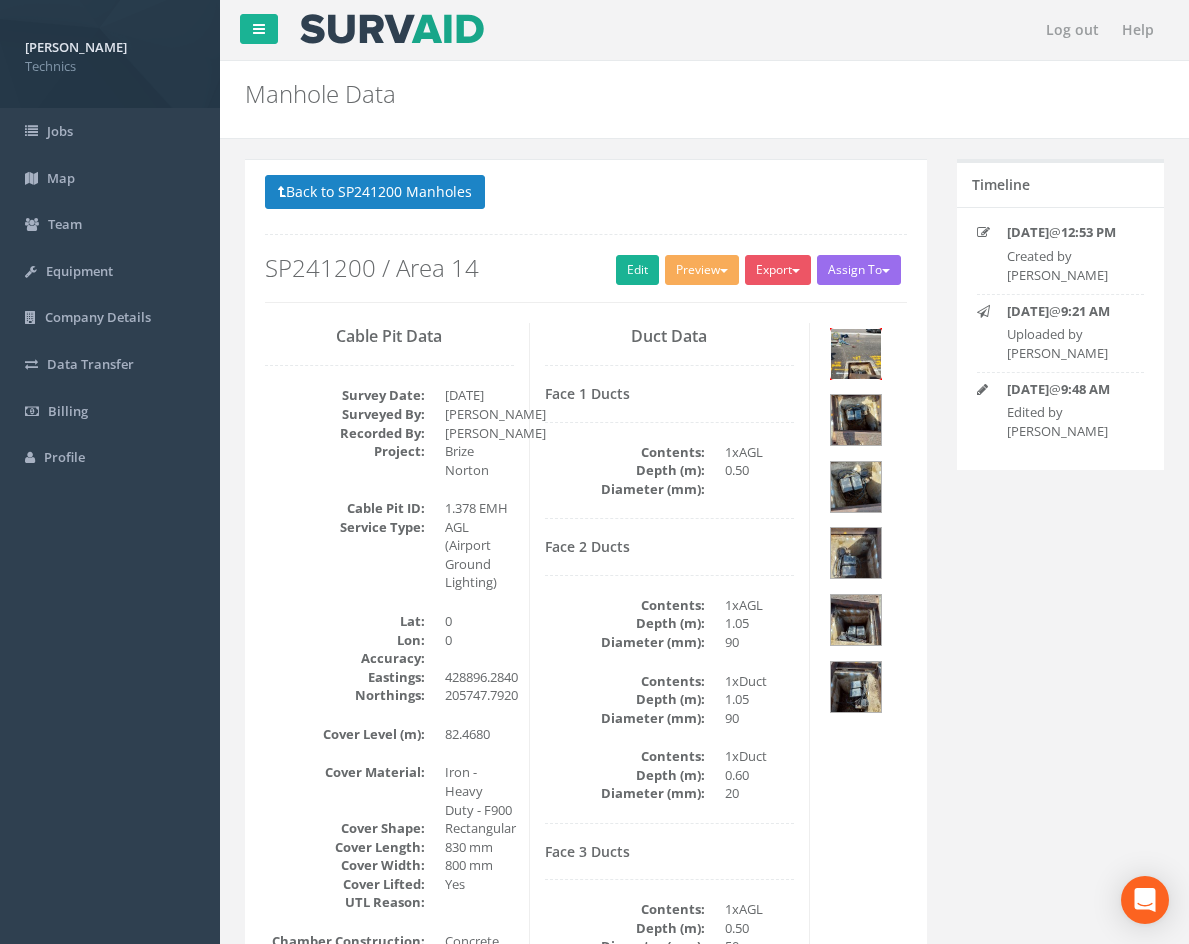 click at bounding box center (856, 354) 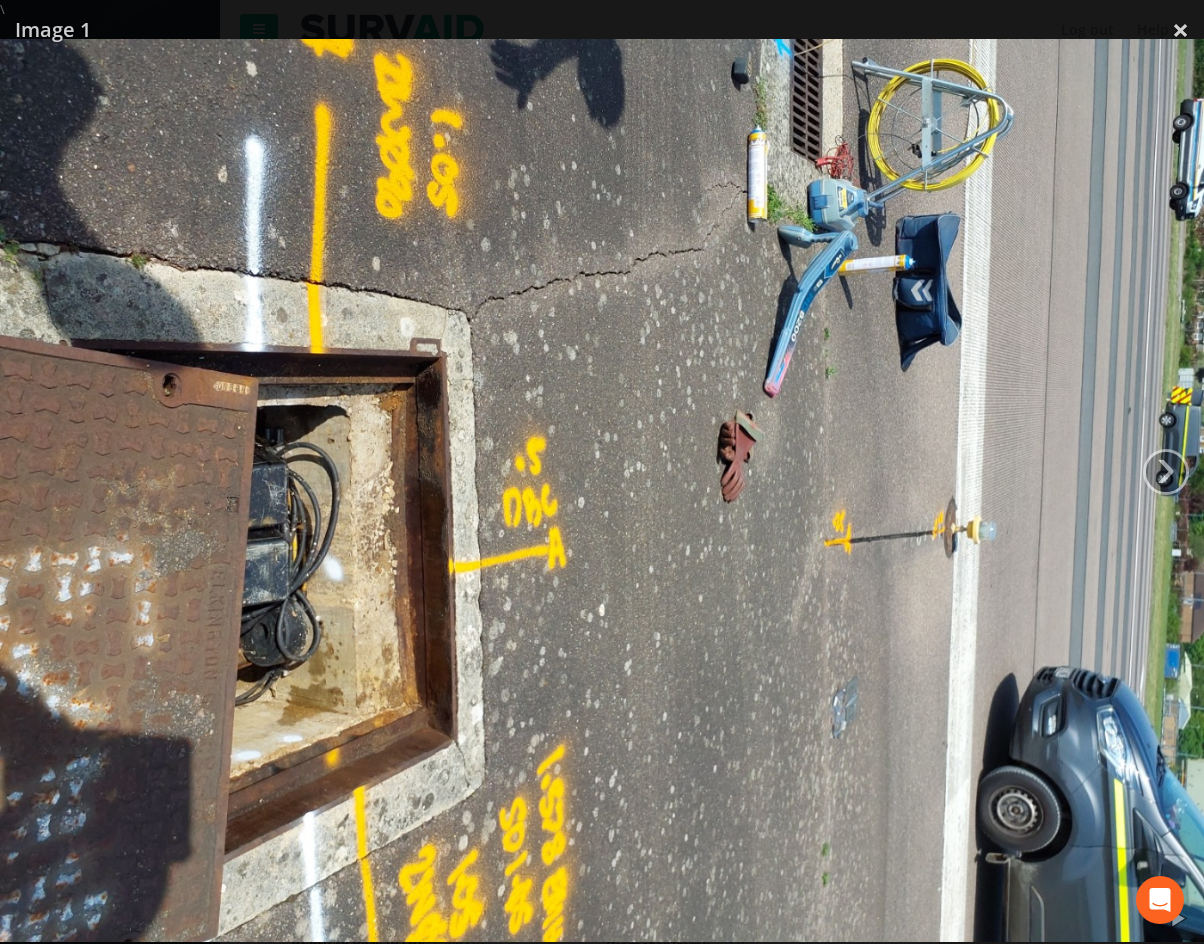 drag, startPoint x: 1183, startPoint y: 30, endPoint x: 987, endPoint y: 11, distance: 196.91876 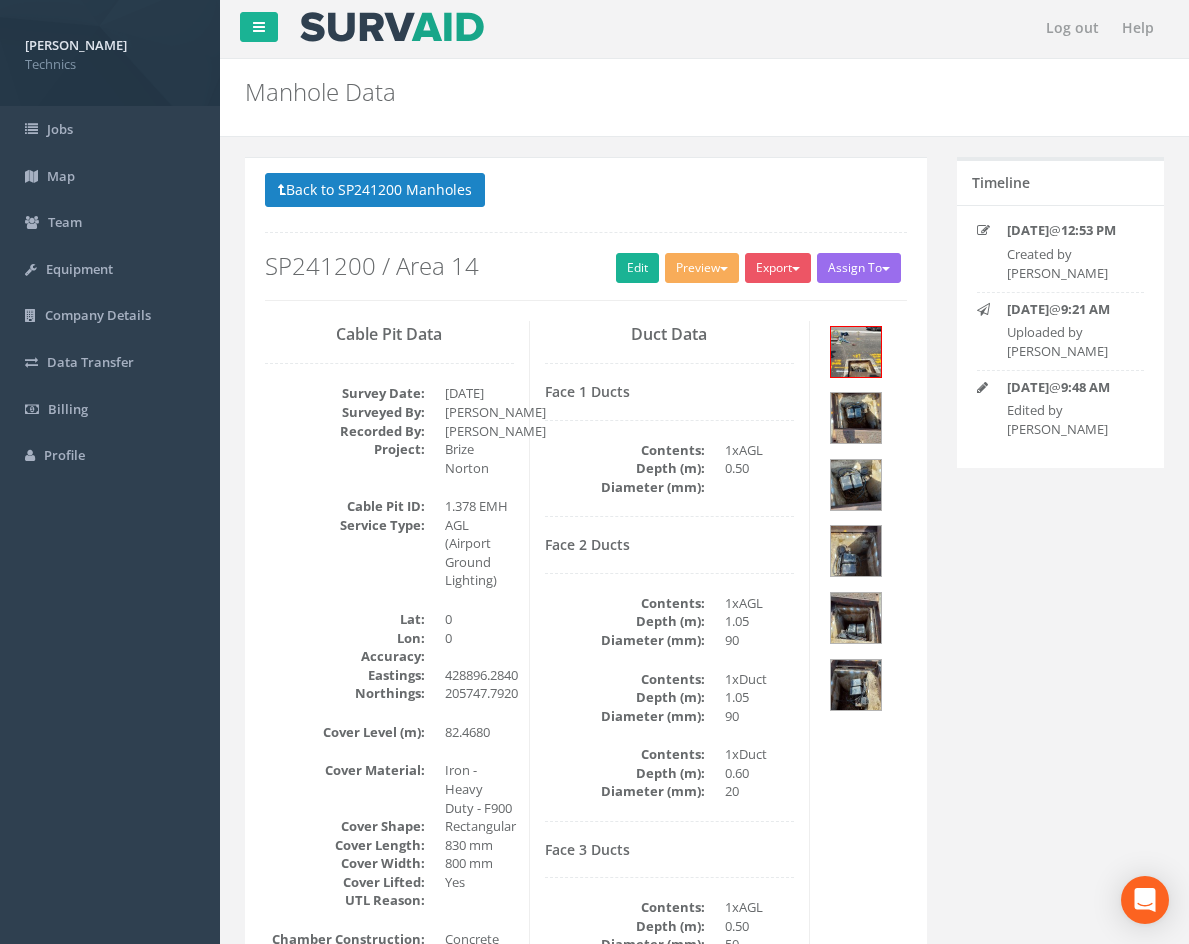 scroll, scrollTop: 0, scrollLeft: 0, axis: both 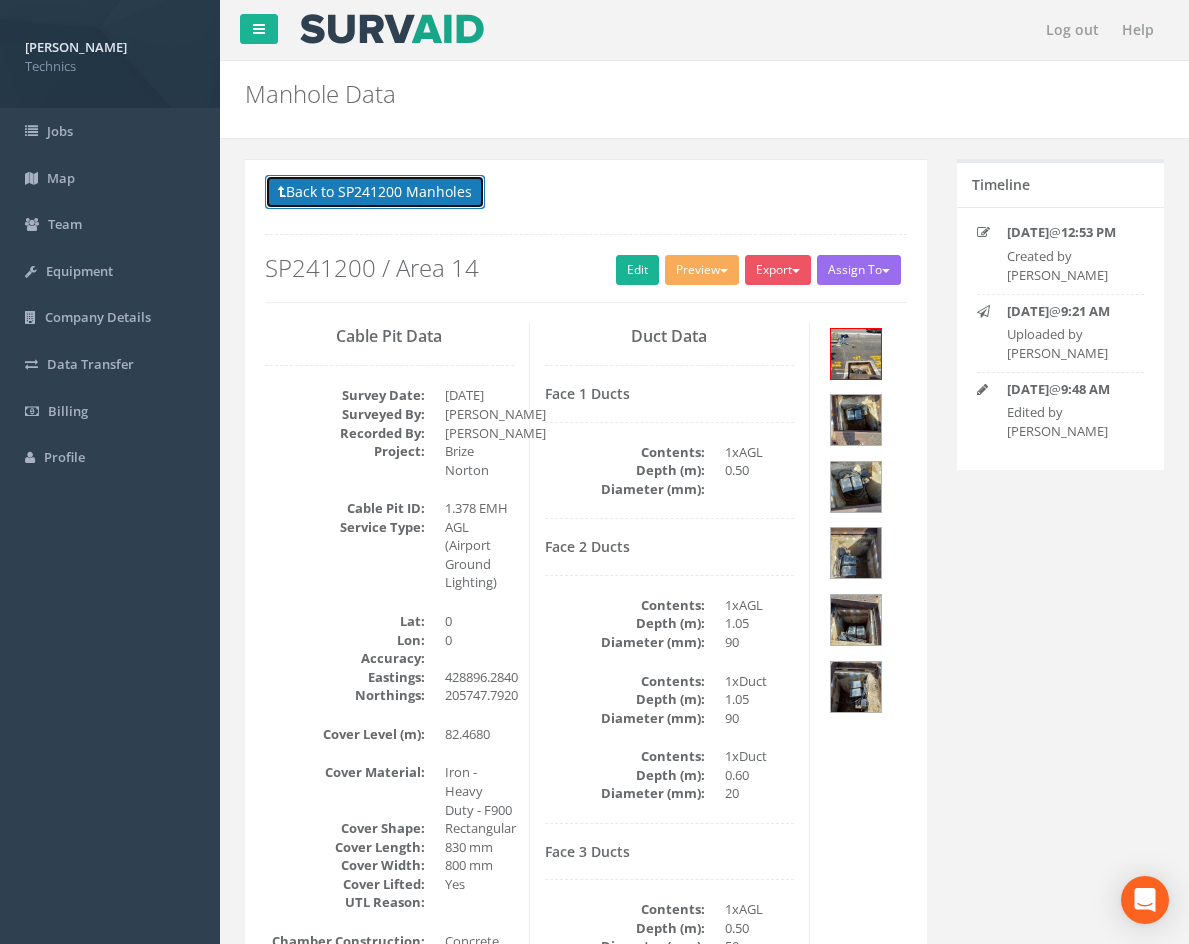 click on "Back to SP241200 Manholes" at bounding box center (375, 192) 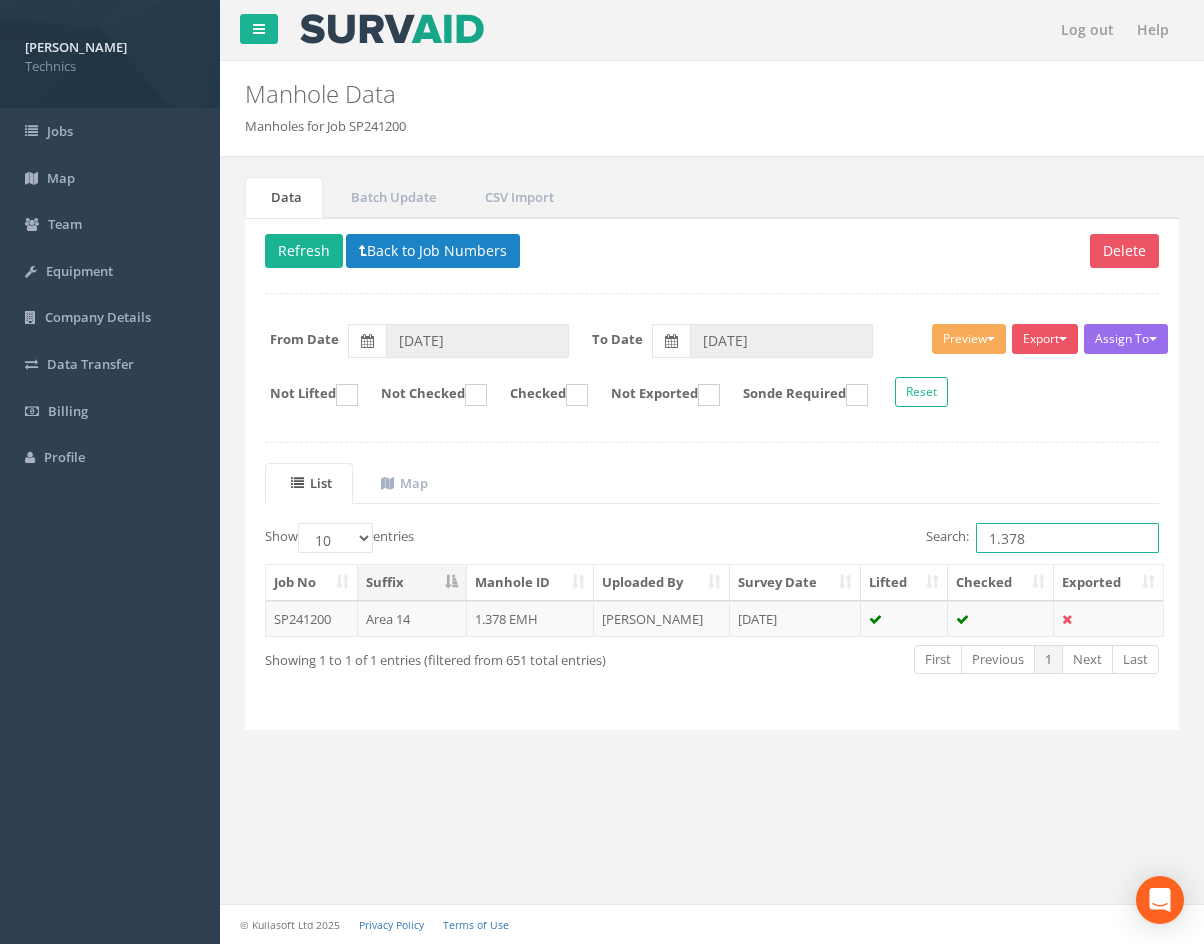 click on "1.378" at bounding box center (1067, 538) 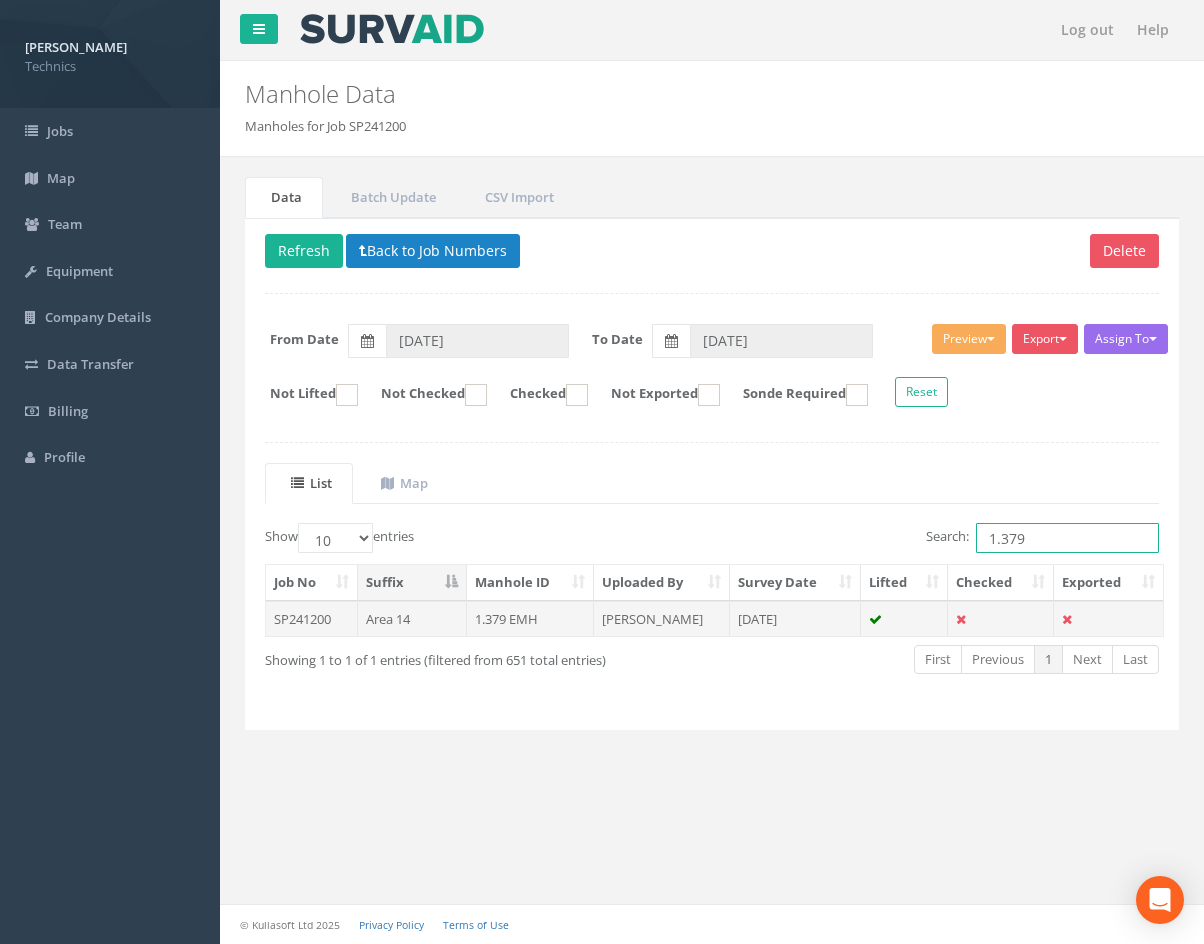 type on "1.379" 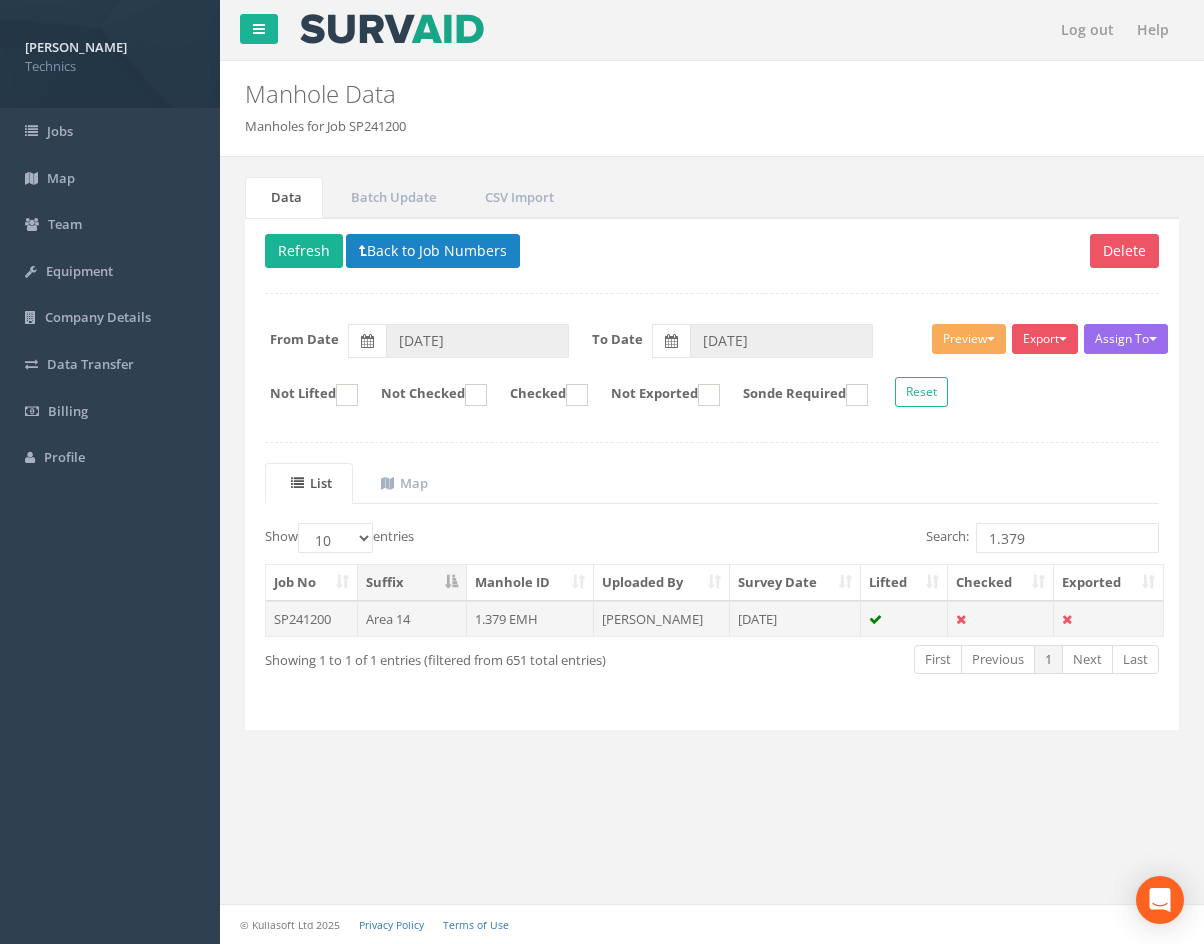 click on "[PERSON_NAME]" at bounding box center [662, 619] 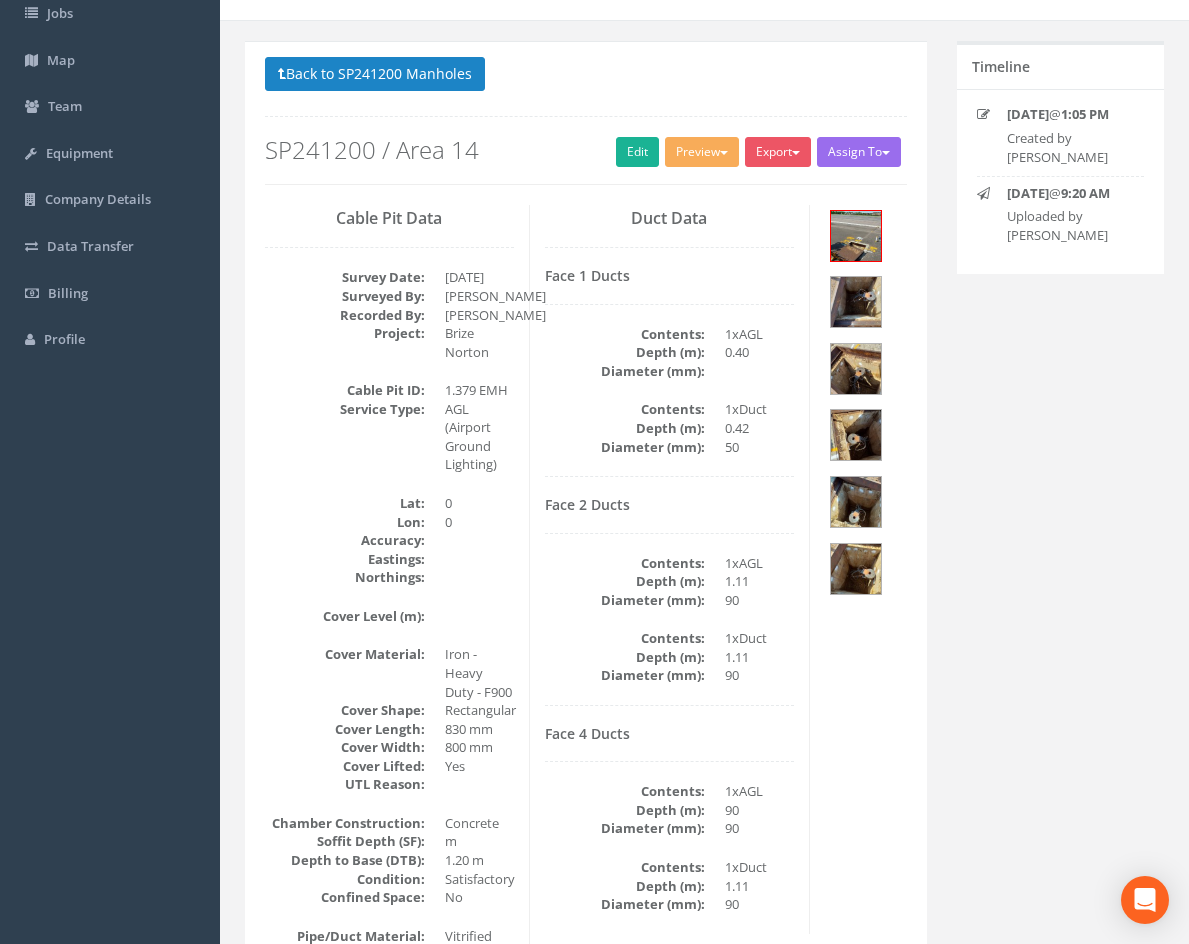 scroll, scrollTop: 0, scrollLeft: 0, axis: both 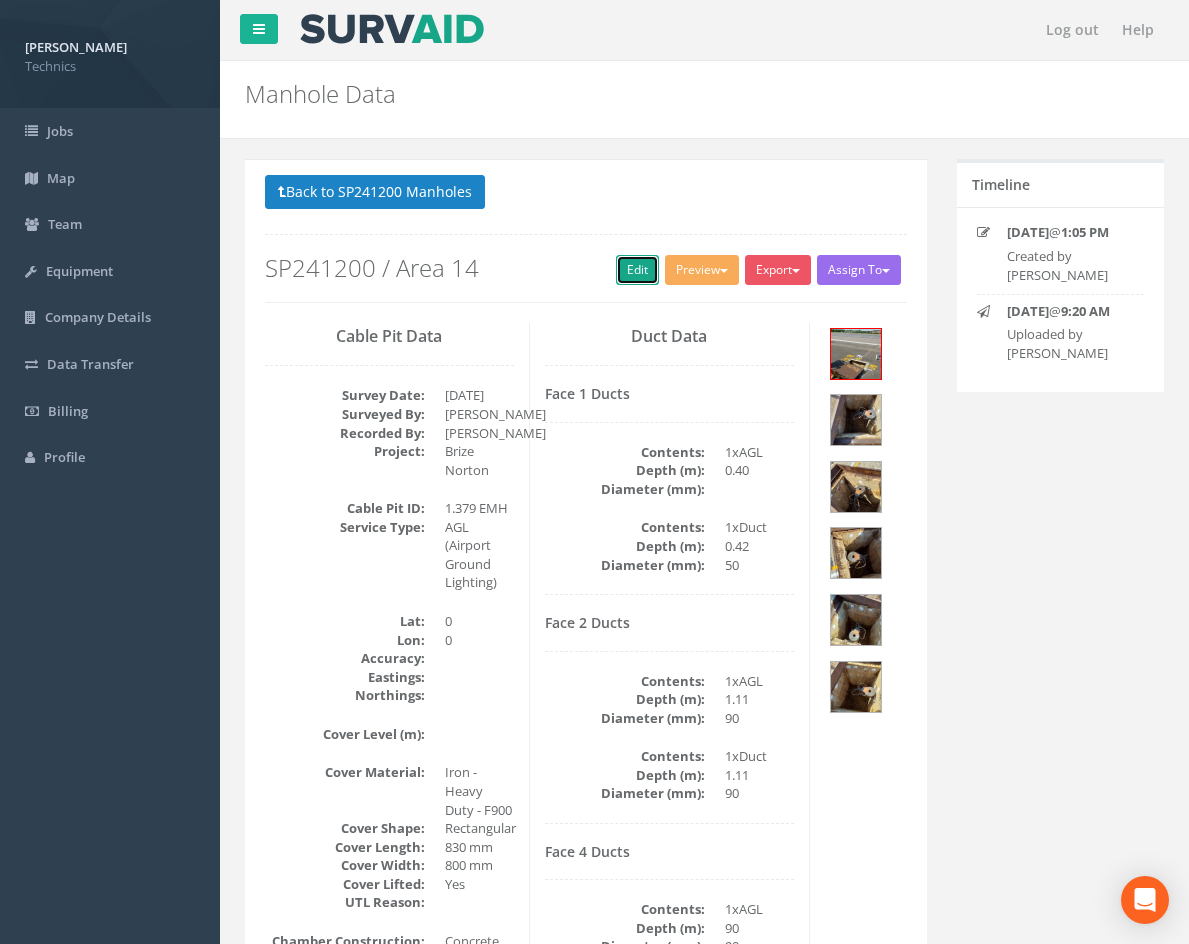 click on "Edit" at bounding box center (637, 270) 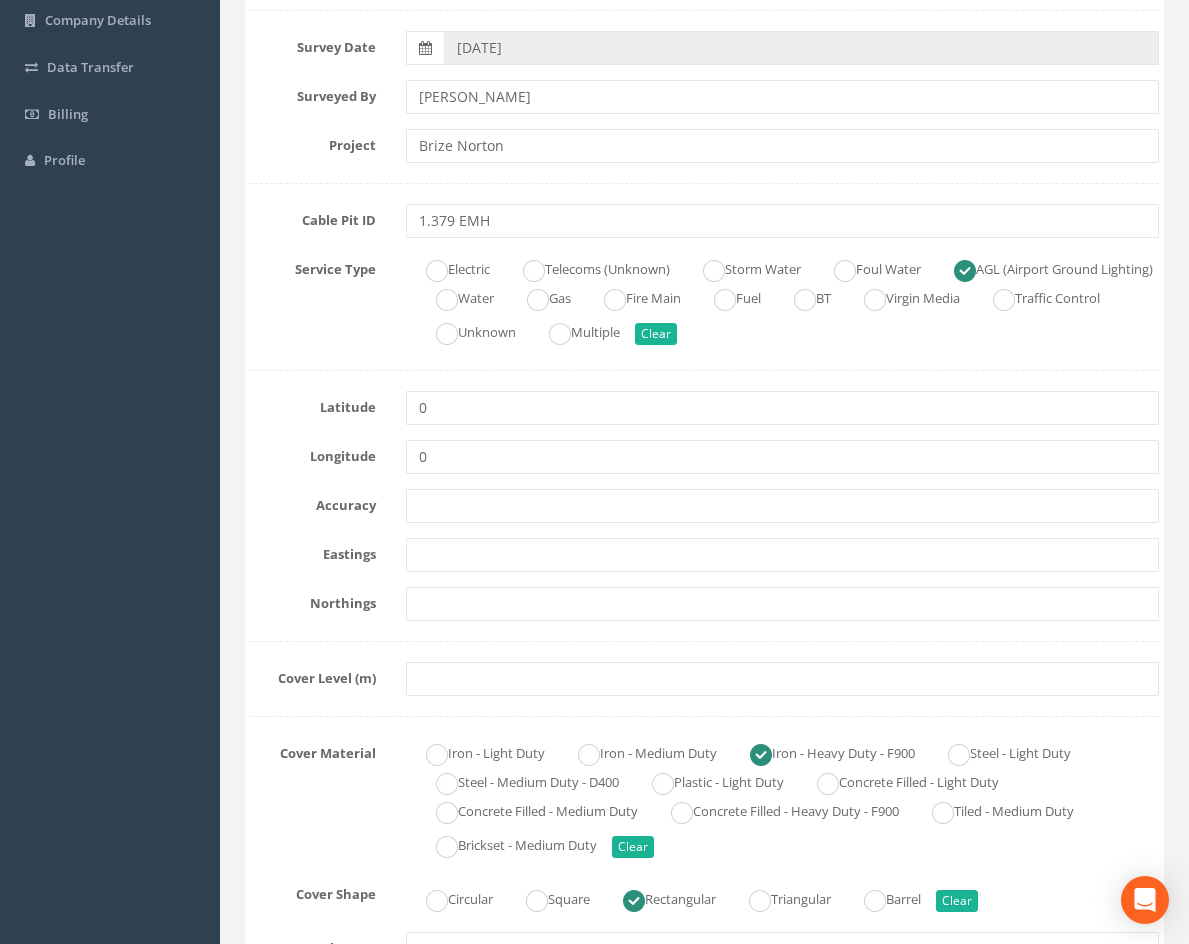 scroll, scrollTop: 300, scrollLeft: 0, axis: vertical 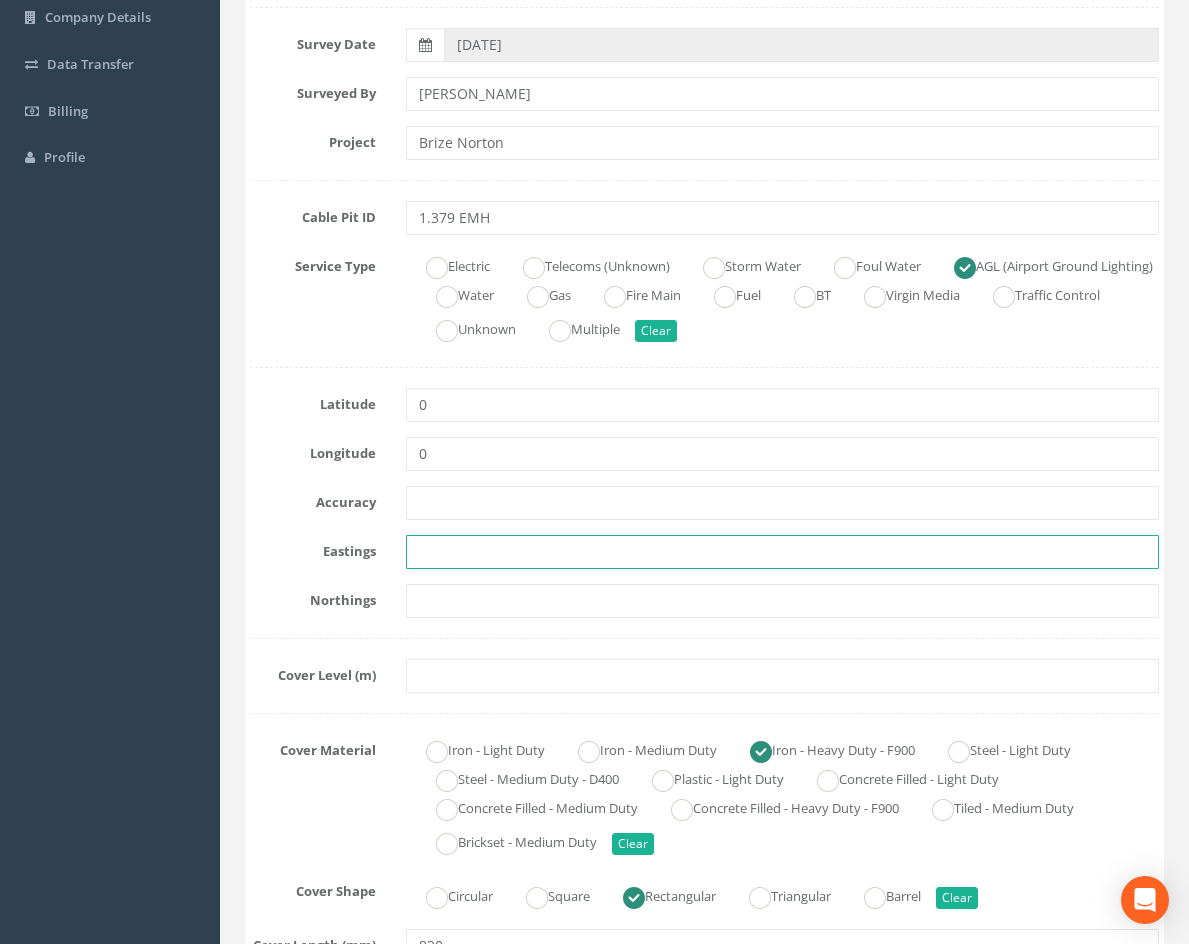 click at bounding box center [782, 552] 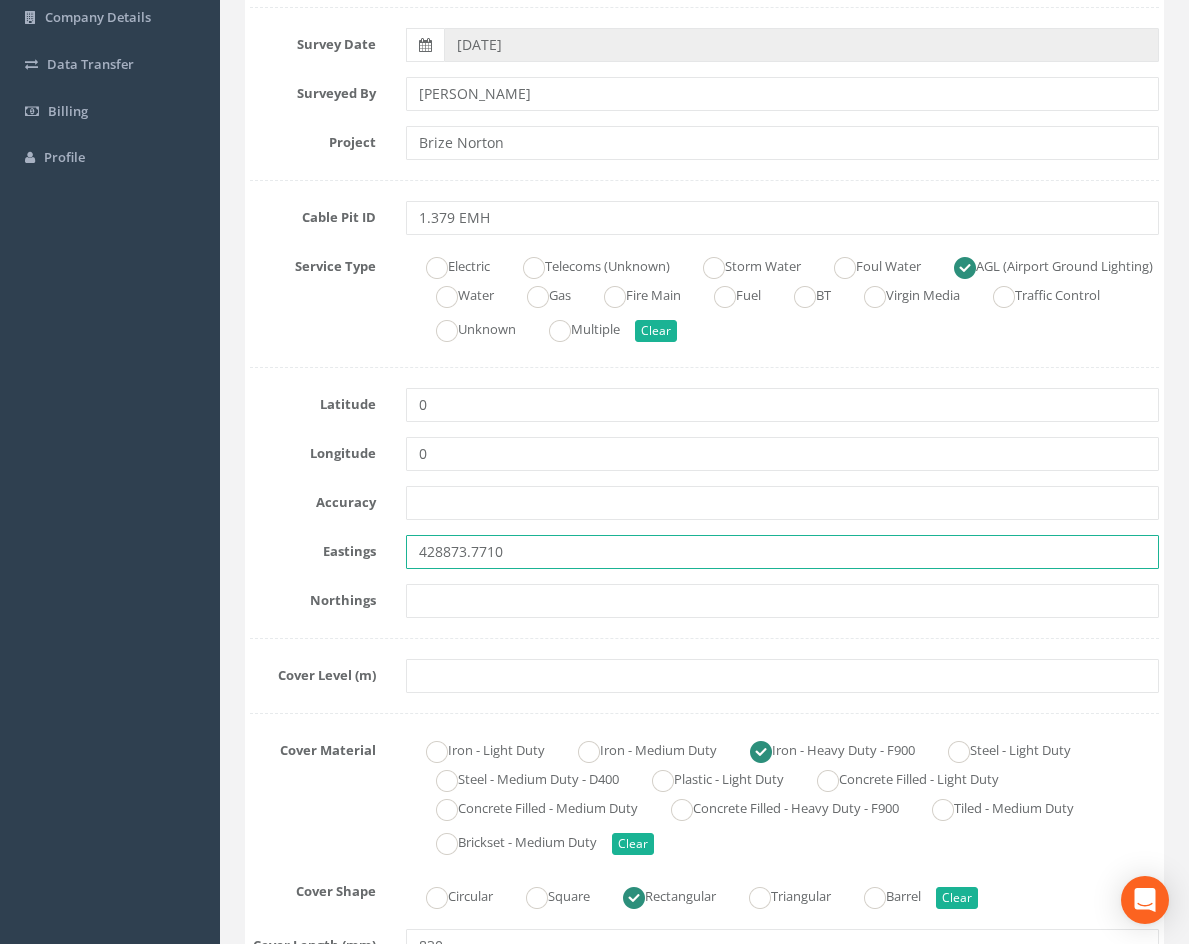 type on "428873.7710" 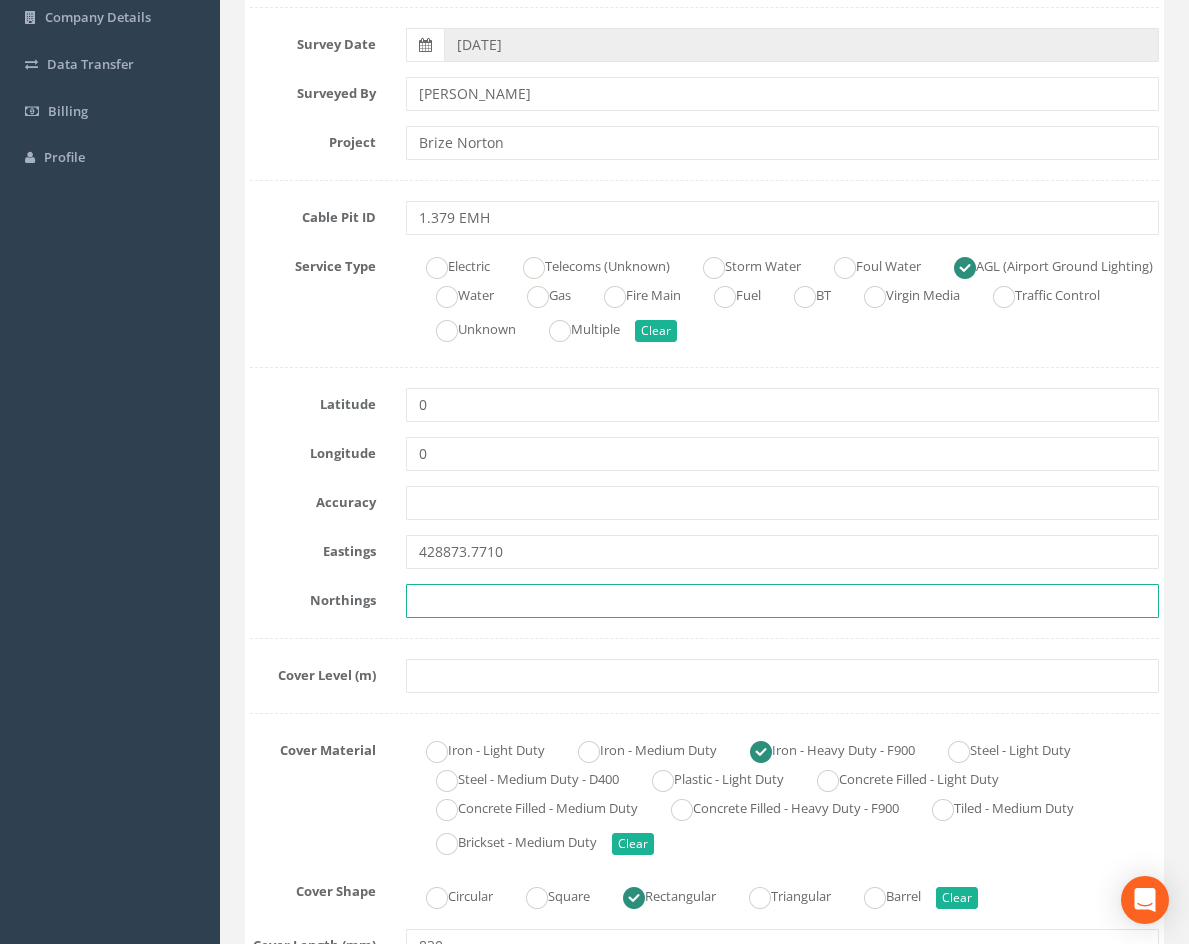 click at bounding box center (782, 601) 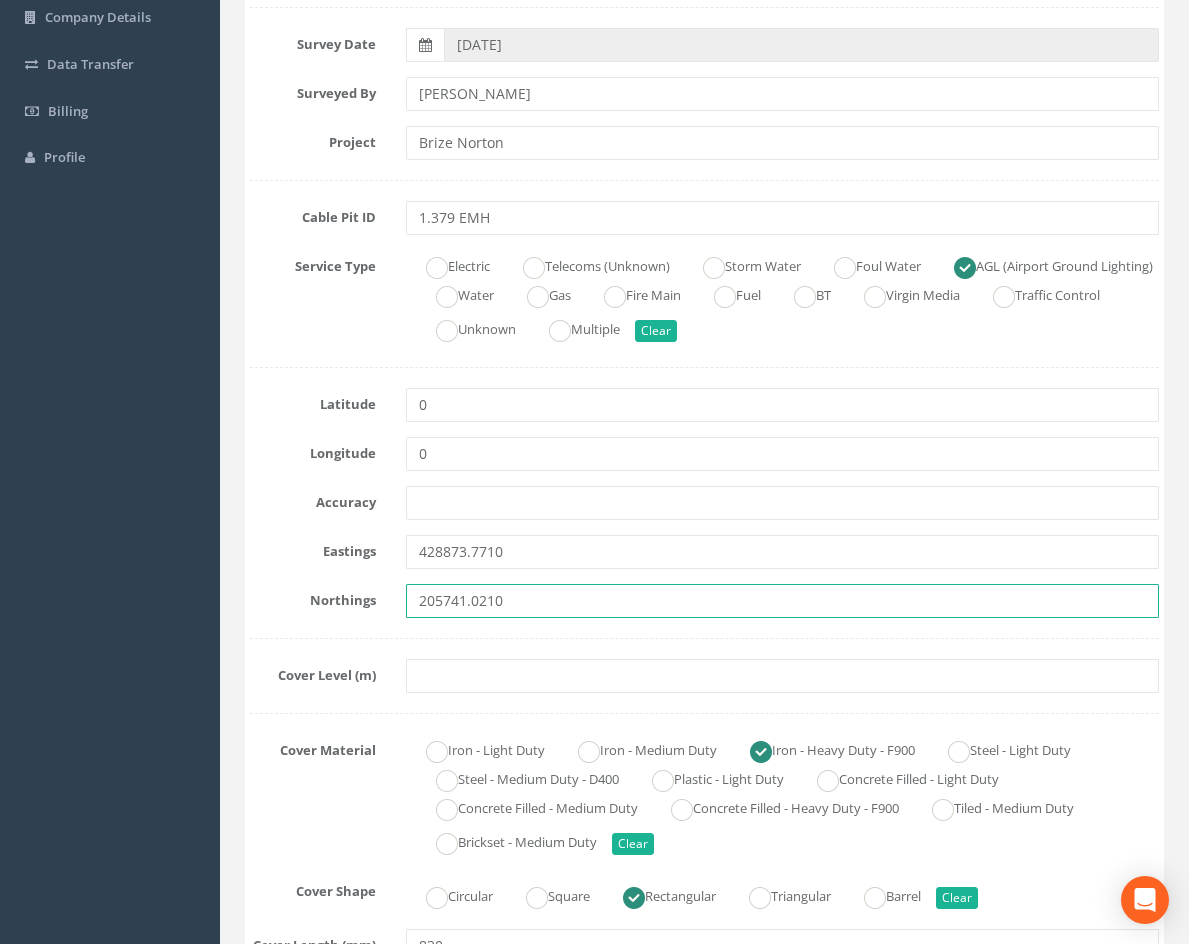 type on "205741.0210" 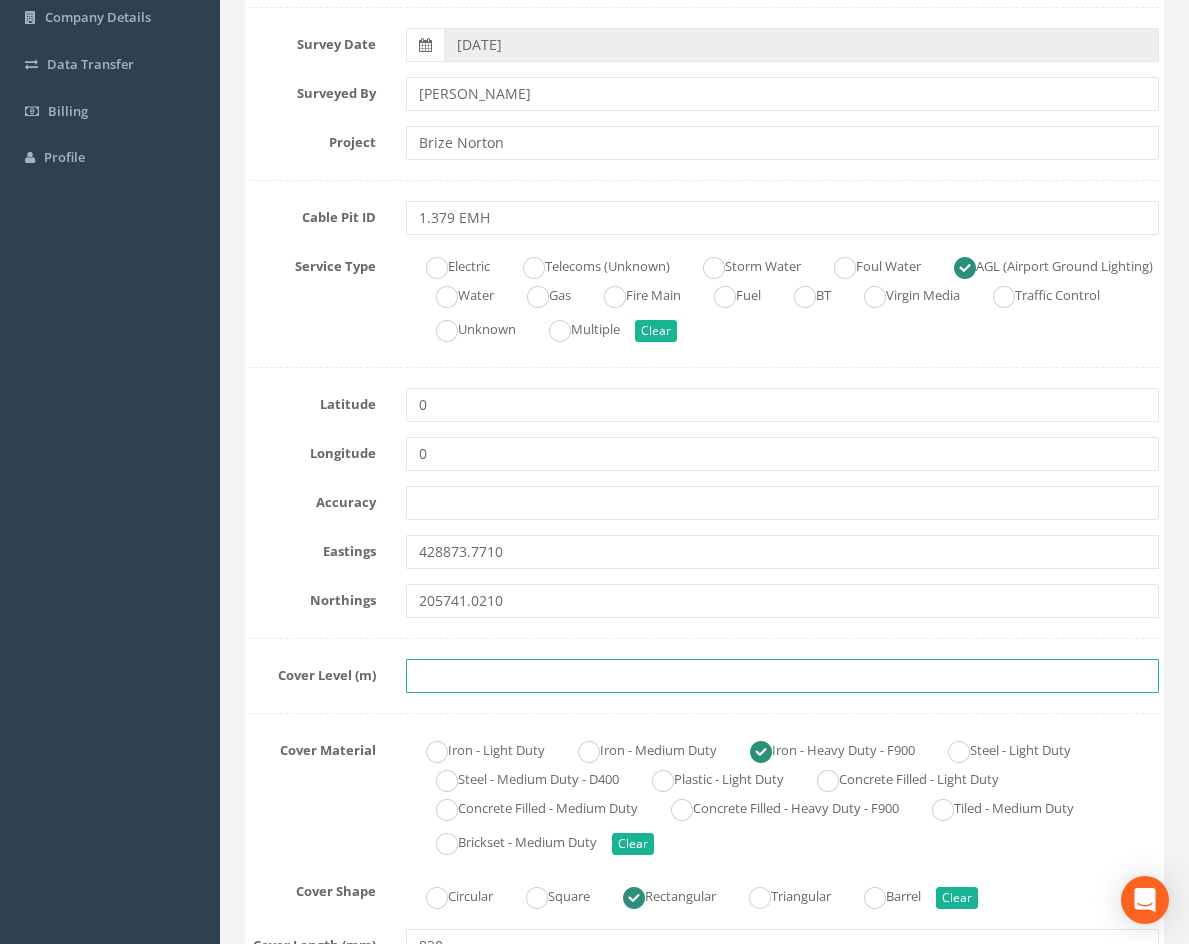 click at bounding box center [782, 676] 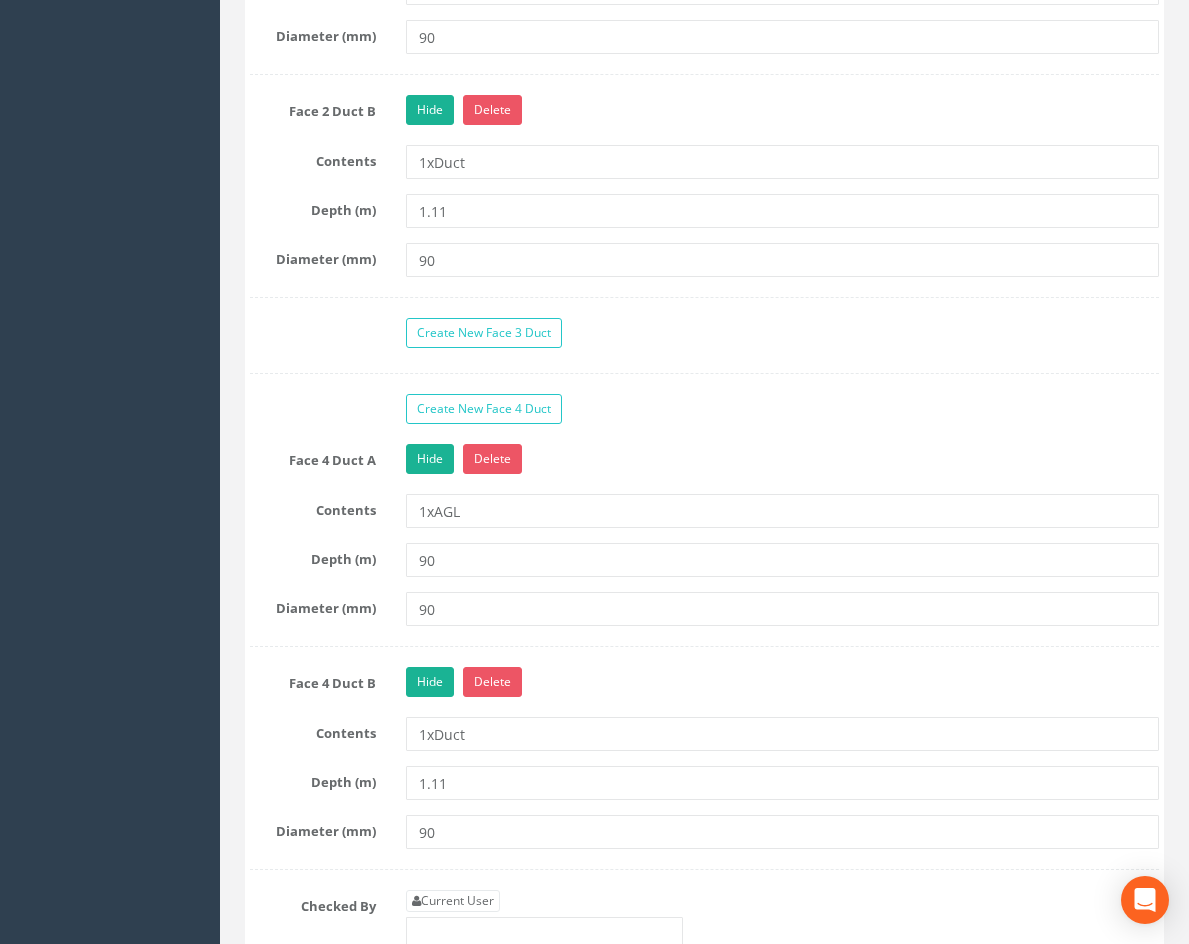 scroll, scrollTop: 2700, scrollLeft: 0, axis: vertical 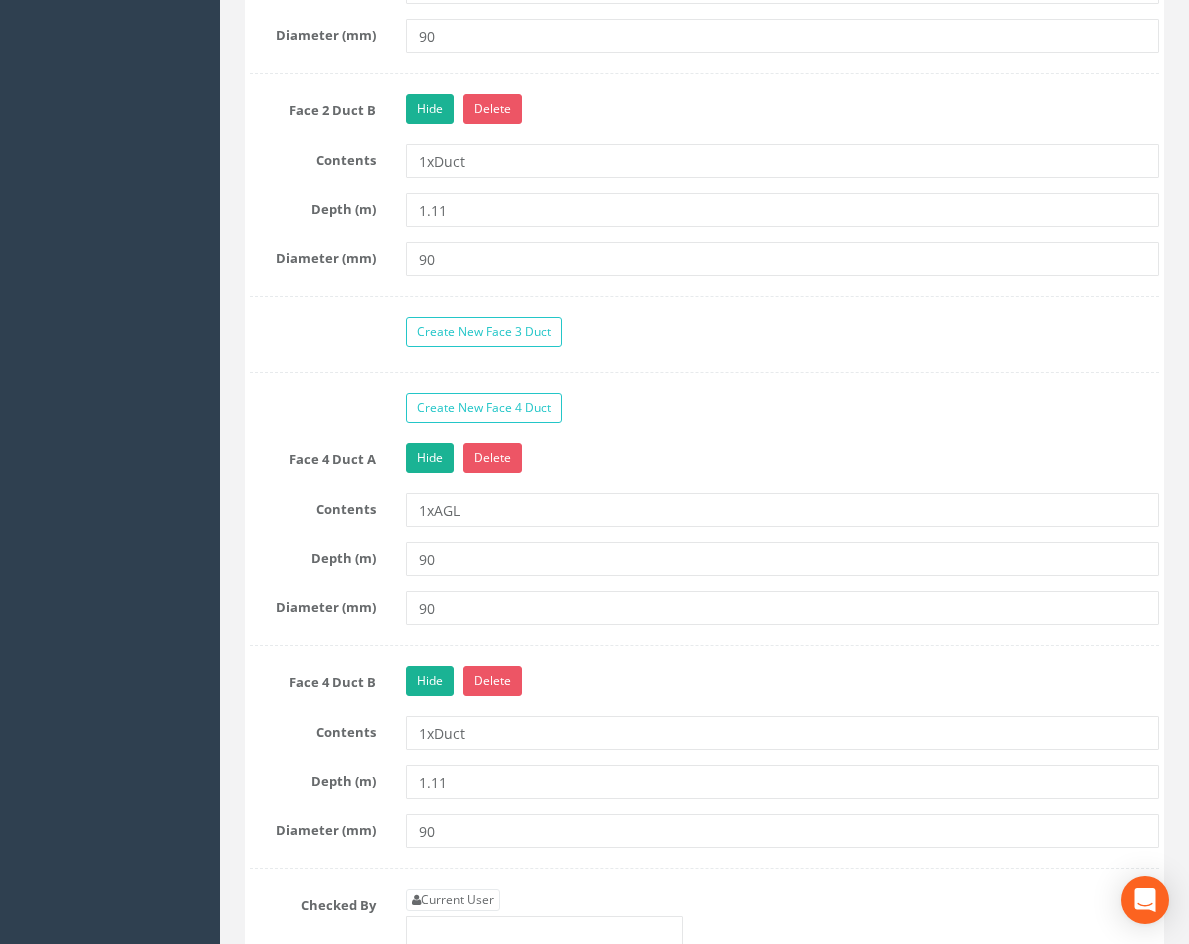 type on "82.7000" 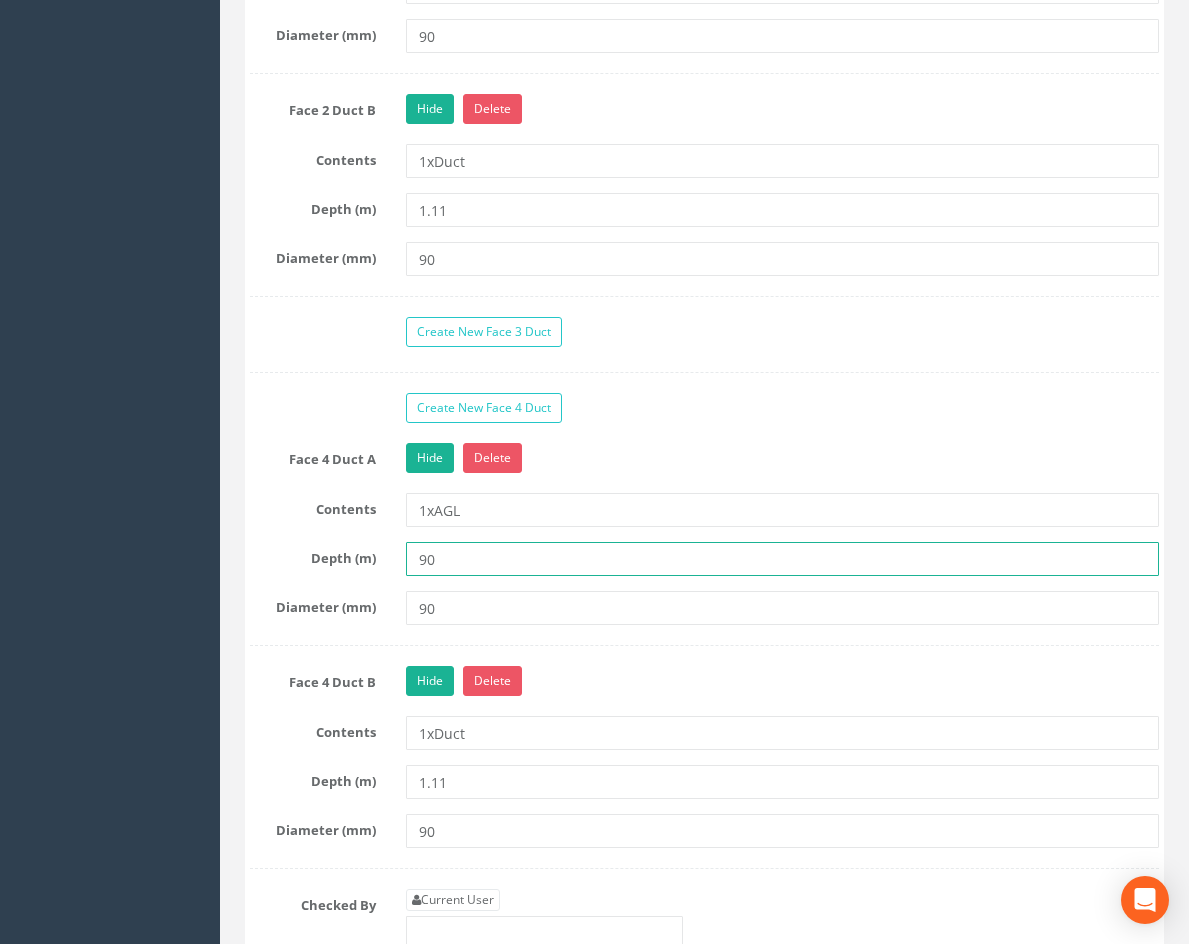 click on "90" at bounding box center (782, 559) 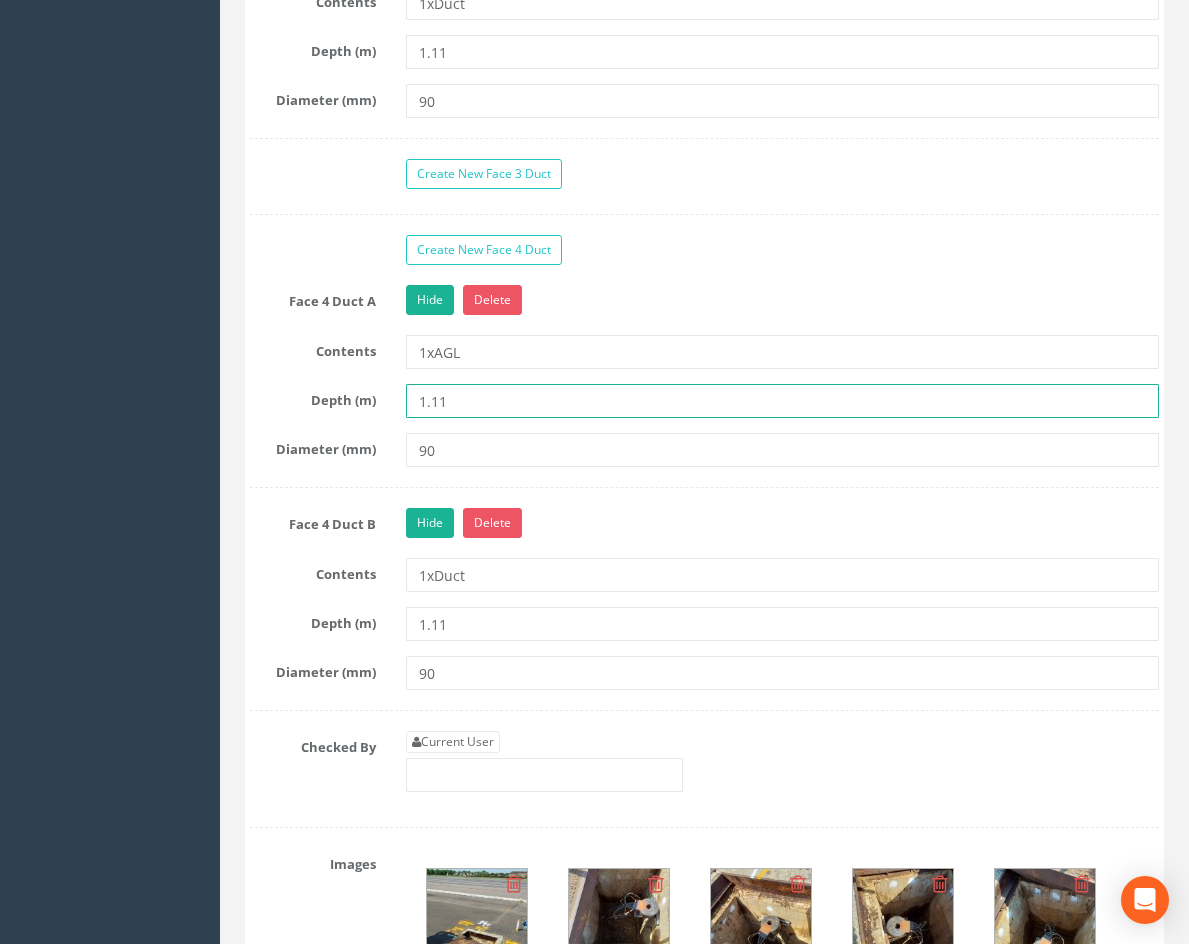 scroll, scrollTop: 2900, scrollLeft: 0, axis: vertical 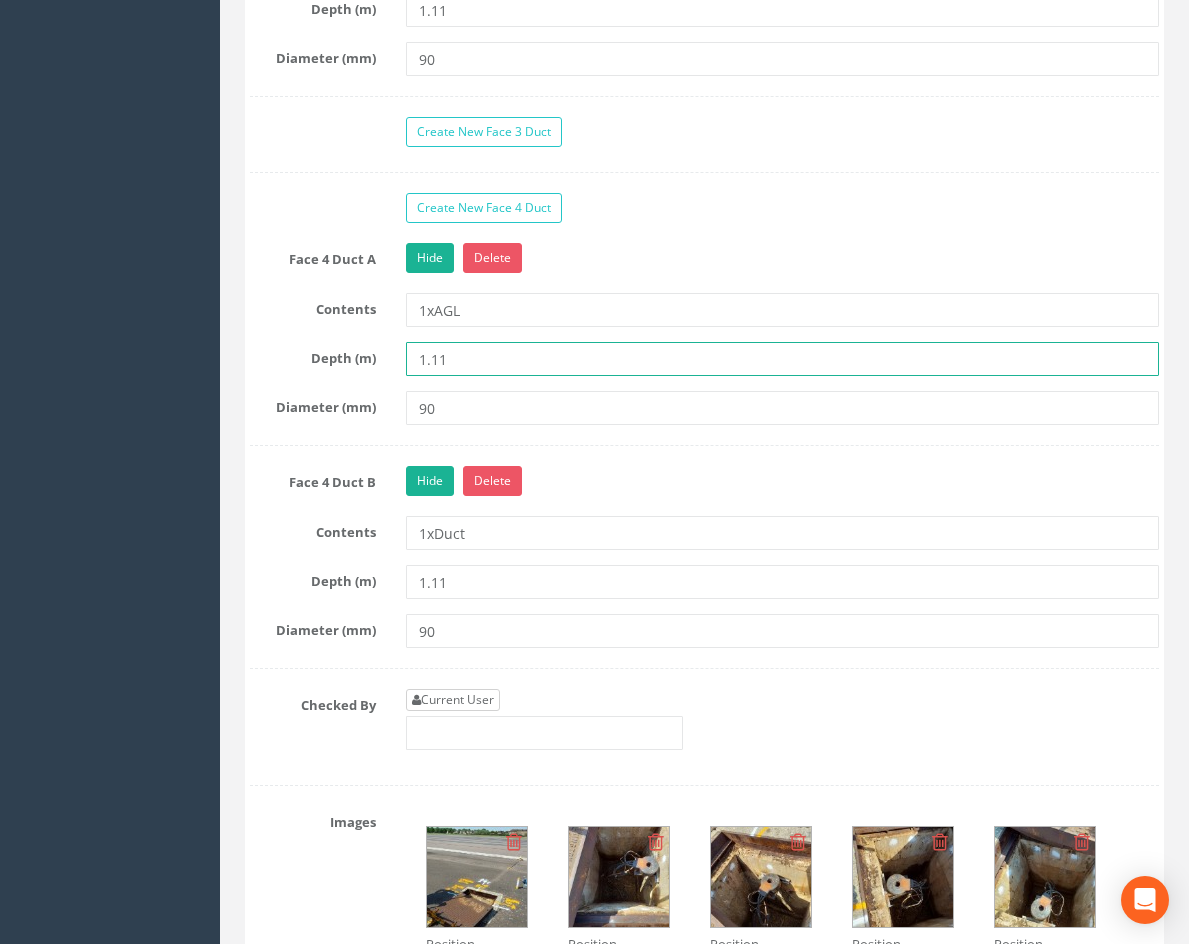 type on "1.11" 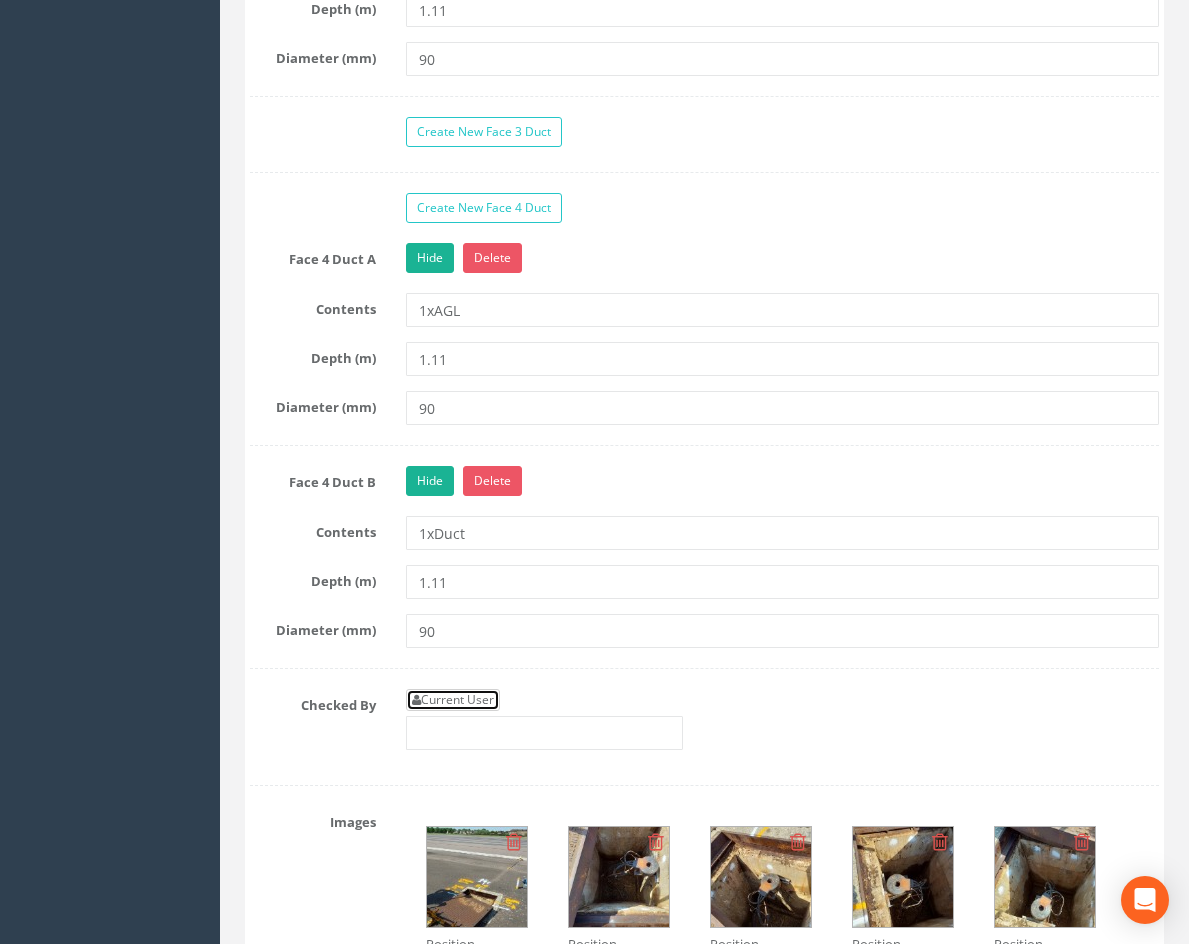 click on "Current User" at bounding box center [453, 700] 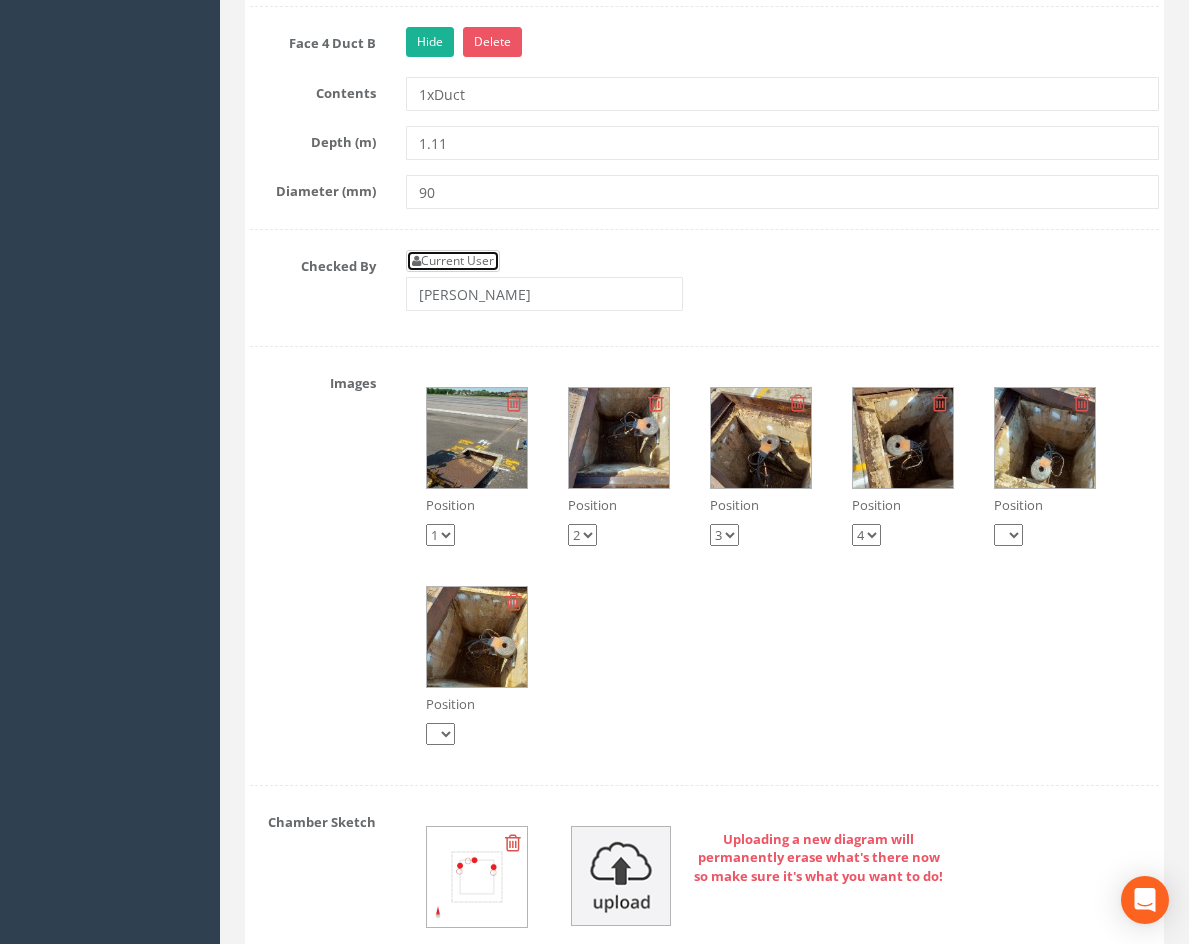 scroll, scrollTop: 3400, scrollLeft: 0, axis: vertical 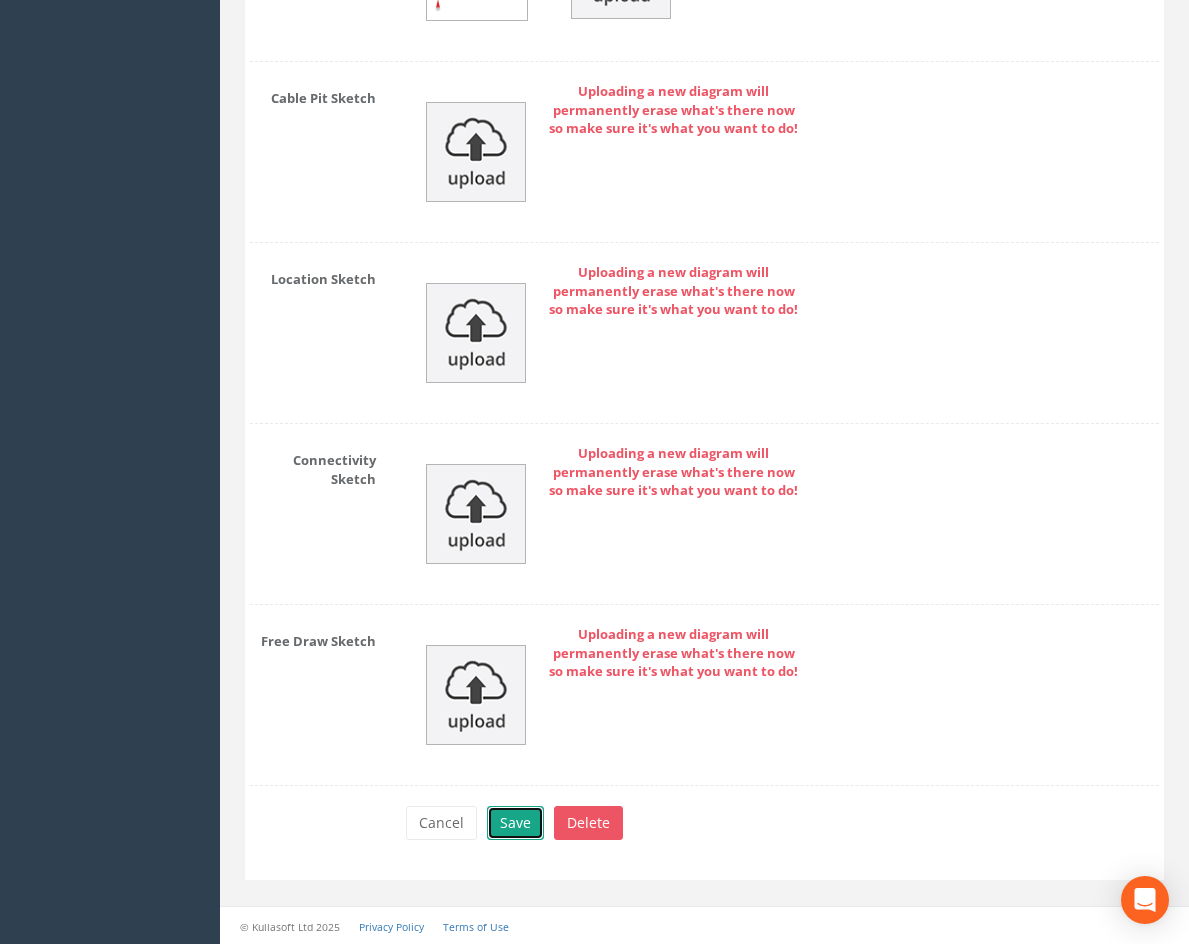 click on "Save" at bounding box center (515, 823) 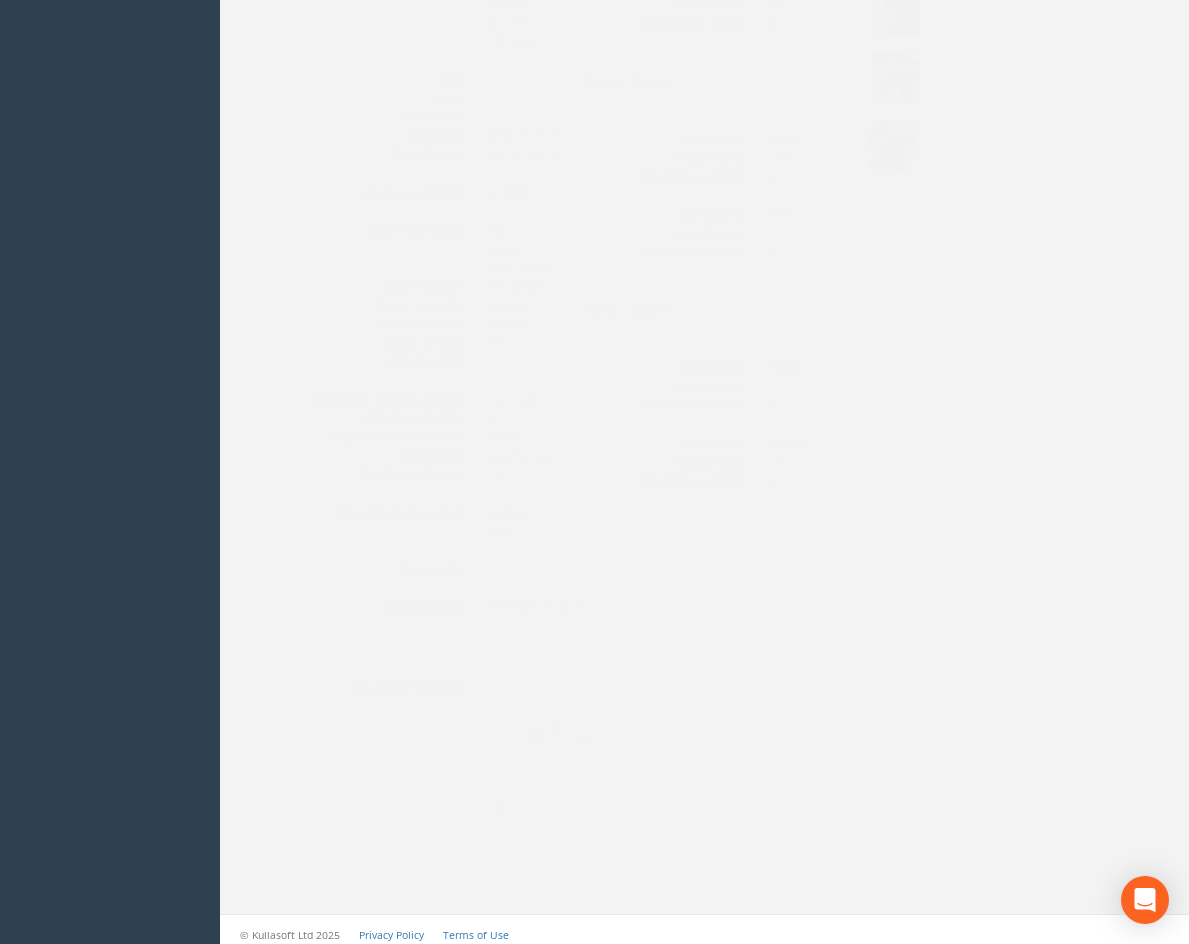 scroll, scrollTop: 307, scrollLeft: 0, axis: vertical 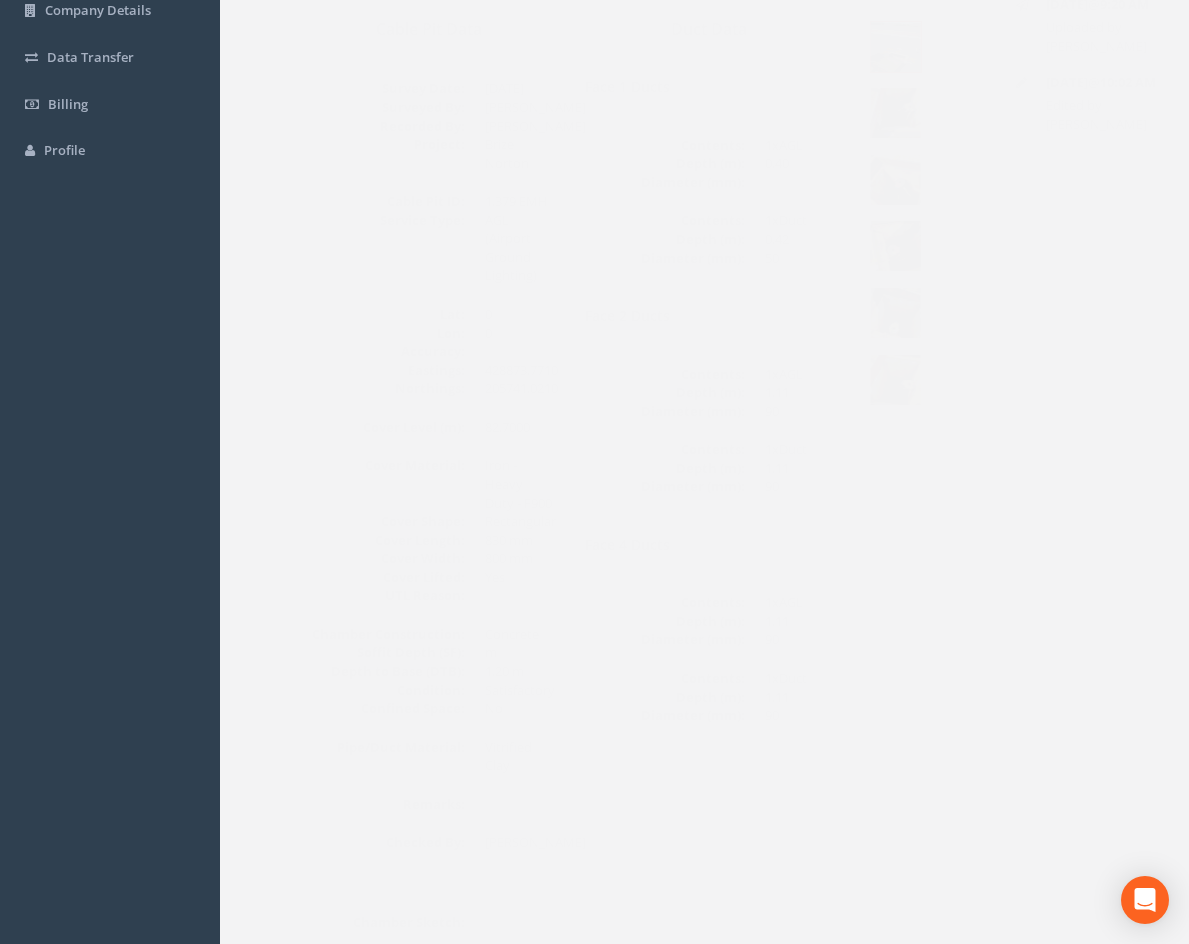 click at bounding box center (856, 246) 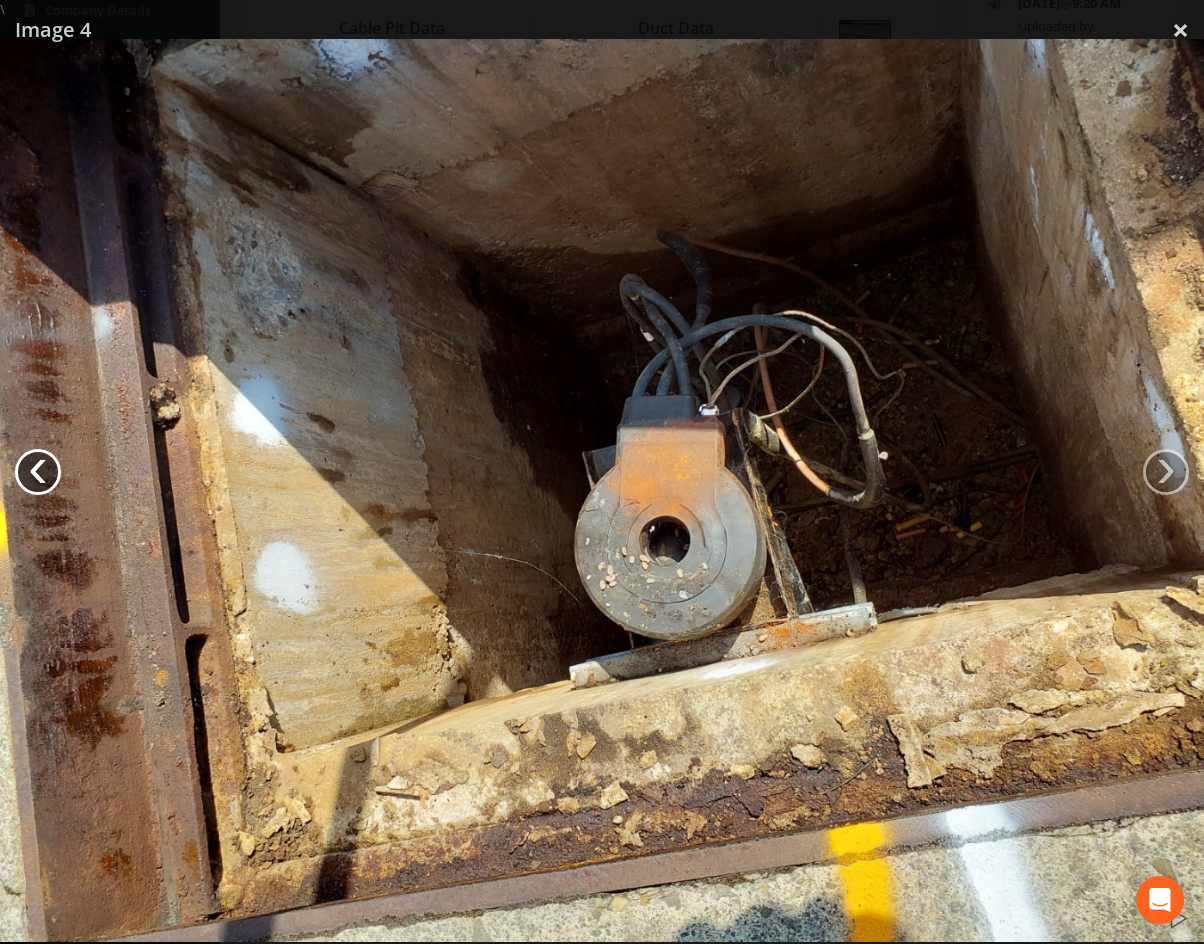 click on "‹" at bounding box center [38, 472] 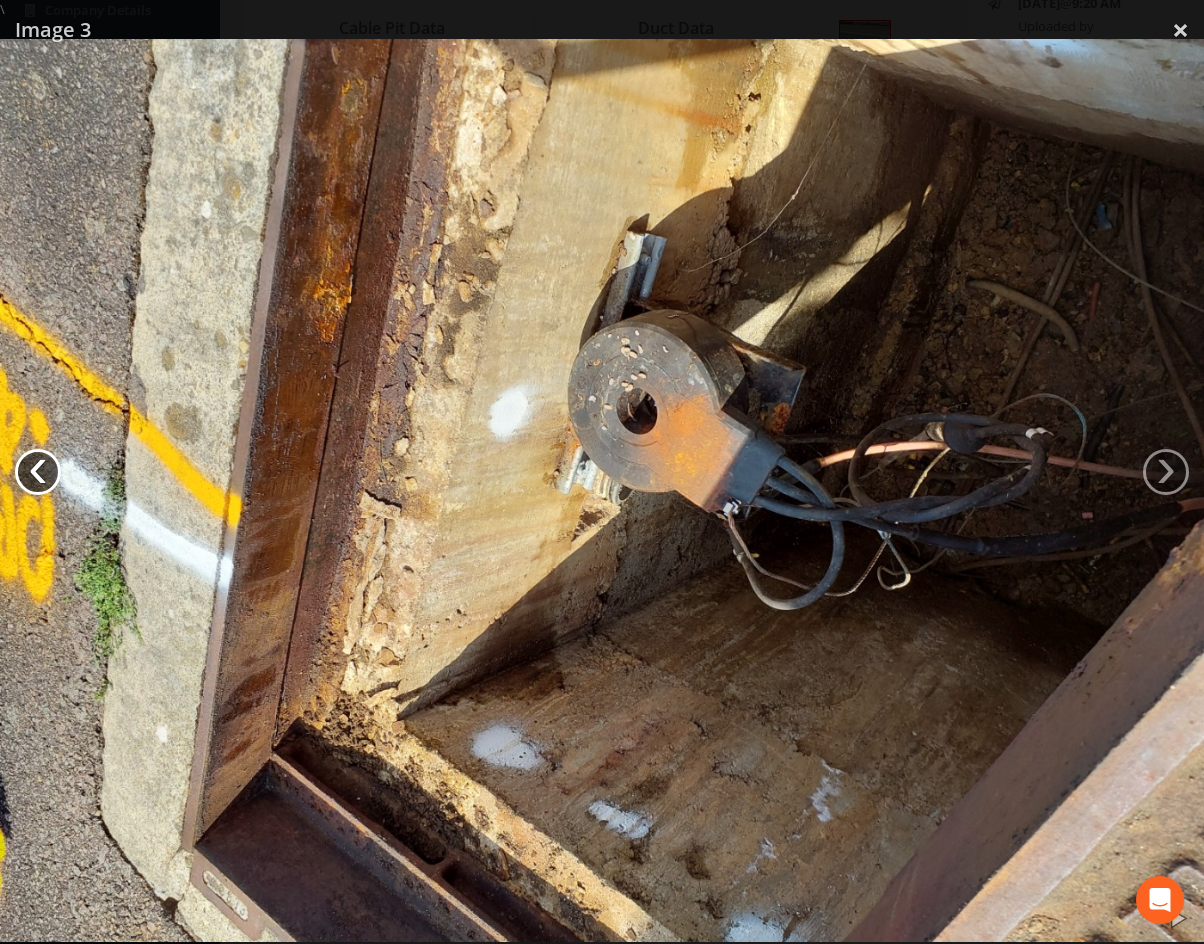 click on "‹" at bounding box center (38, 472) 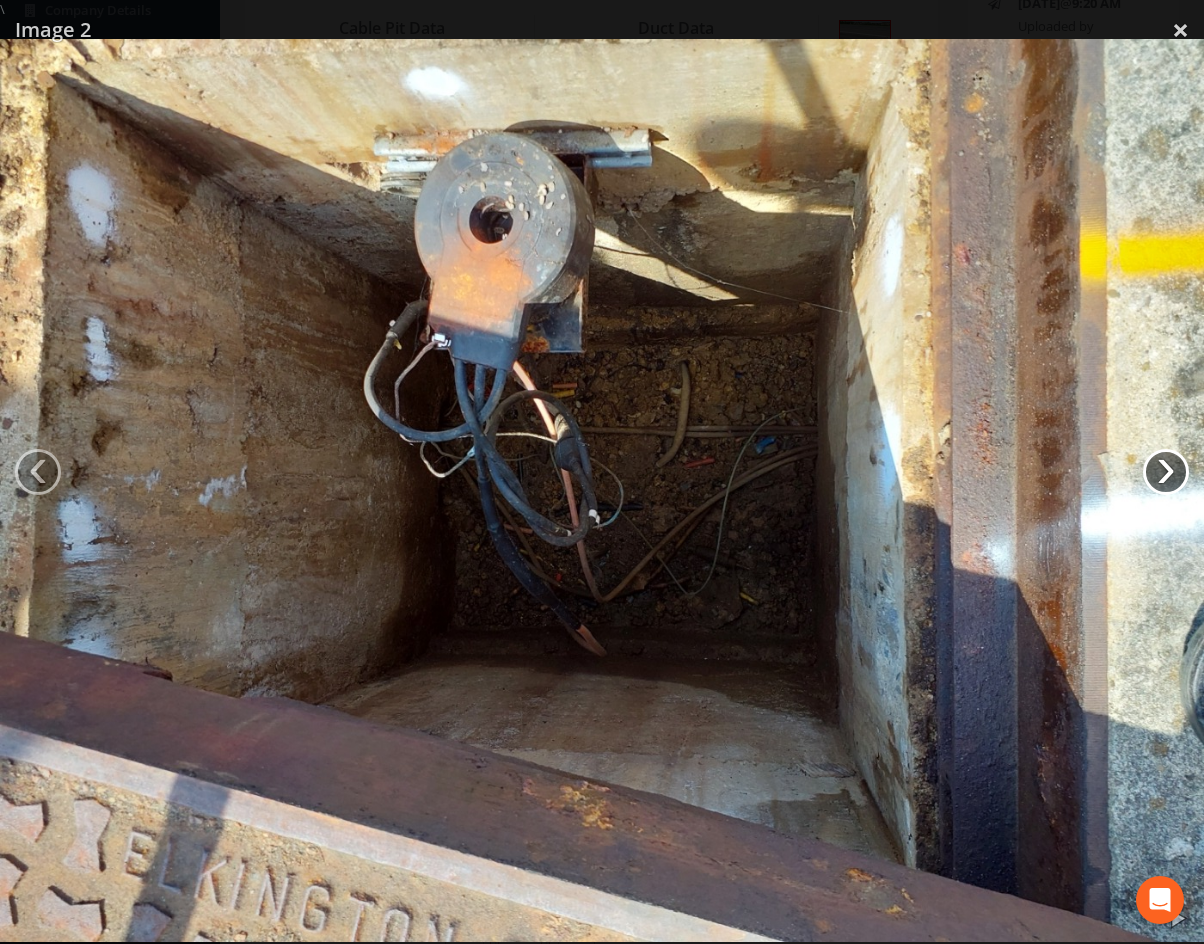 click on "›" at bounding box center [1166, 472] 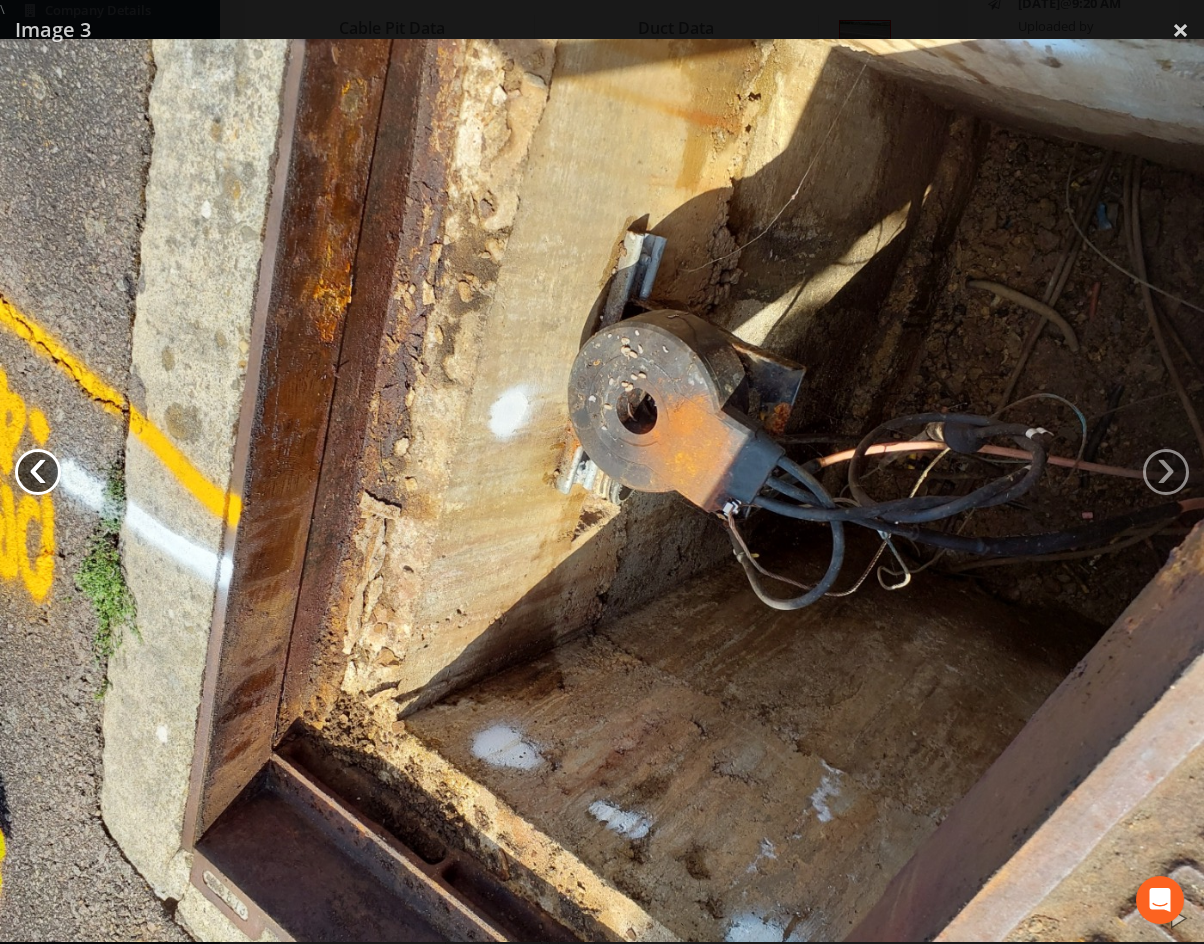 click on "‹" at bounding box center (38, 472) 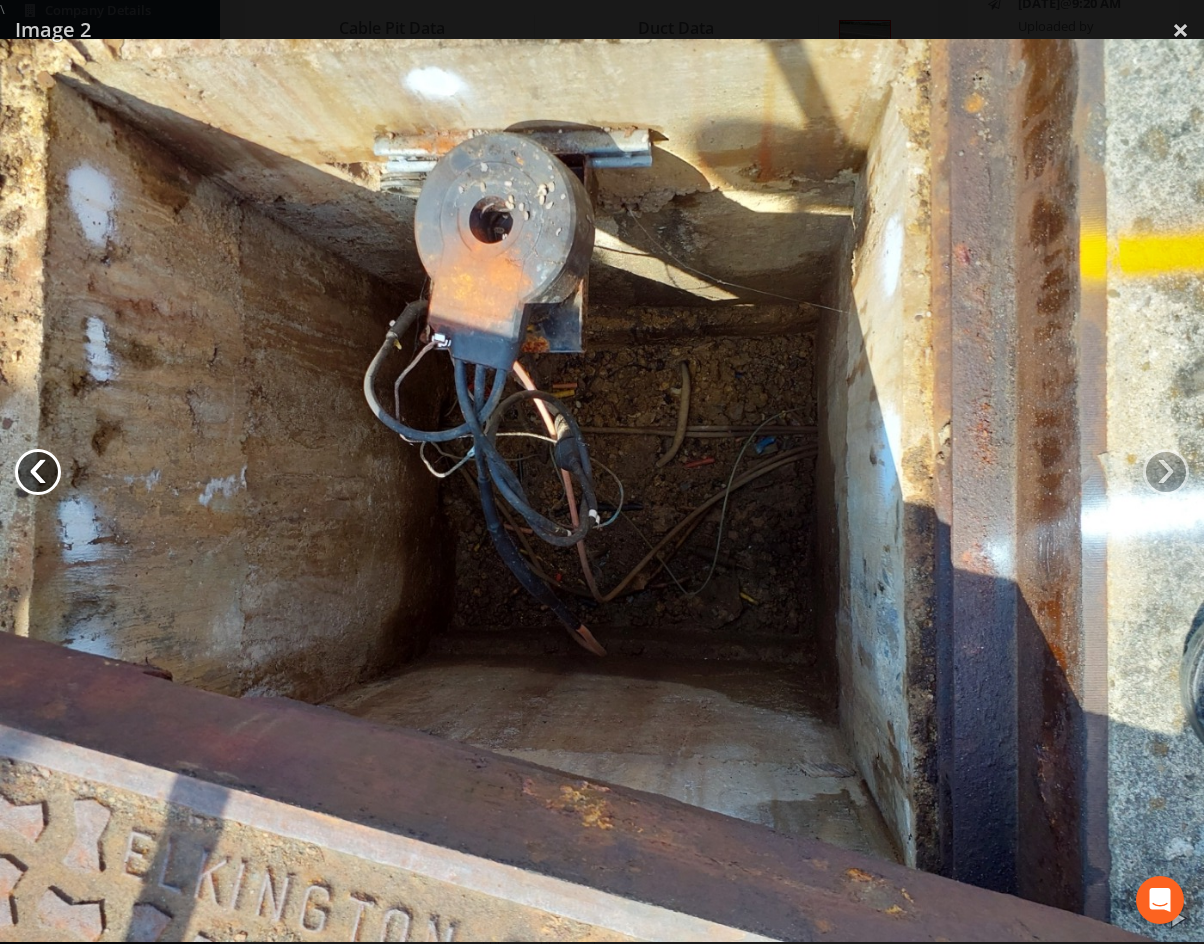 click on "‹" at bounding box center (38, 472) 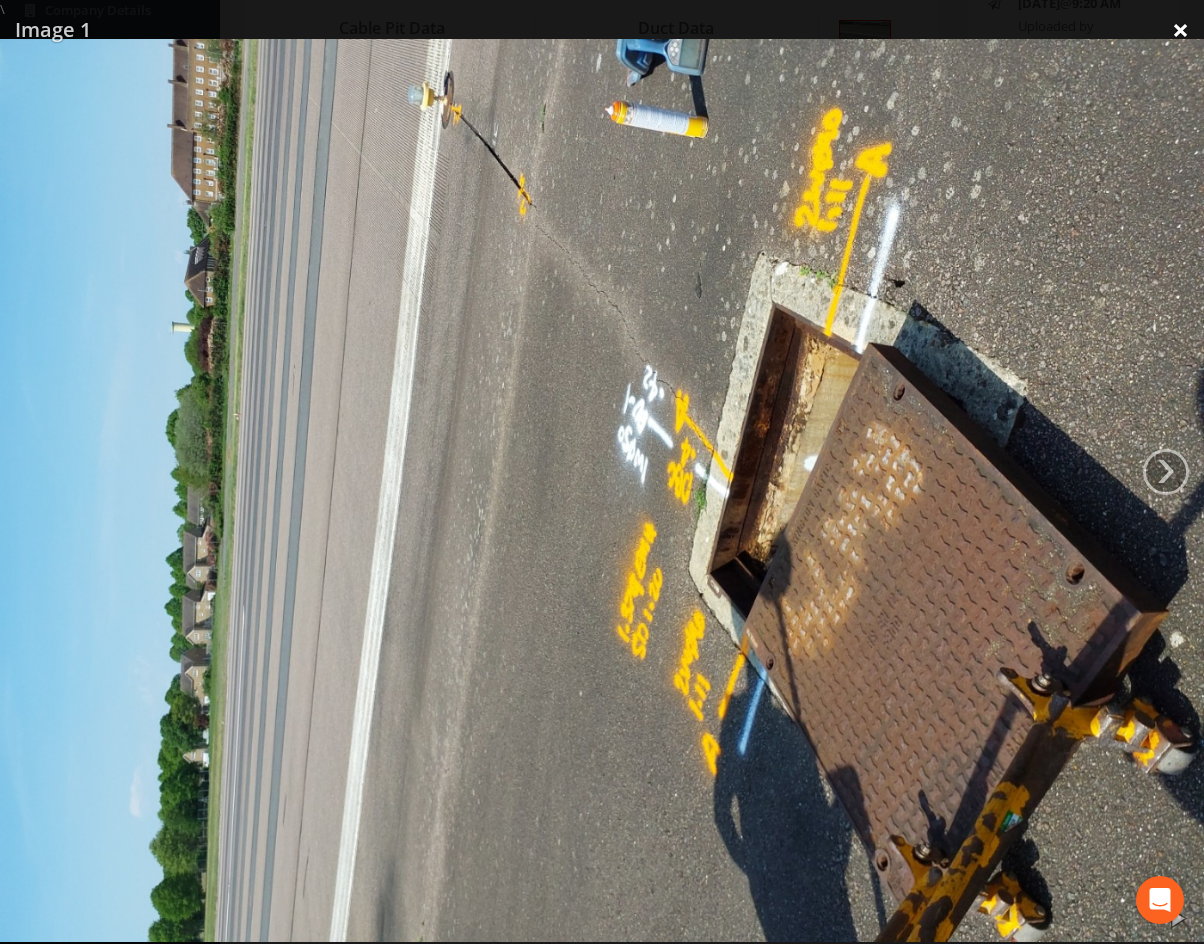 click on "×" at bounding box center (1180, 30) 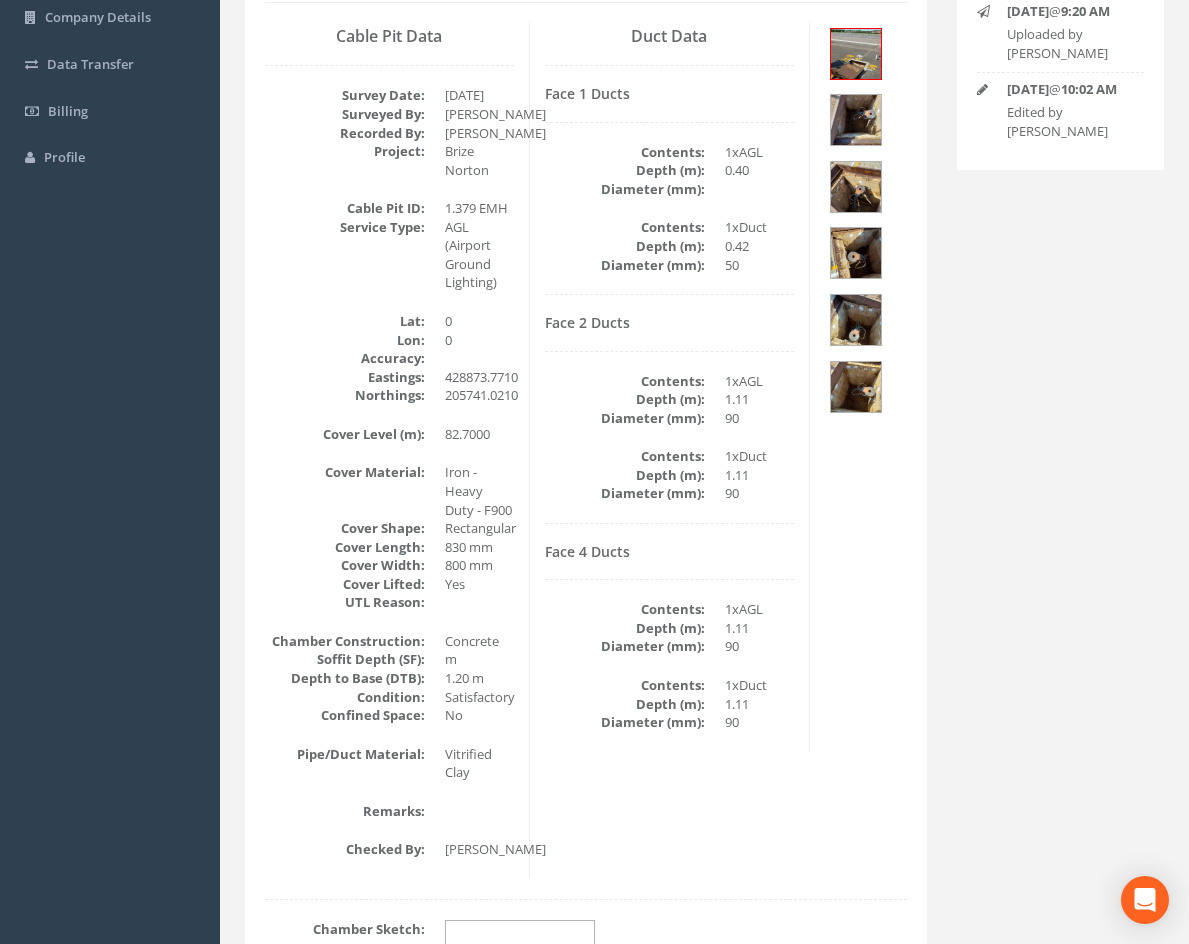 scroll, scrollTop: 100, scrollLeft: 0, axis: vertical 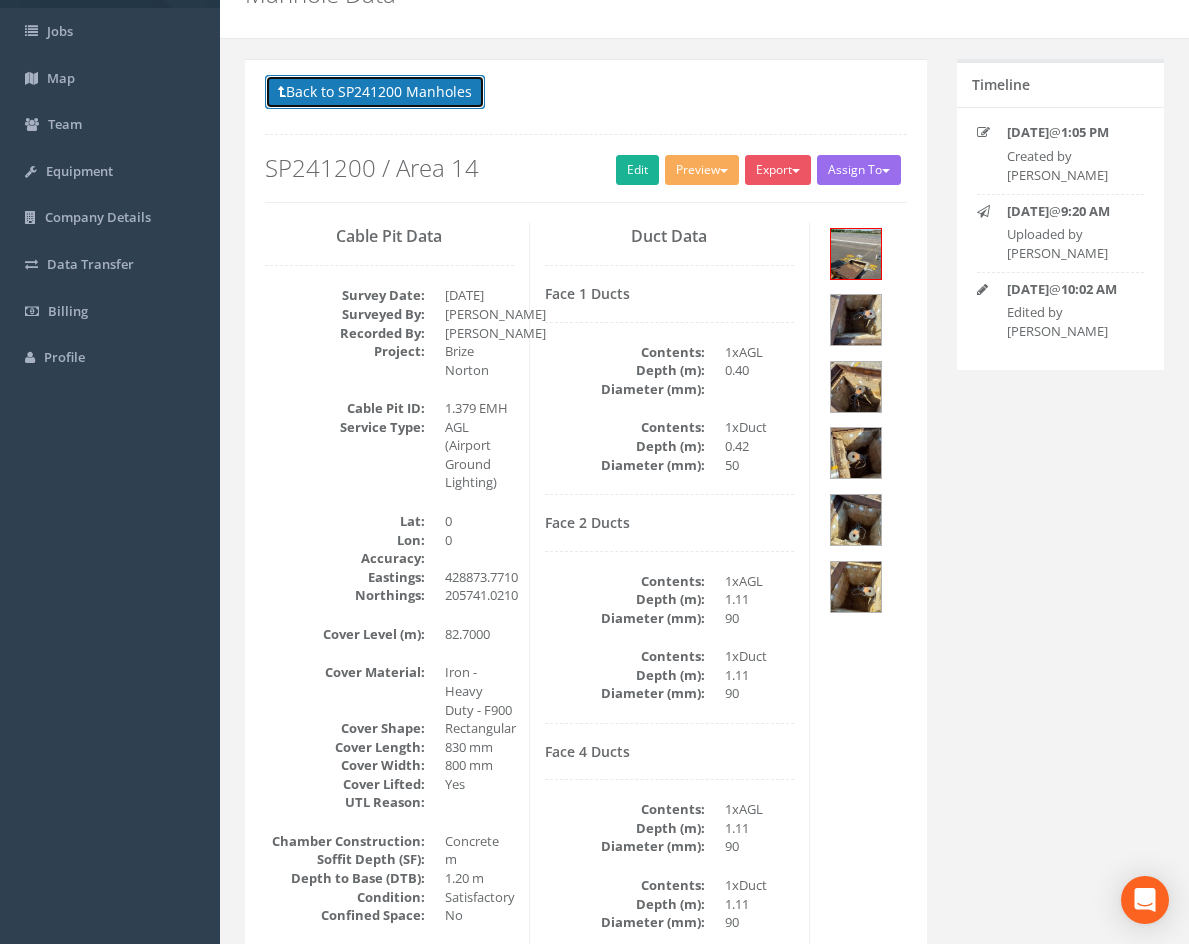 click on "Back to SP241200 Manholes" at bounding box center [375, 92] 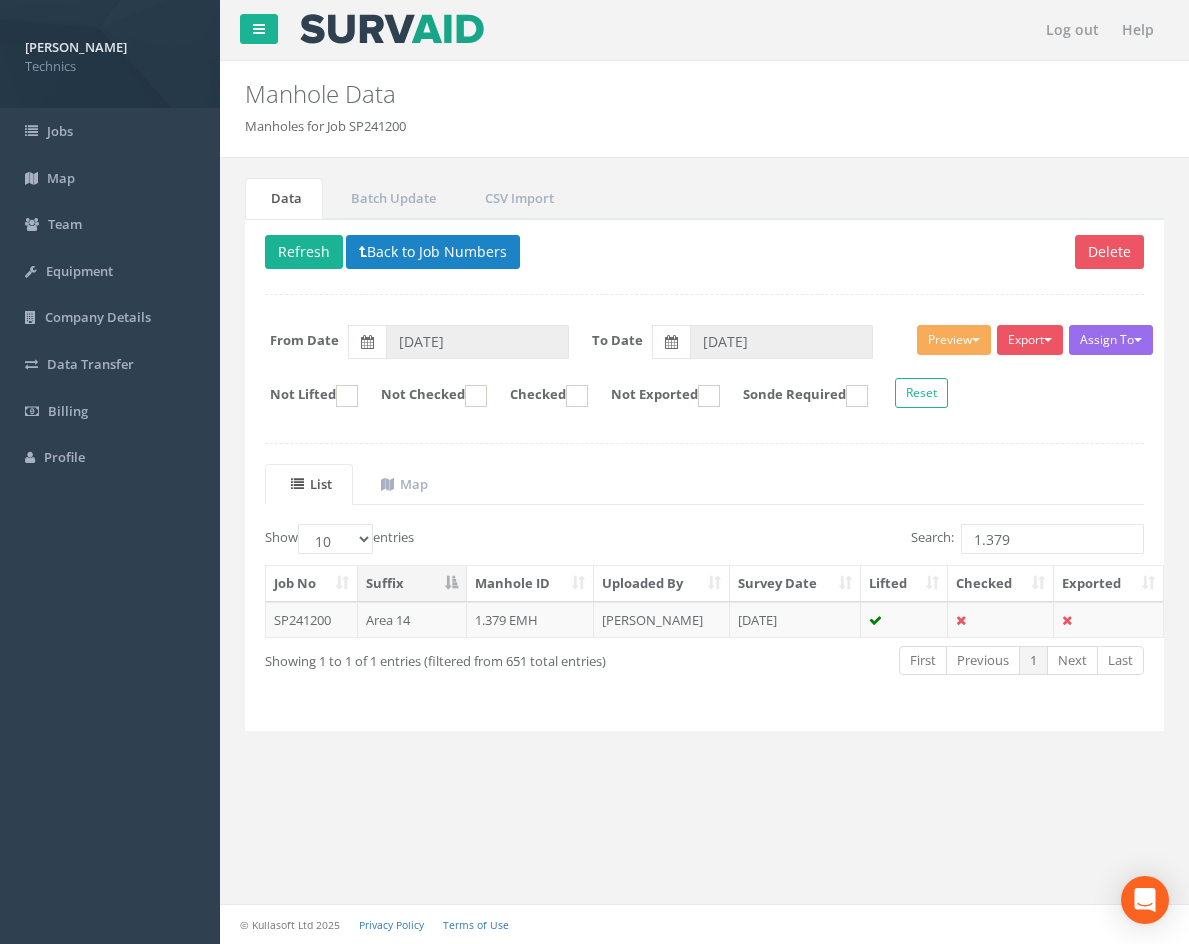 scroll, scrollTop: 0, scrollLeft: 0, axis: both 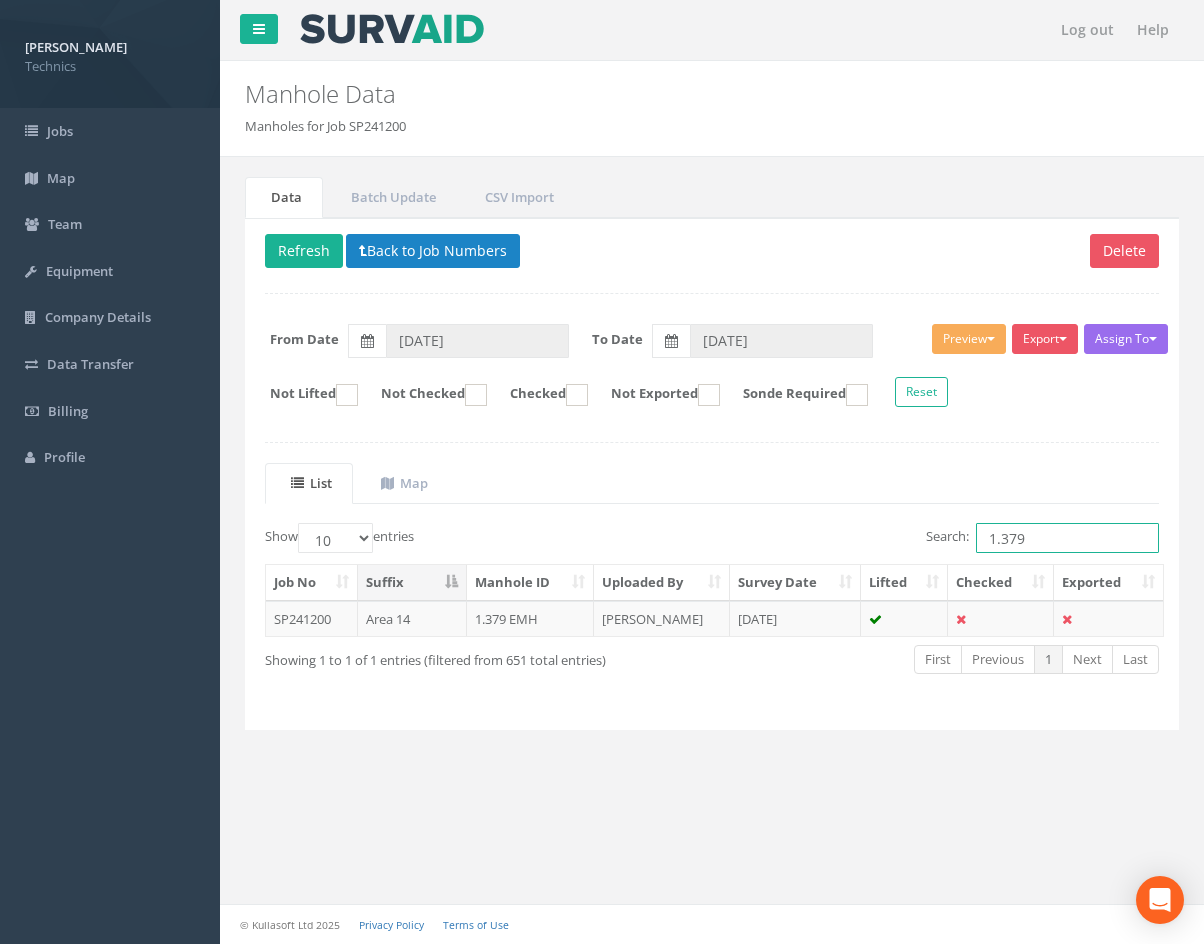 click on "1.379" at bounding box center [1067, 538] 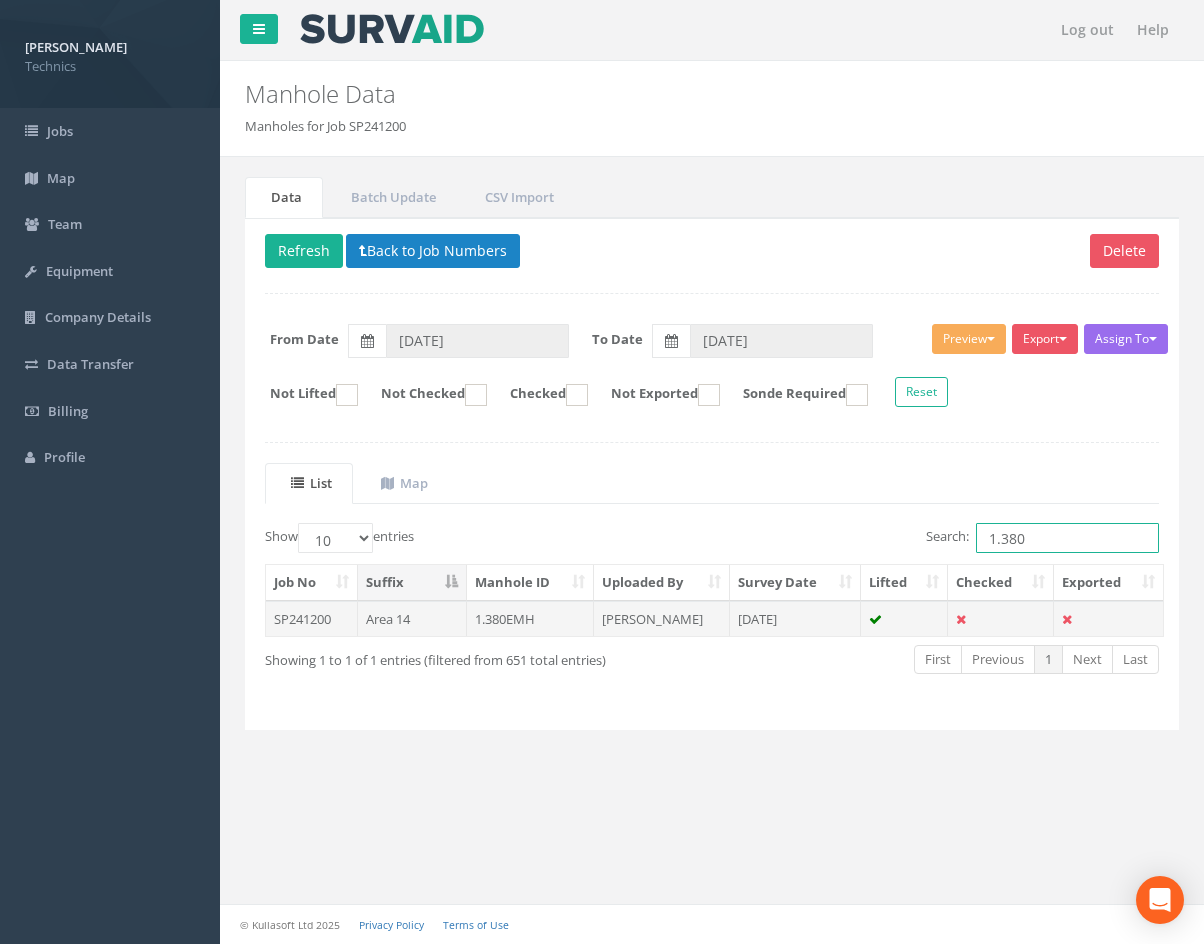 type on "1.380" 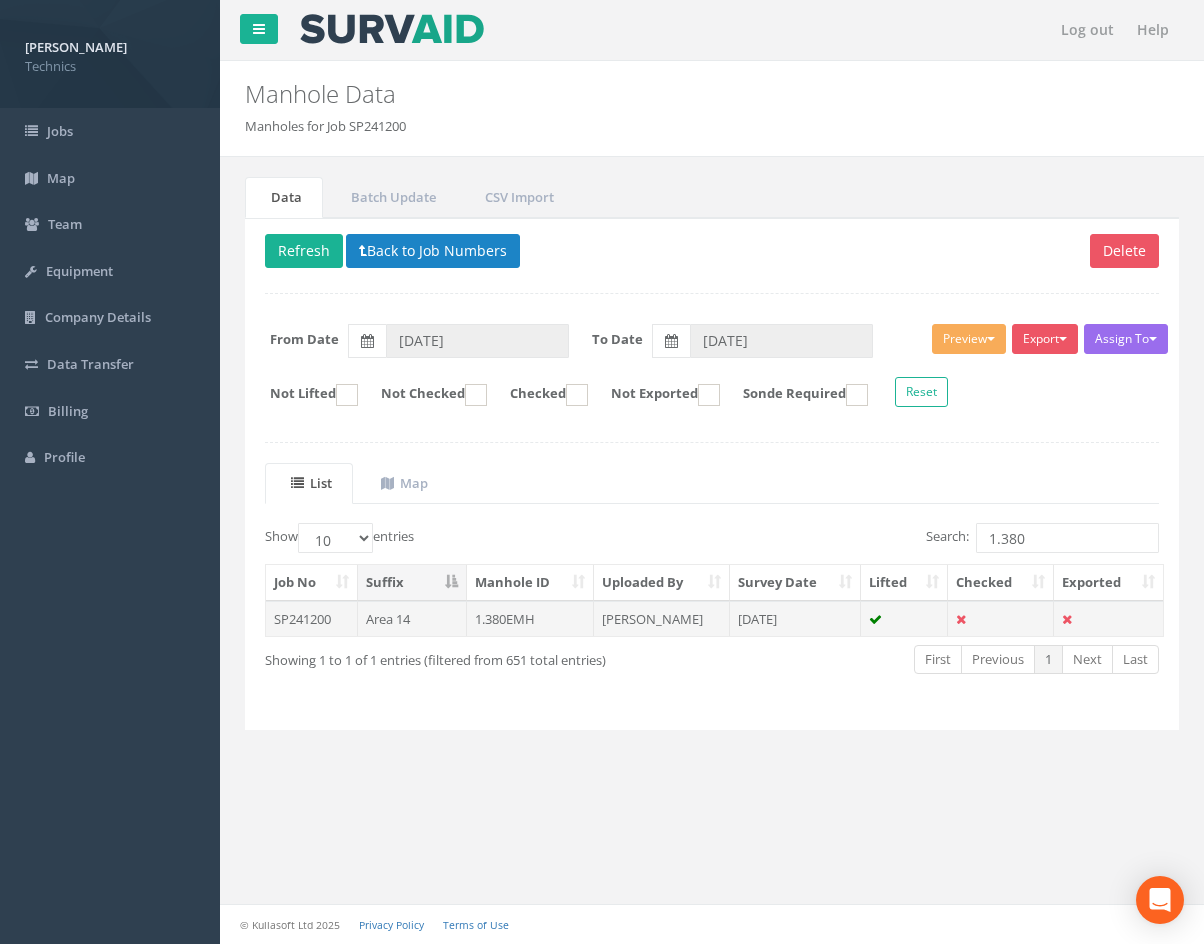 click on "[DATE]" at bounding box center [795, 619] 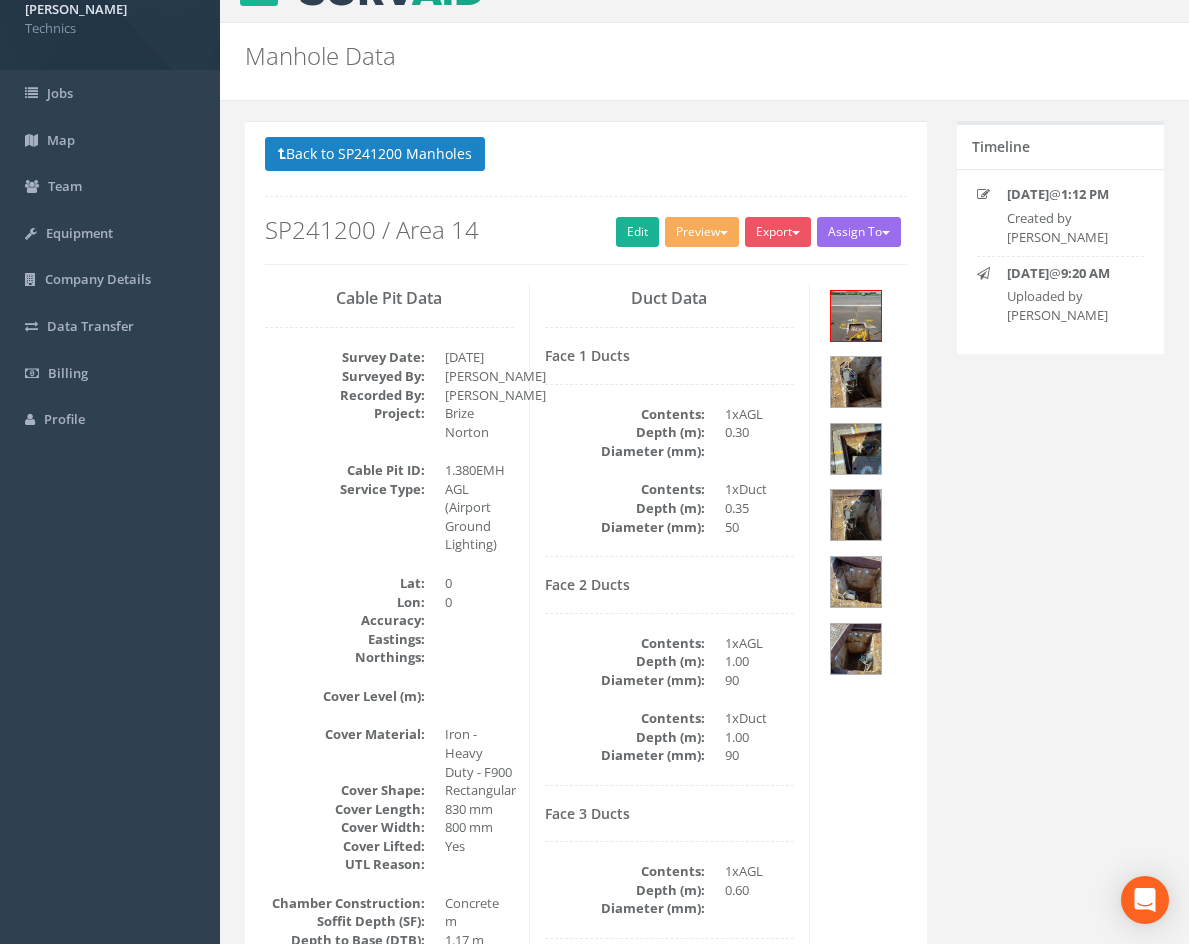 scroll, scrollTop: 0, scrollLeft: 0, axis: both 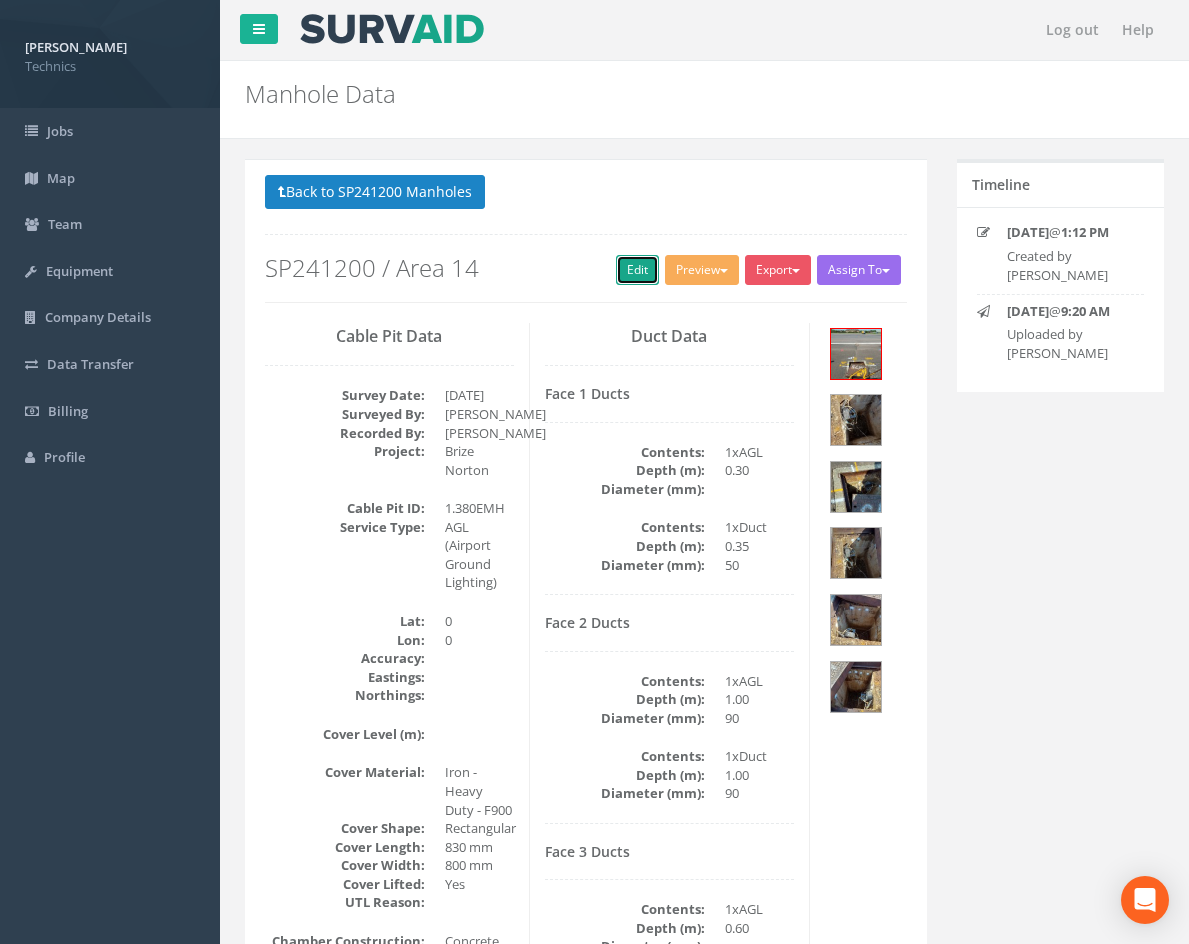 click on "Edit" at bounding box center [637, 270] 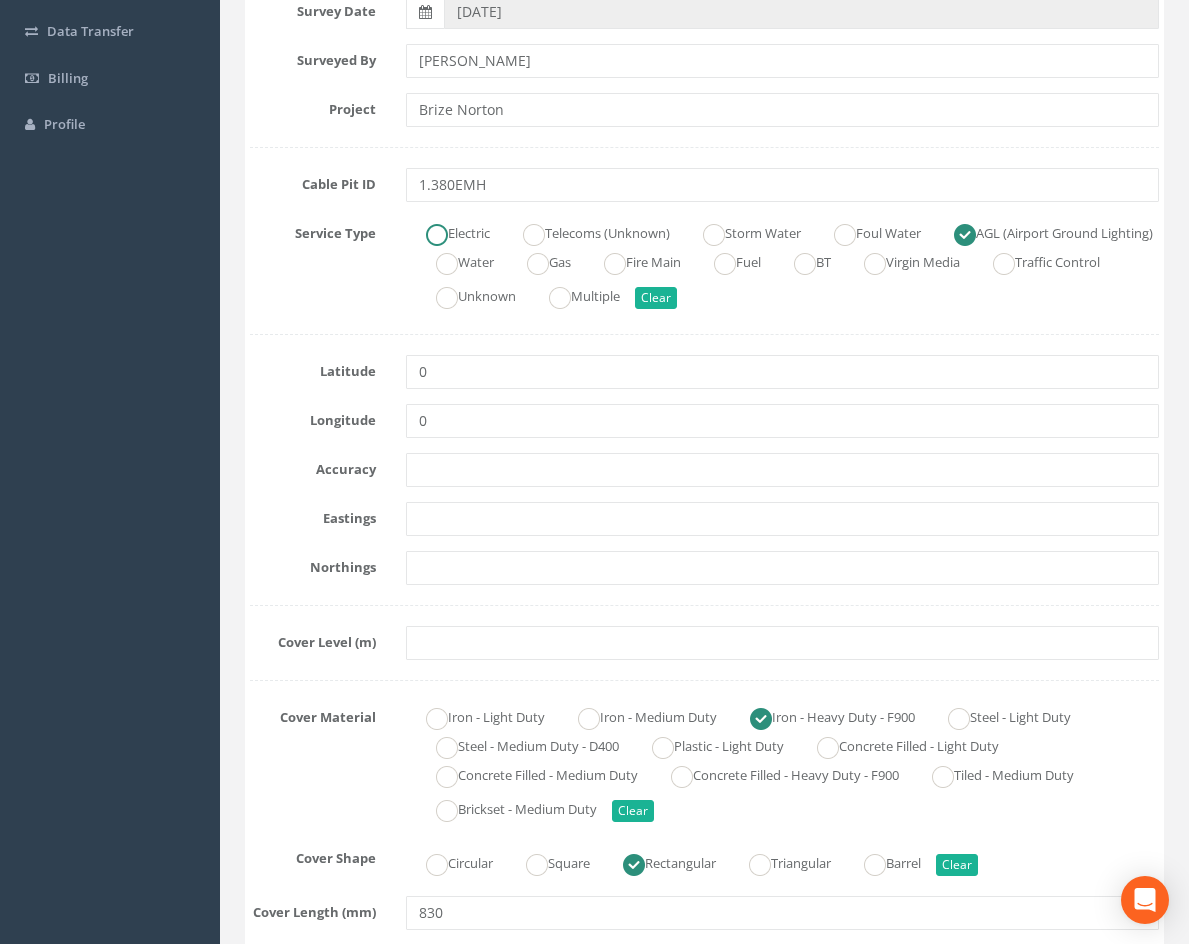 scroll, scrollTop: 400, scrollLeft: 0, axis: vertical 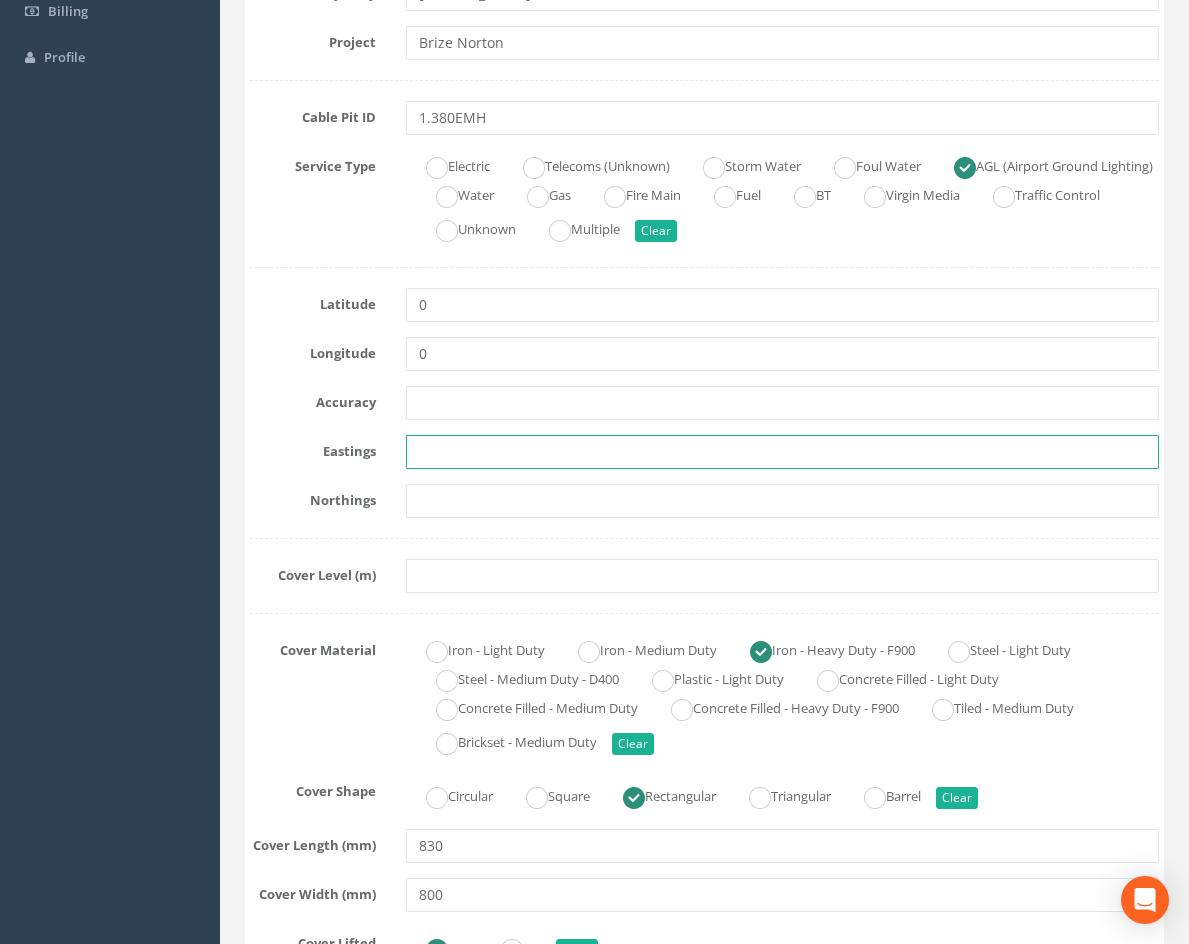 click at bounding box center (782, 452) 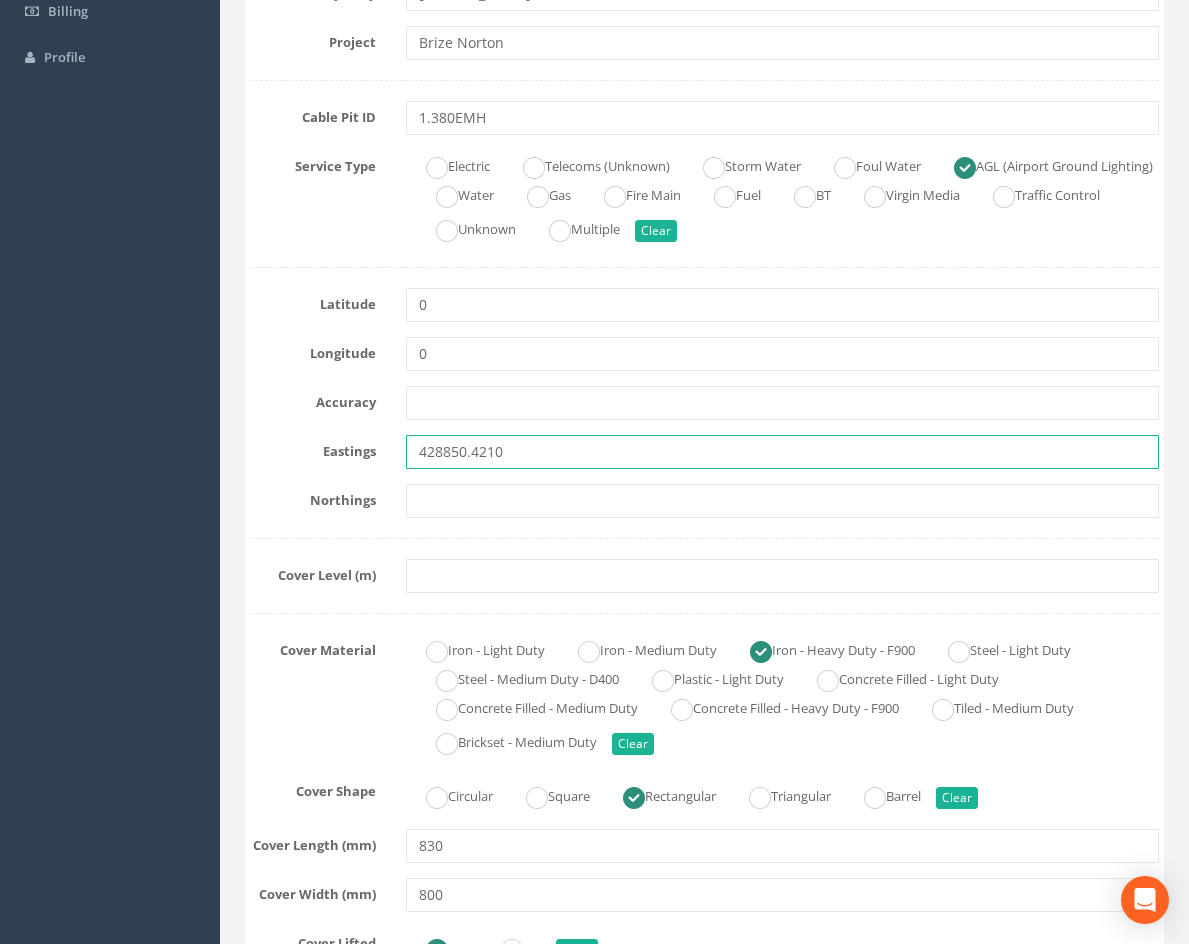 type on "428850.4210" 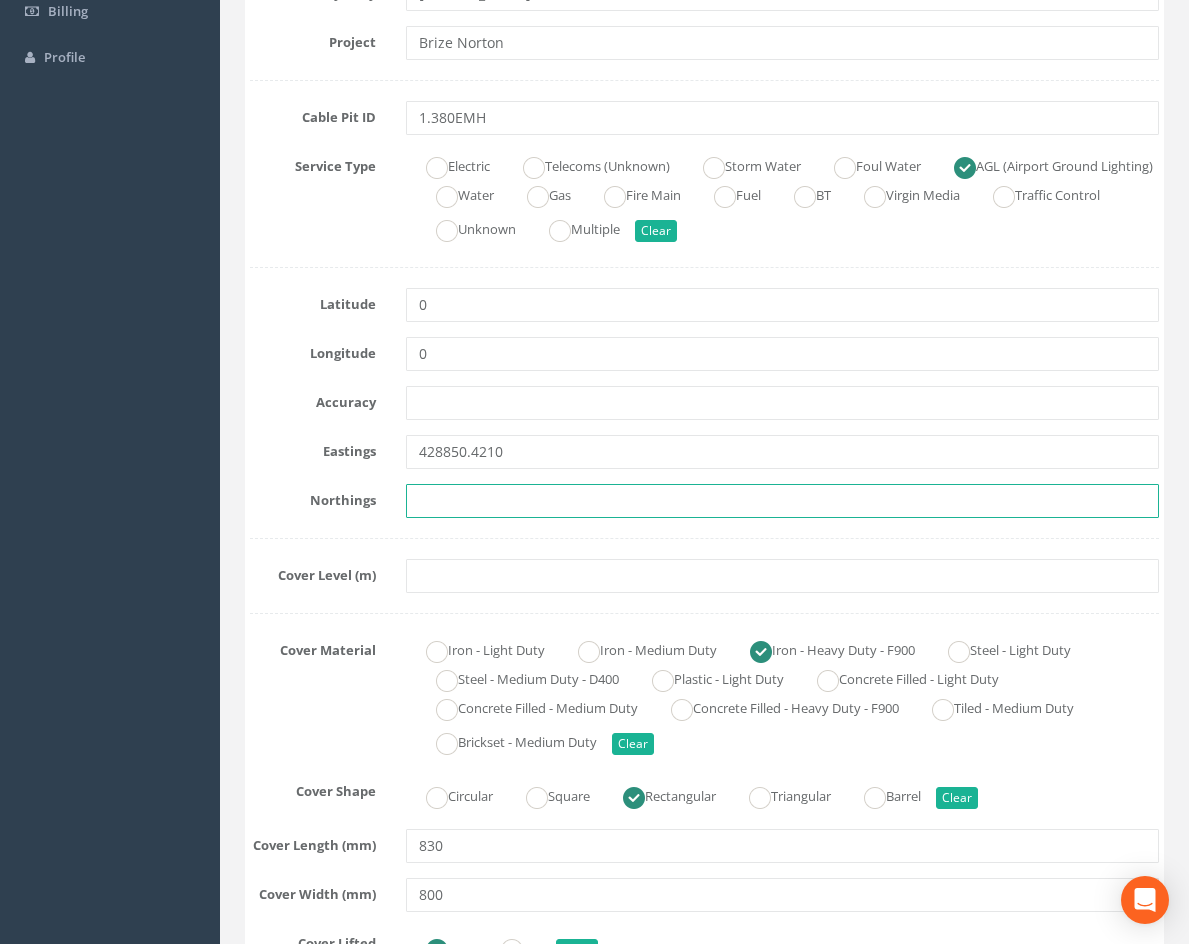 click at bounding box center (782, 501) 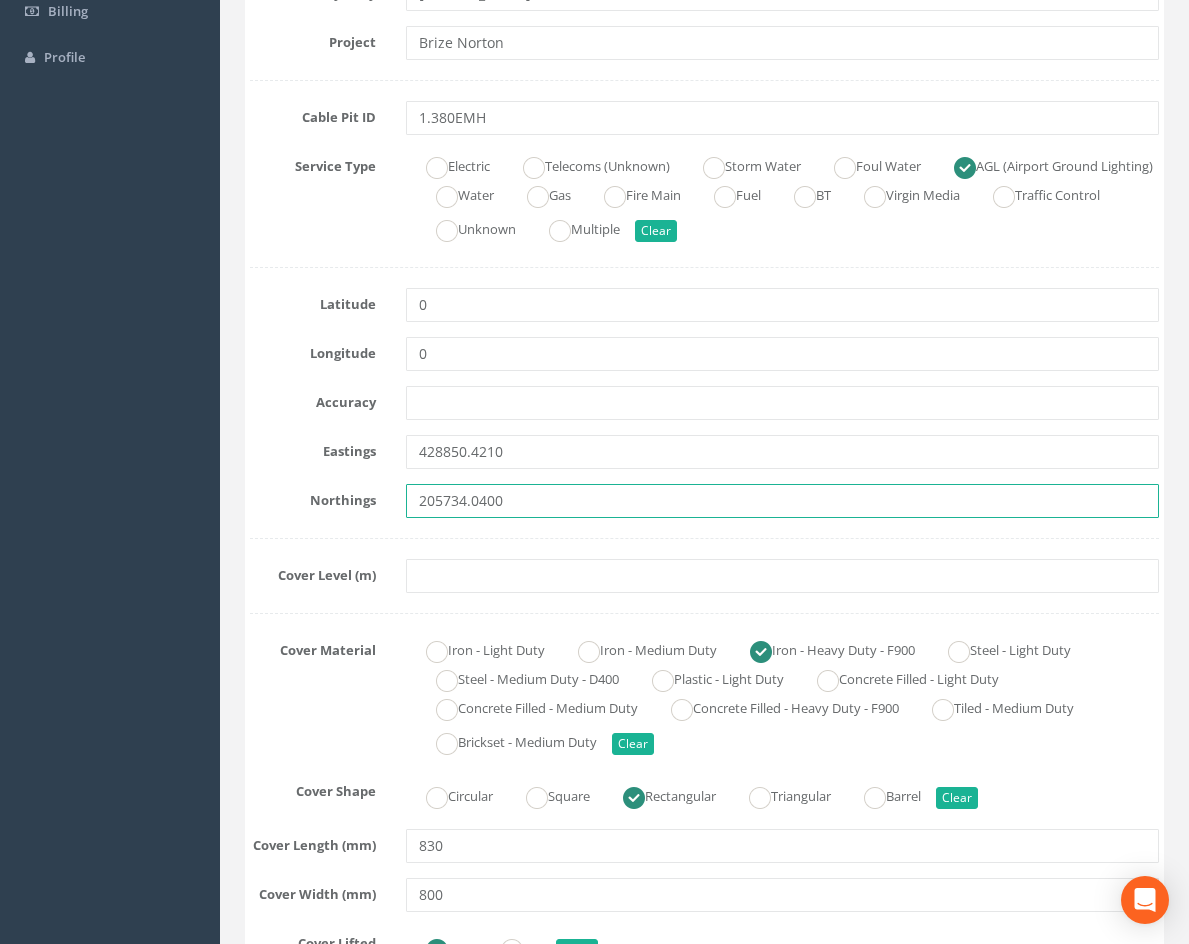 type on "205734.0400" 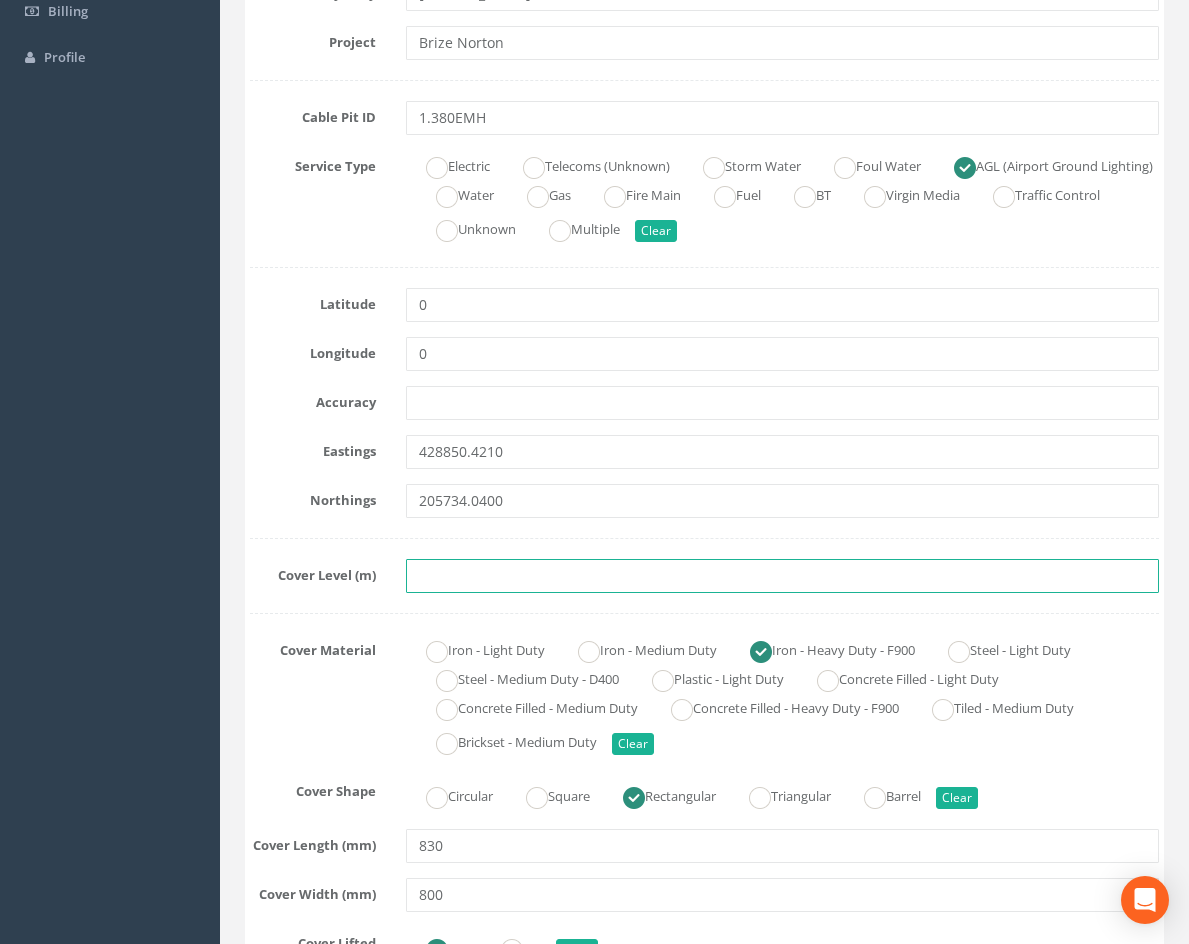 click at bounding box center [782, 576] 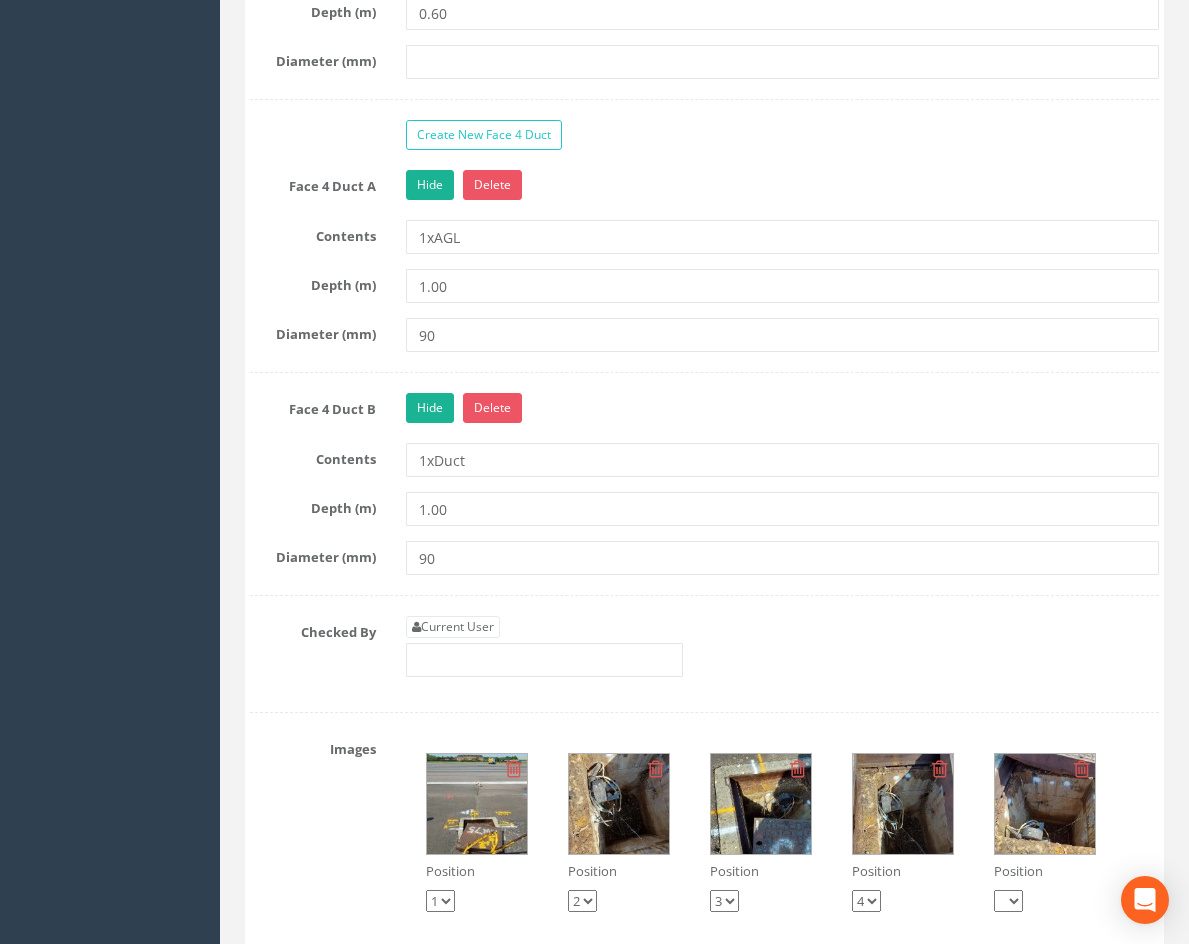 scroll, scrollTop: 3300, scrollLeft: 0, axis: vertical 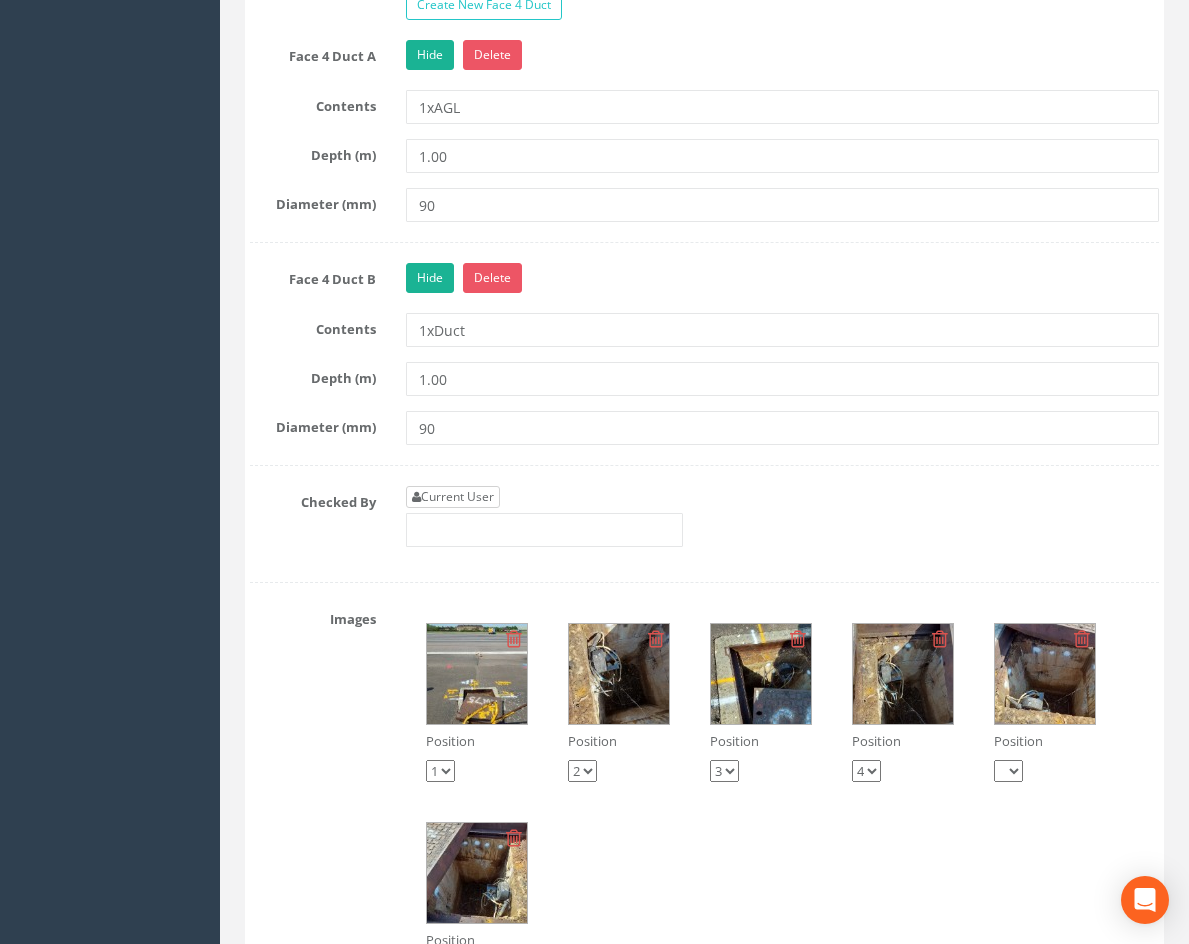 type on "82.8170" 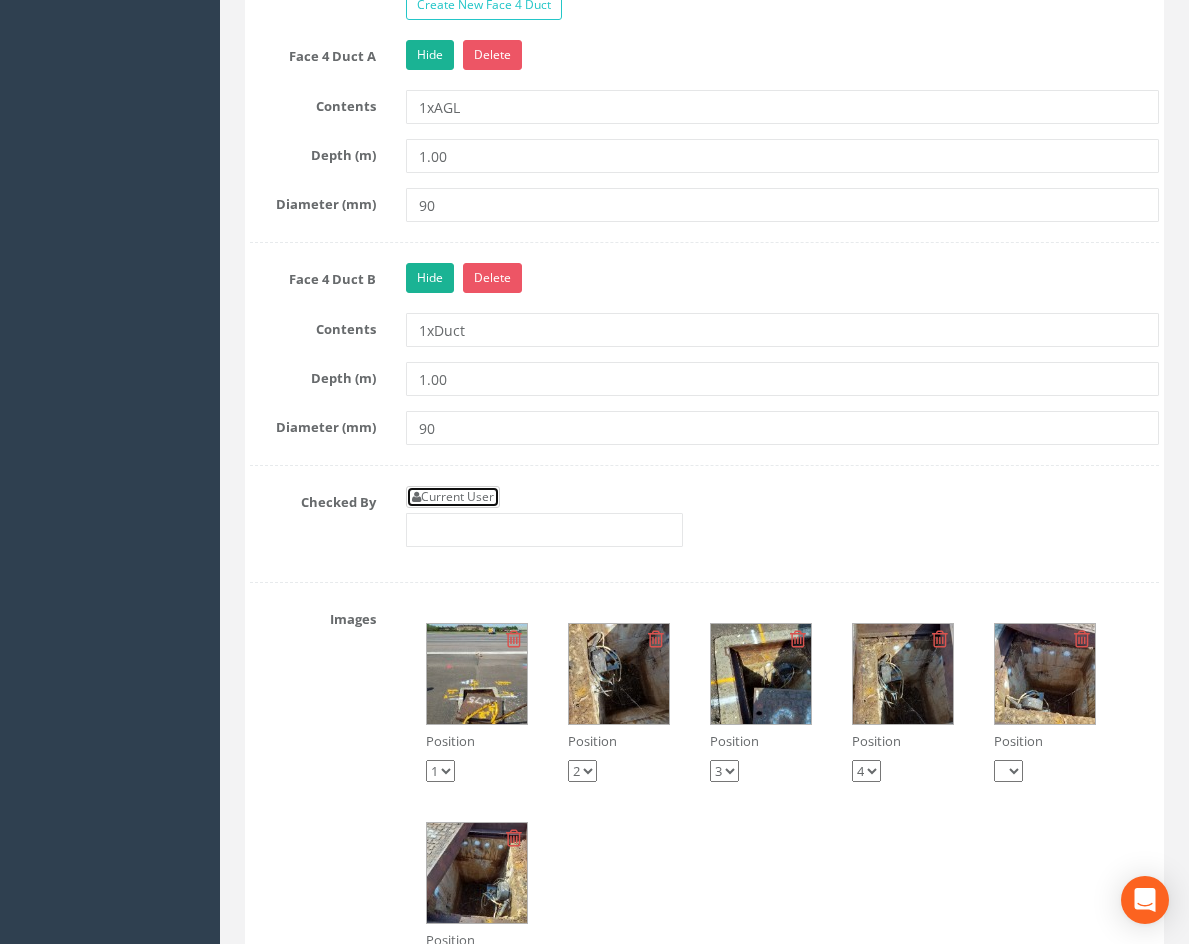 click on "Current User" at bounding box center [453, 497] 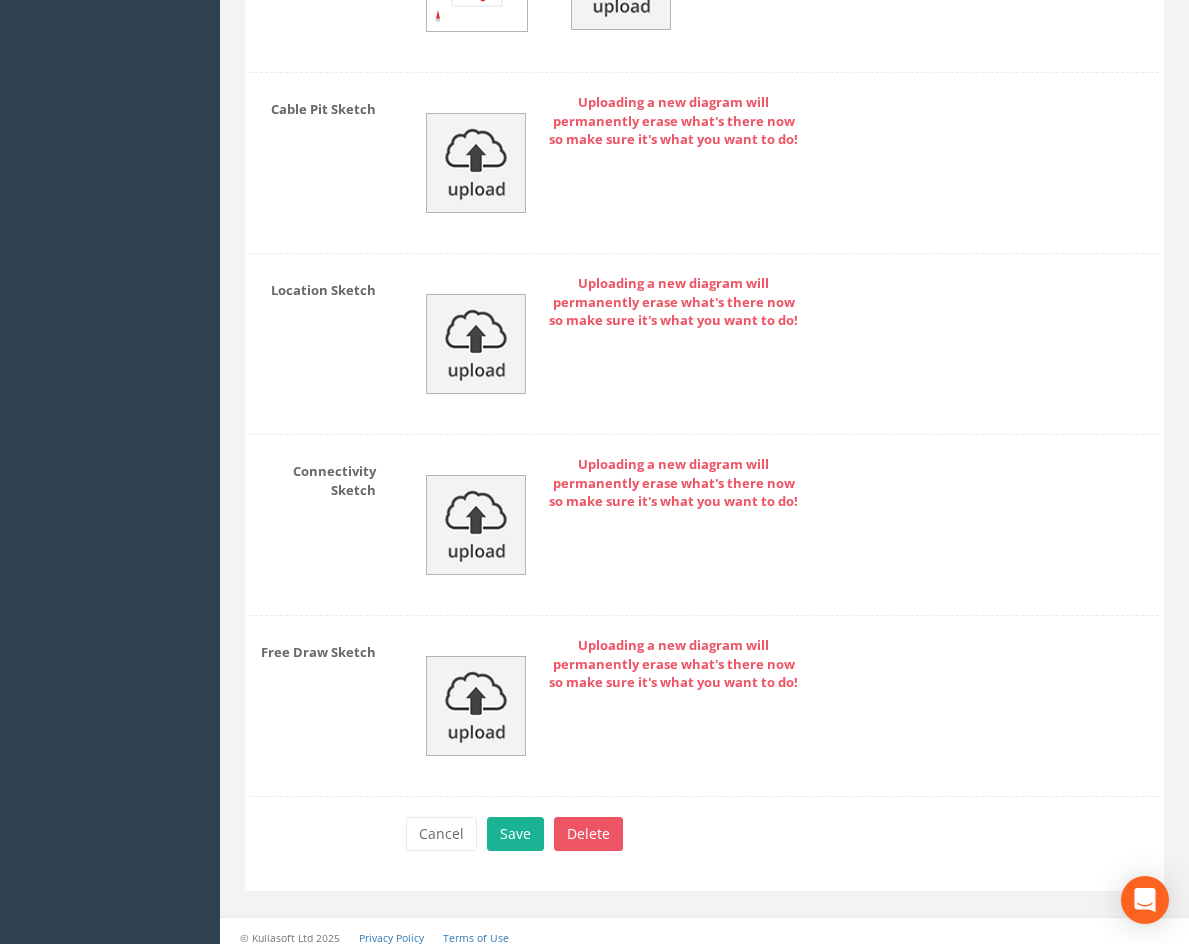 scroll, scrollTop: 4443, scrollLeft: 0, axis: vertical 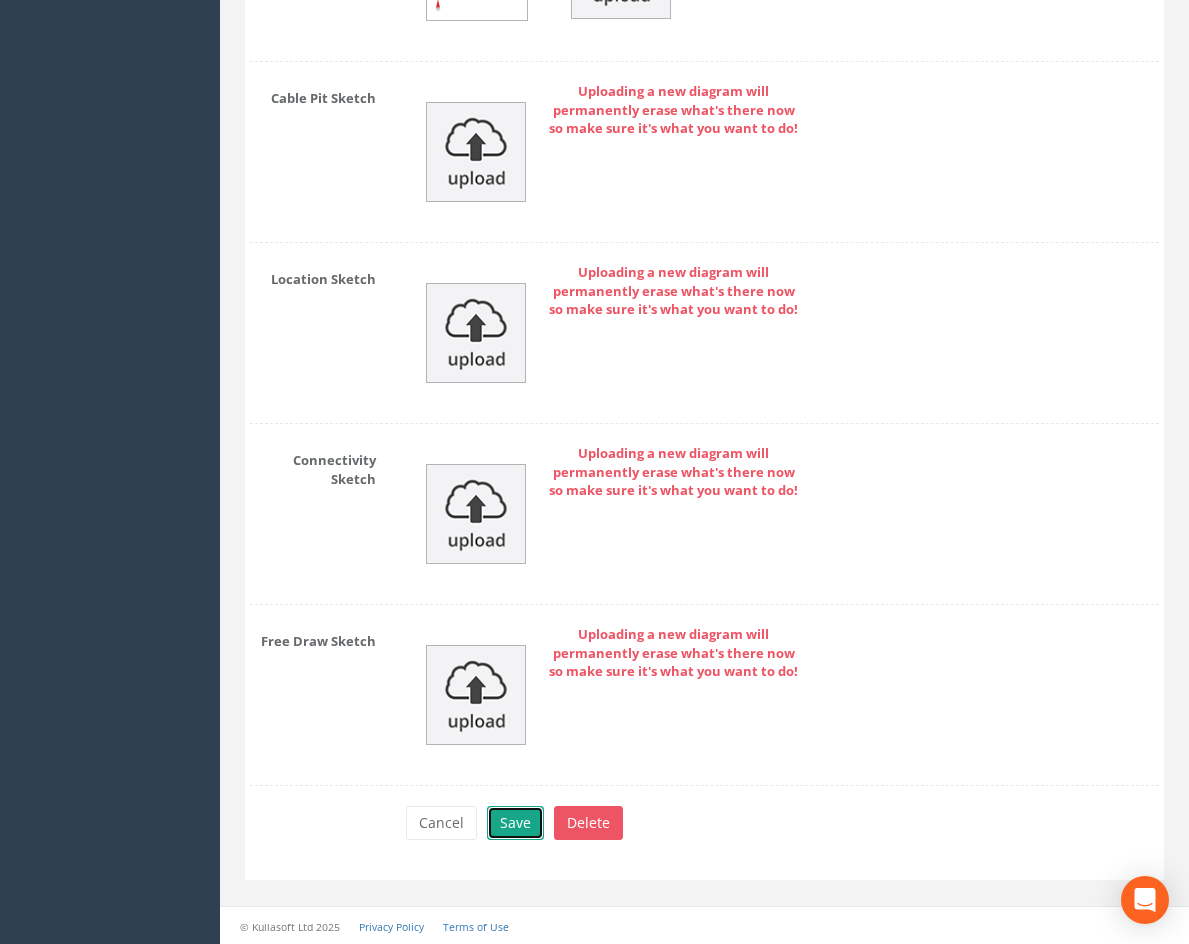 click on "Save" at bounding box center (515, 823) 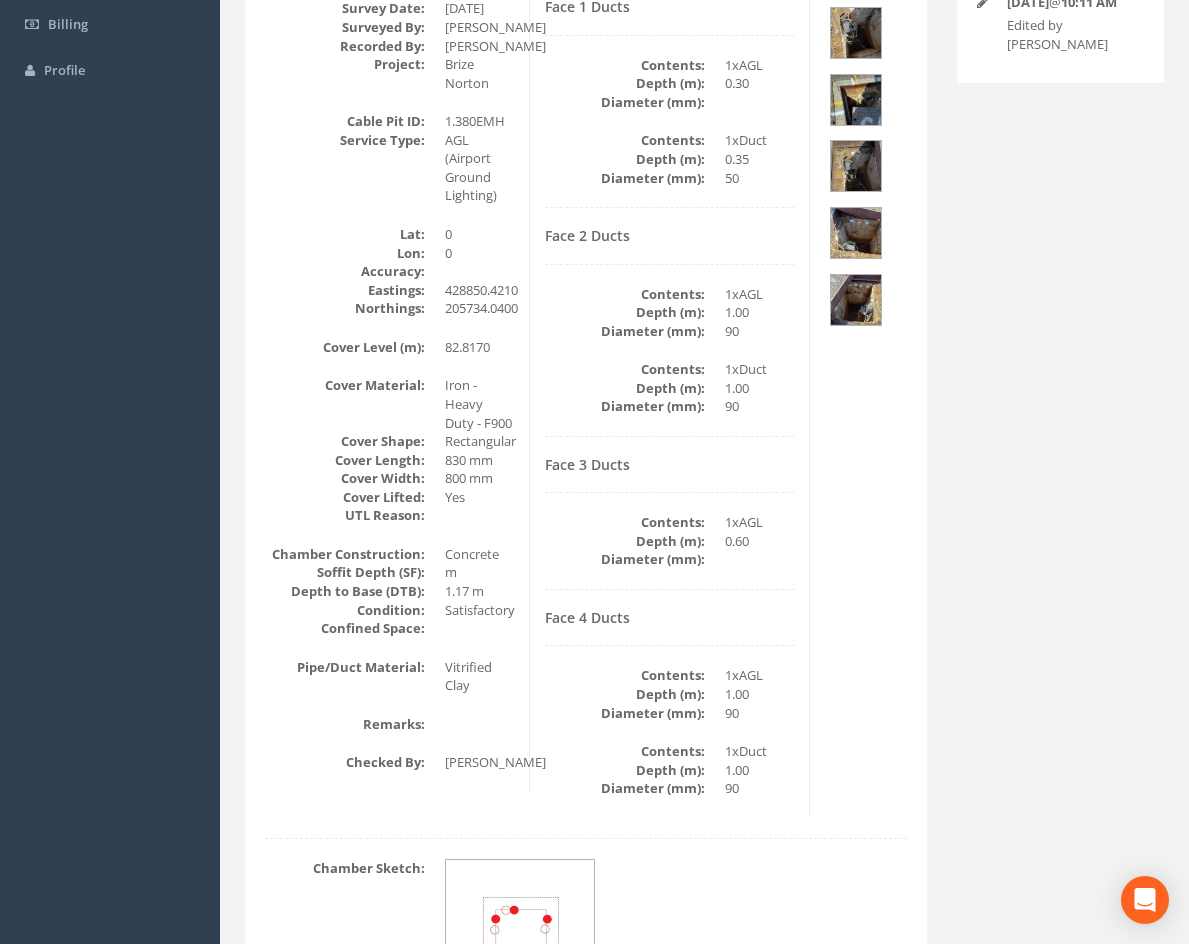 scroll, scrollTop: 107, scrollLeft: 0, axis: vertical 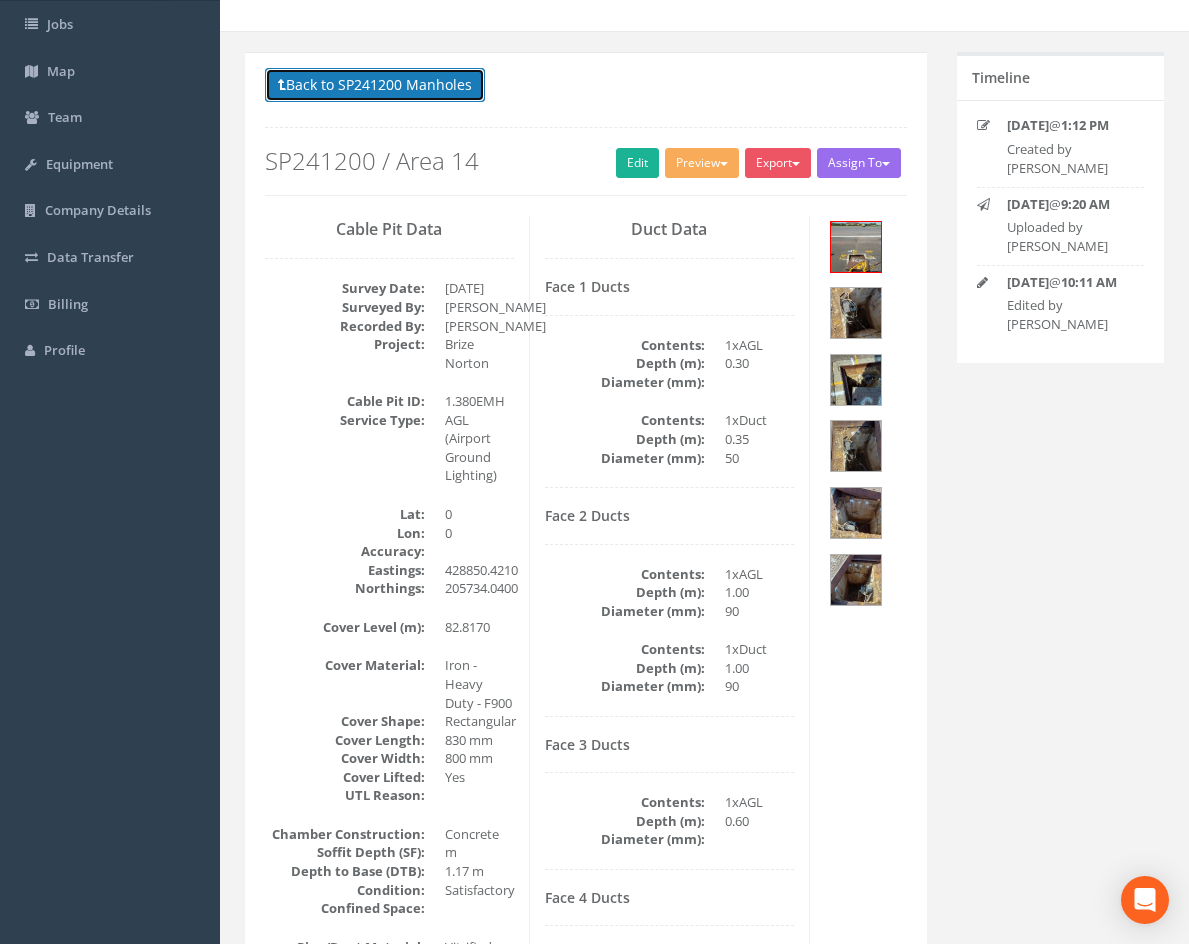 click on "Back to SP241200 Manholes" at bounding box center (375, 85) 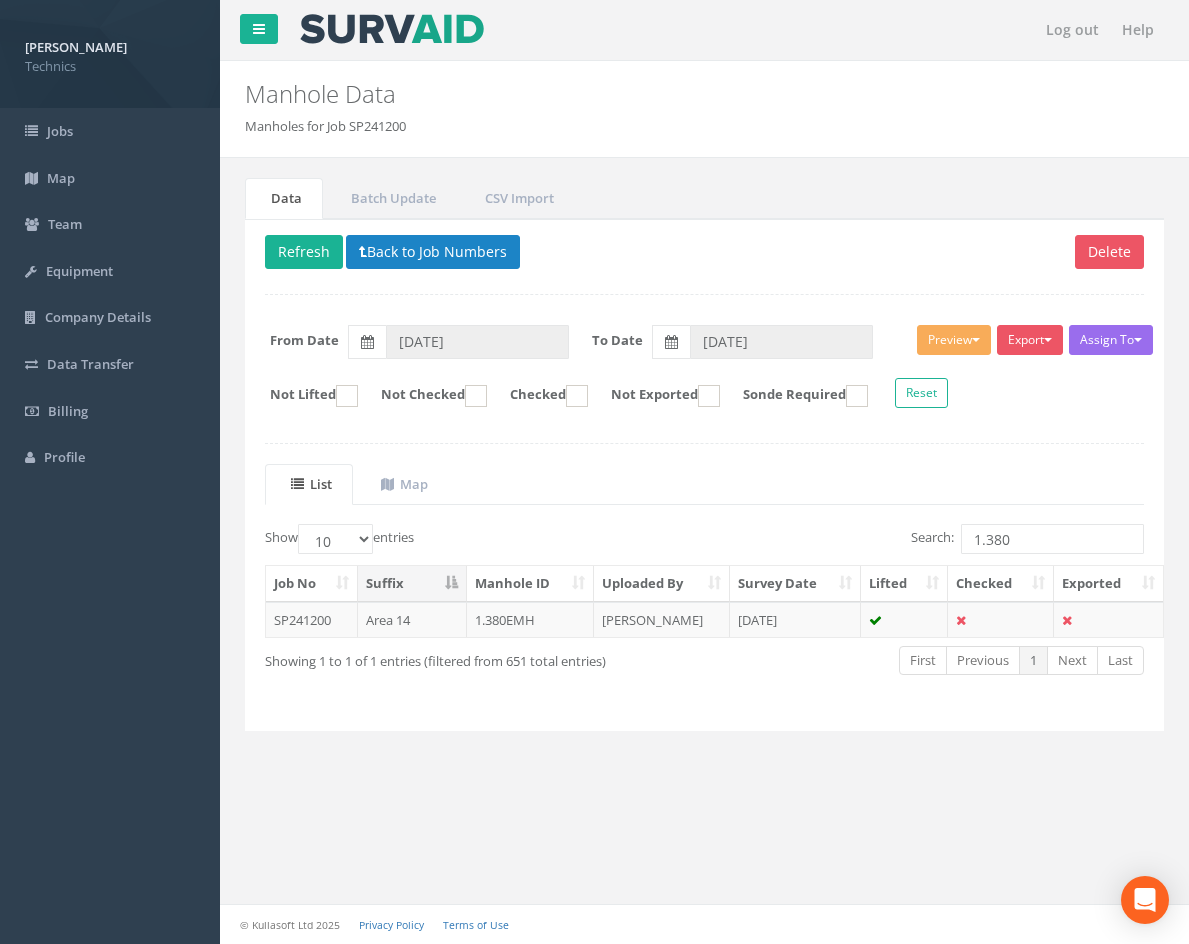 scroll, scrollTop: 0, scrollLeft: 0, axis: both 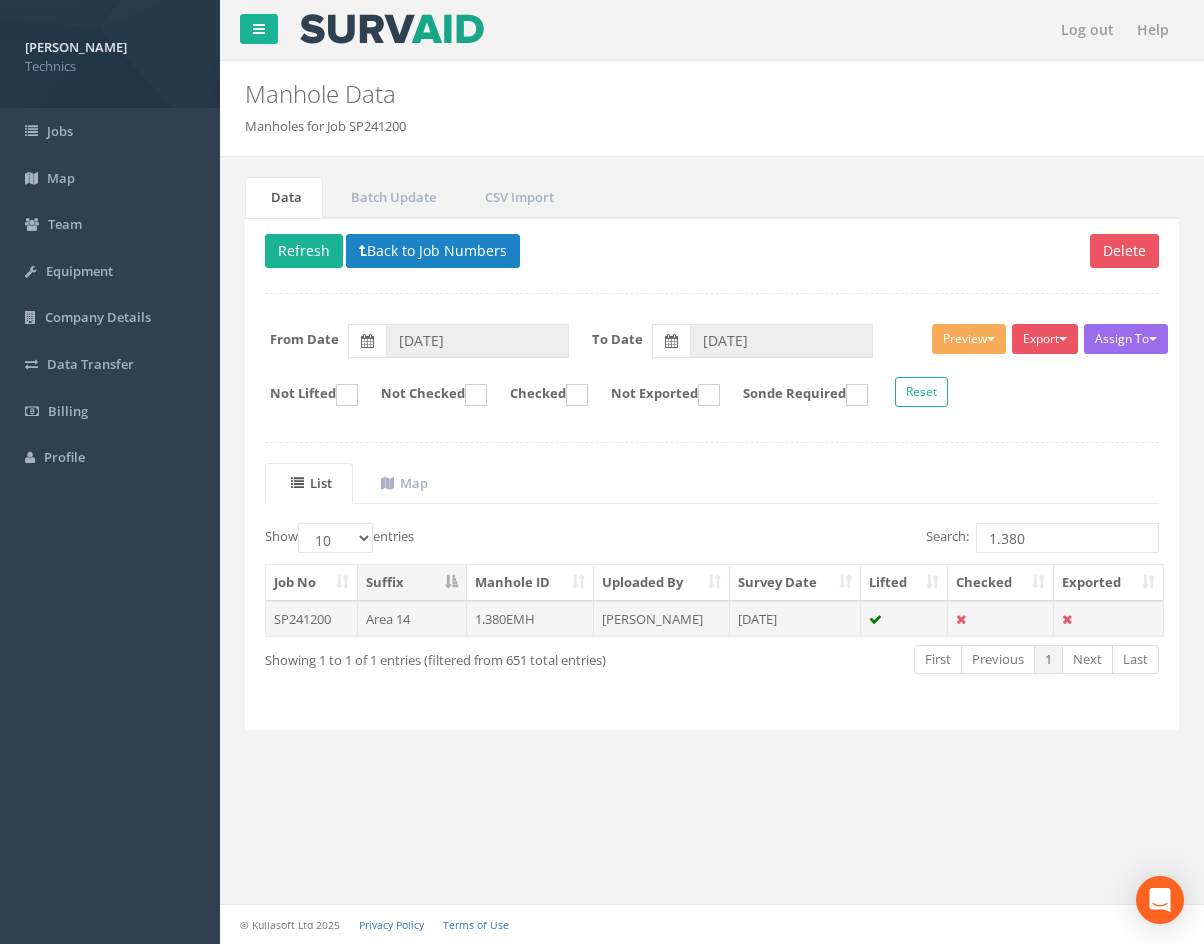 click on "[DATE]" at bounding box center [795, 619] 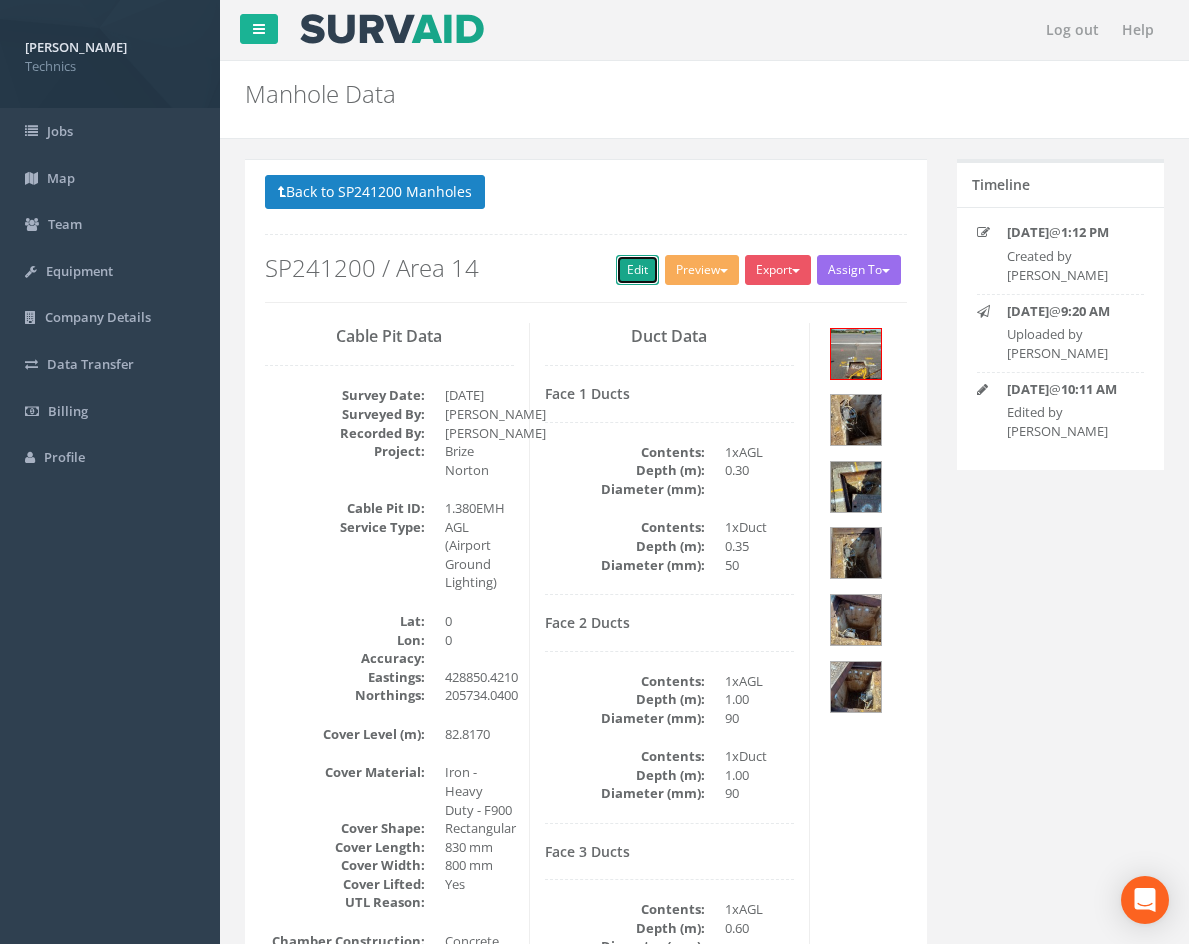 click on "Edit" at bounding box center (637, 270) 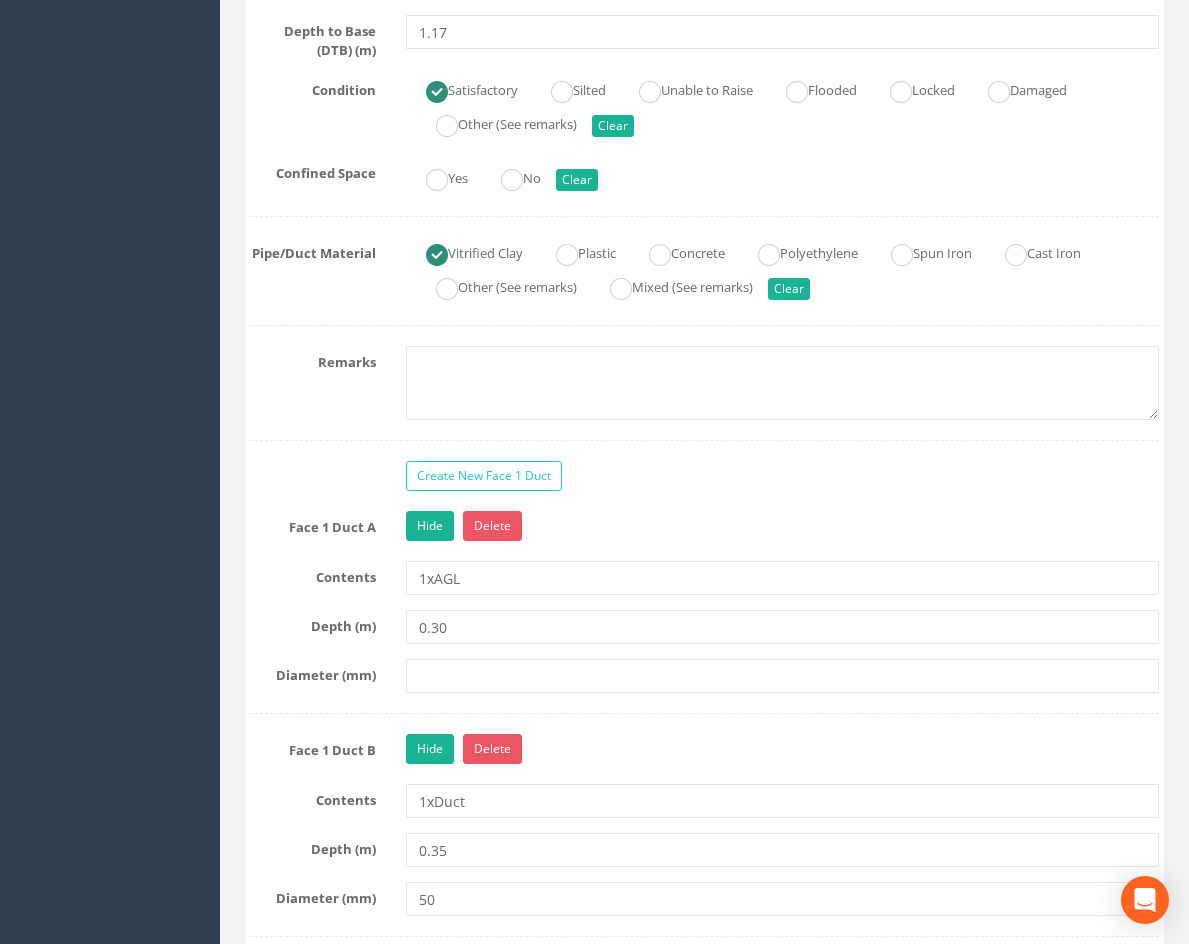 scroll, scrollTop: 1600, scrollLeft: 0, axis: vertical 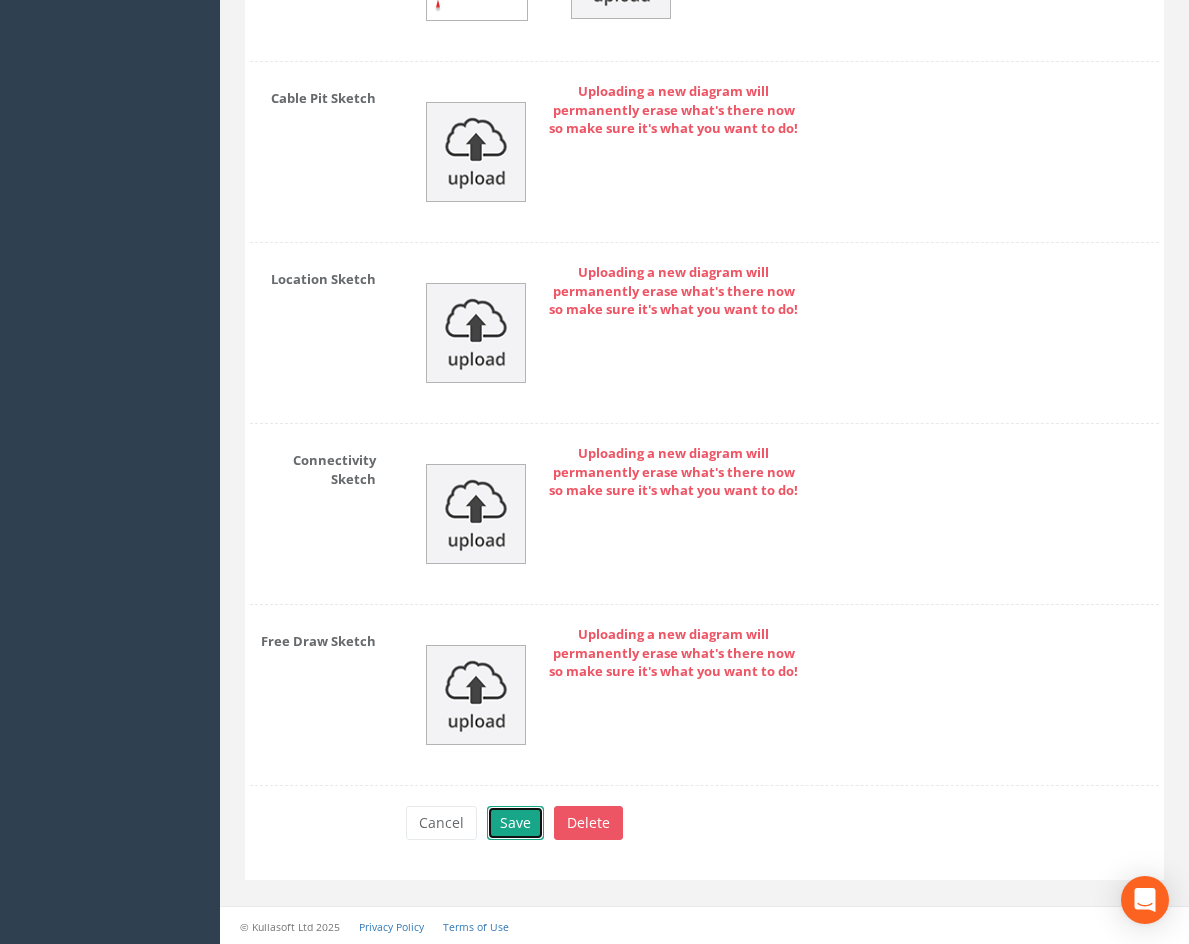 click on "Save" at bounding box center (515, 823) 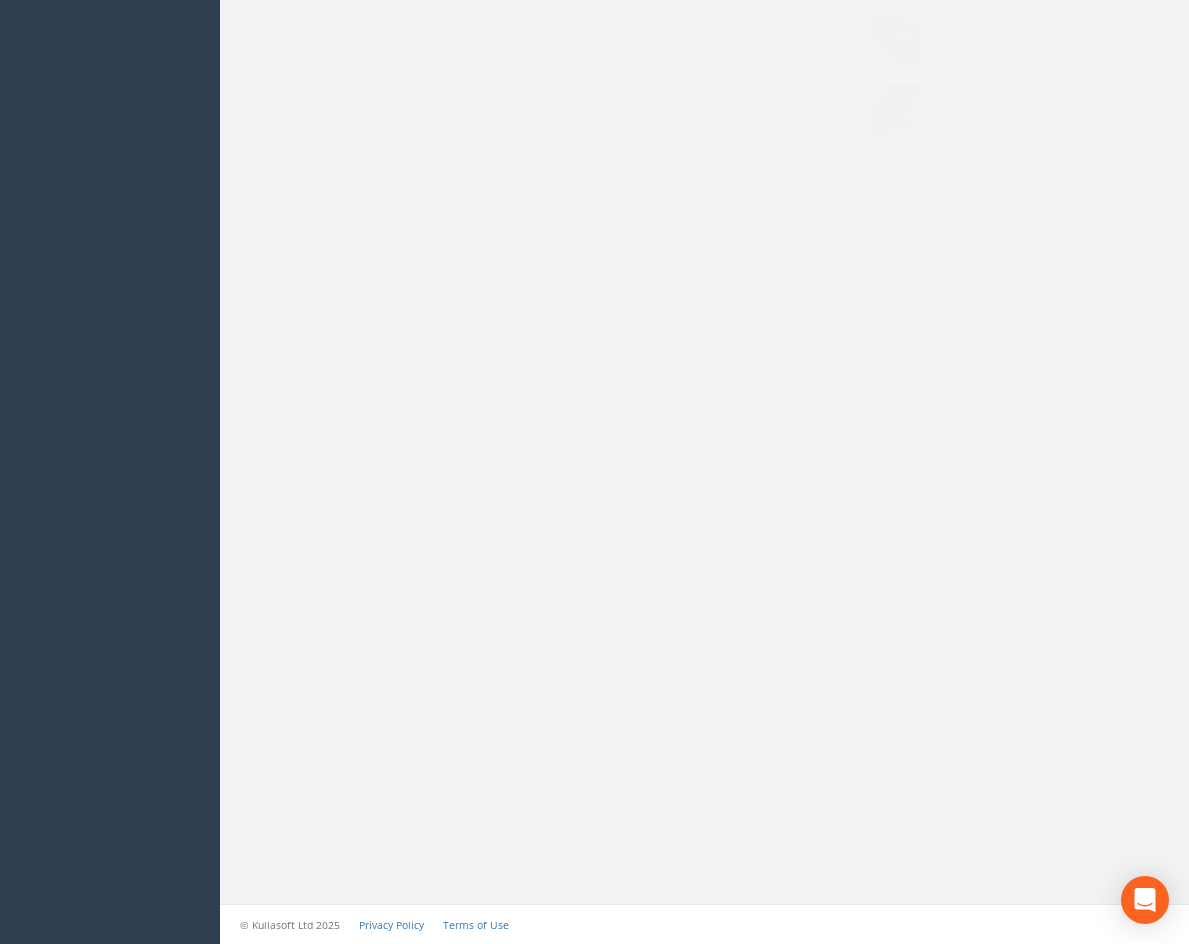 scroll, scrollTop: 407, scrollLeft: 0, axis: vertical 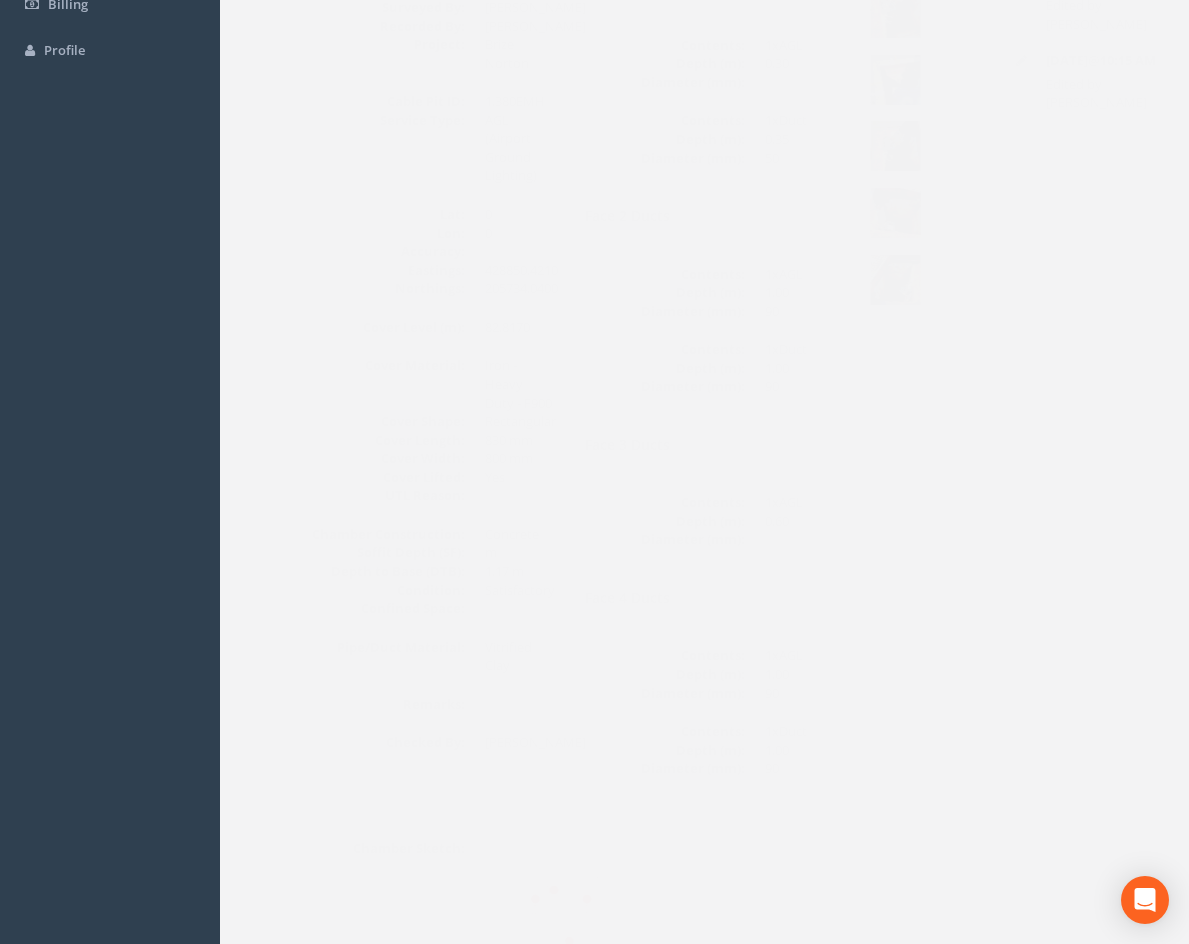 click at bounding box center [856, 213] 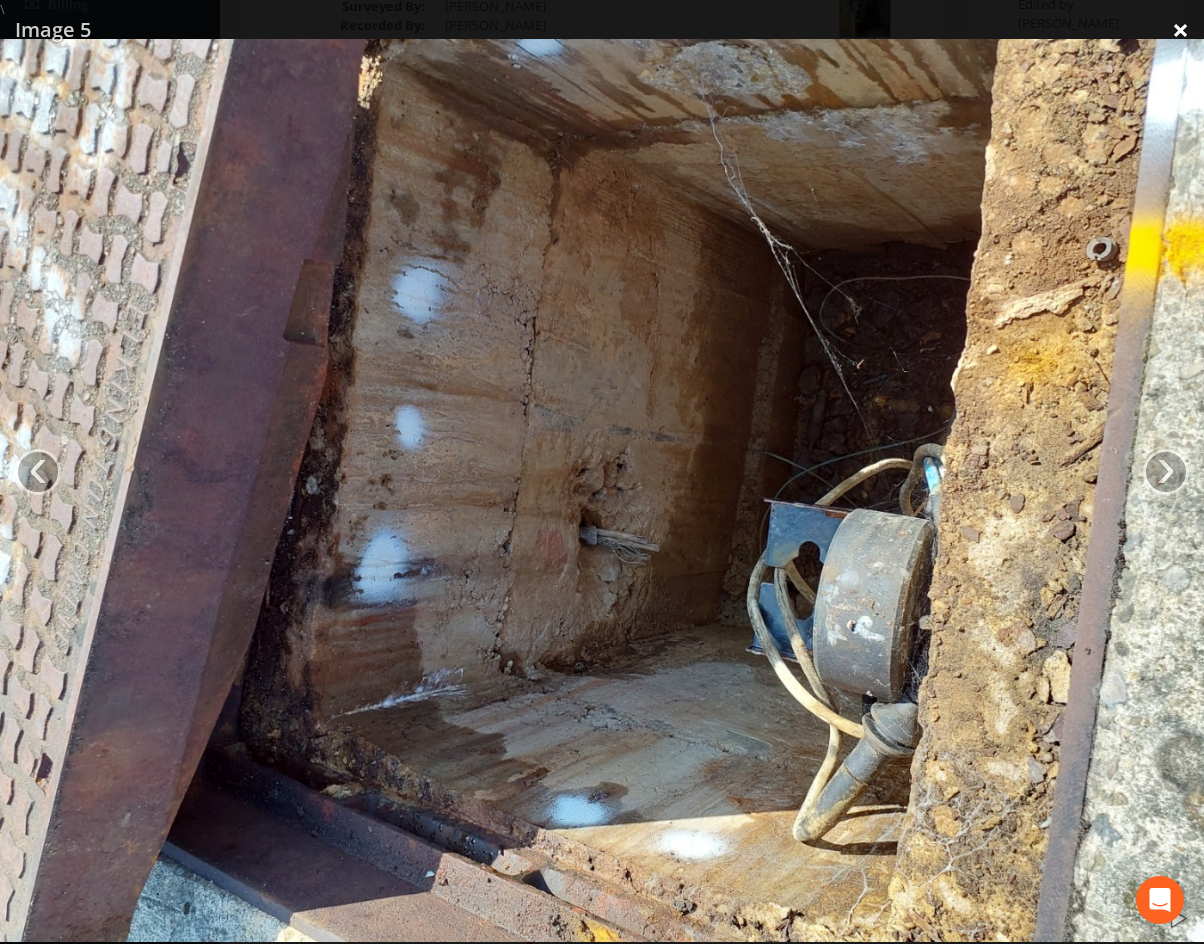click on "×" at bounding box center [1180, 30] 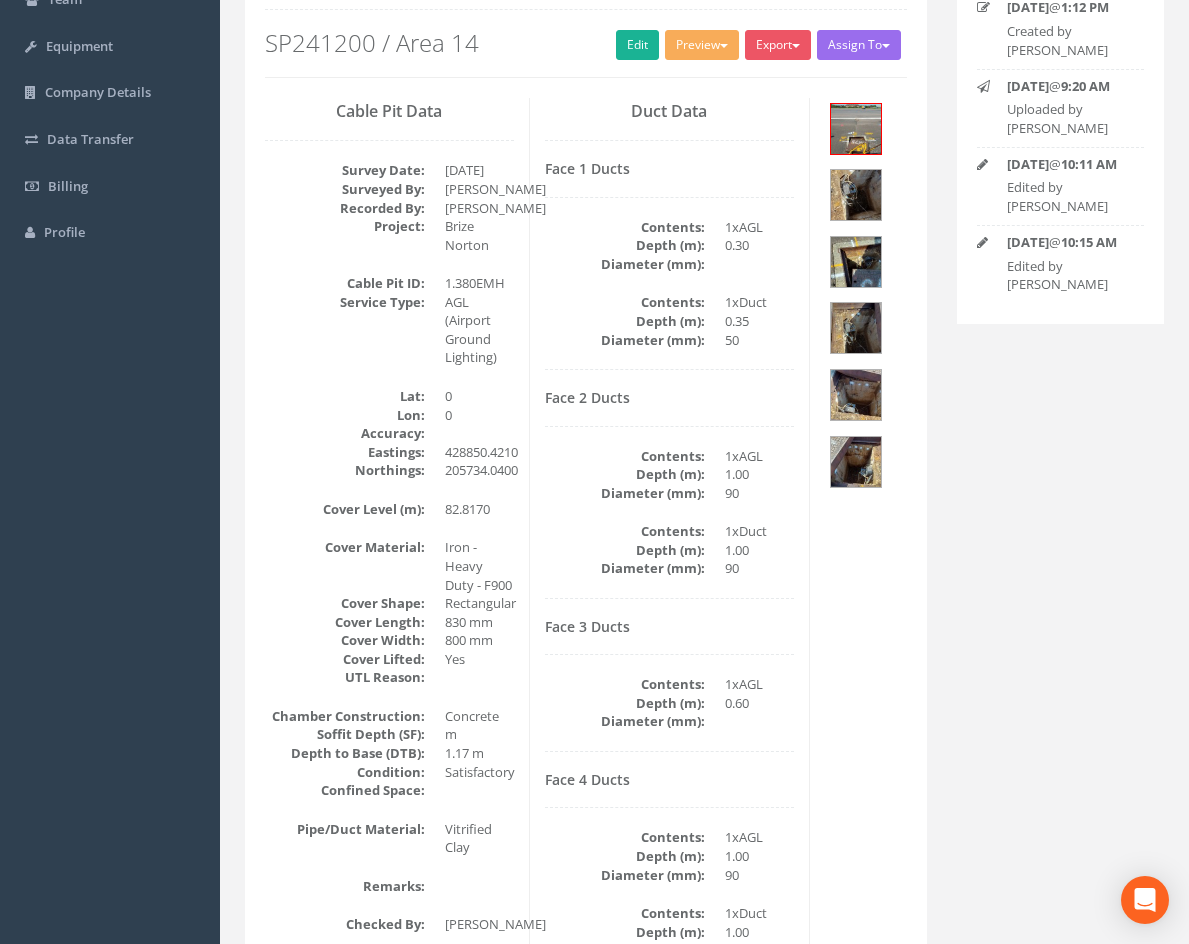 scroll, scrollTop: 207, scrollLeft: 0, axis: vertical 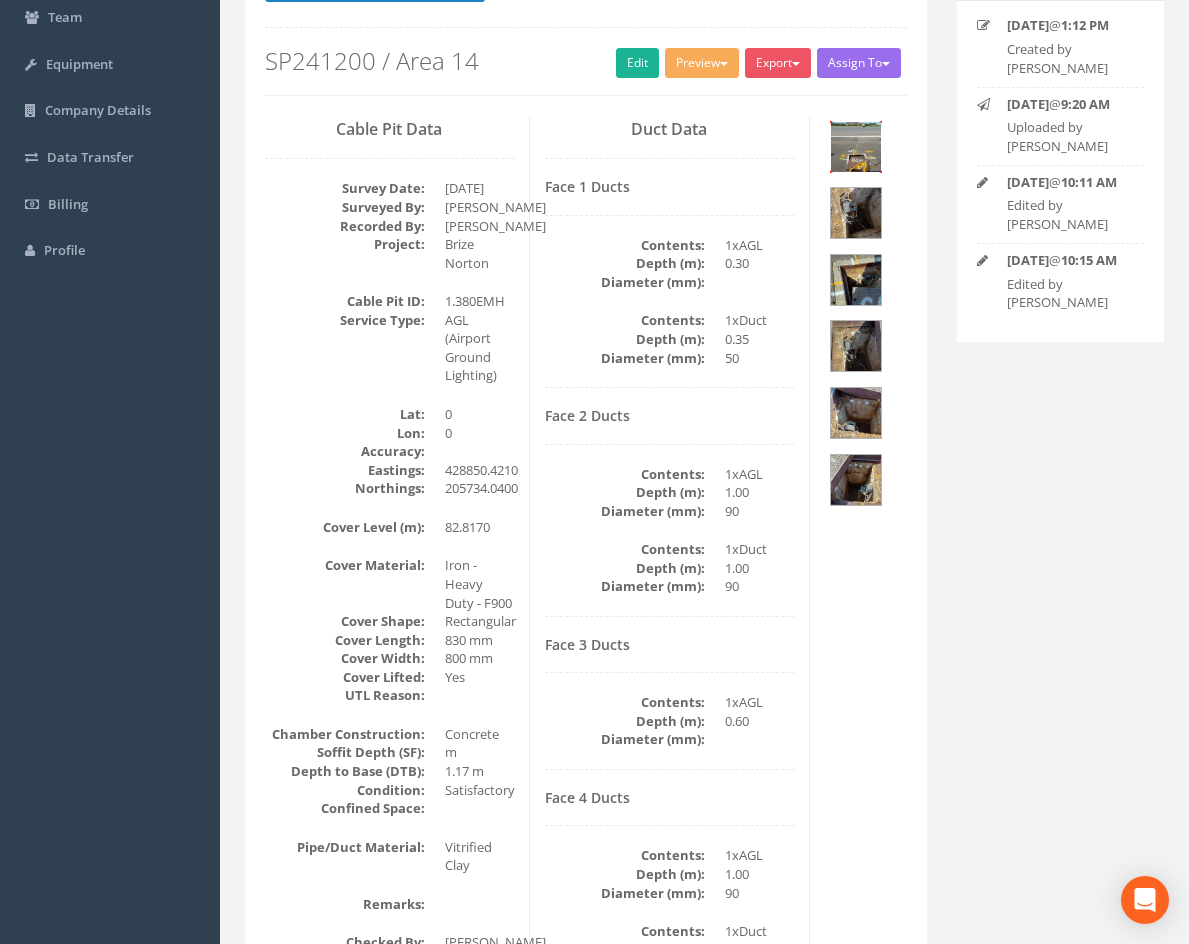 click at bounding box center (856, 147) 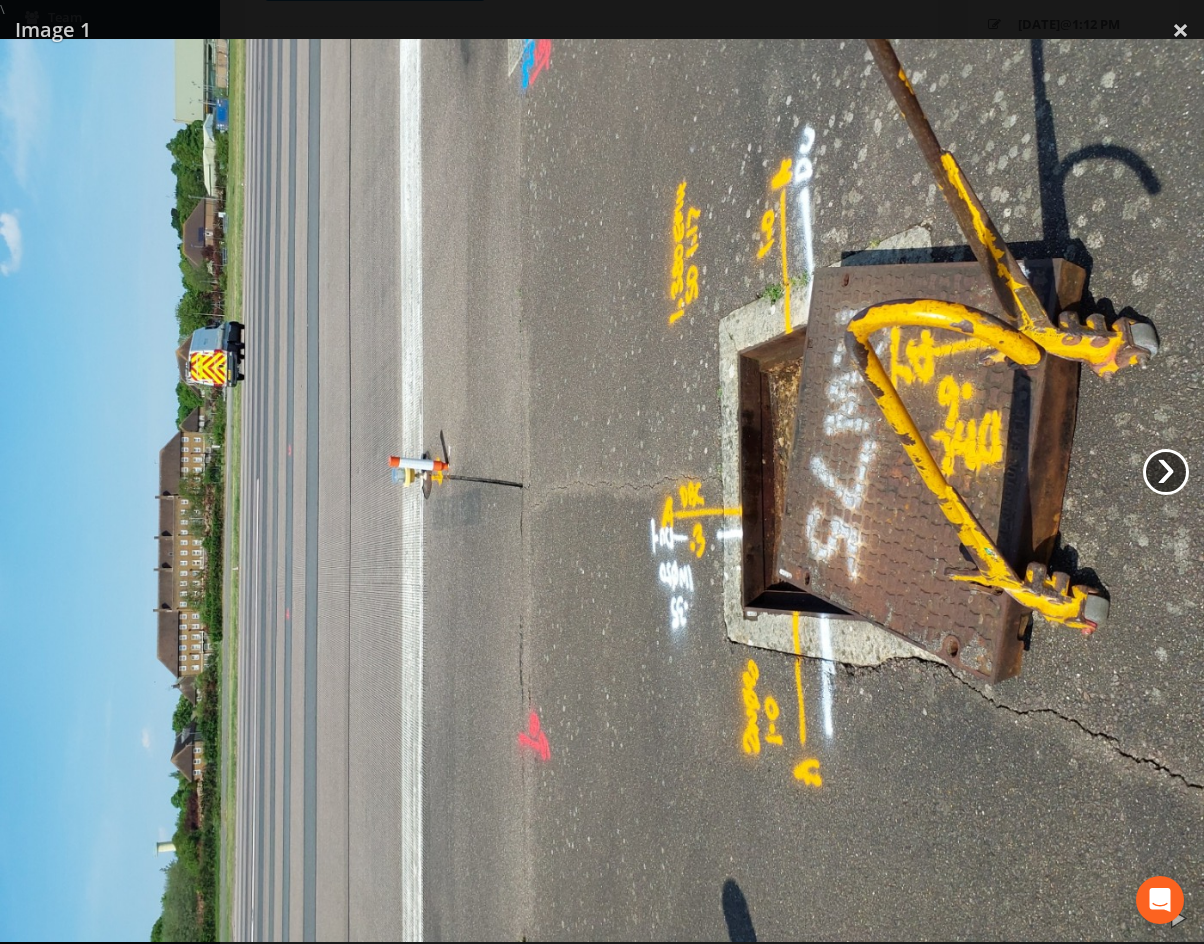click on "›" at bounding box center [1166, 472] 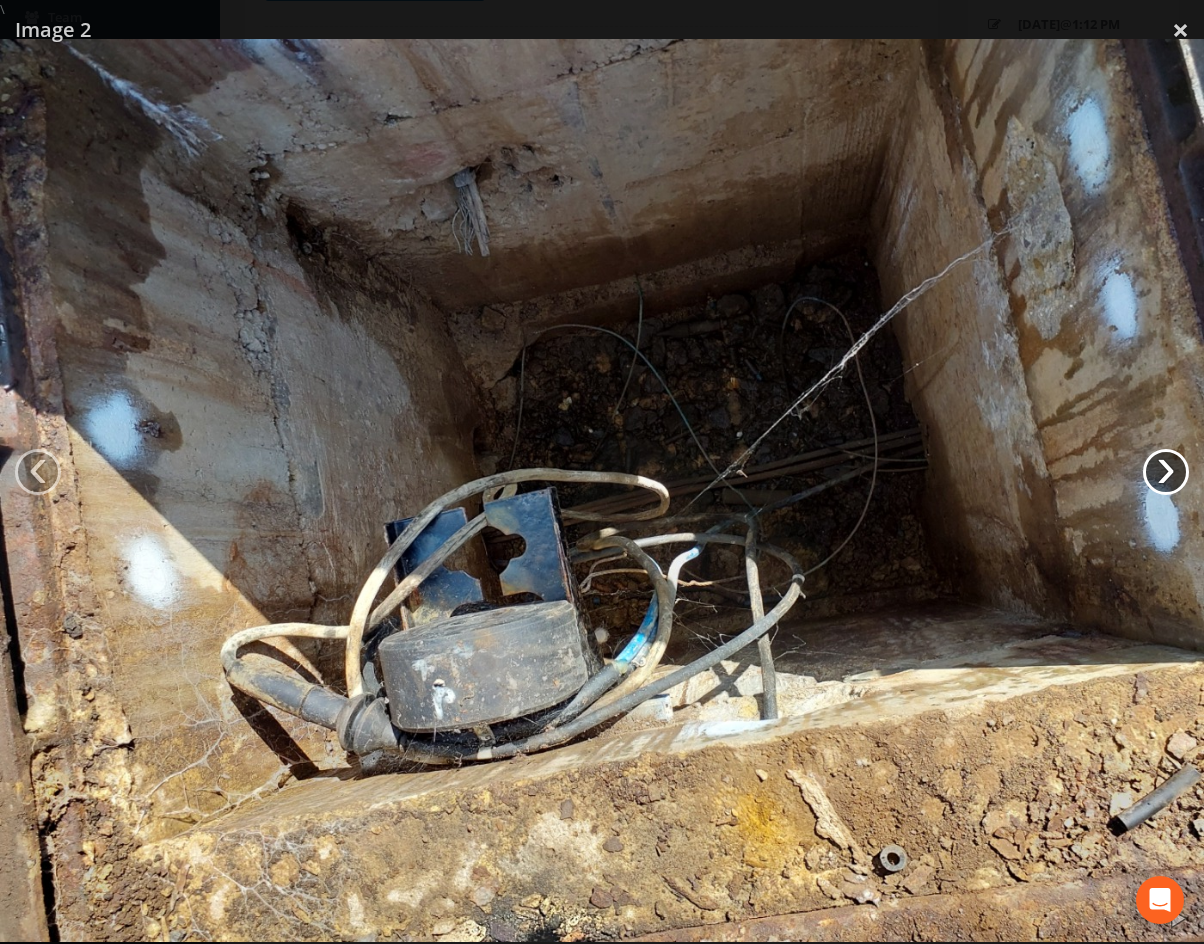 click on "›" at bounding box center (1166, 472) 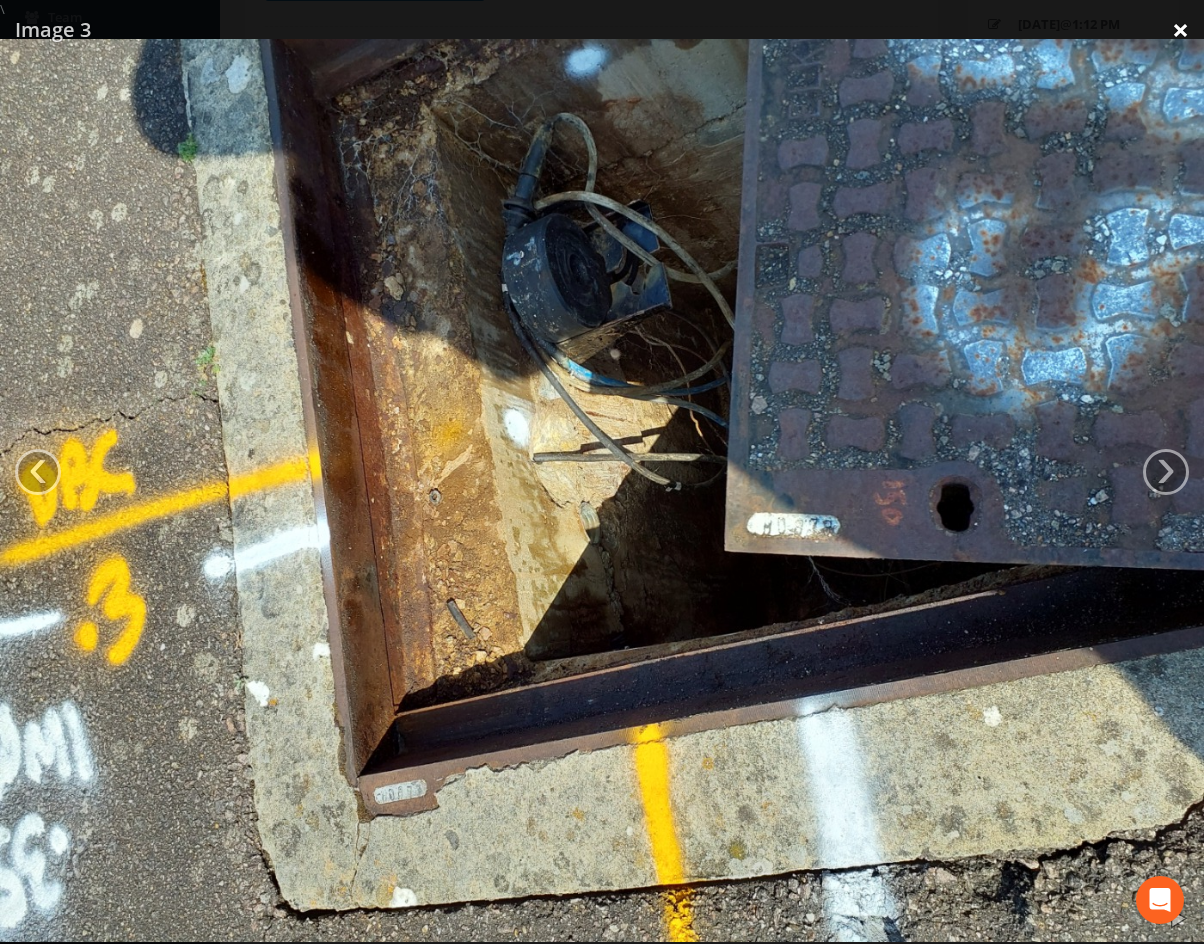 drag, startPoint x: 1184, startPoint y: 23, endPoint x: 1162, endPoint y: 35, distance: 25.059929 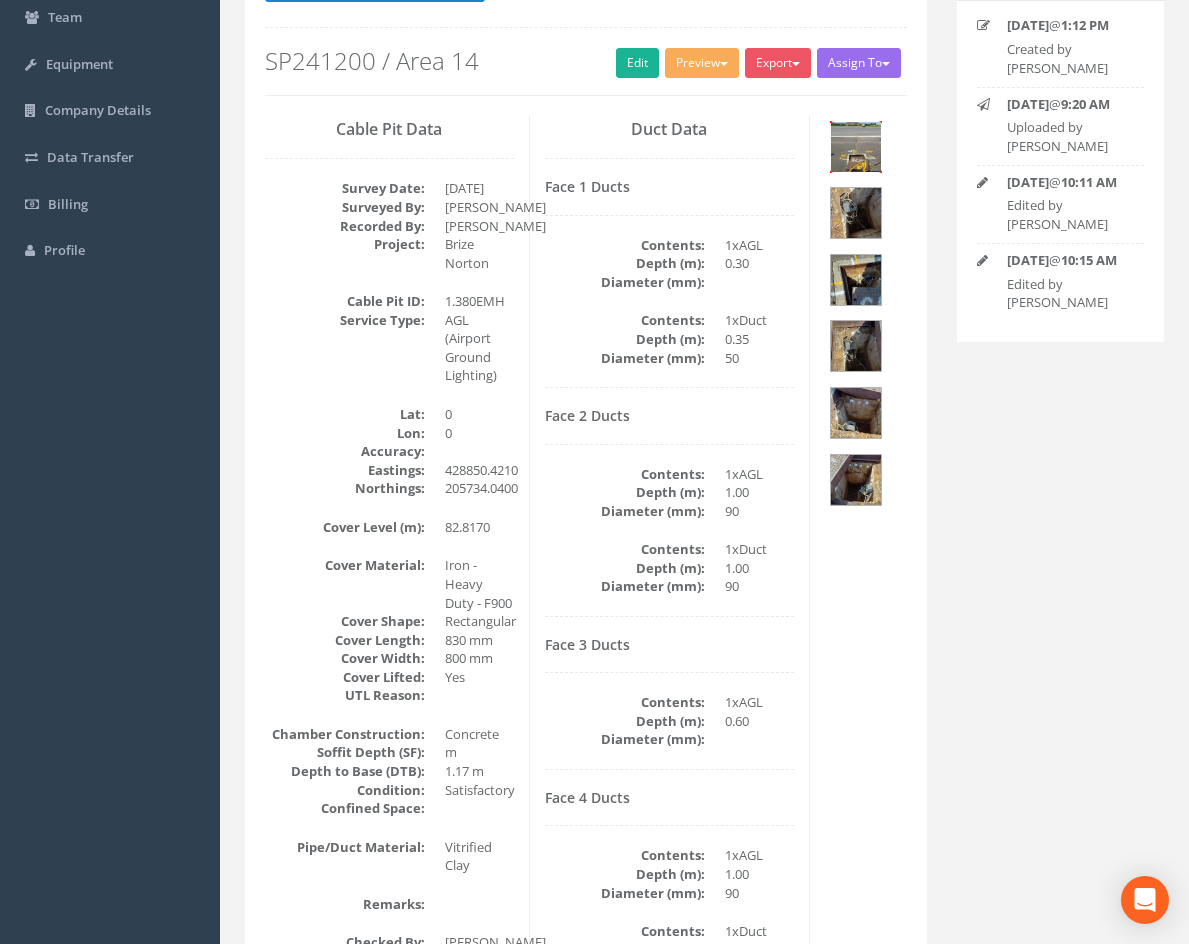 click at bounding box center (856, 147) 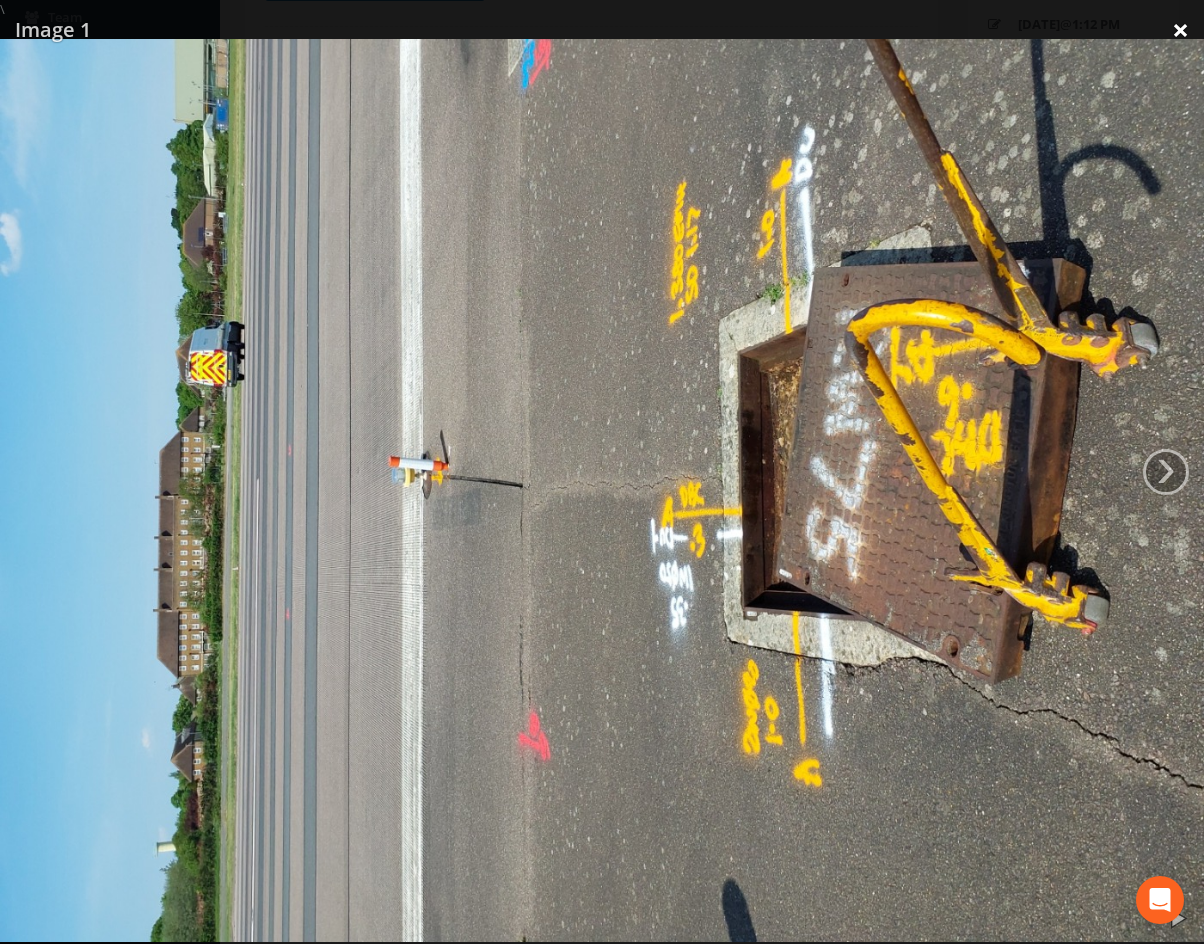 click on "×" at bounding box center [1180, 30] 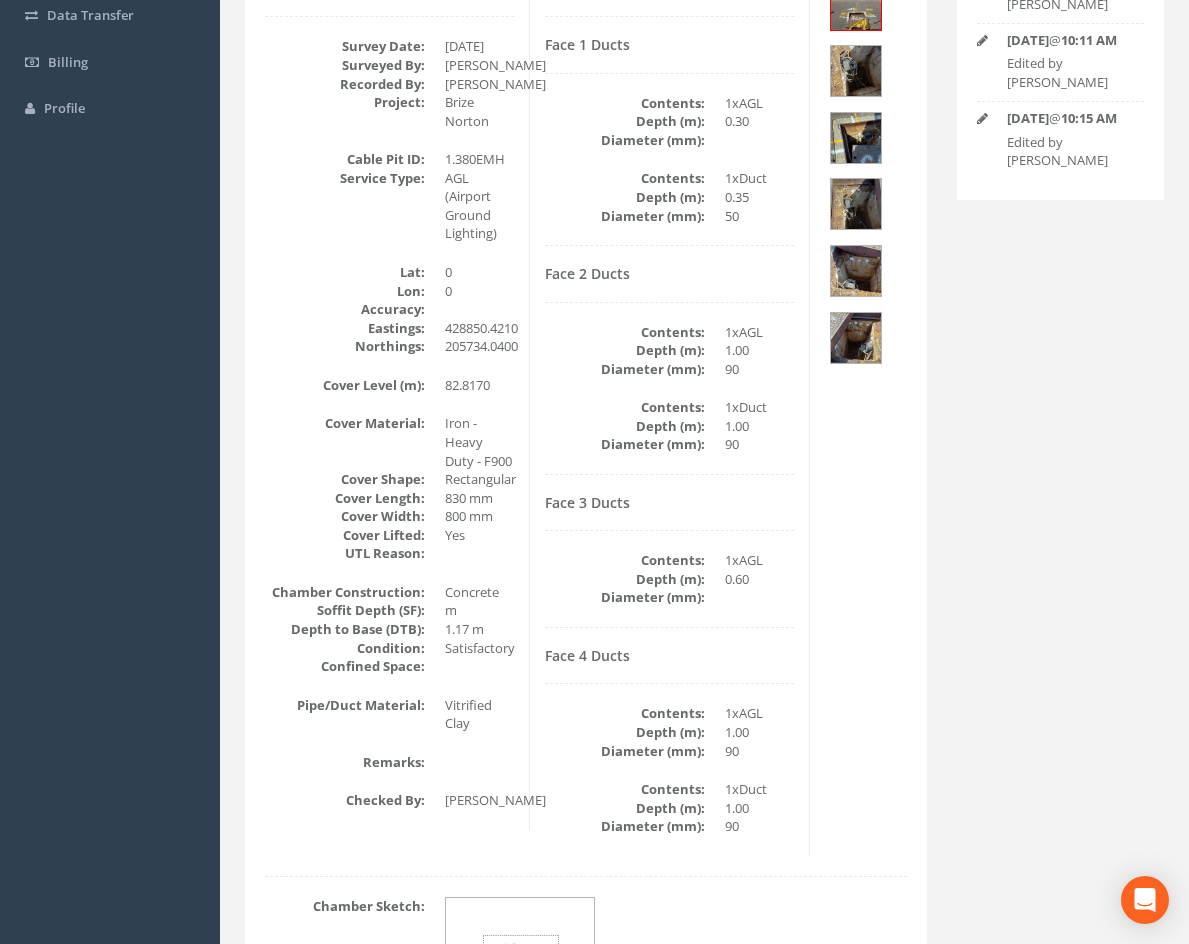 scroll, scrollTop: 107, scrollLeft: 0, axis: vertical 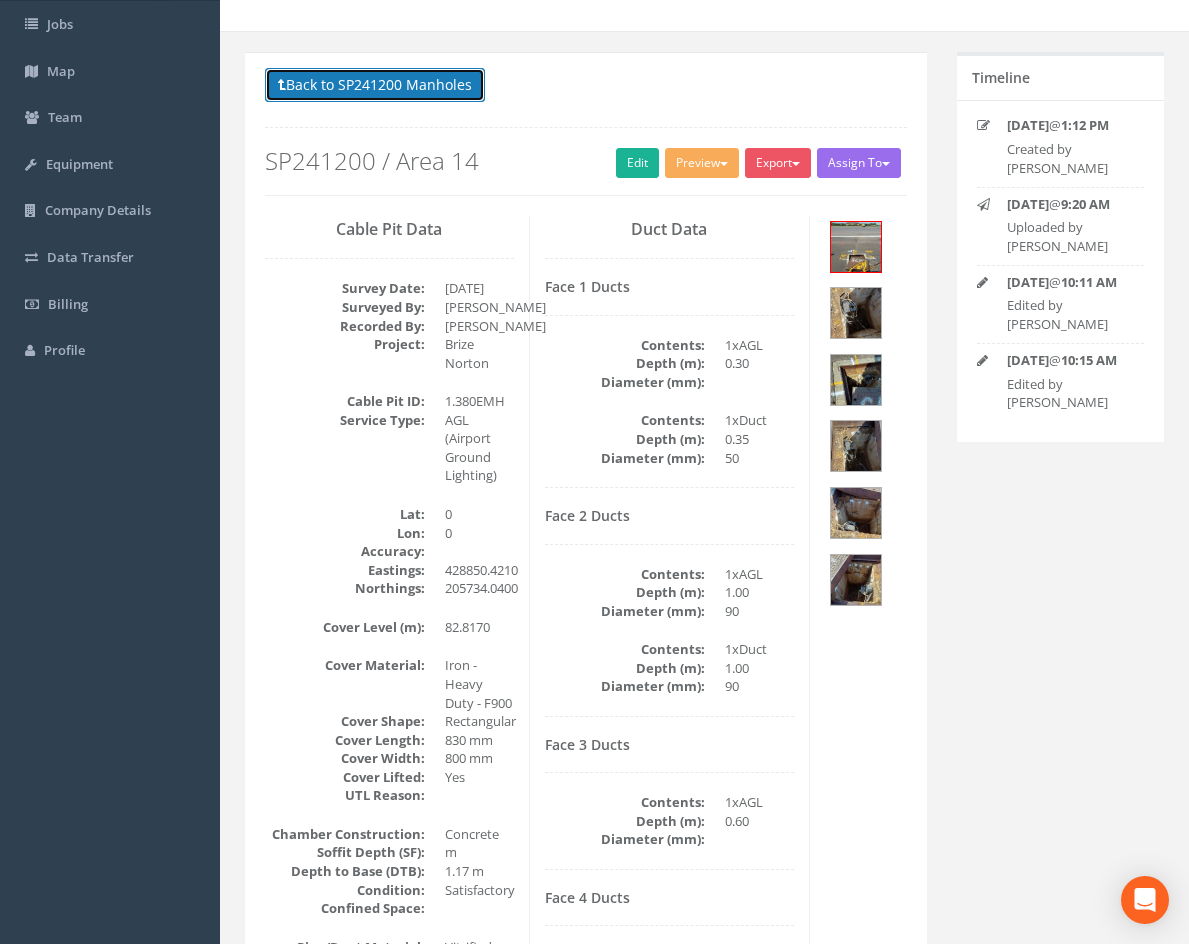 click on "Back to SP241200 Manholes" at bounding box center (375, 85) 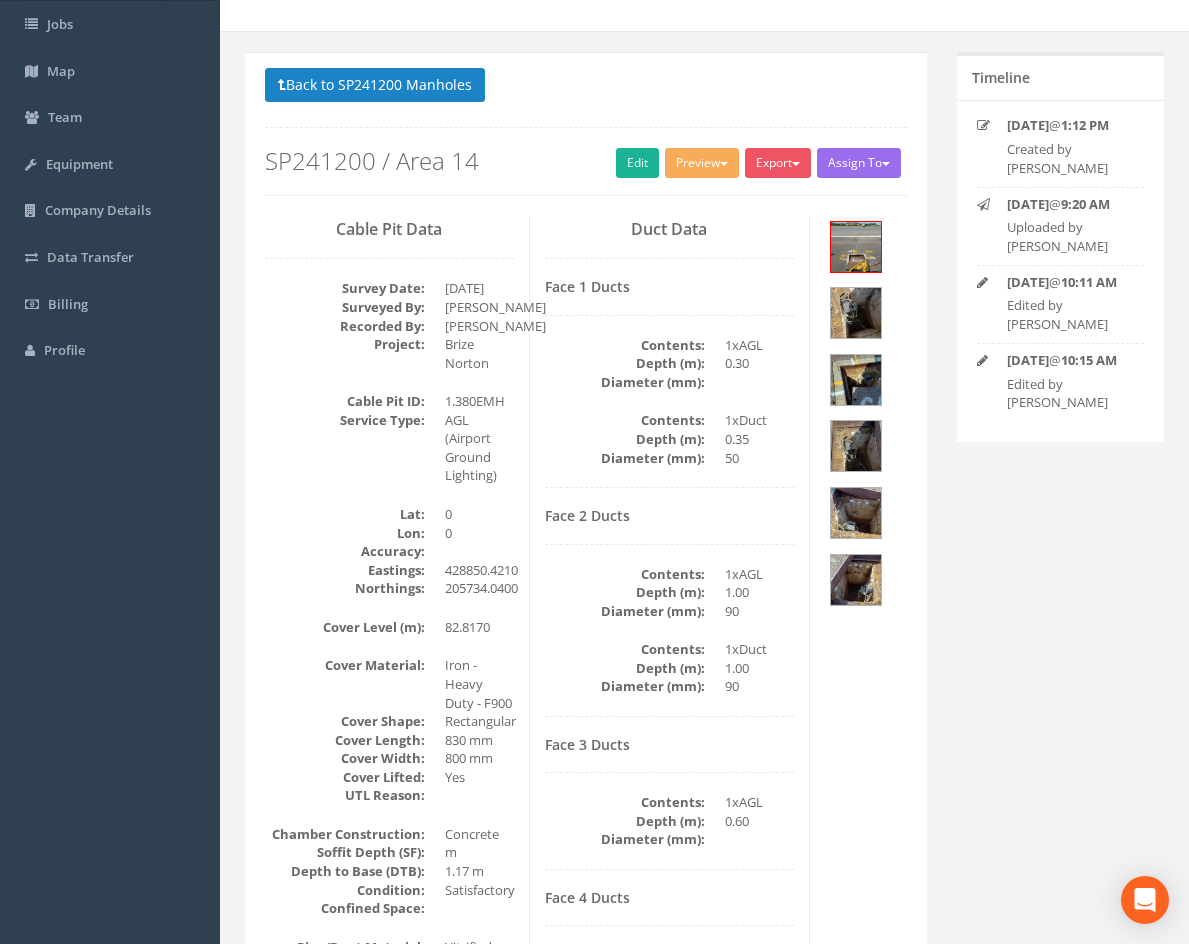 scroll, scrollTop: 0, scrollLeft: 0, axis: both 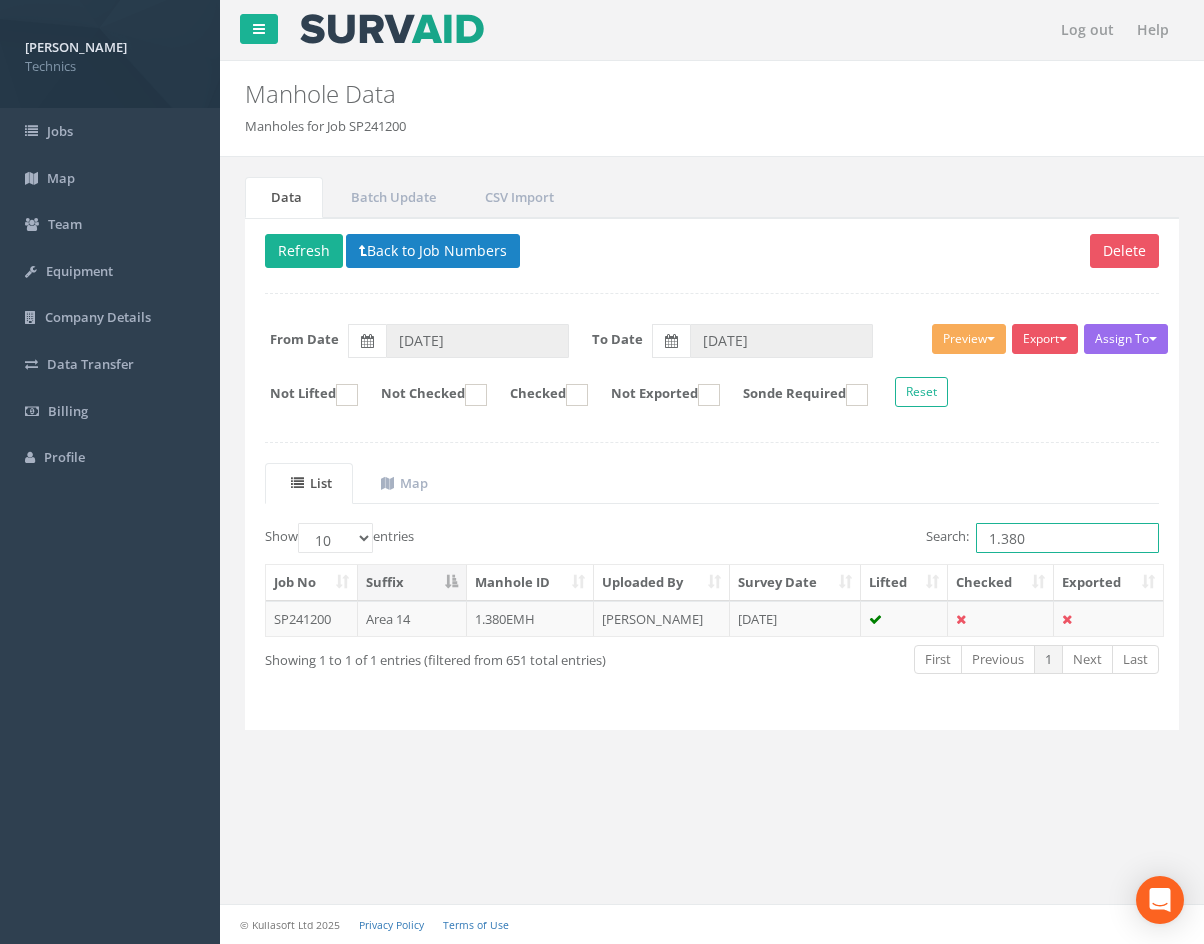 click on "1.380" at bounding box center (1067, 538) 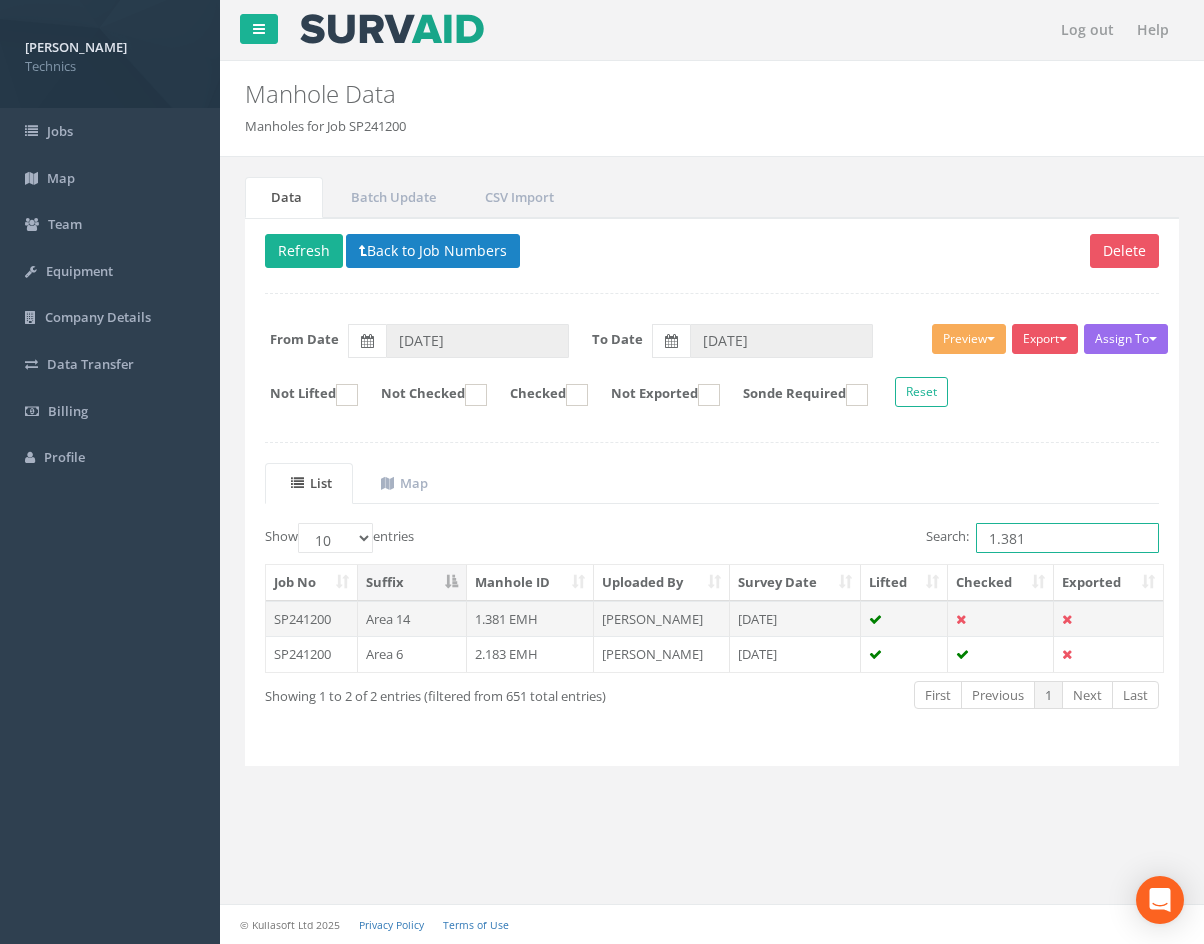 type on "1.381" 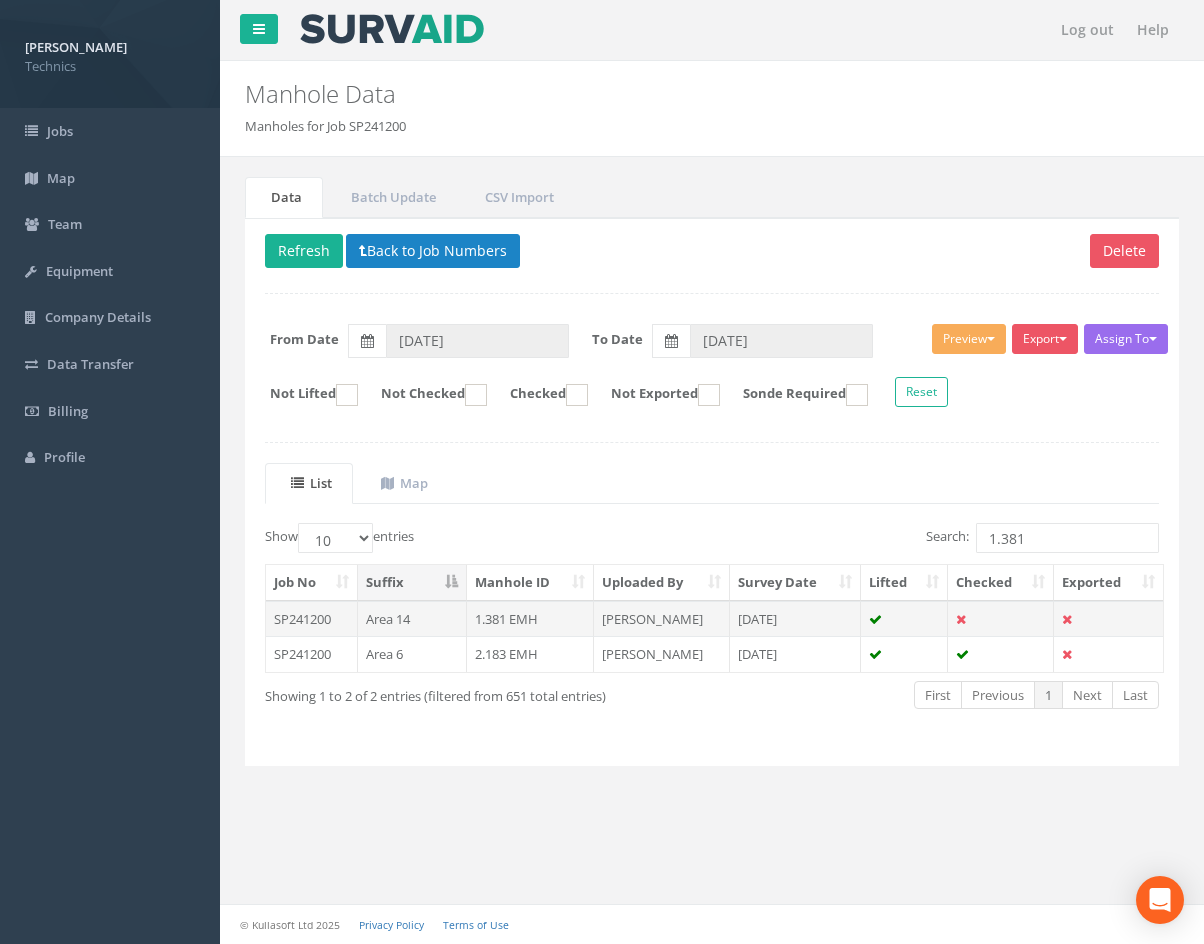 click on "[PERSON_NAME]" at bounding box center [662, 619] 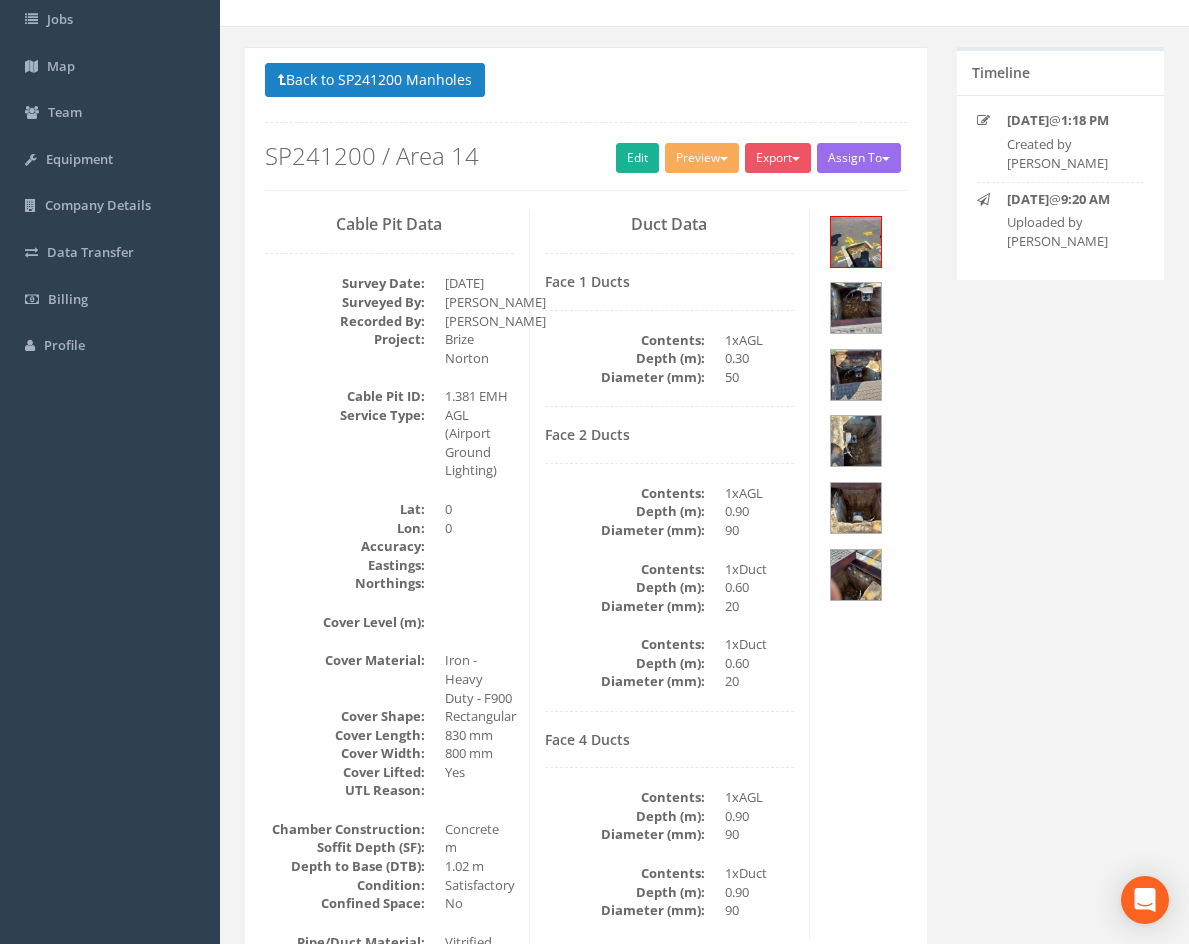 scroll, scrollTop: 100, scrollLeft: 0, axis: vertical 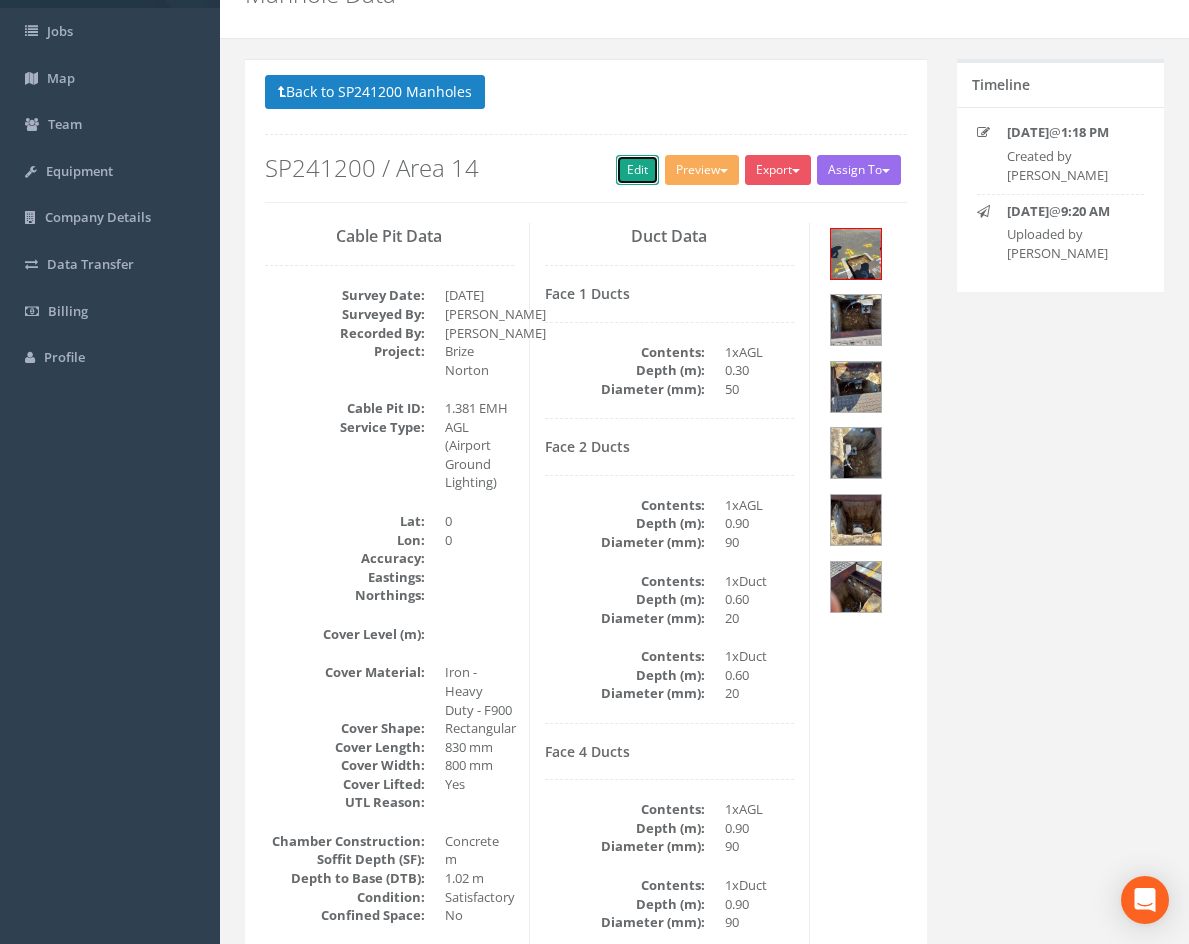 click on "Edit" at bounding box center [637, 170] 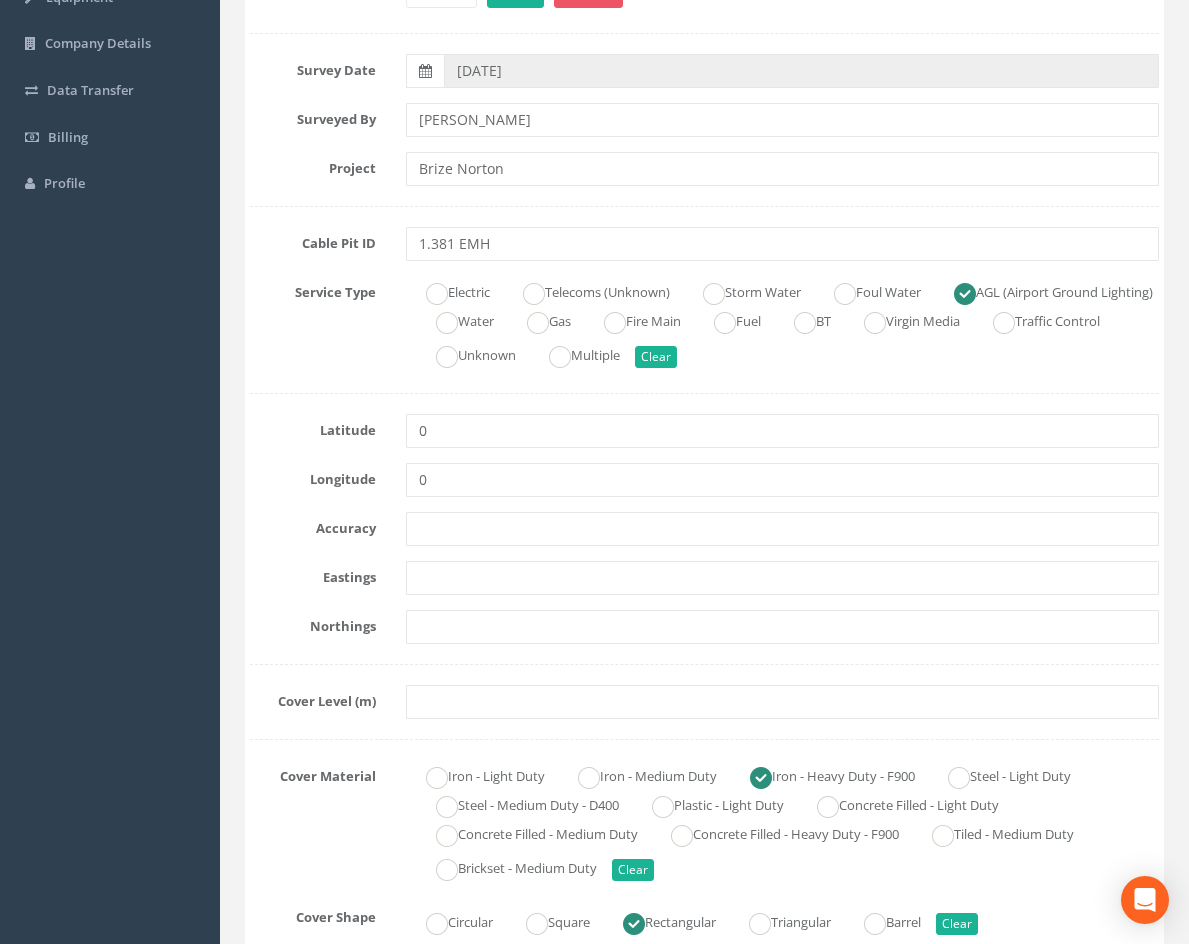 scroll, scrollTop: 300, scrollLeft: 0, axis: vertical 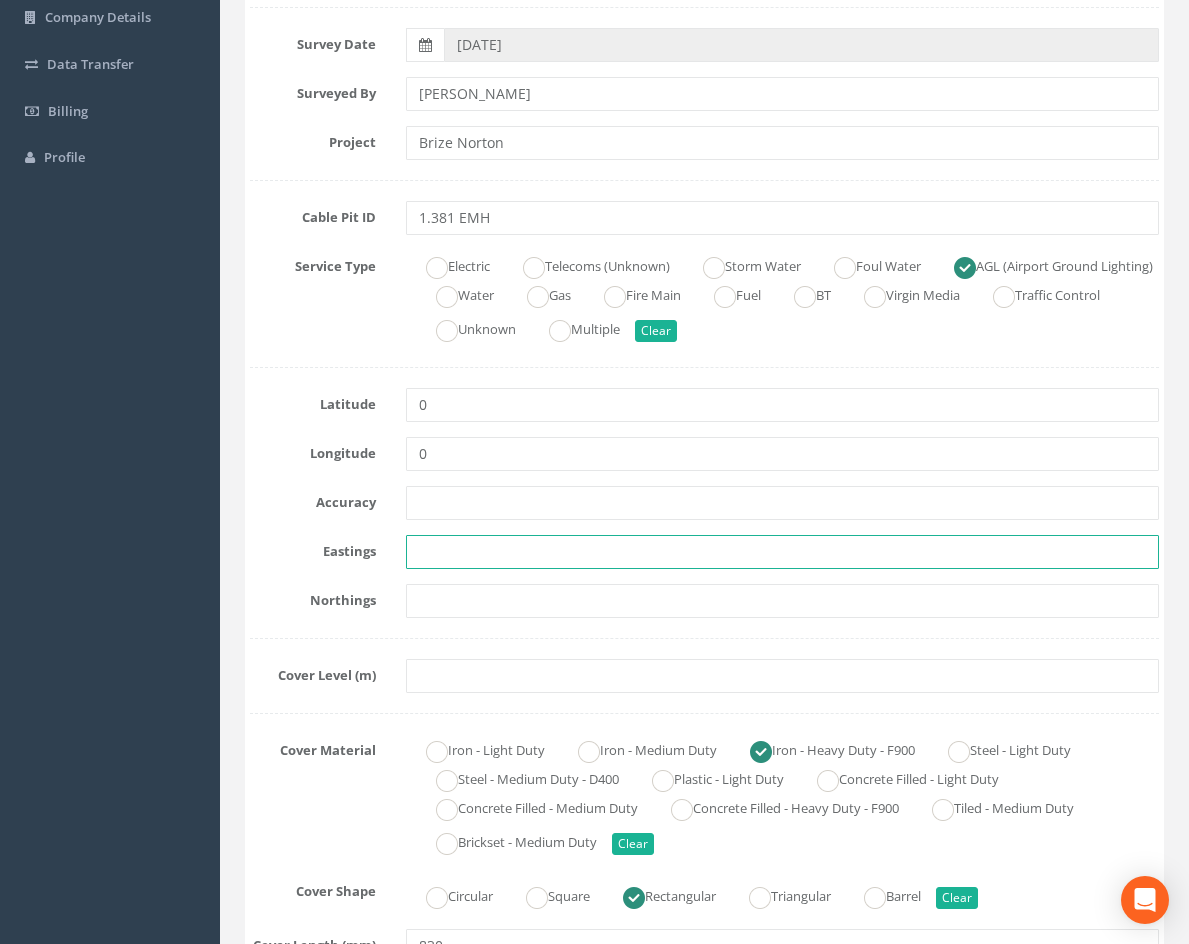 click at bounding box center [782, 552] 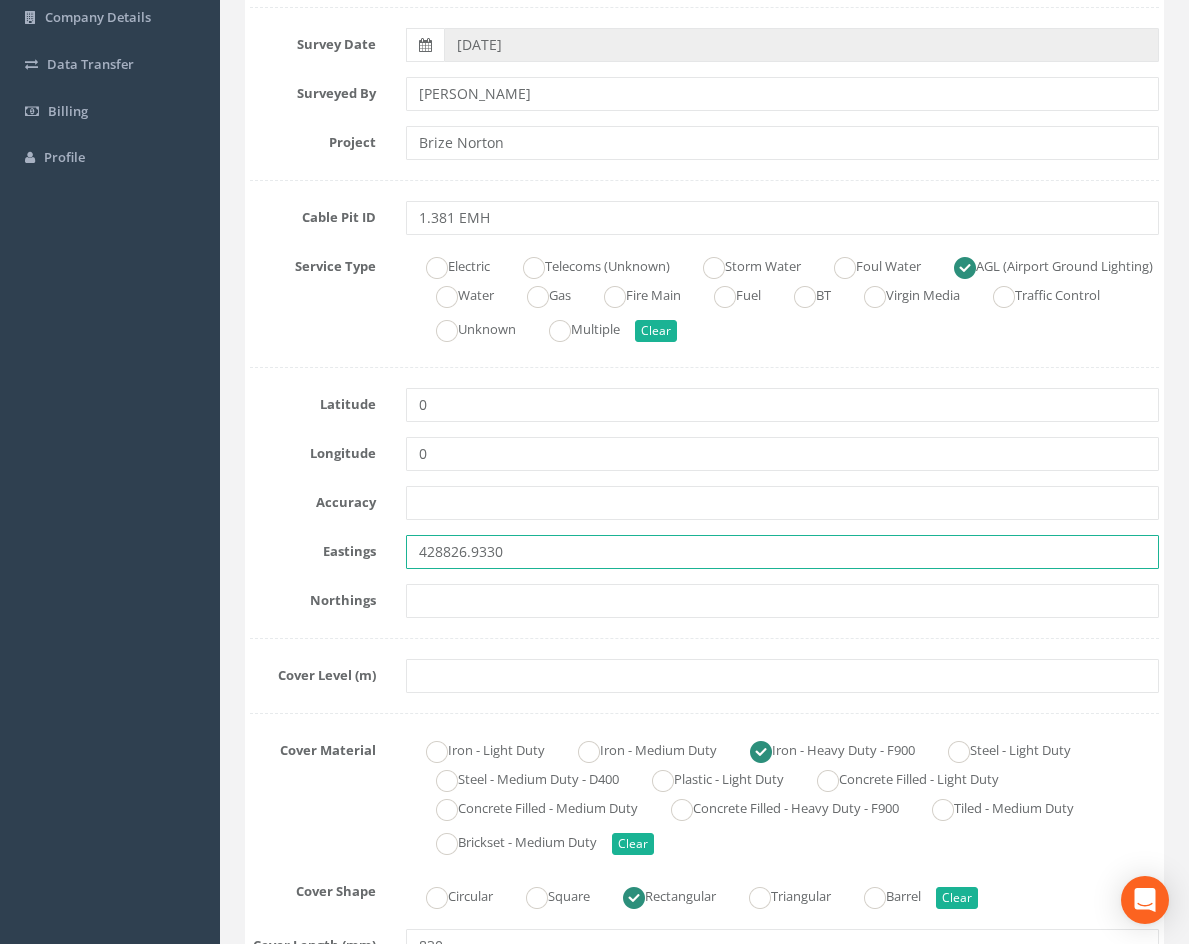 type on "428826.9330" 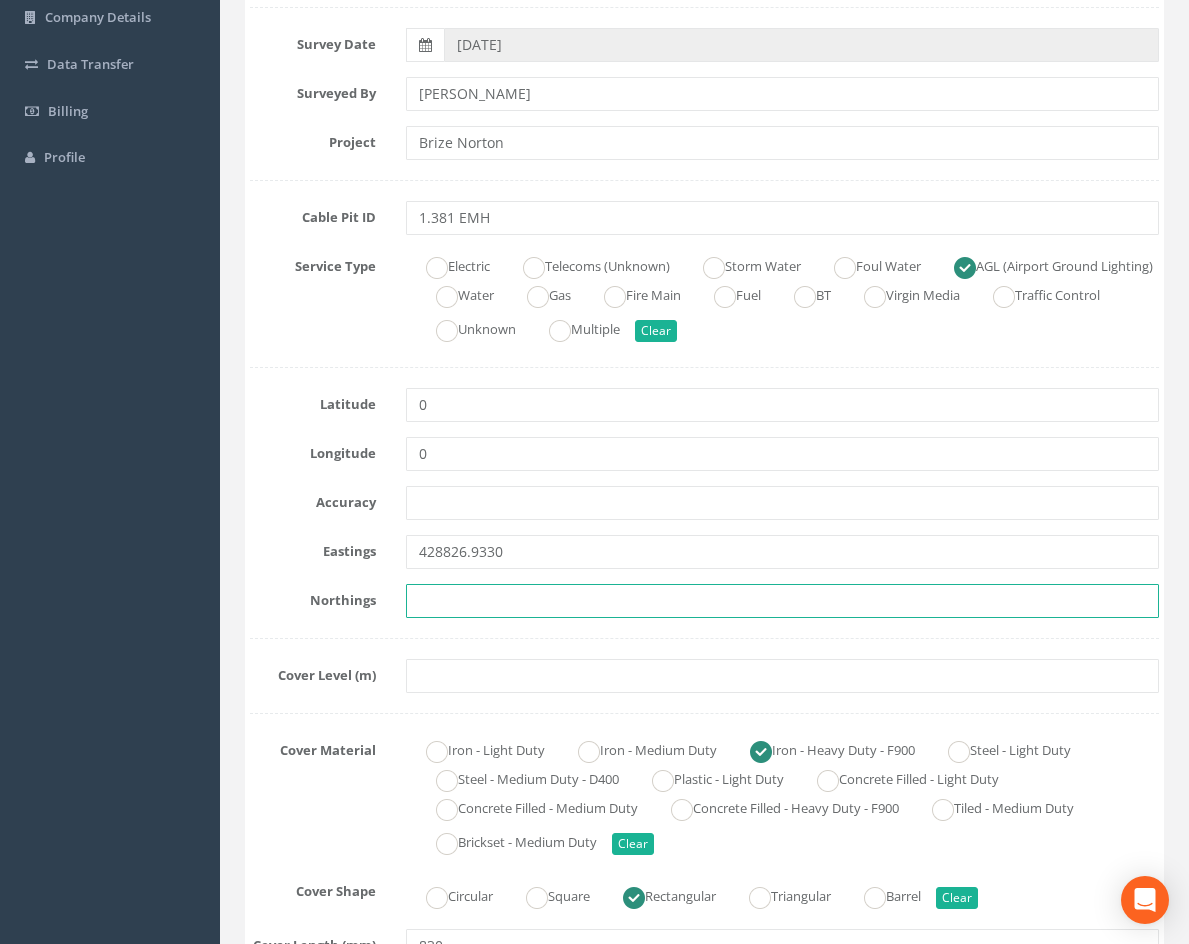 click at bounding box center [782, 601] 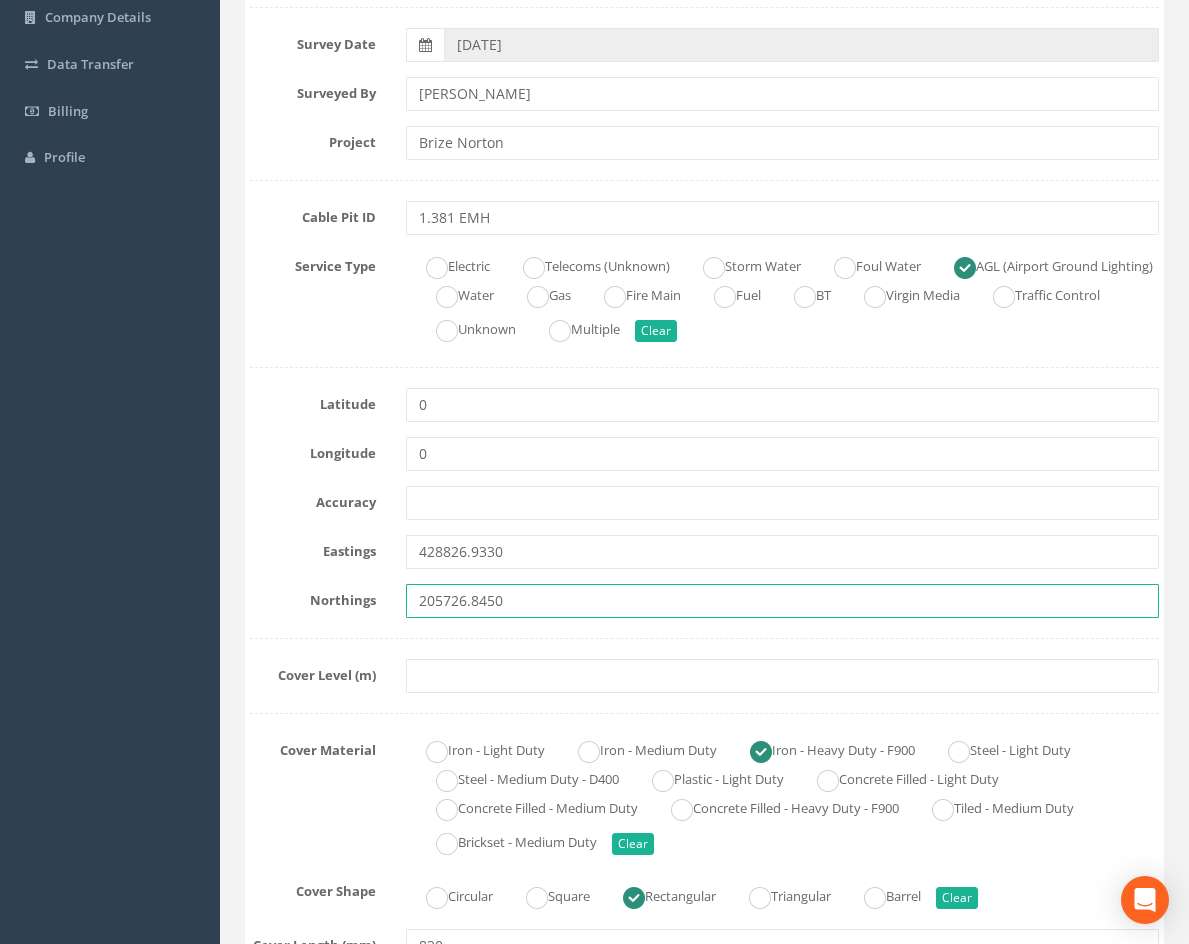 type on "205726.8450" 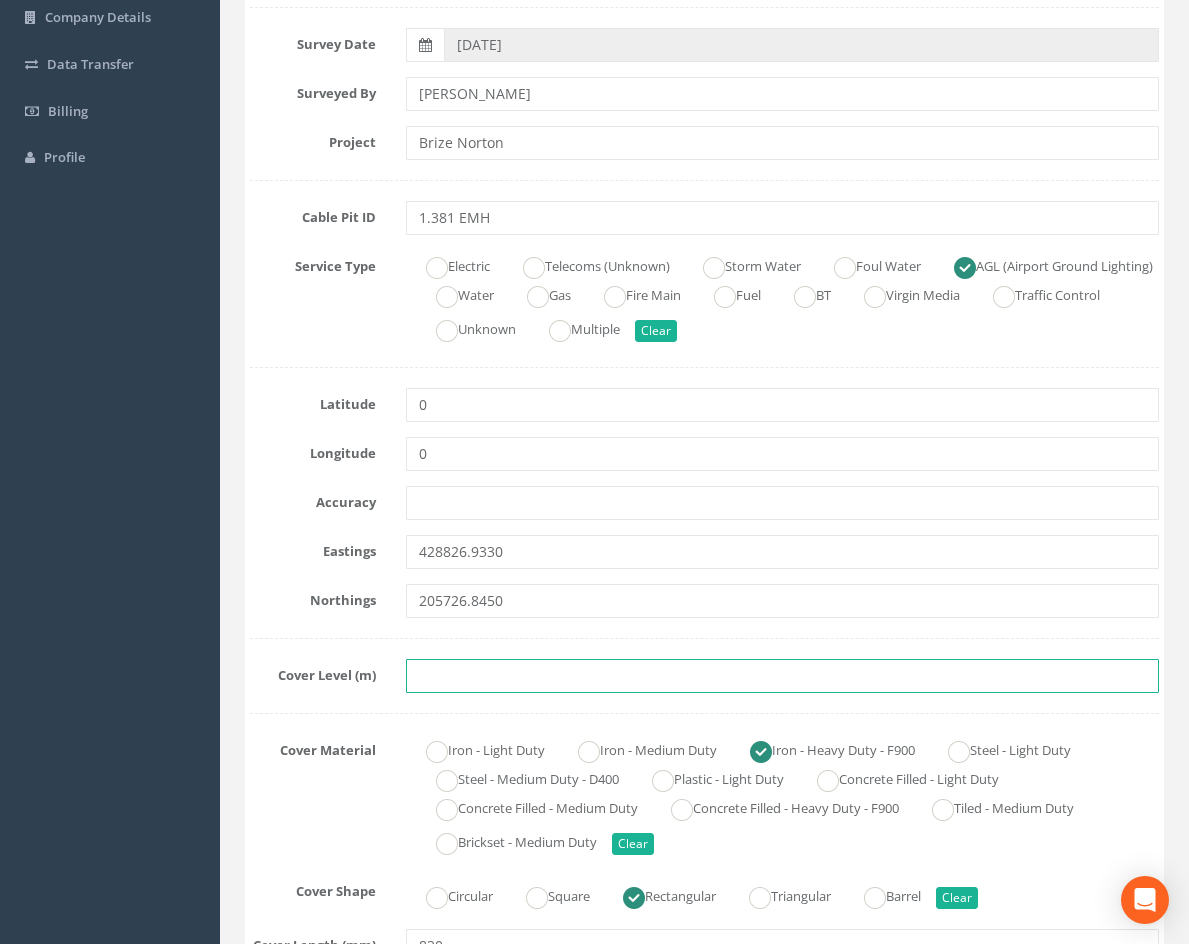 click at bounding box center [782, 676] 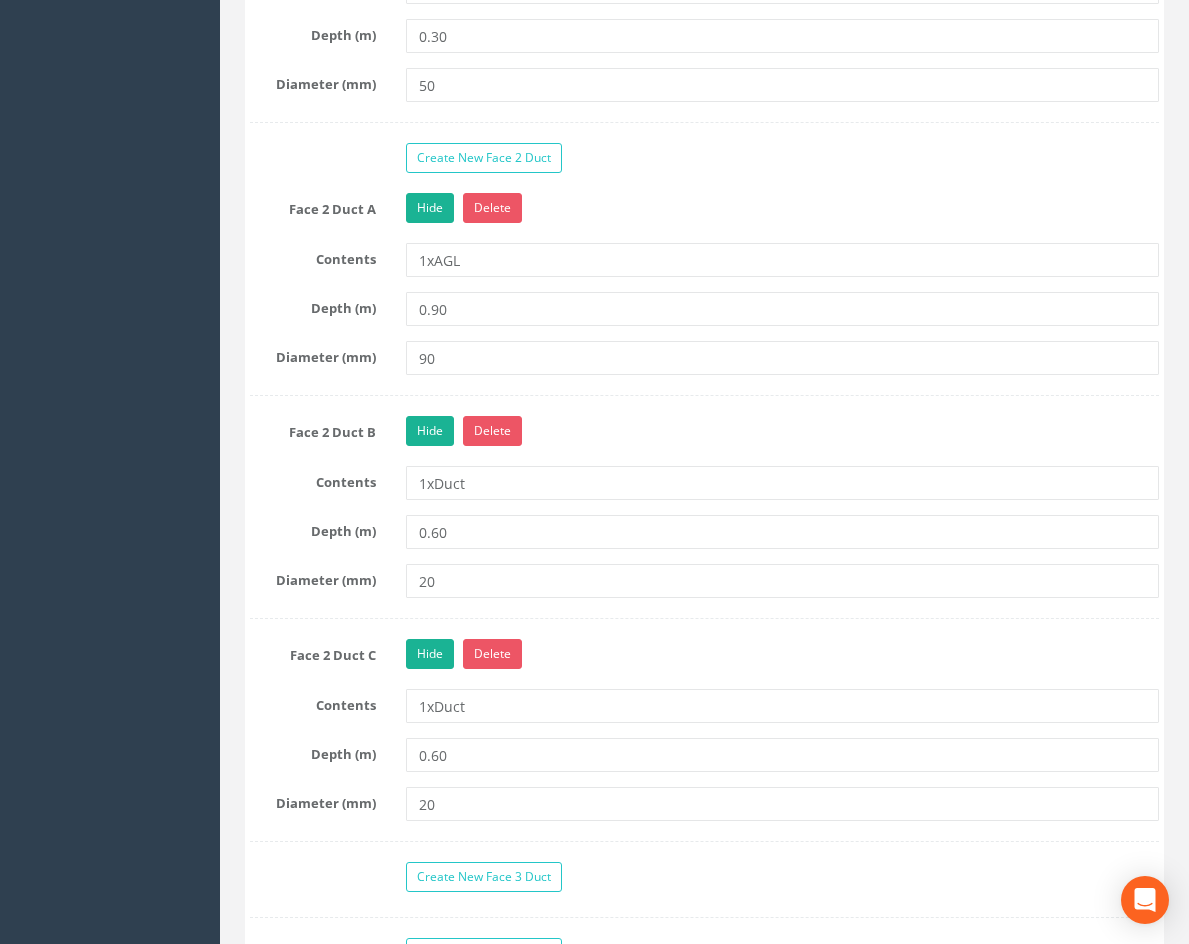 scroll, scrollTop: 2200, scrollLeft: 0, axis: vertical 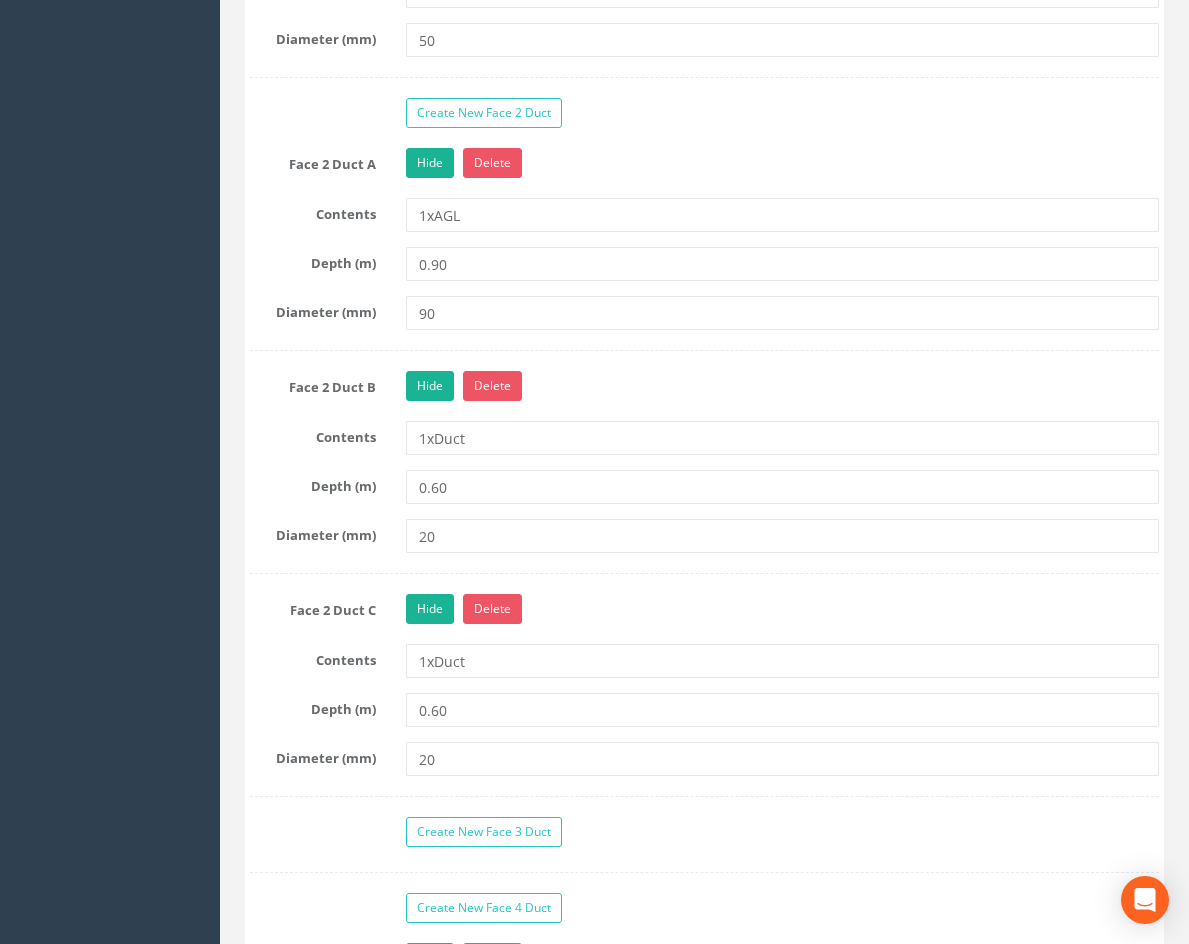 type on "82.9680" 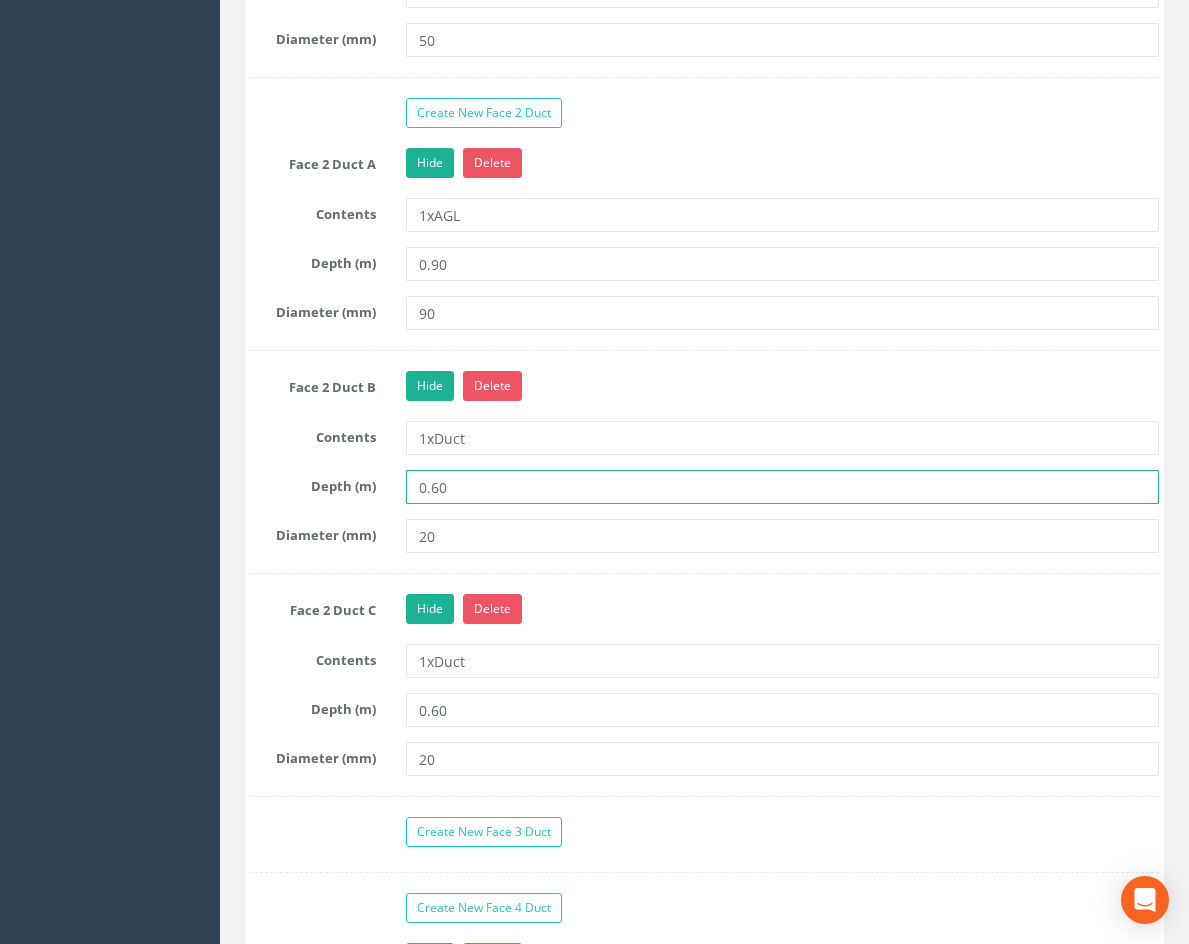 click on "0.60" at bounding box center [782, 487] 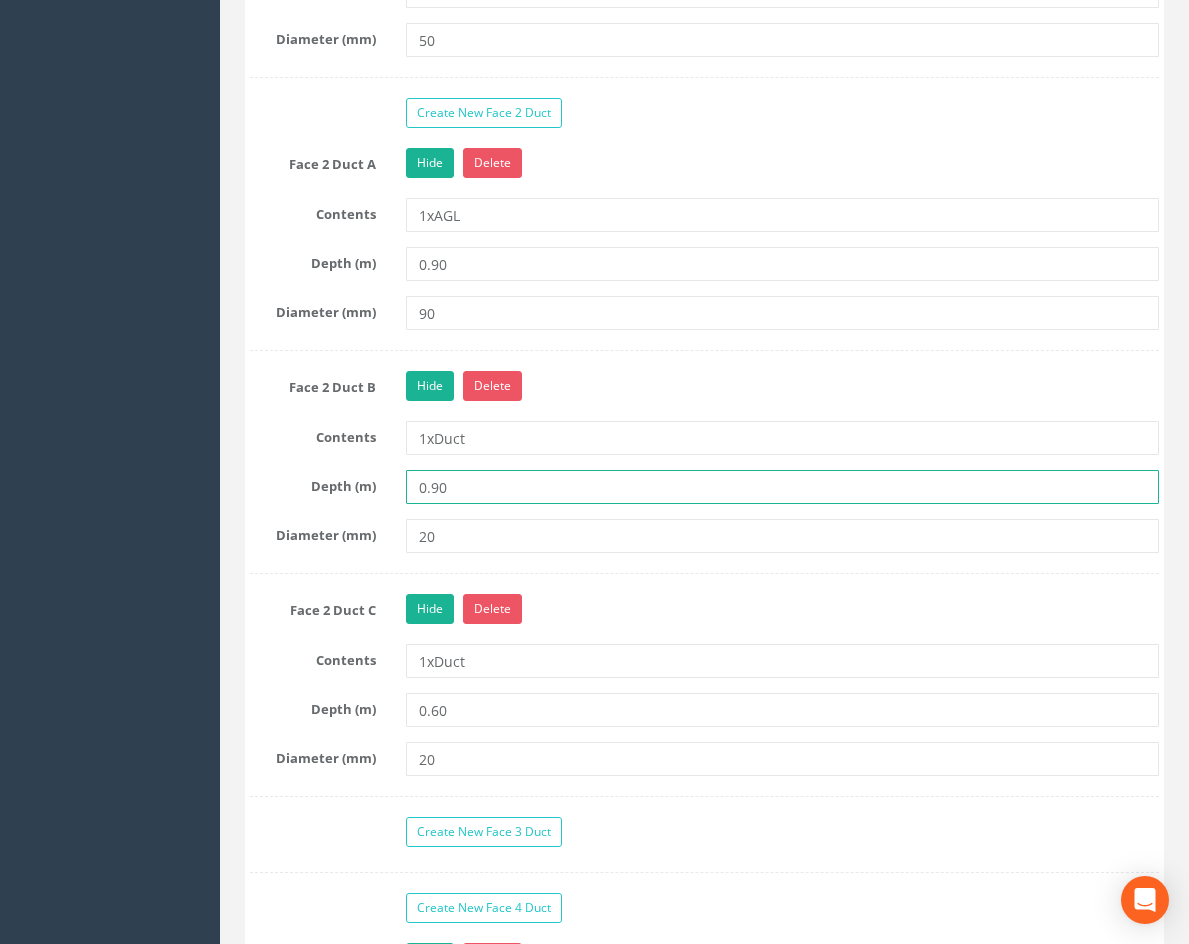 type on "0.90" 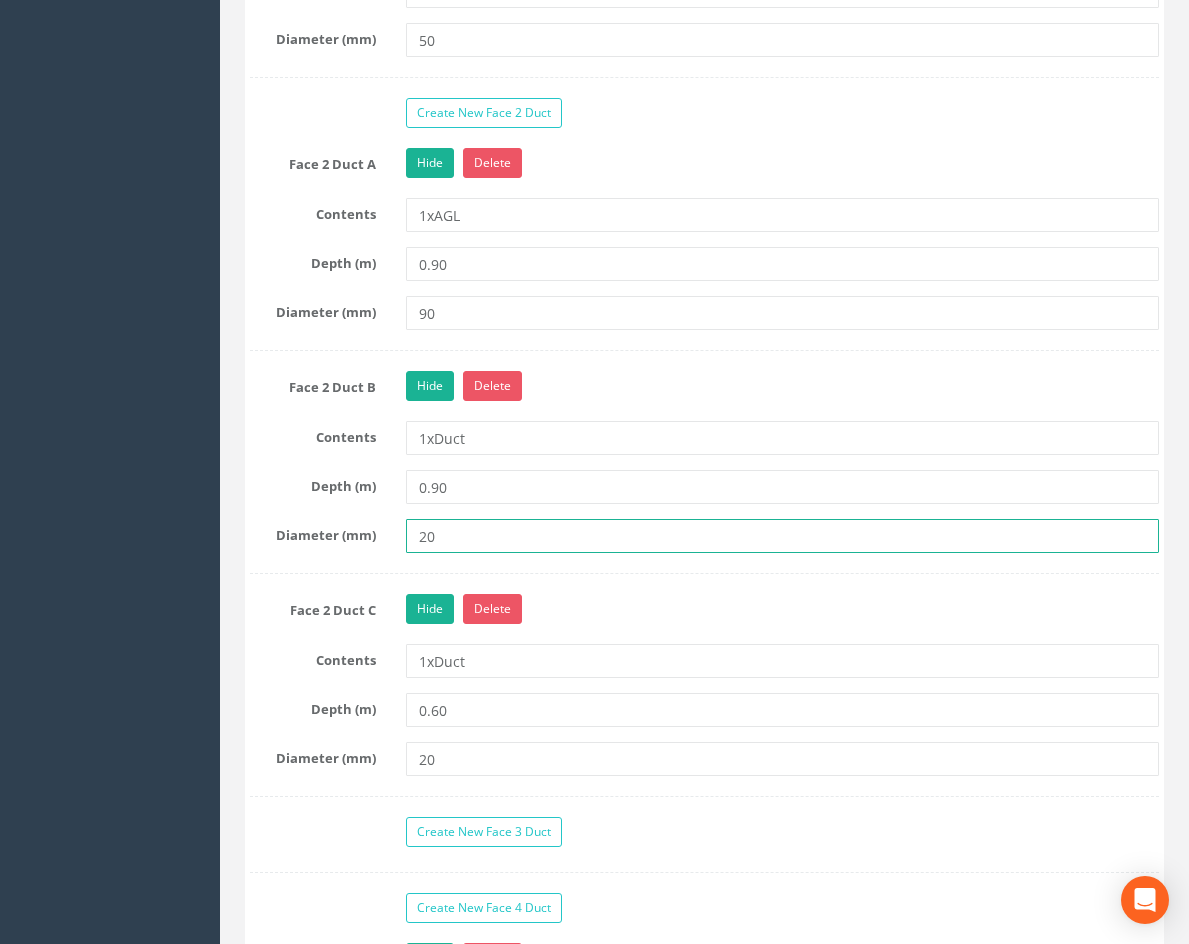 click on "20" at bounding box center [782, 536] 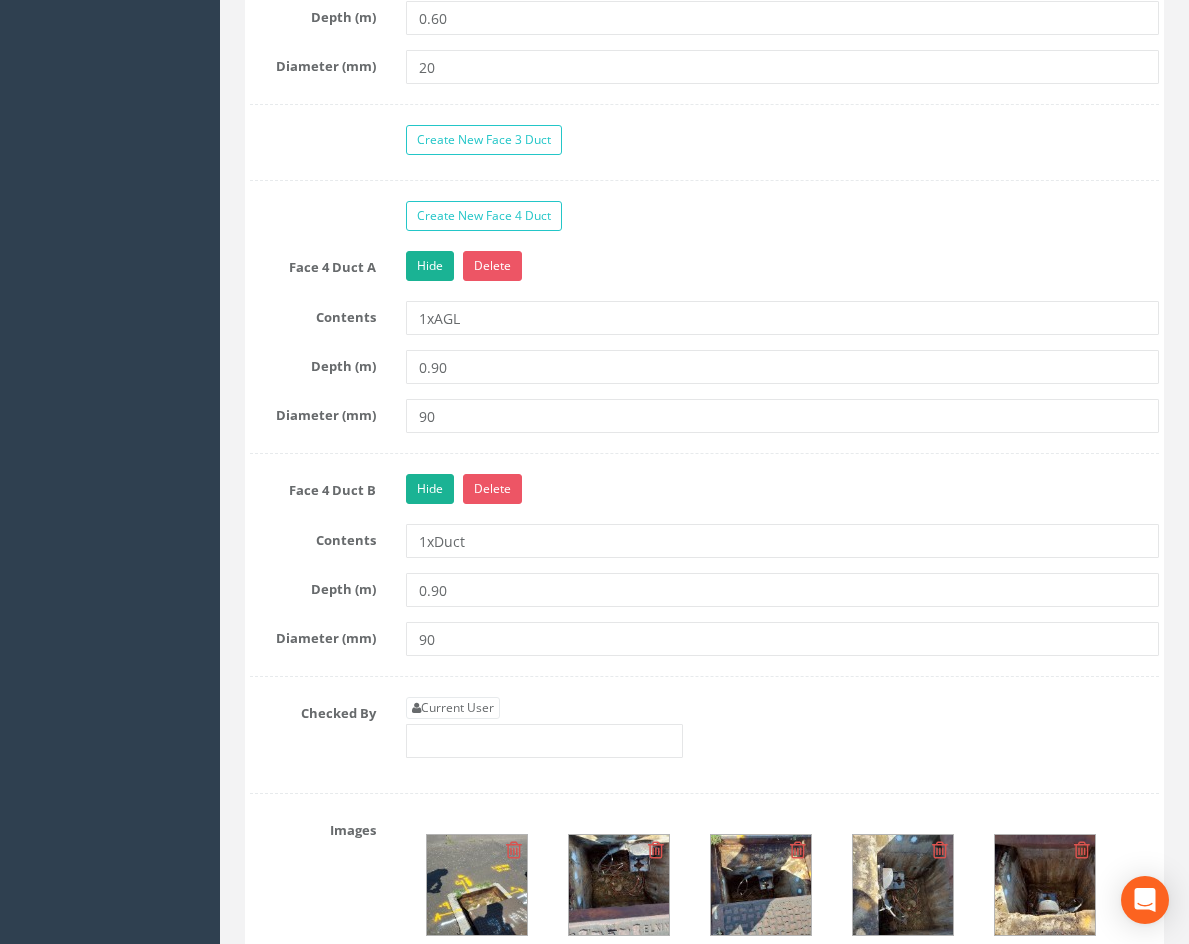 scroll, scrollTop: 2900, scrollLeft: 0, axis: vertical 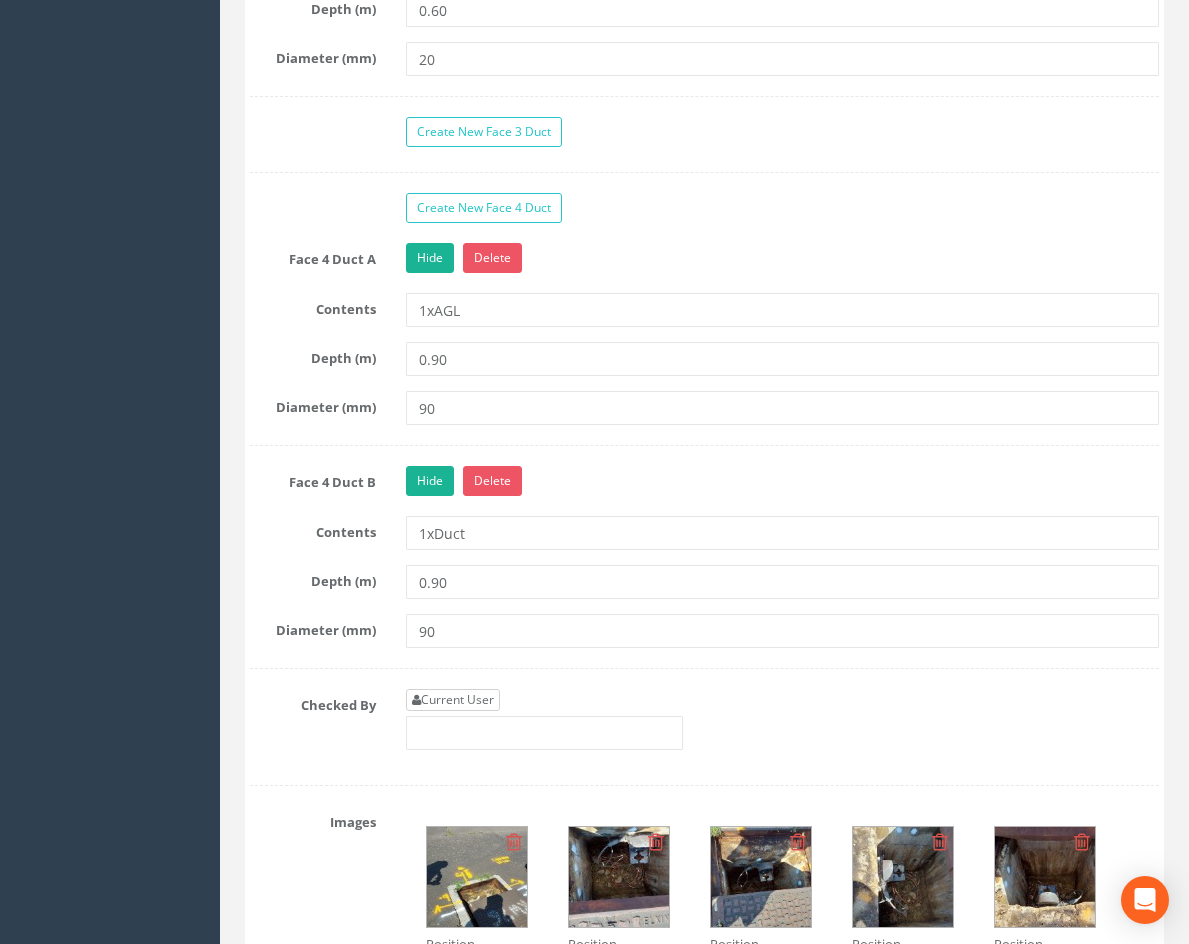 type on "90" 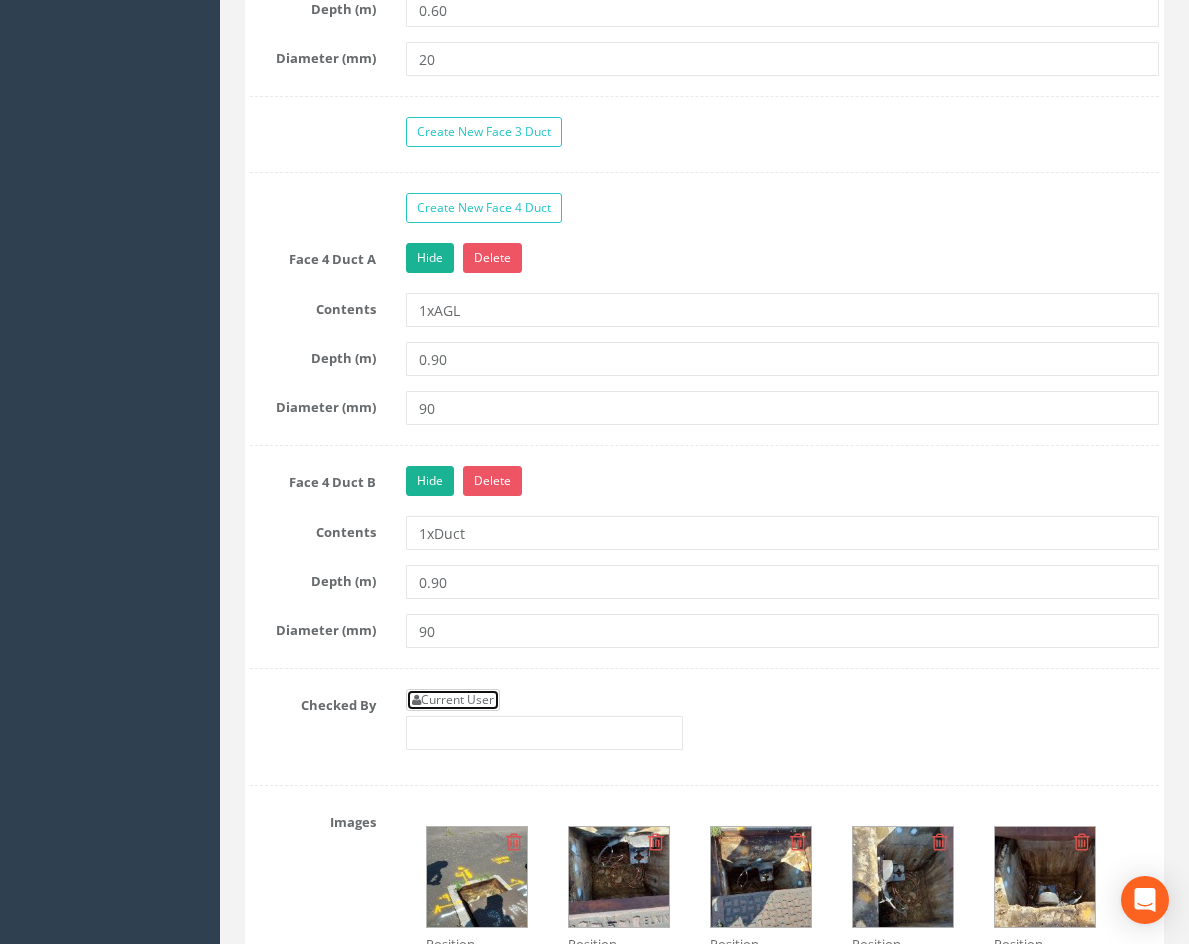 click on "Current User" at bounding box center (453, 700) 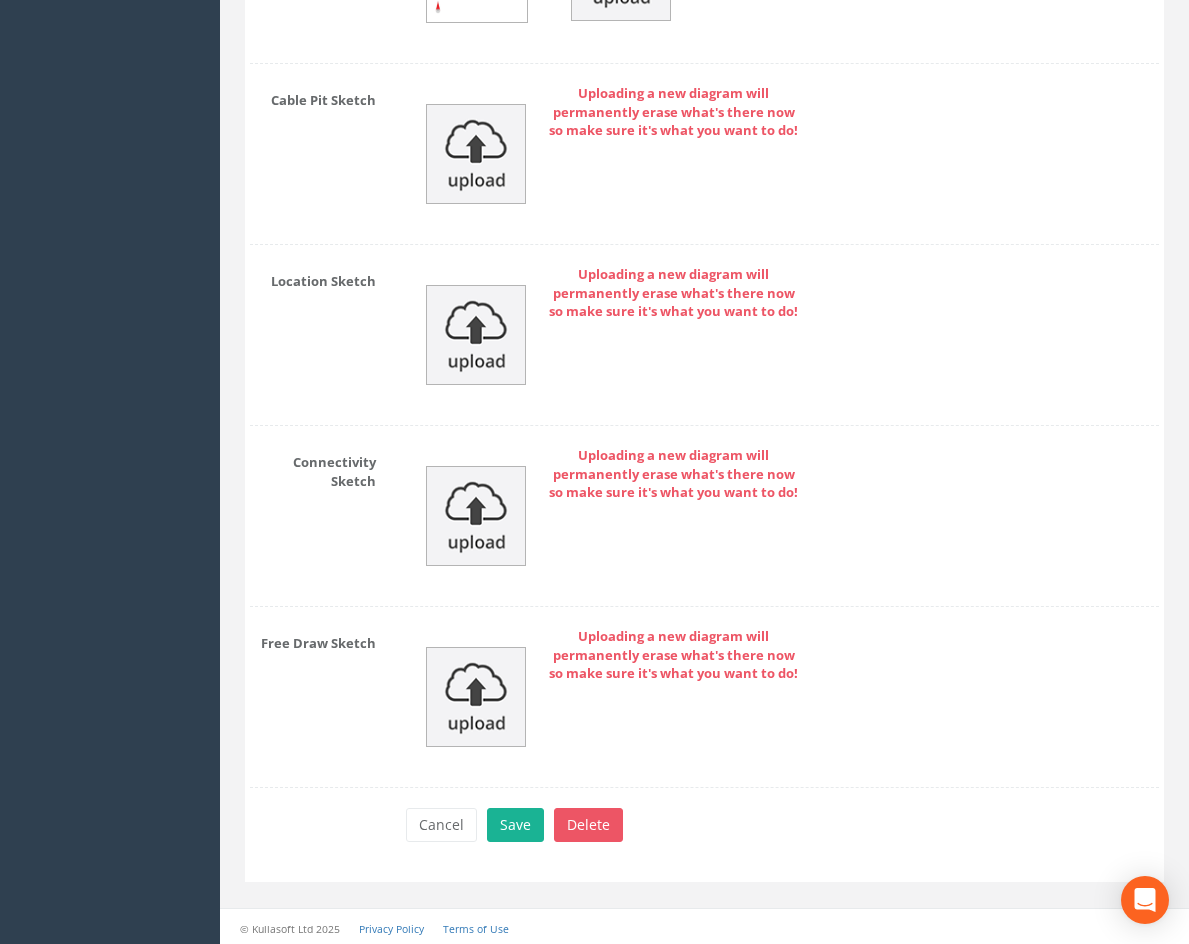 scroll, scrollTop: 4246, scrollLeft: 0, axis: vertical 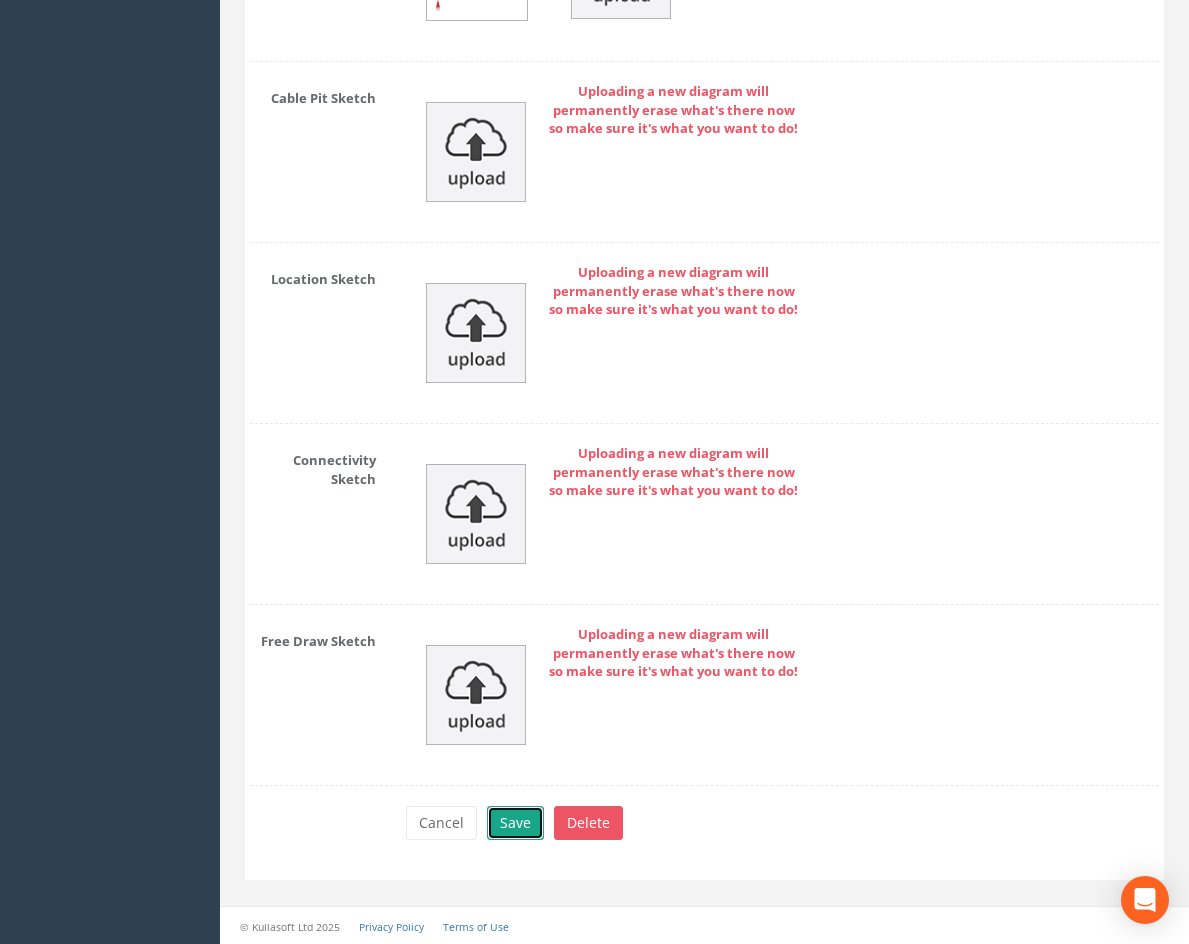 click on "Save" at bounding box center (515, 823) 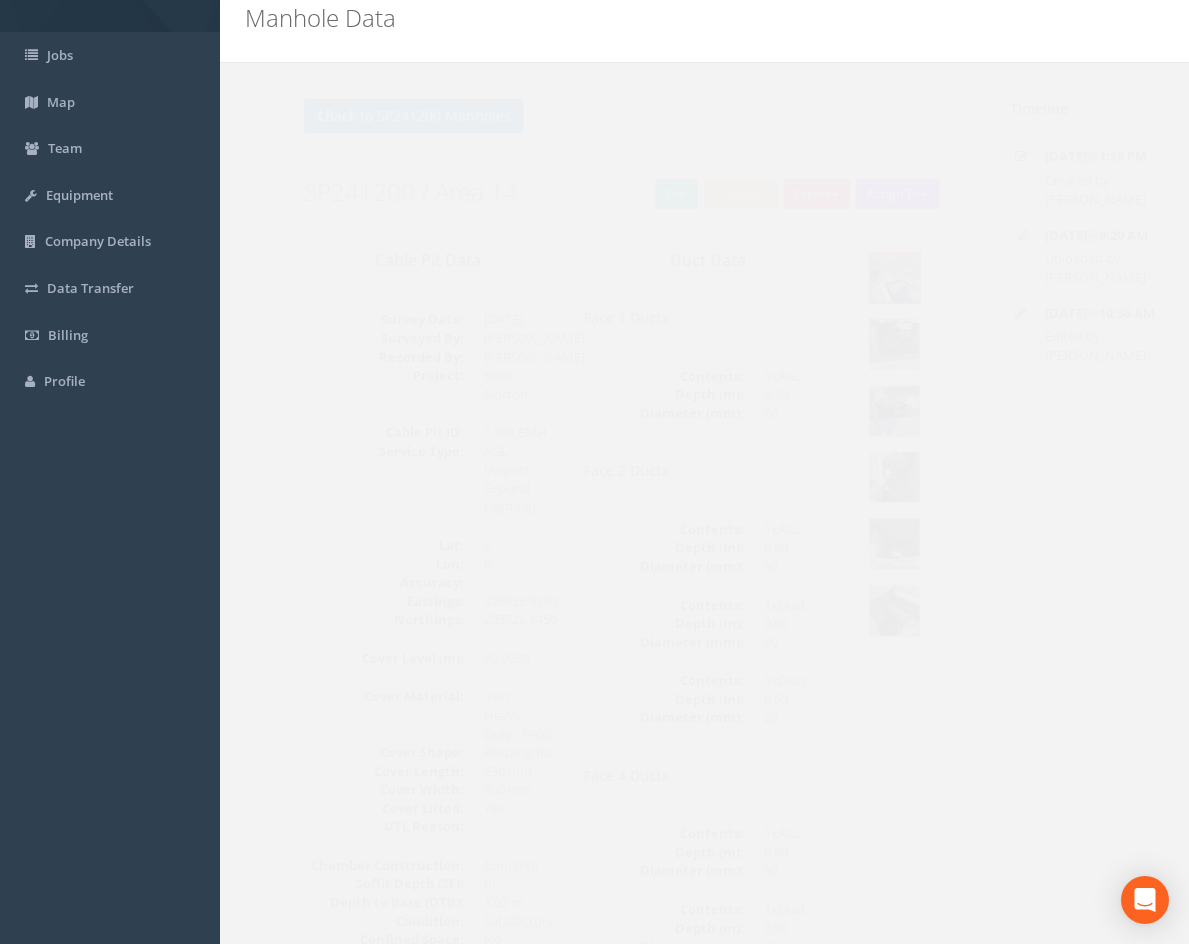scroll, scrollTop: 0, scrollLeft: 0, axis: both 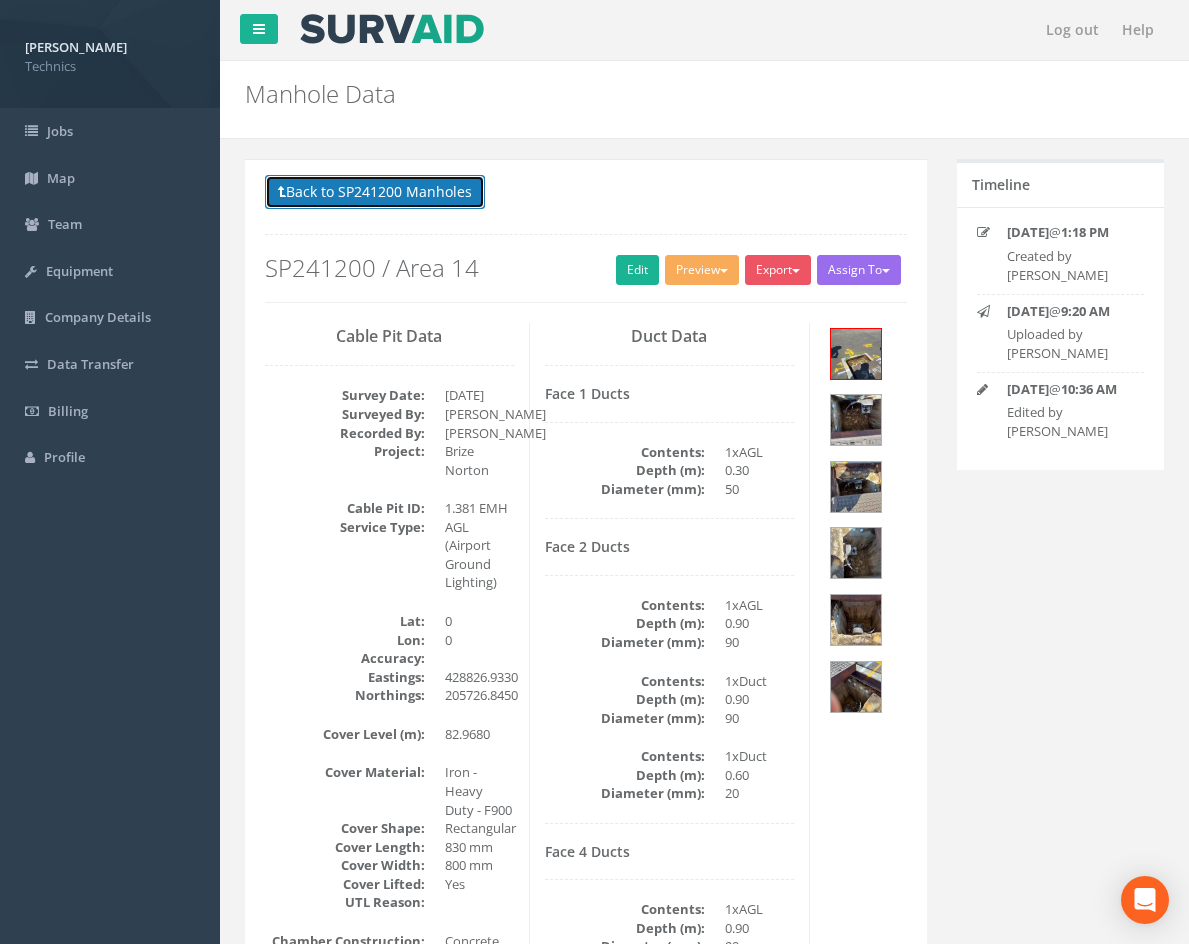 click on "Back to SP241200 Manholes" at bounding box center [375, 192] 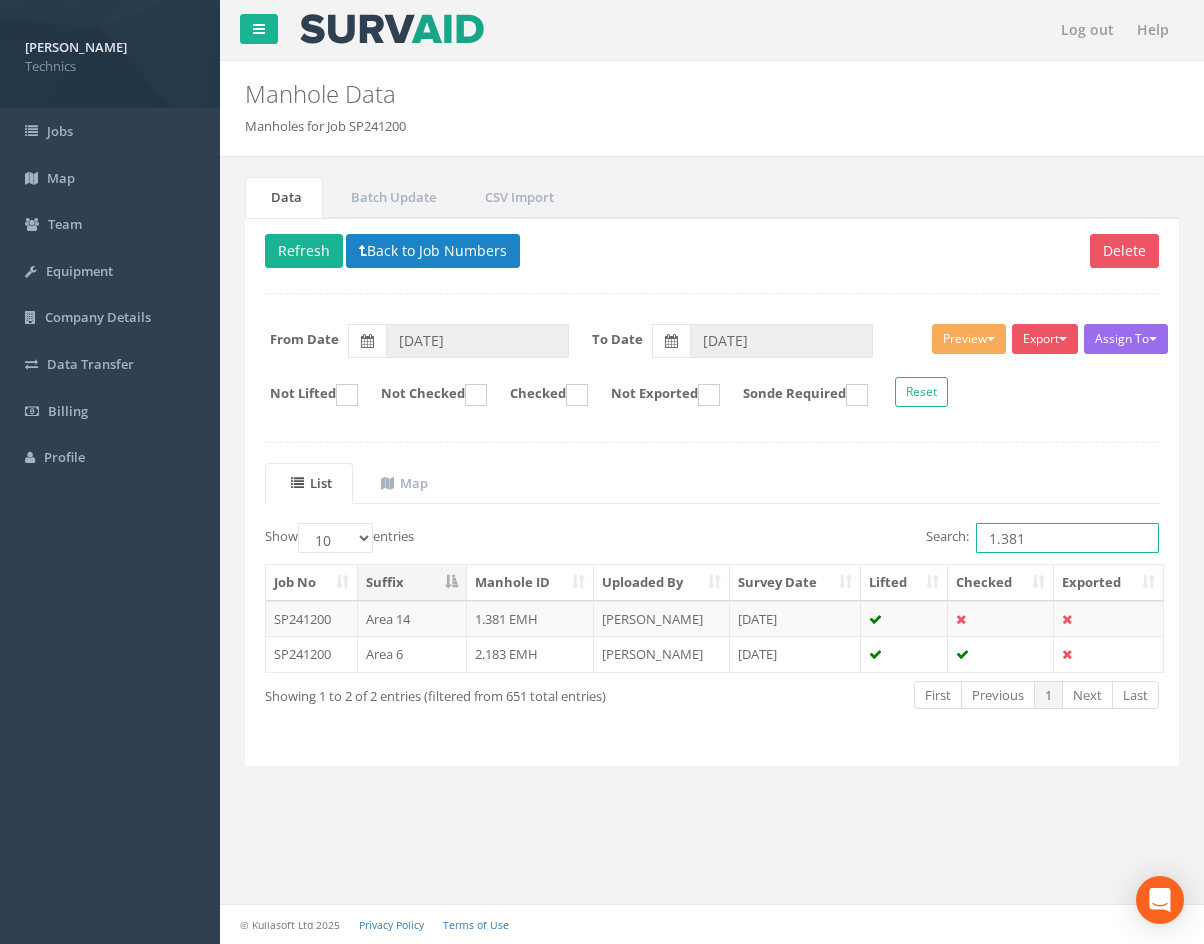 click on "1.381" at bounding box center (1067, 538) 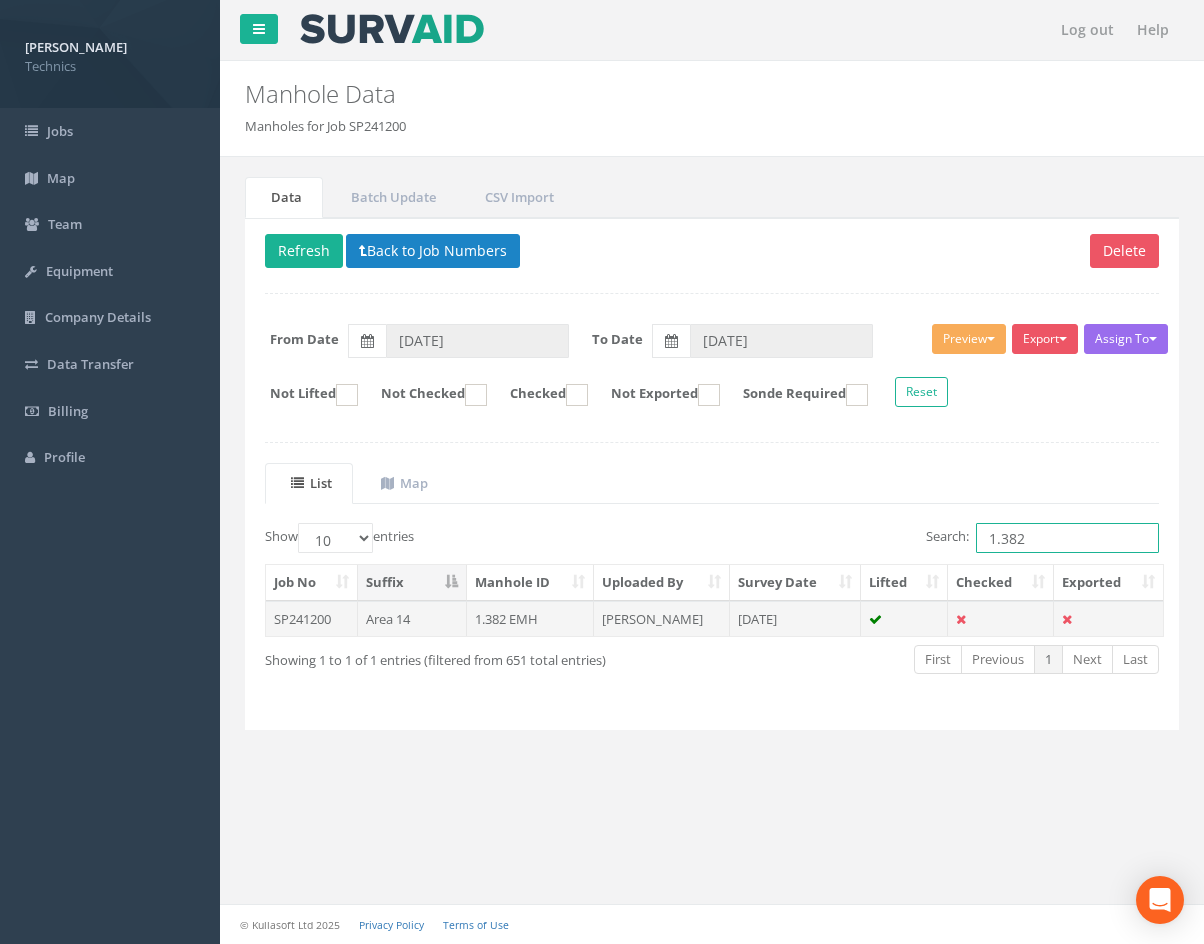 type on "1.382" 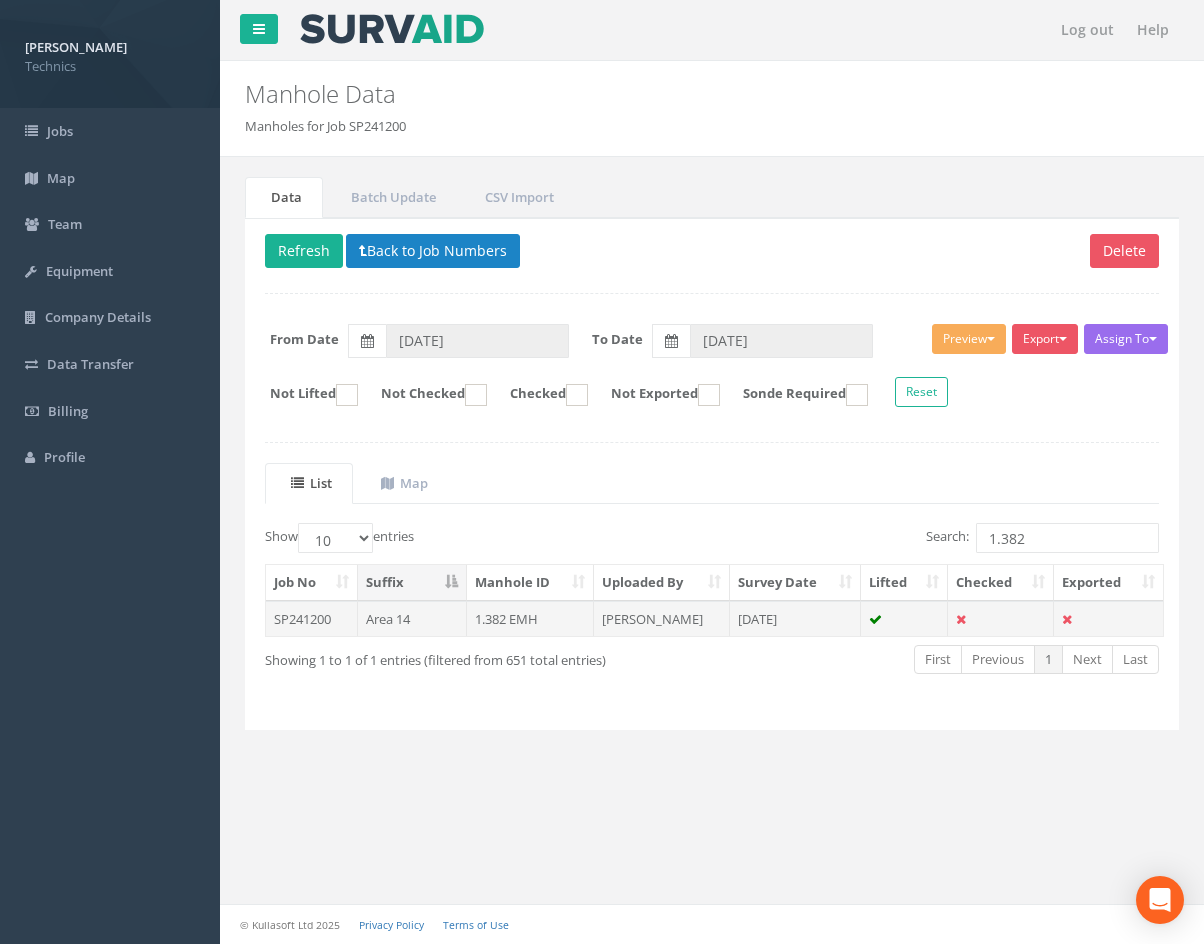click on "[PERSON_NAME]" at bounding box center (662, 619) 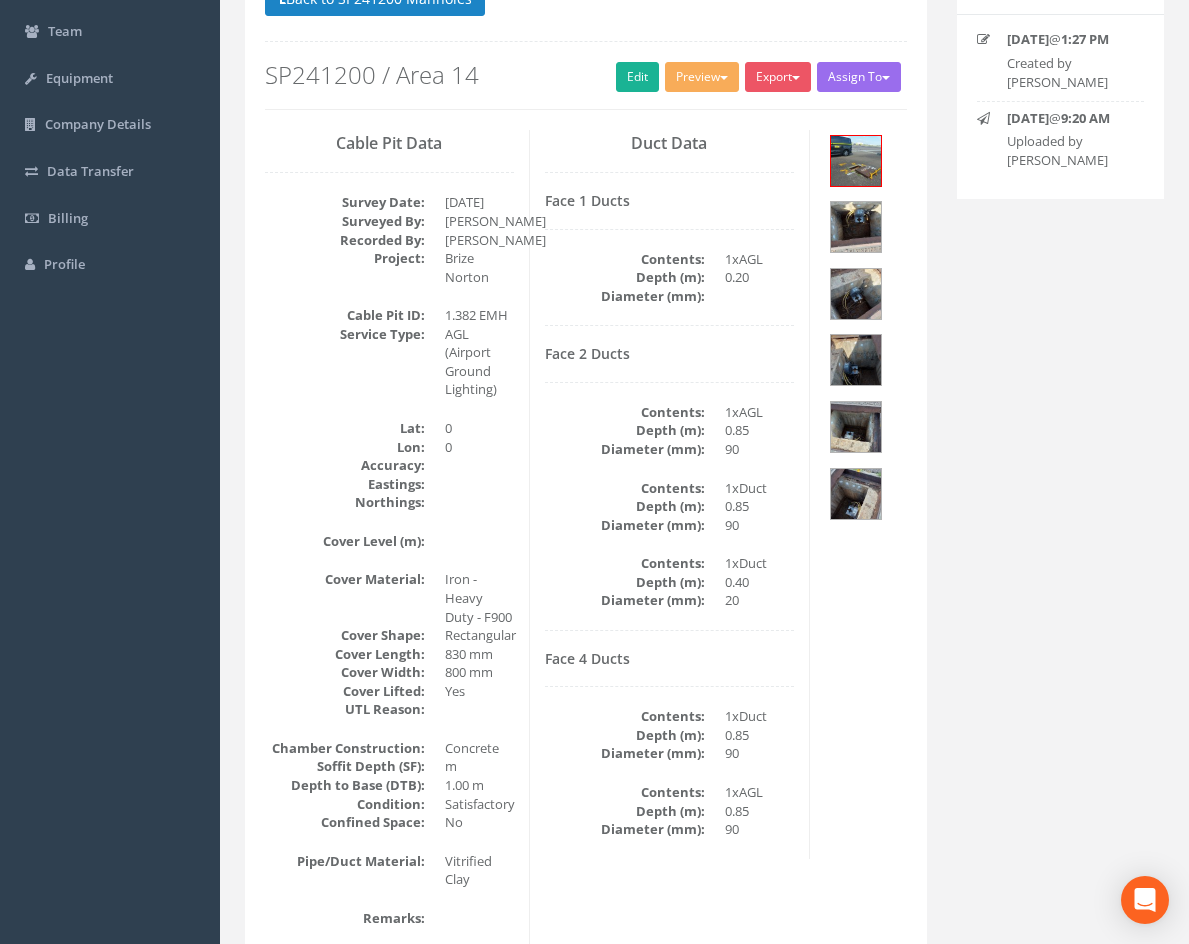 scroll, scrollTop: 0, scrollLeft: 0, axis: both 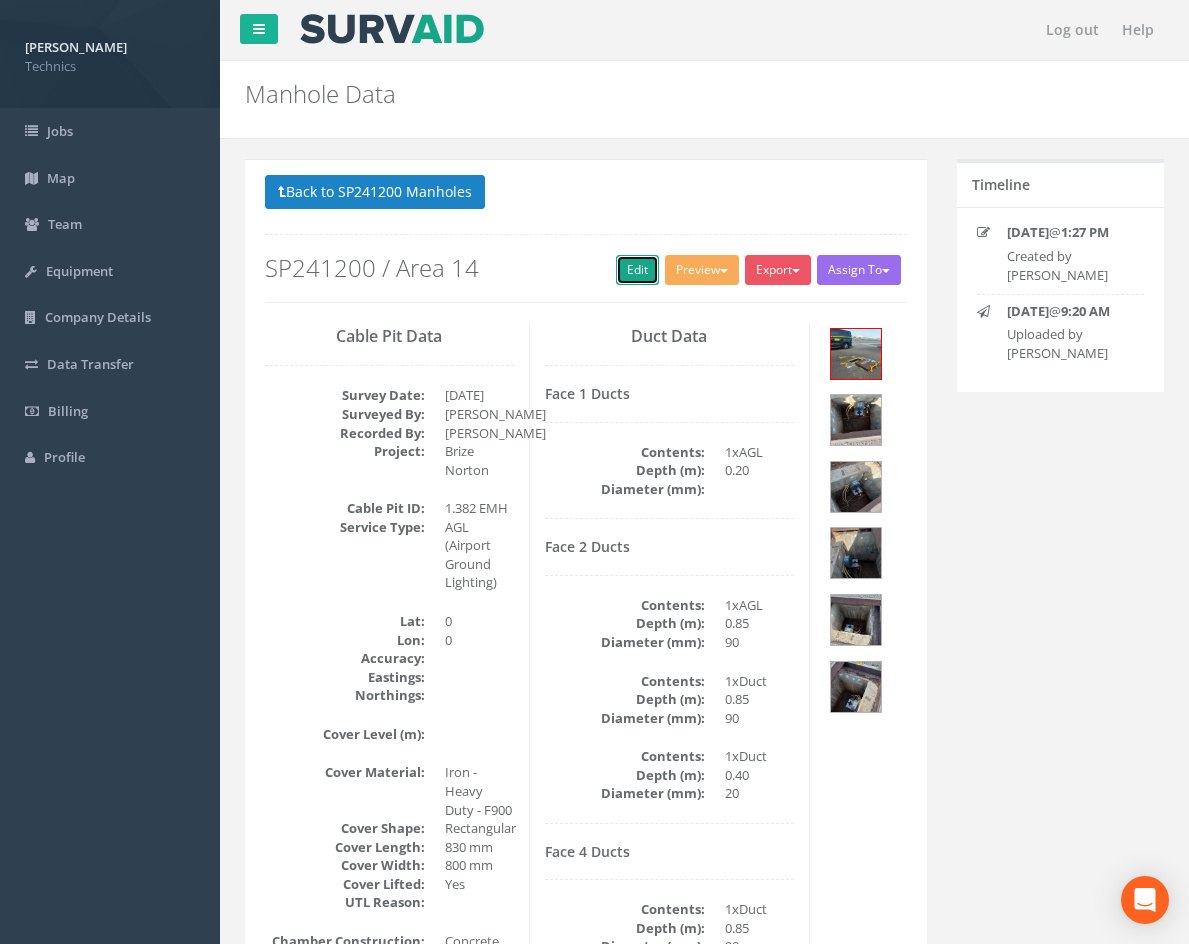 click on "Edit" at bounding box center (637, 270) 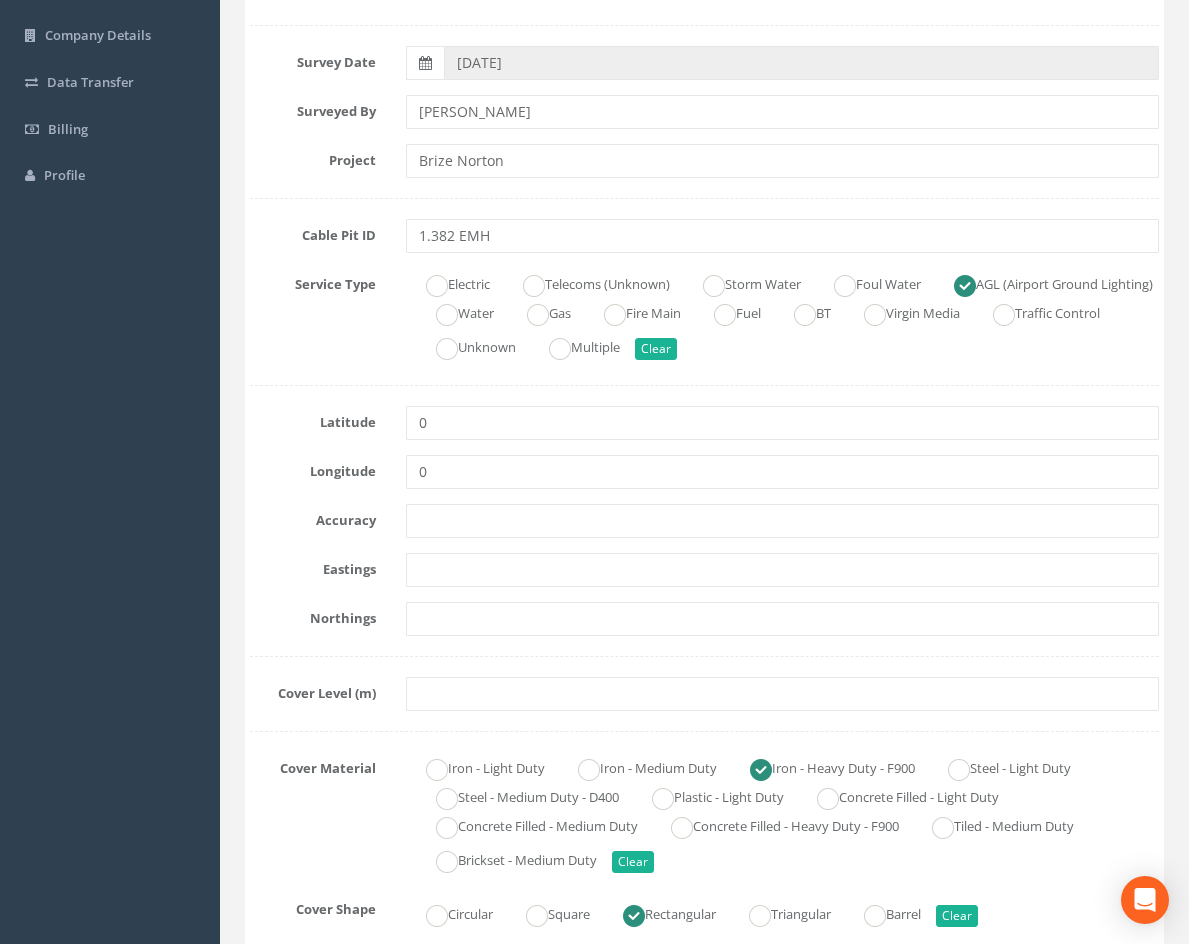 scroll, scrollTop: 400, scrollLeft: 0, axis: vertical 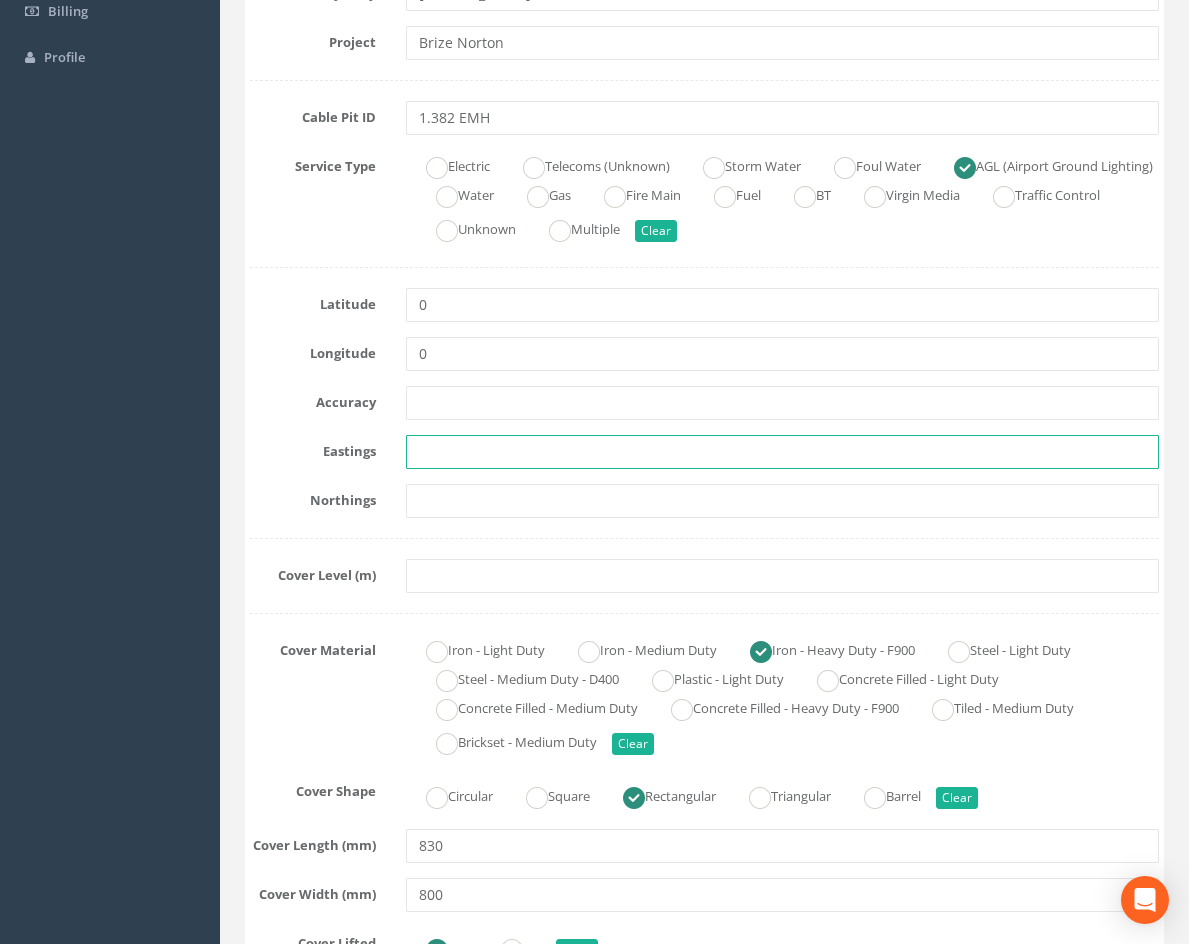 click at bounding box center [782, 452] 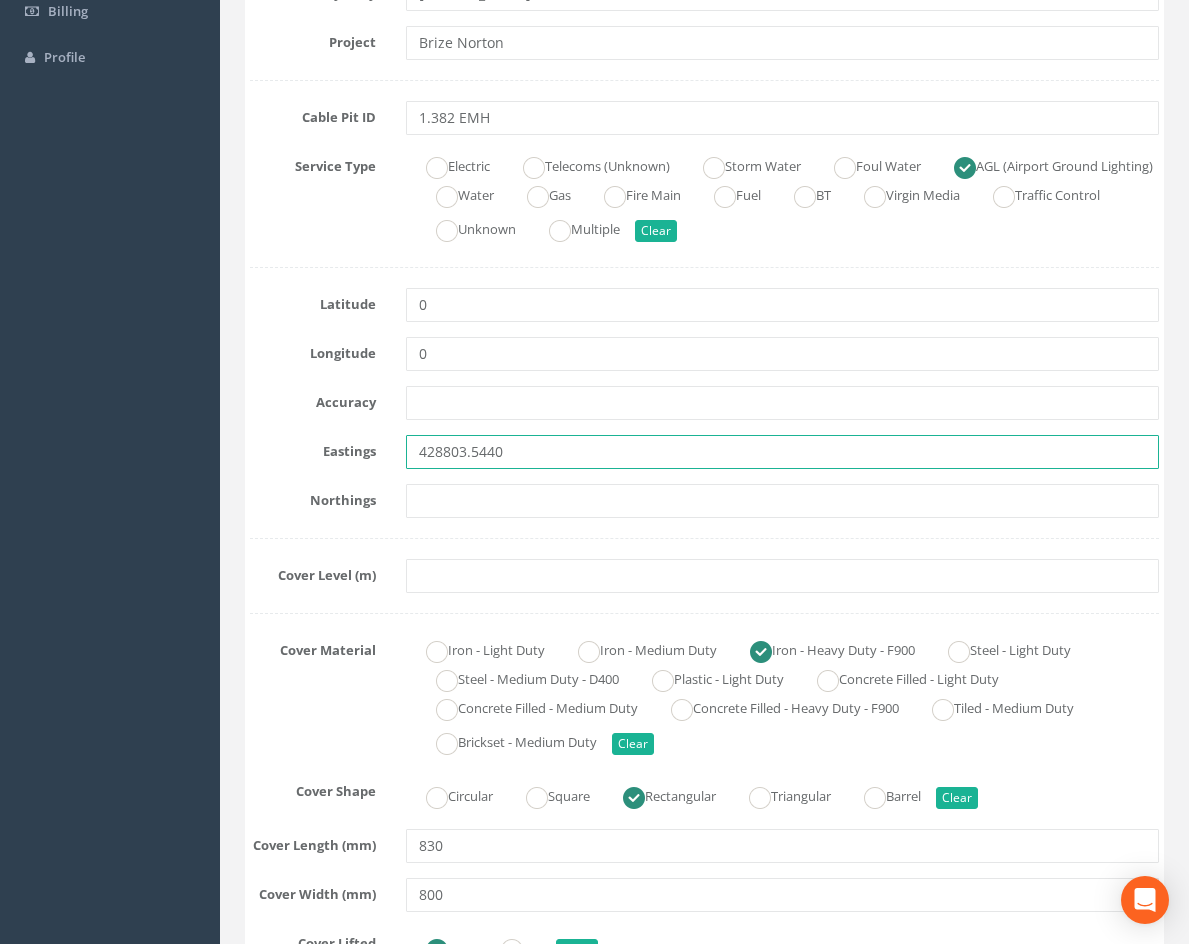 type on "428803.5440" 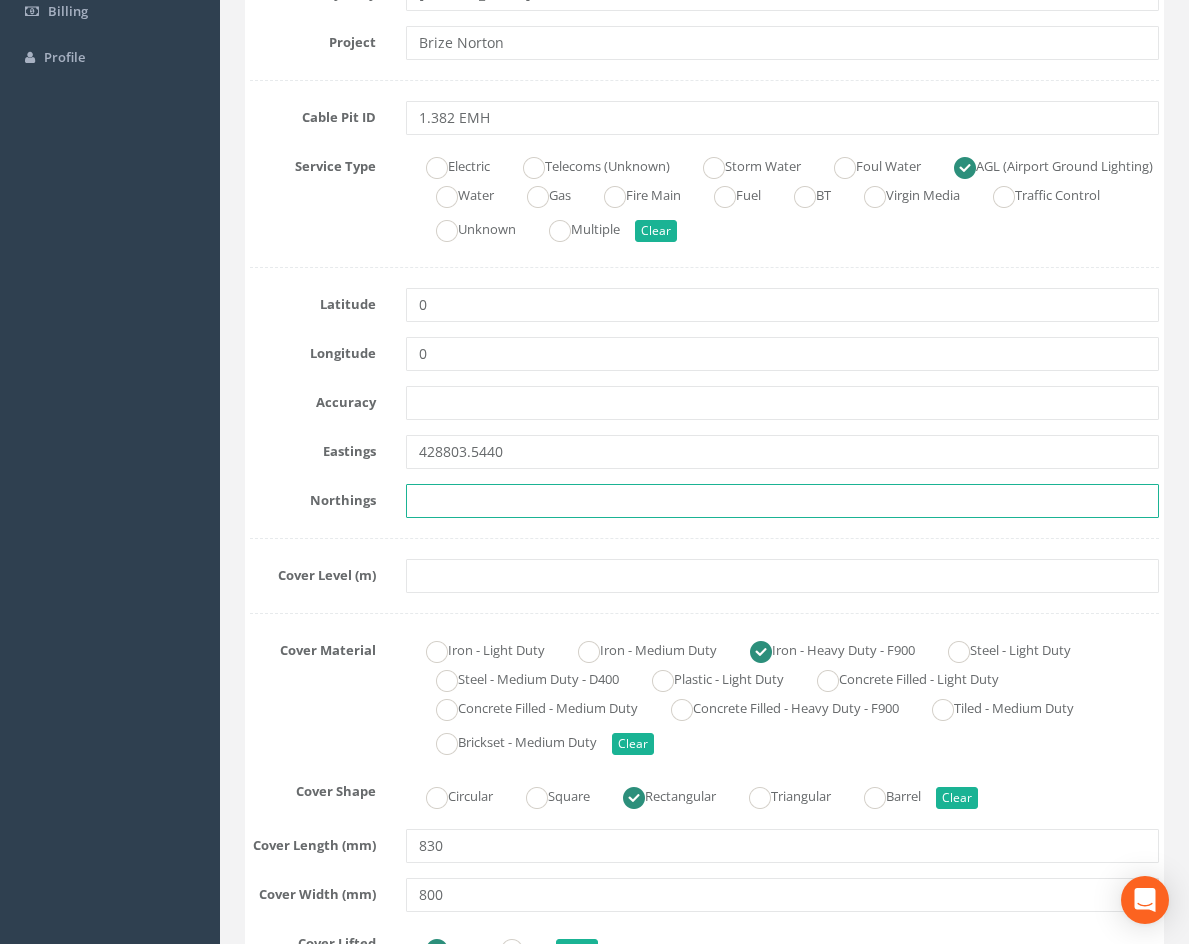 click at bounding box center (782, 501) 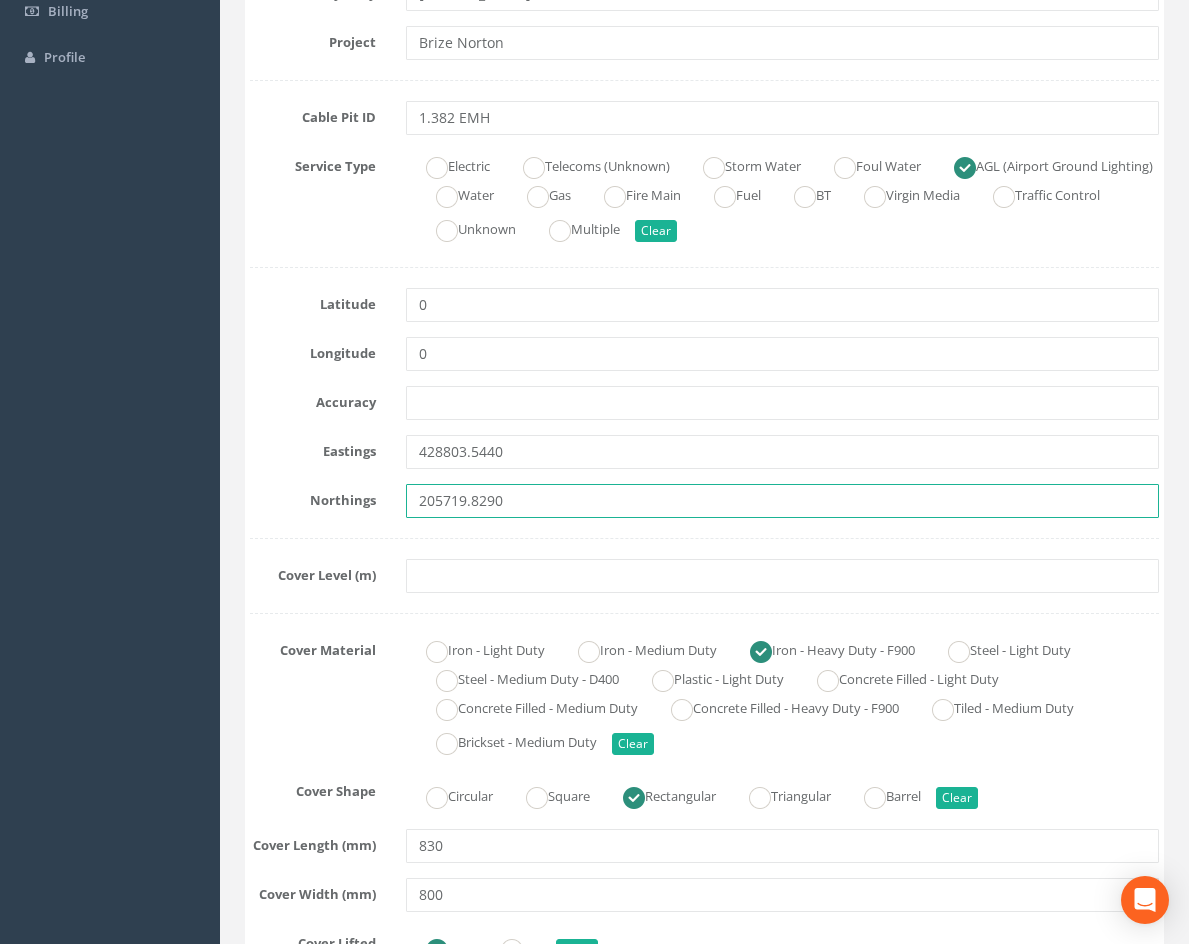 type on "205719.8290" 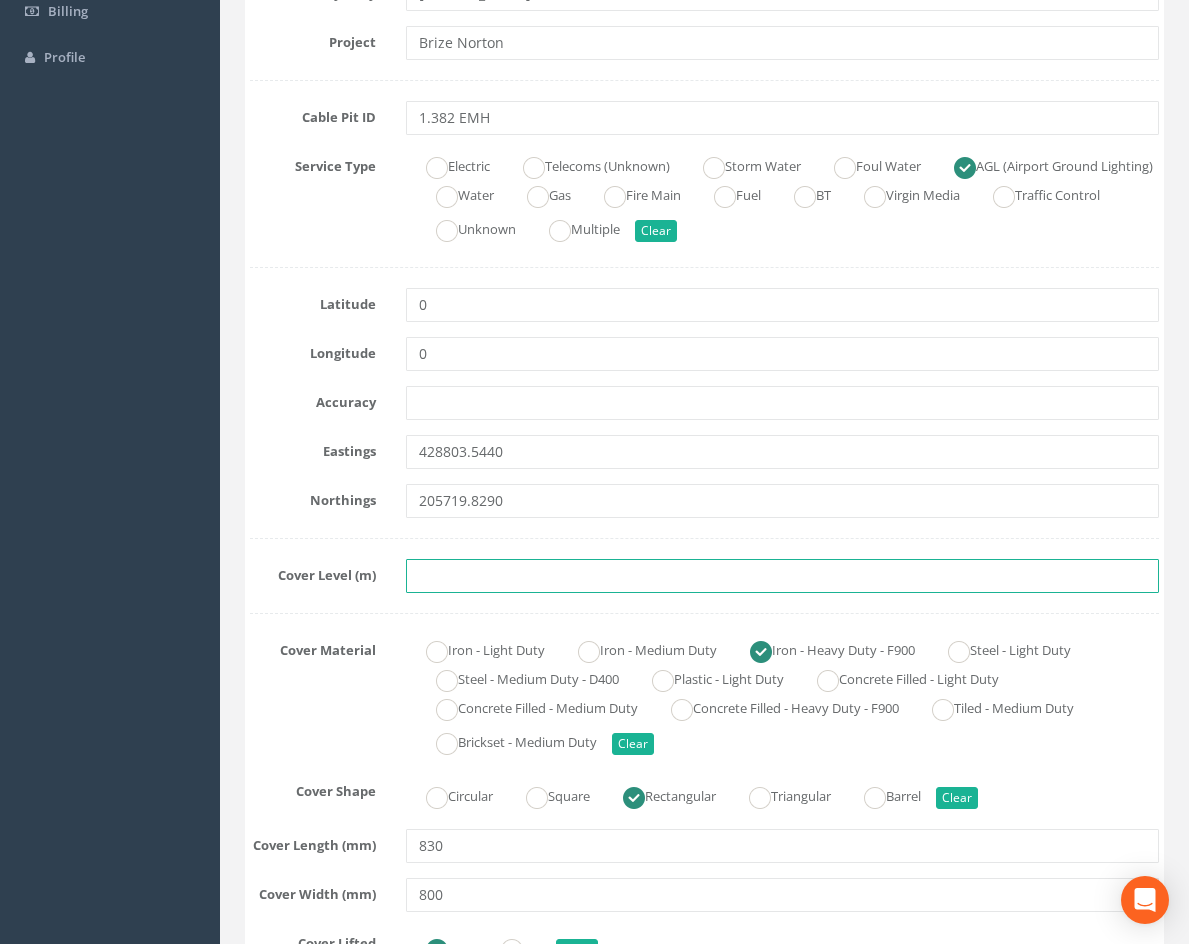 click at bounding box center [782, 576] 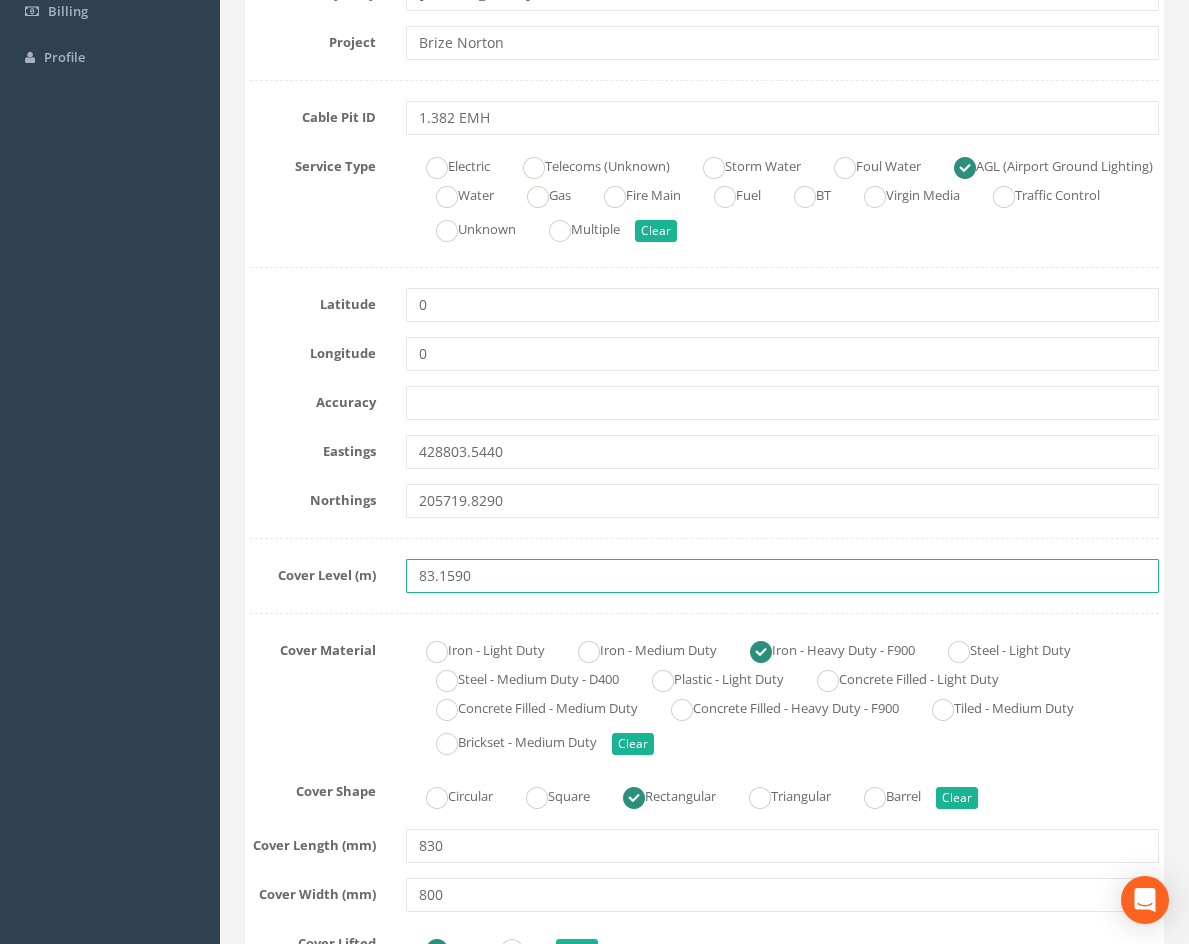 type on "83.1590" 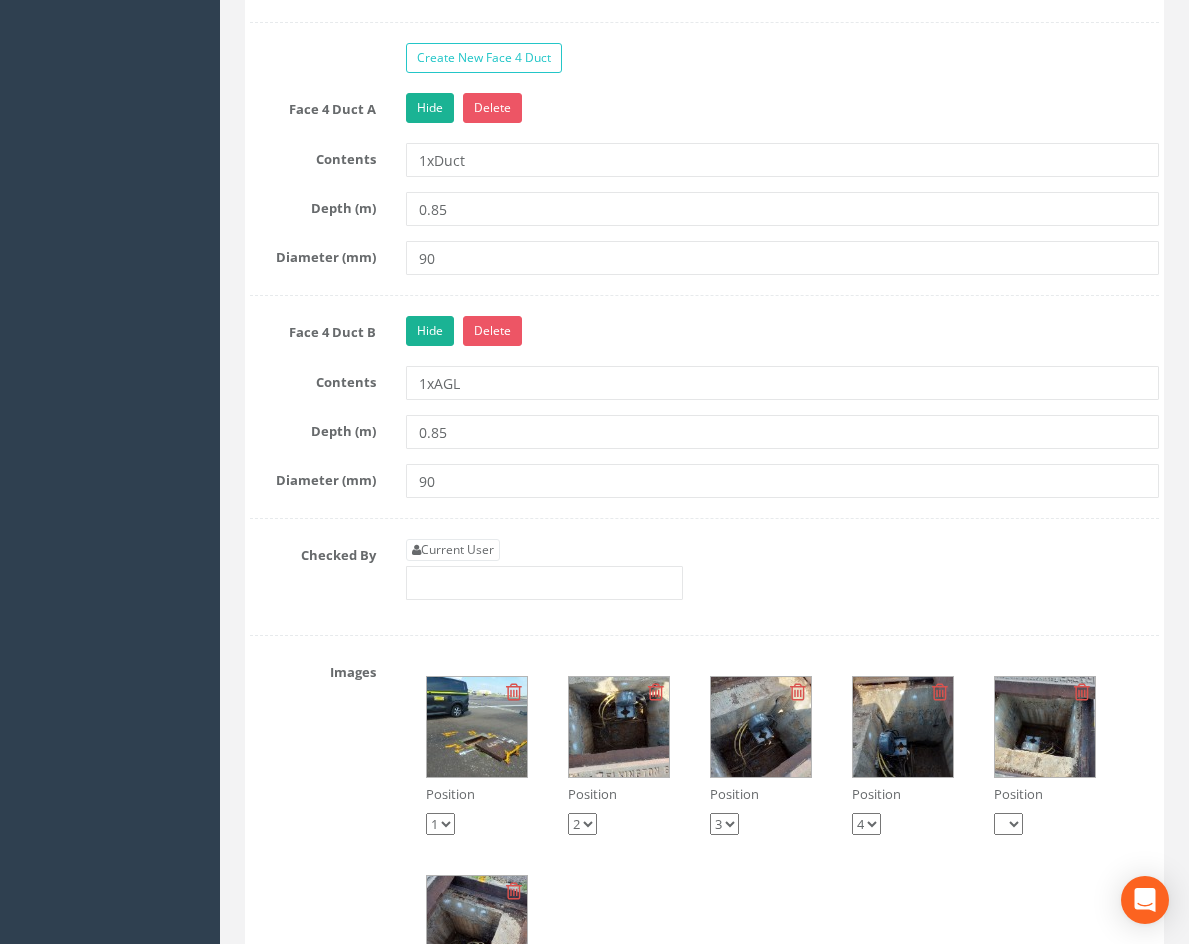 scroll, scrollTop: 3100, scrollLeft: 0, axis: vertical 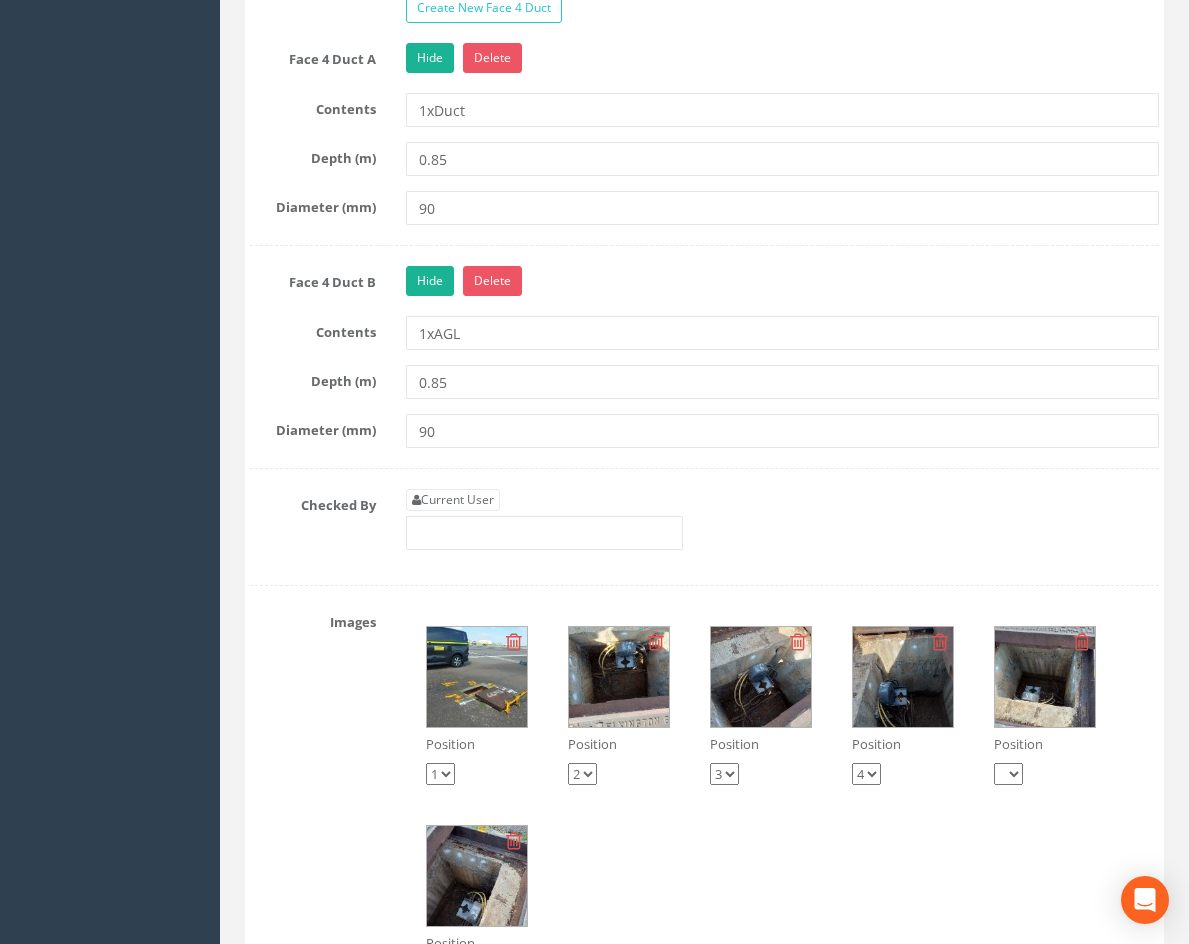 click on "Current User" at bounding box center [544, 519] 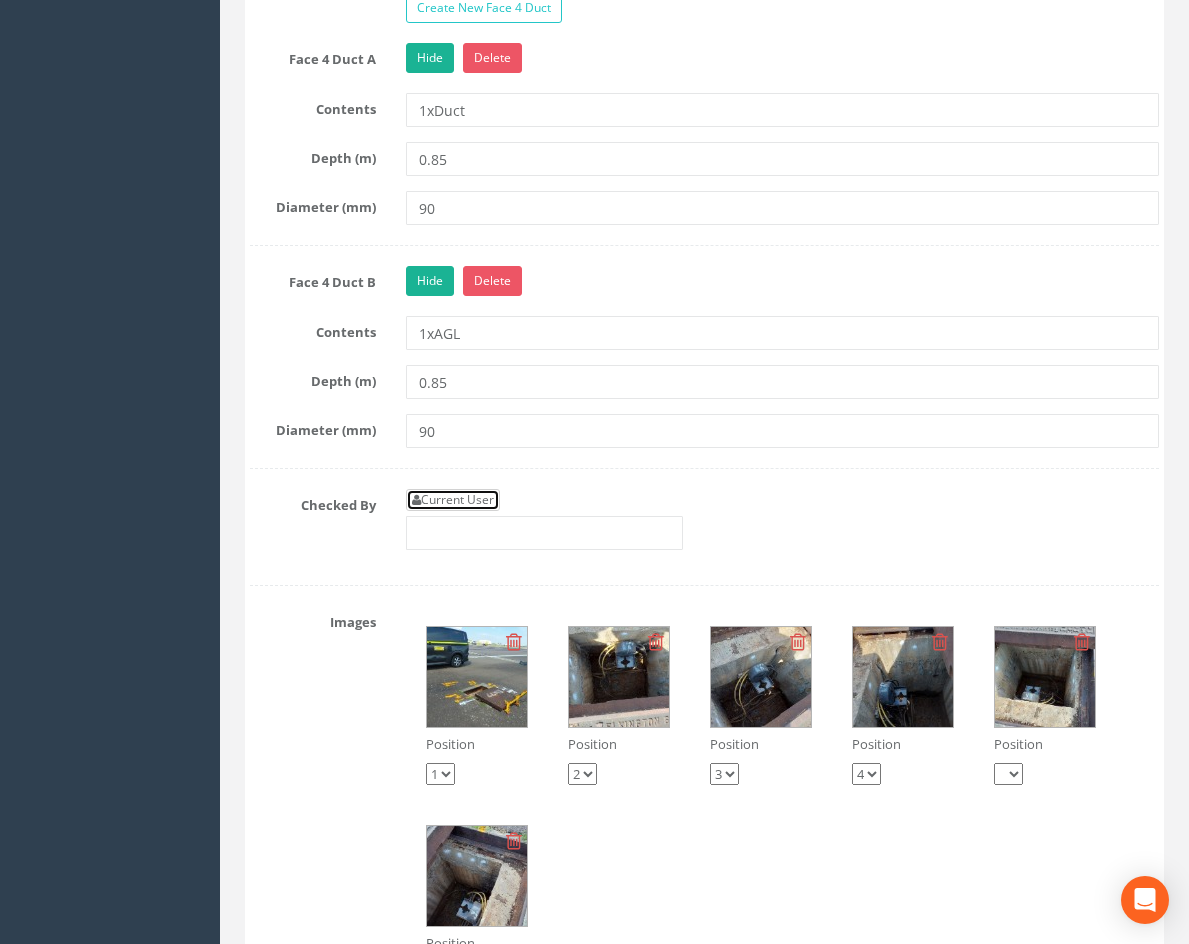 click on "Current User" at bounding box center [453, 500] 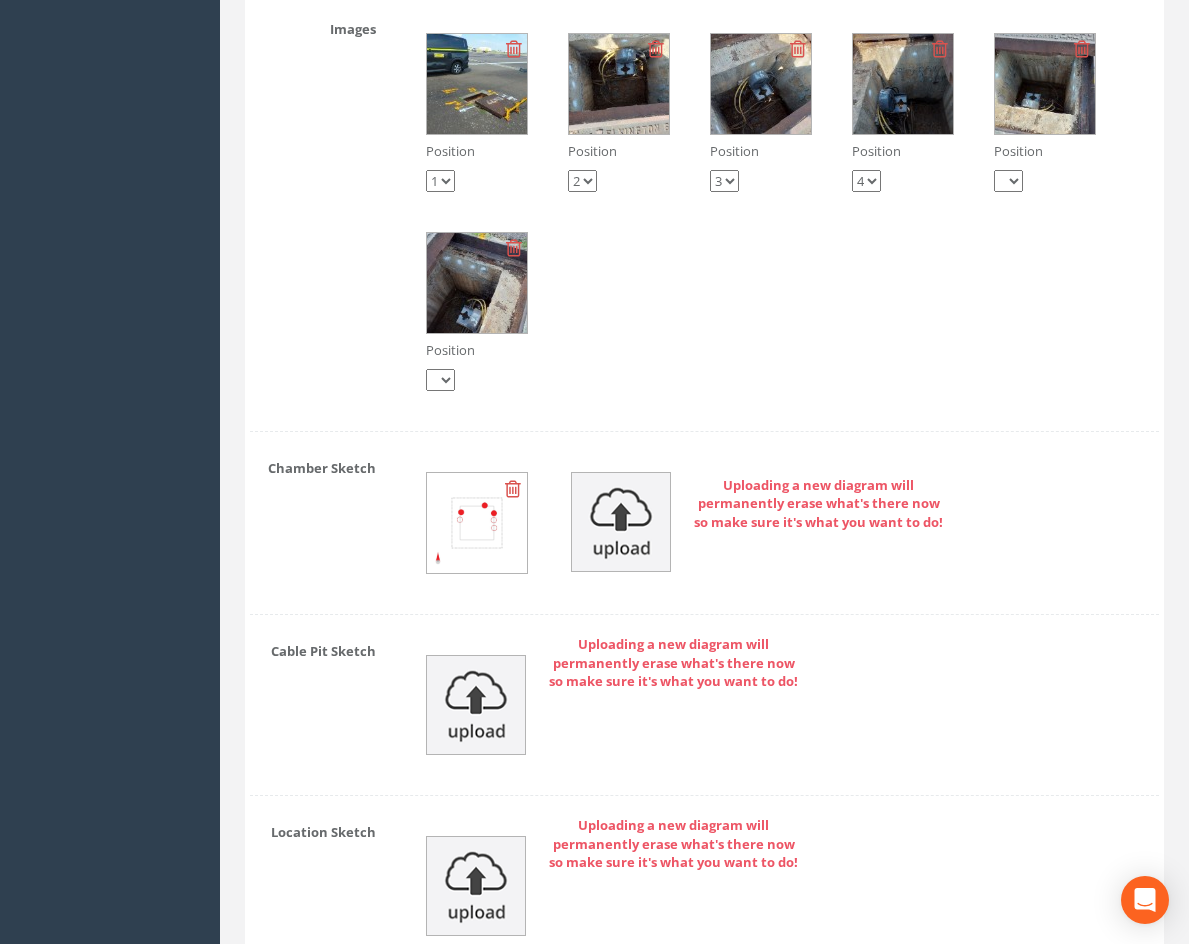 scroll, scrollTop: 3700, scrollLeft: 0, axis: vertical 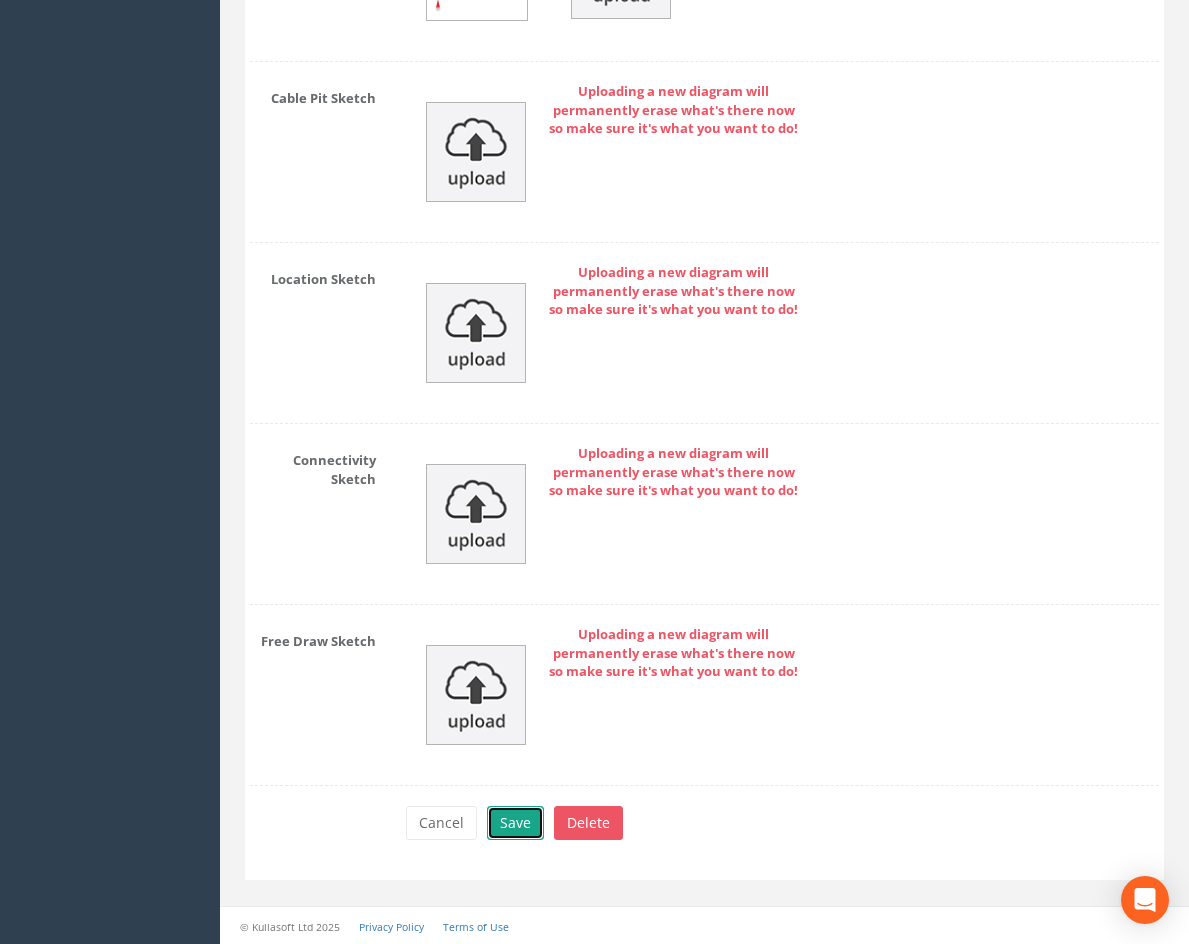 click on "Save" at bounding box center (515, 823) 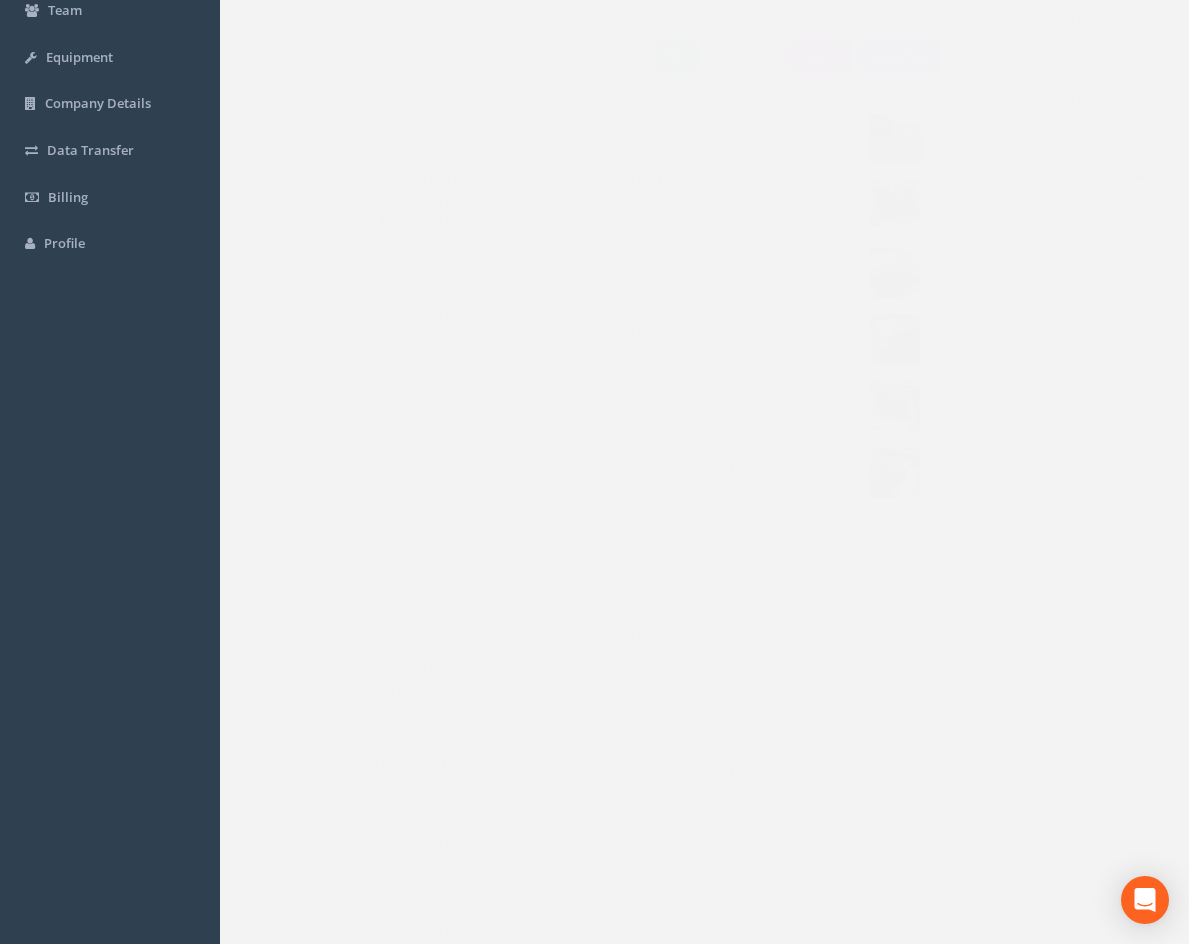scroll, scrollTop: 207, scrollLeft: 0, axis: vertical 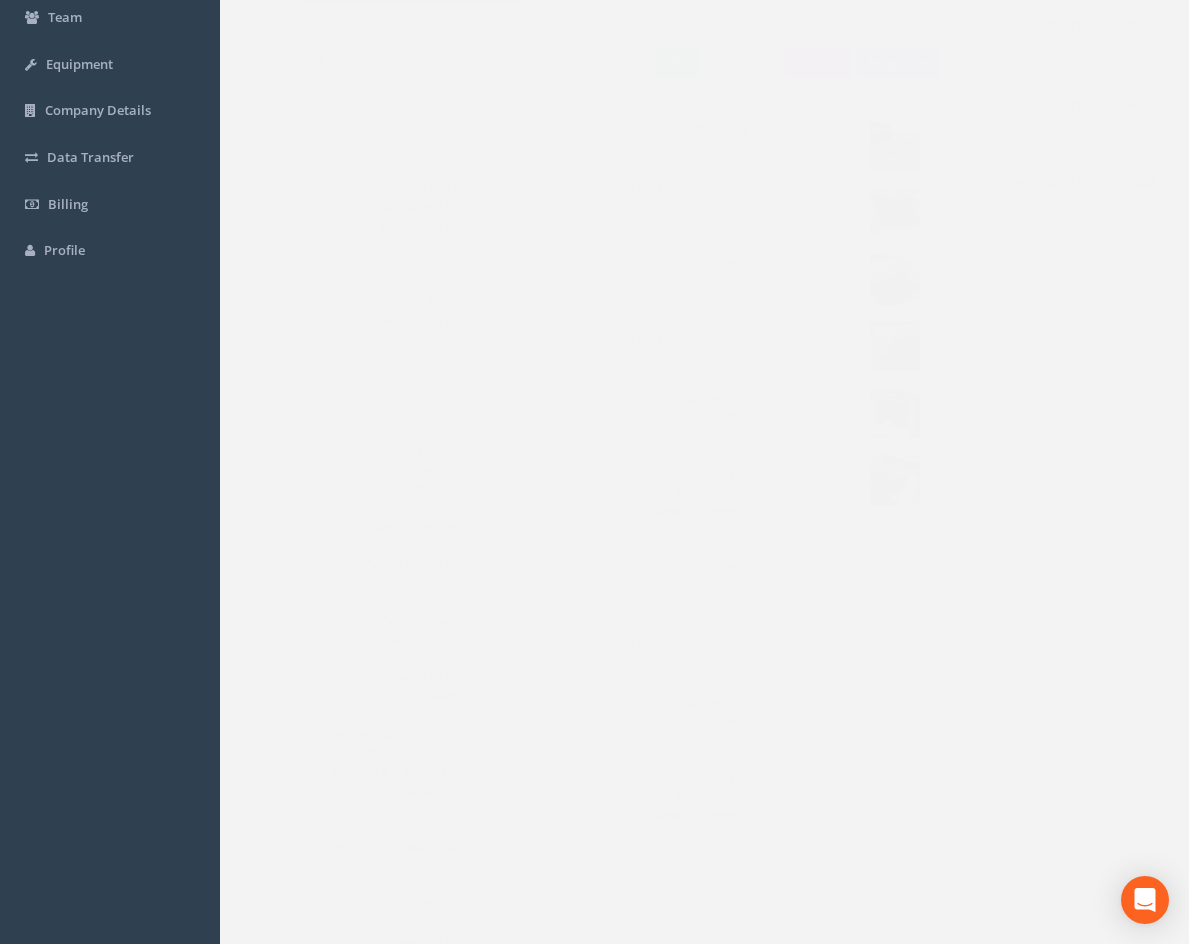 click at bounding box center (856, 147) 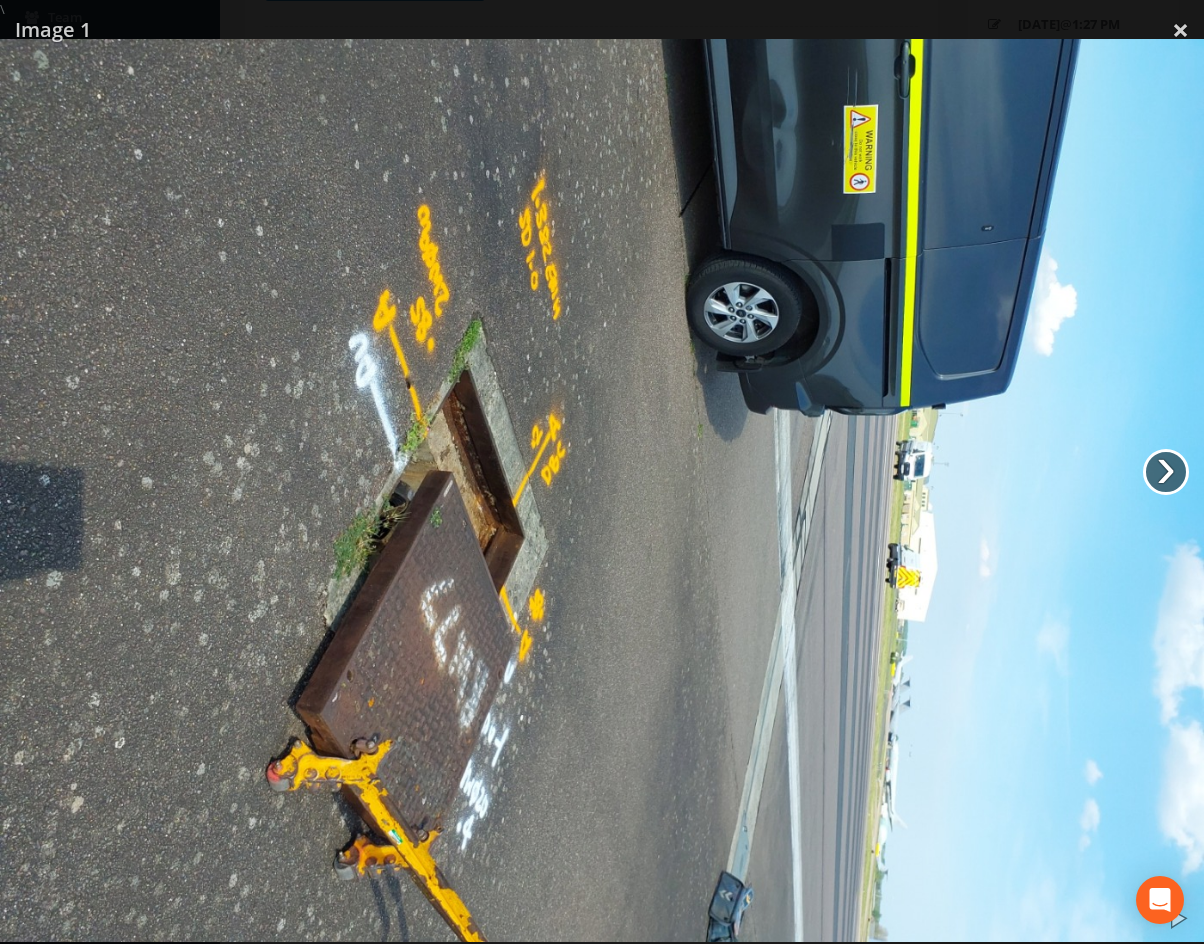 click on "›" at bounding box center [1166, 472] 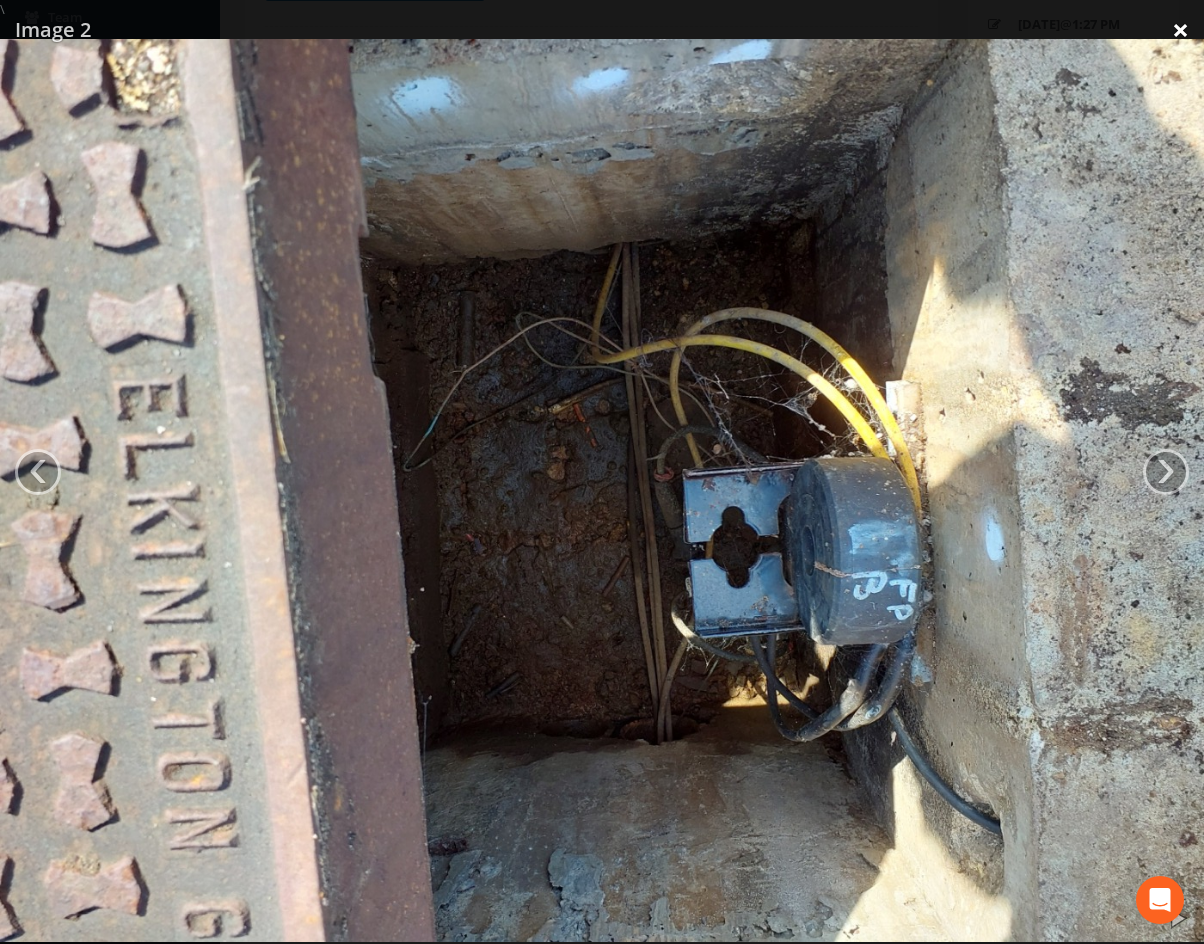 click on "×" at bounding box center (1180, 30) 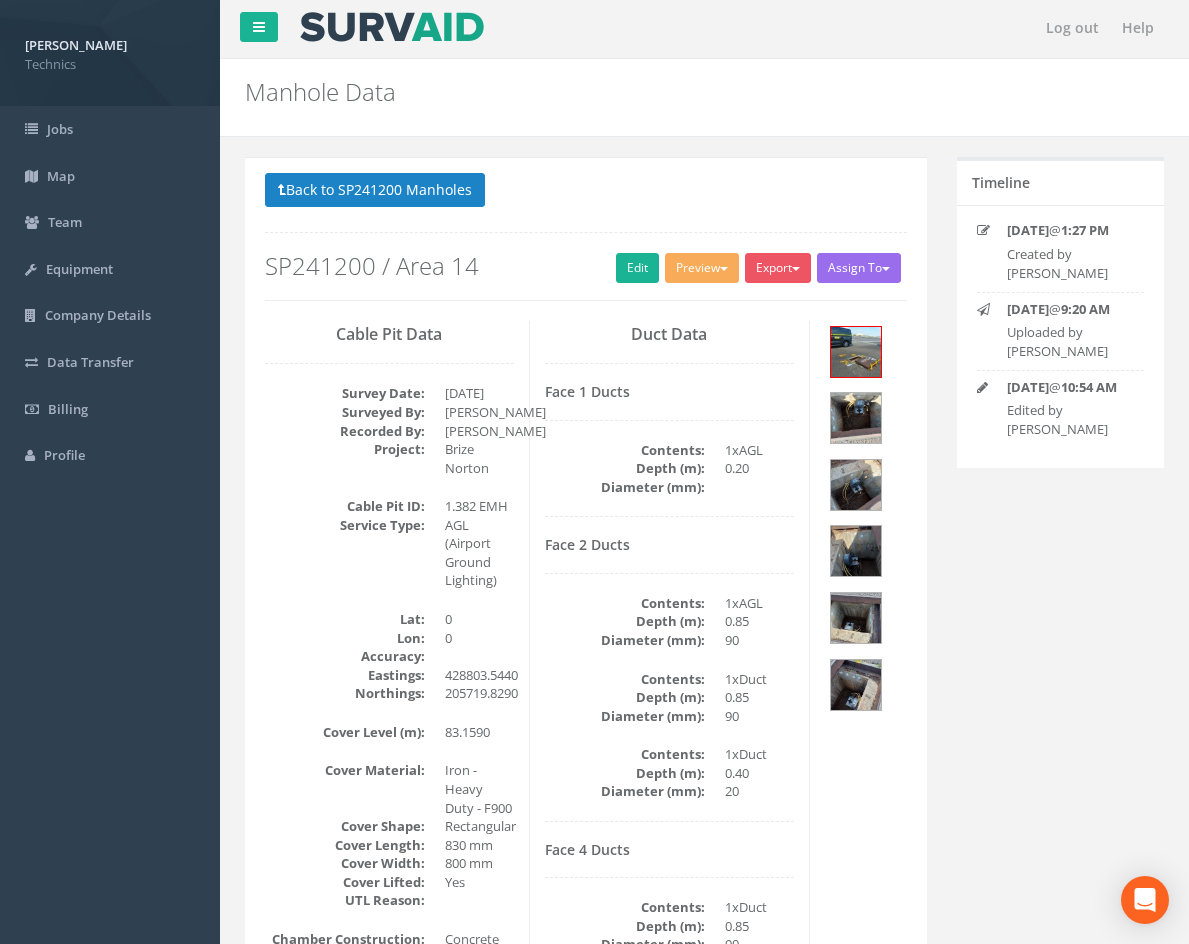 scroll, scrollTop: 0, scrollLeft: 0, axis: both 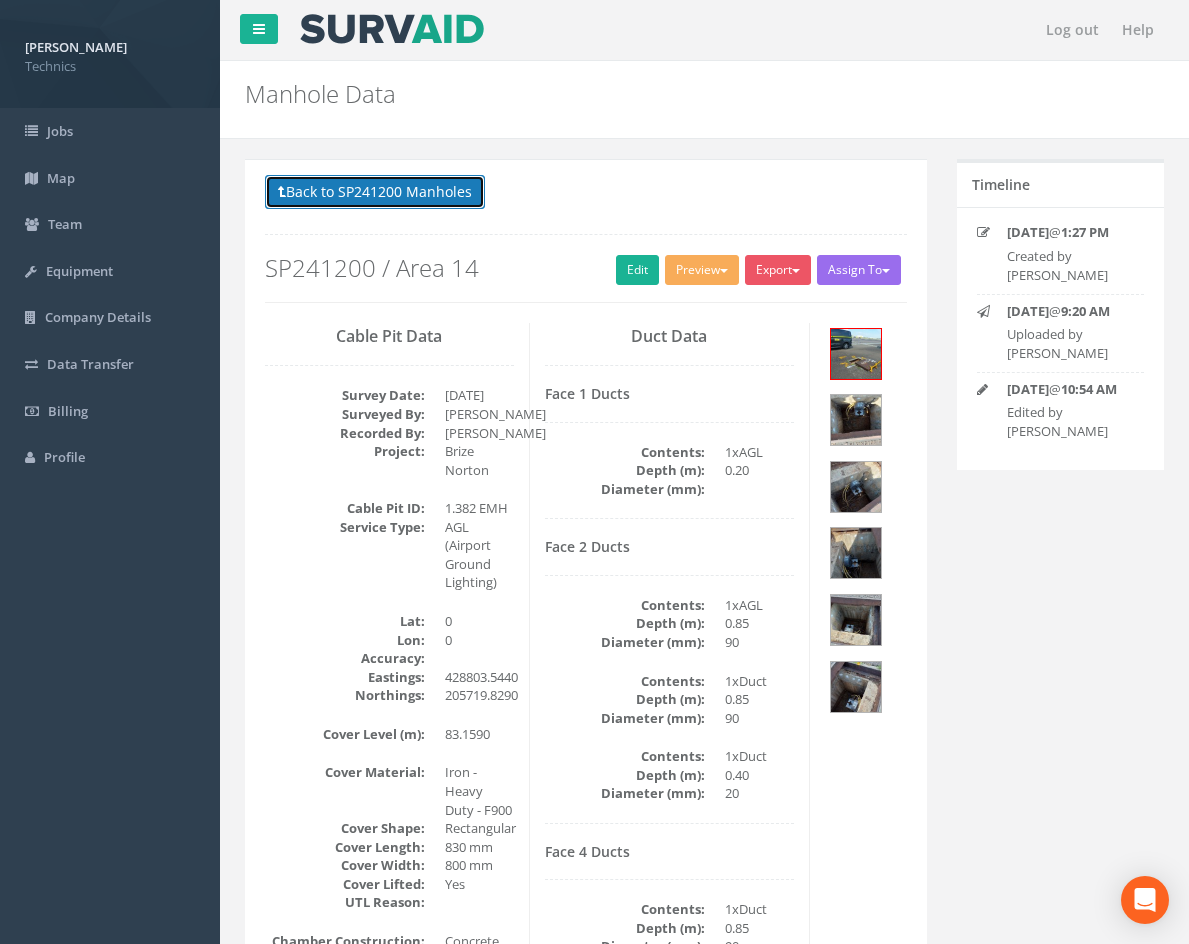 click on "Back to SP241200 Manholes" at bounding box center (375, 192) 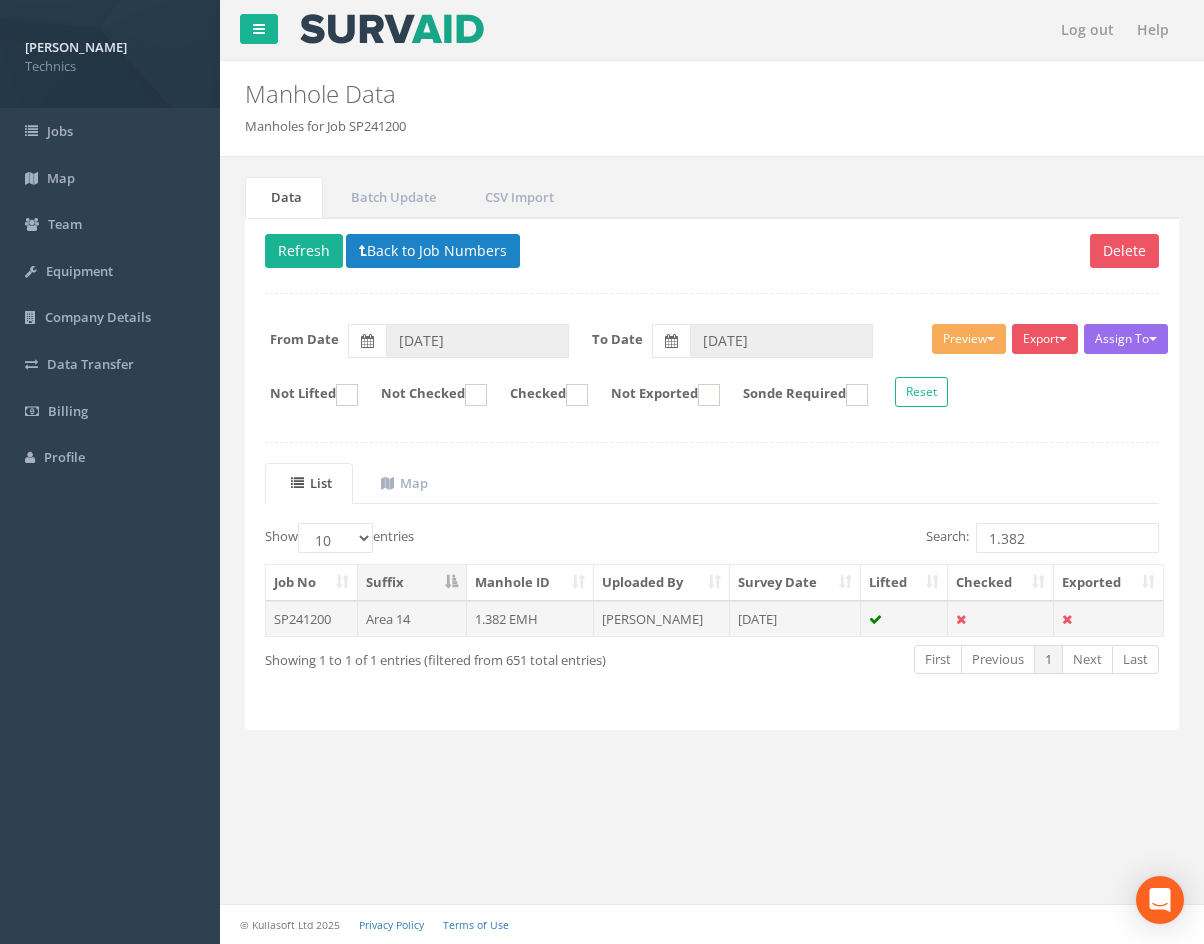 click on "[DATE]" at bounding box center [795, 619] 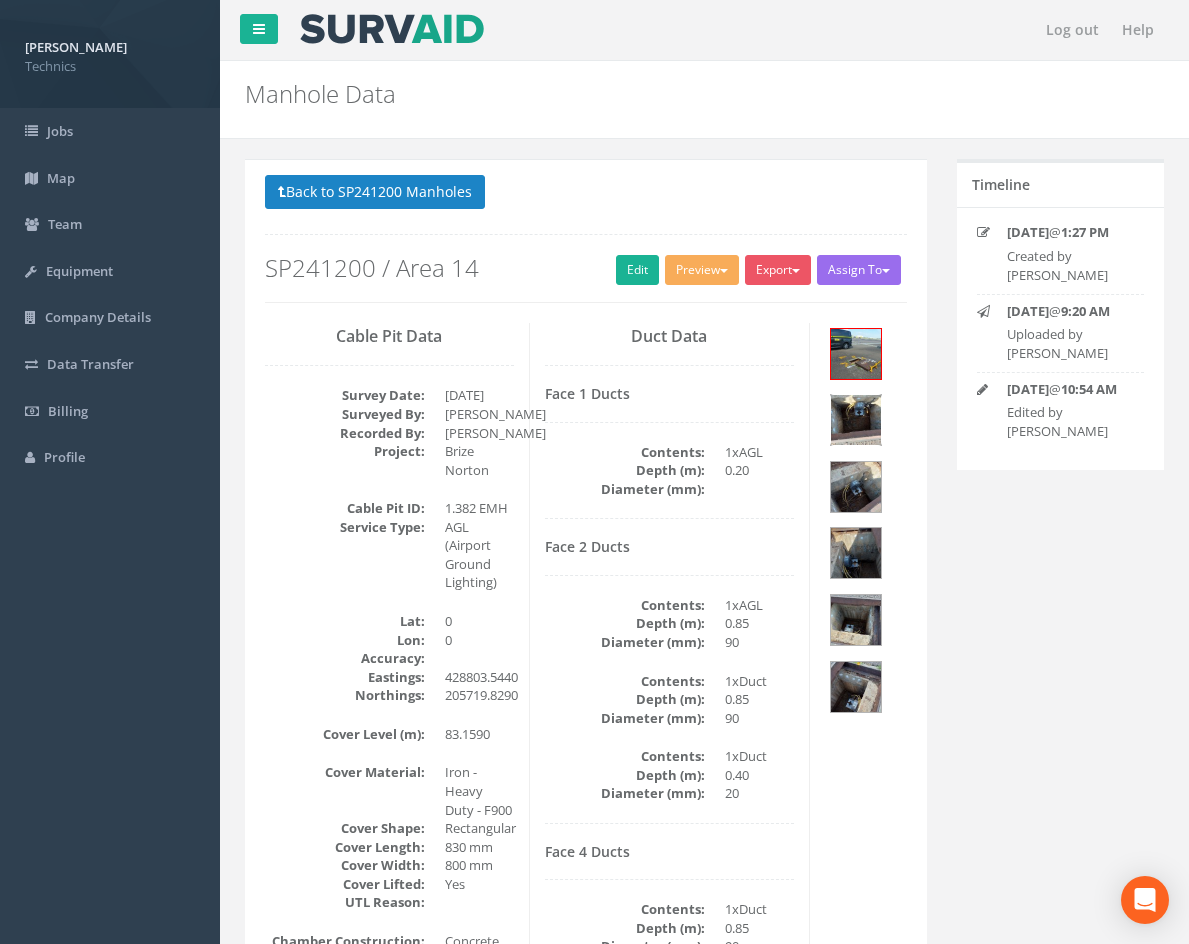 click at bounding box center (856, 420) 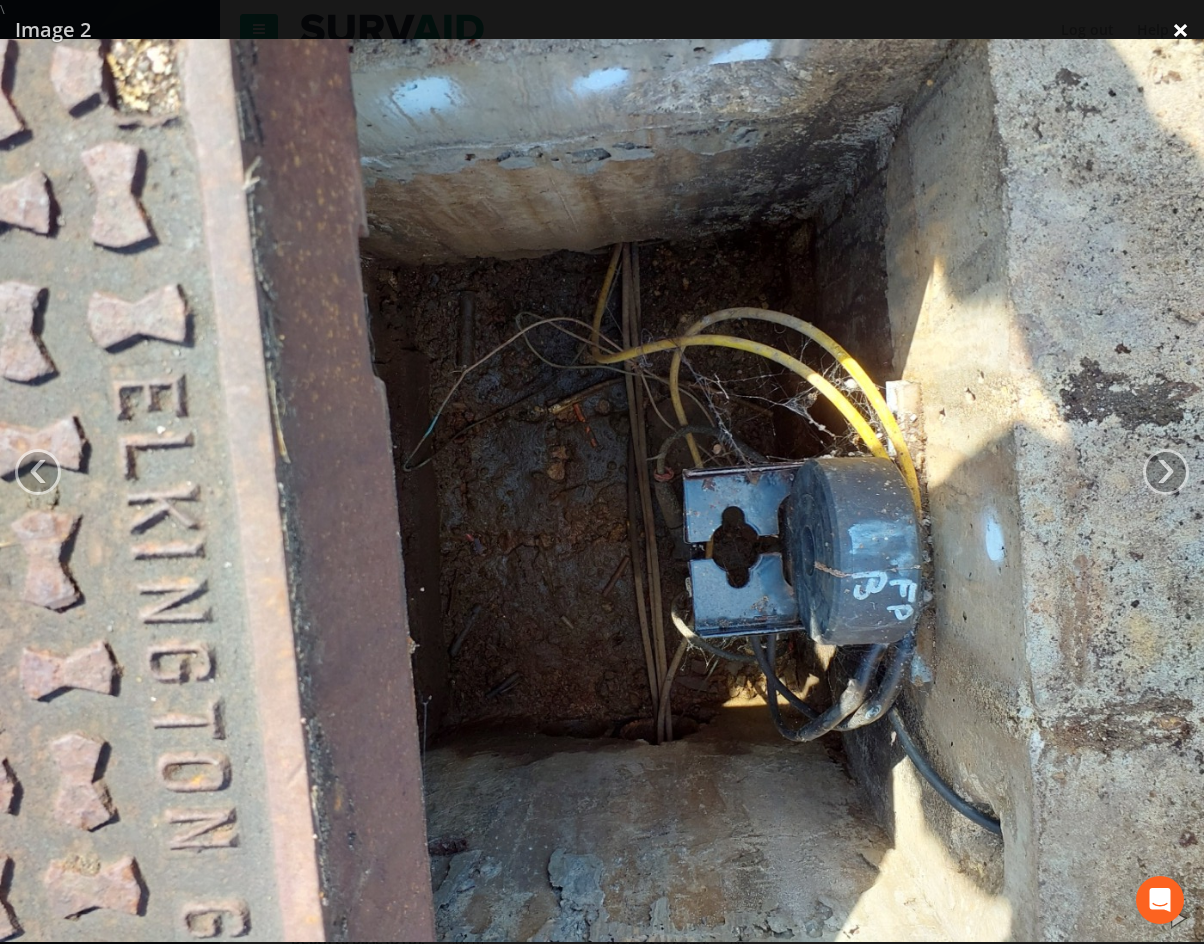 click on "×" at bounding box center (1180, 30) 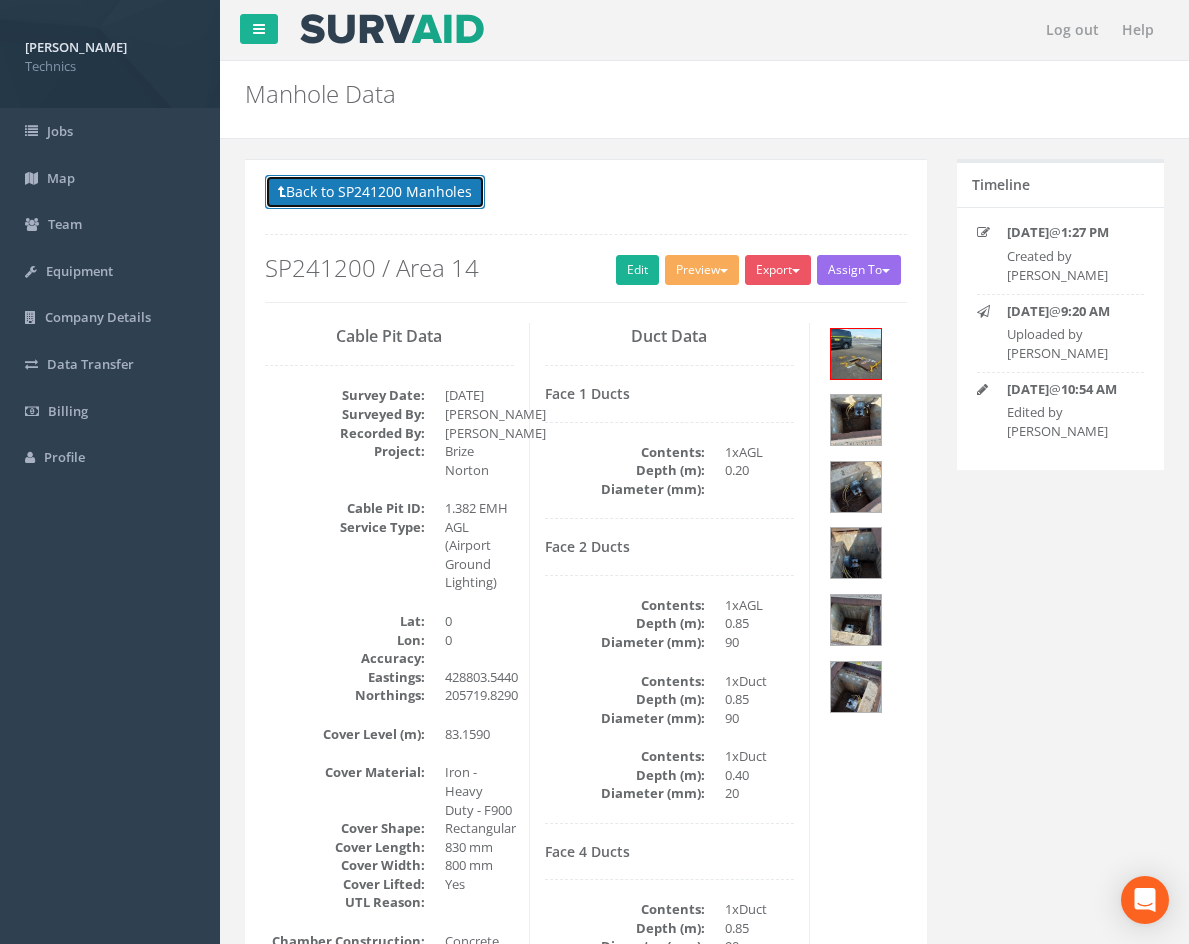 click on "Back to SP241200 Manholes" at bounding box center [375, 192] 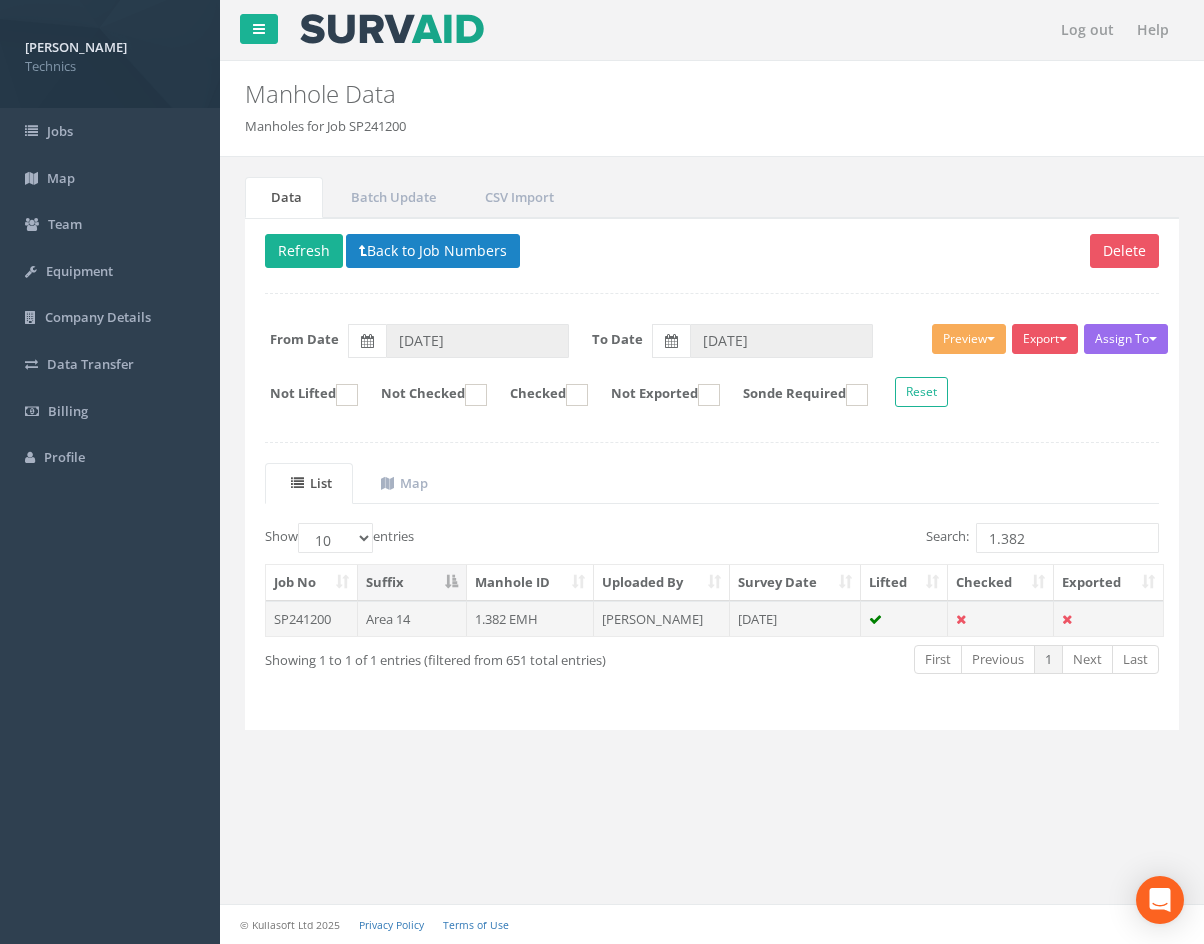 click on "[DATE]" at bounding box center [795, 619] 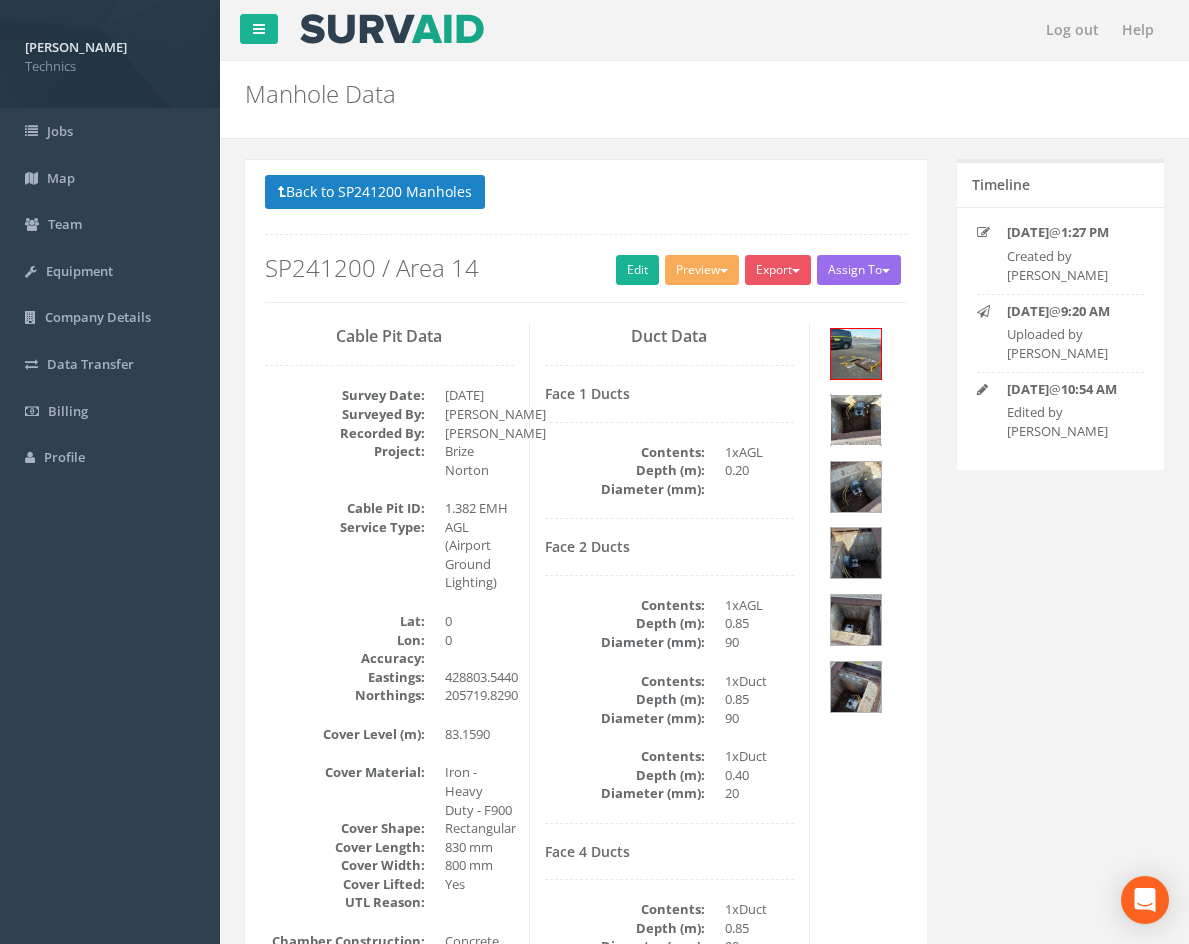 click at bounding box center (856, 420) 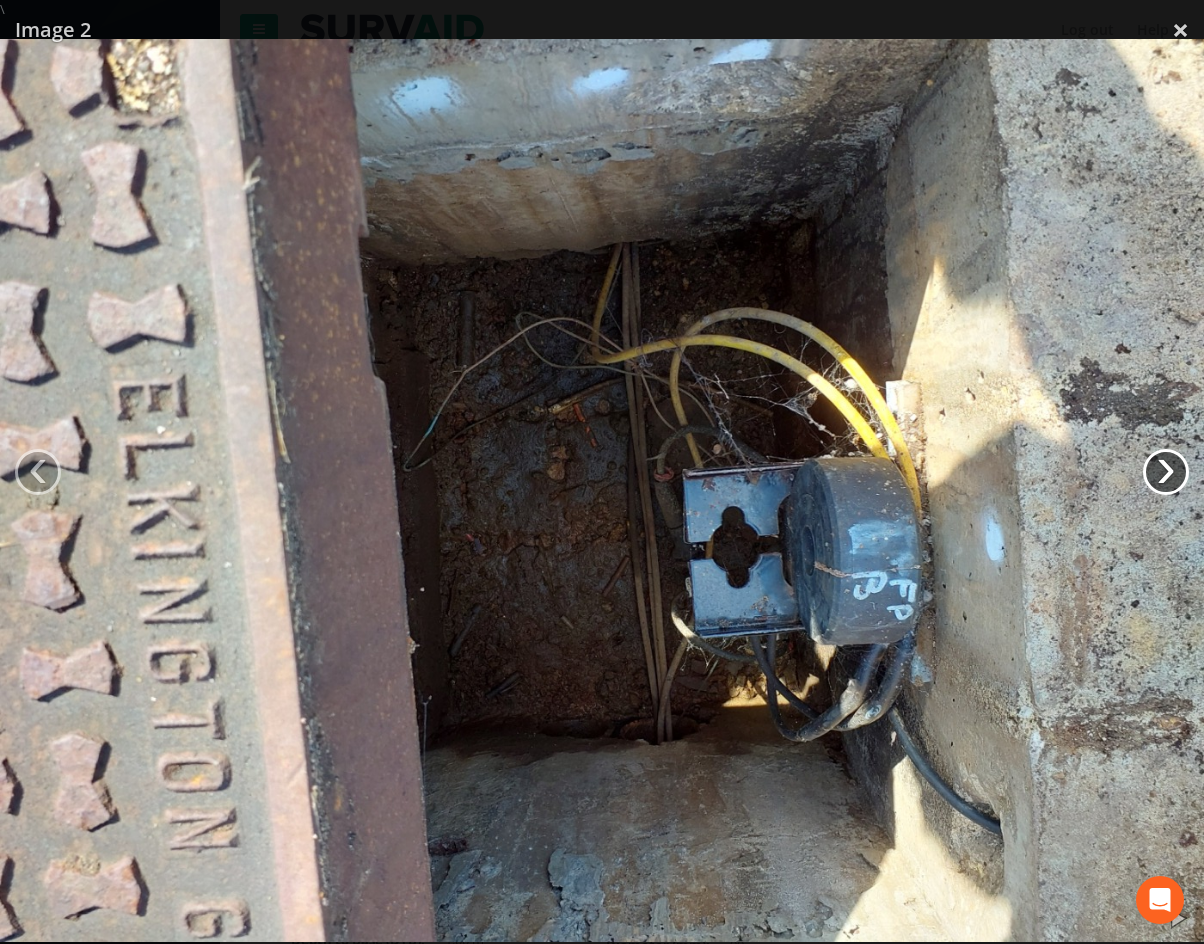 click on "›" at bounding box center (1166, 472) 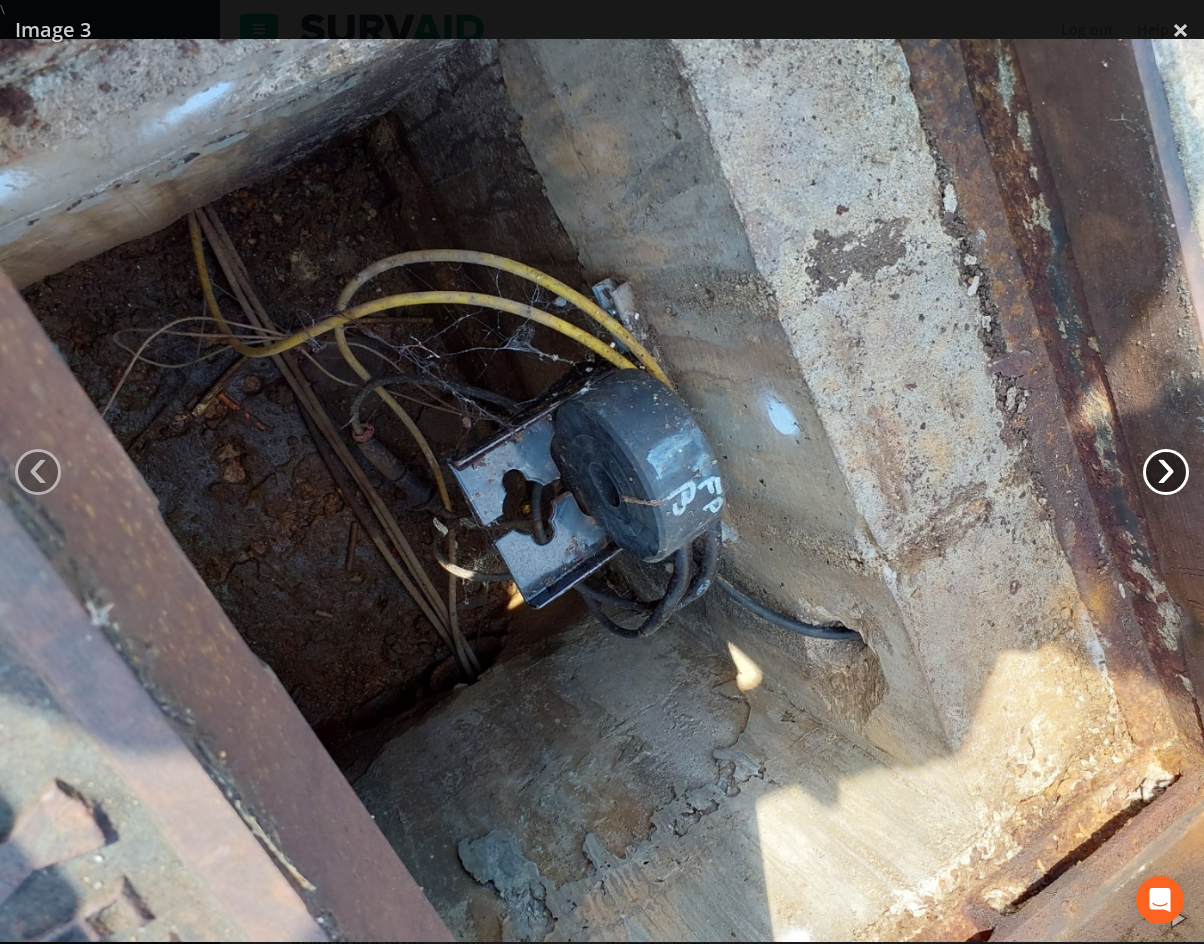 click on "›" at bounding box center (1166, 472) 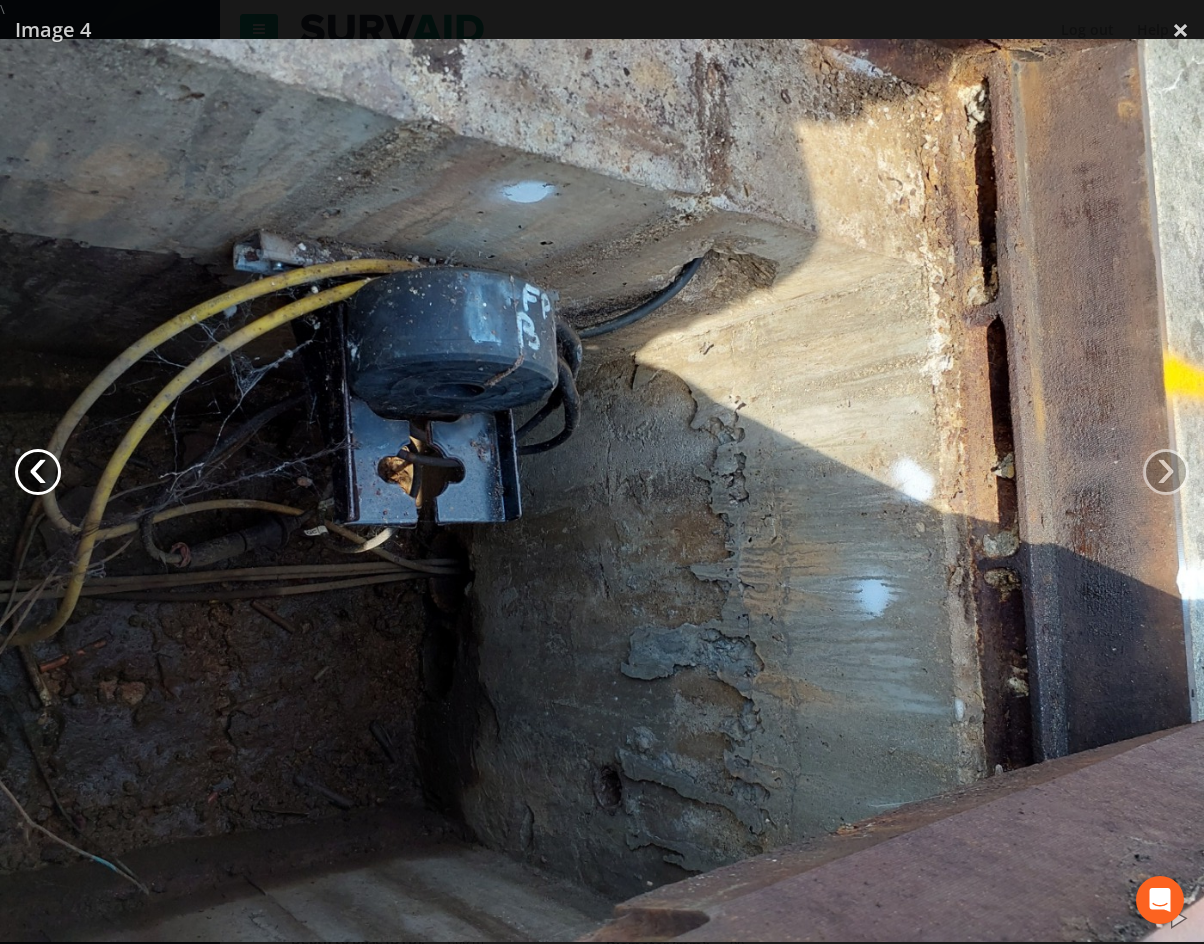 click on "‹" at bounding box center (38, 472) 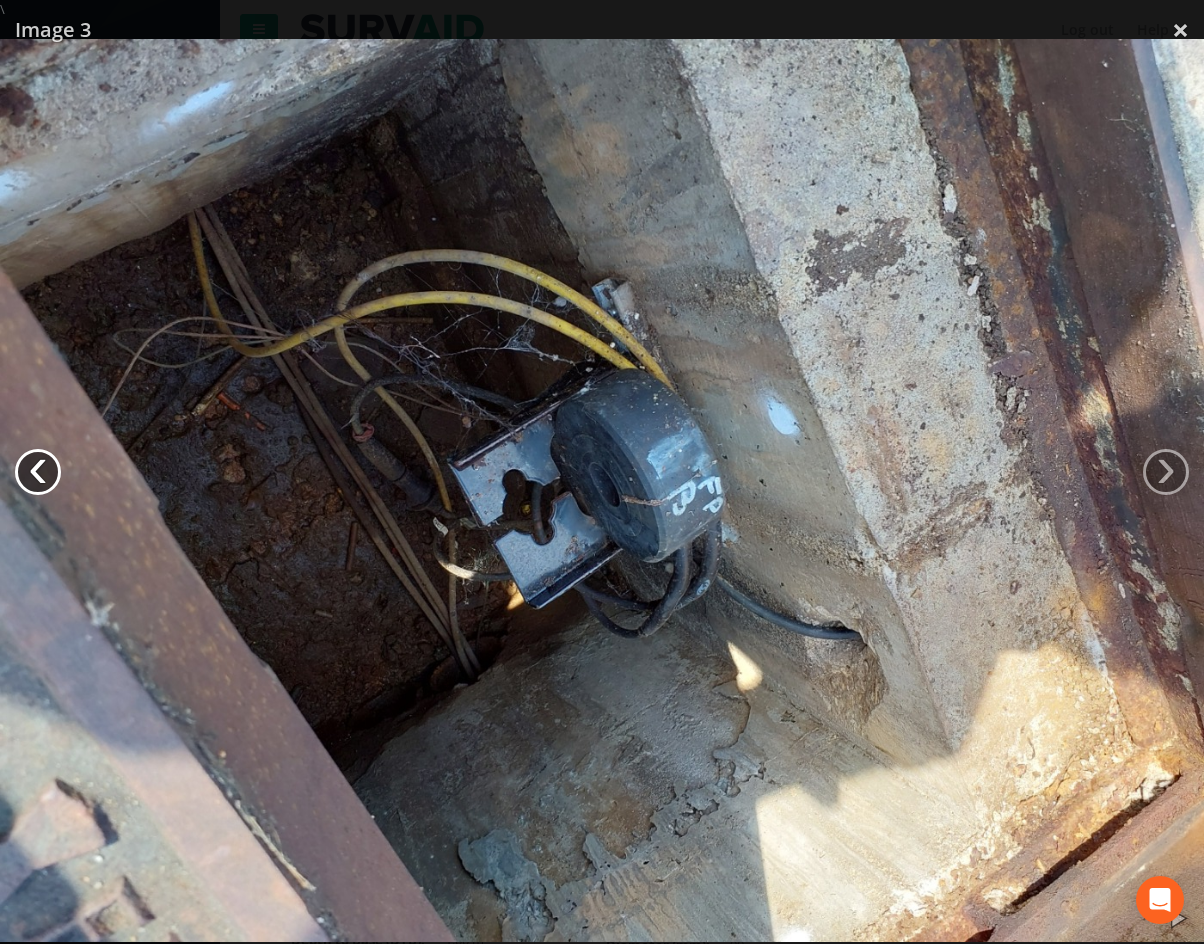 click on "‹" at bounding box center [38, 472] 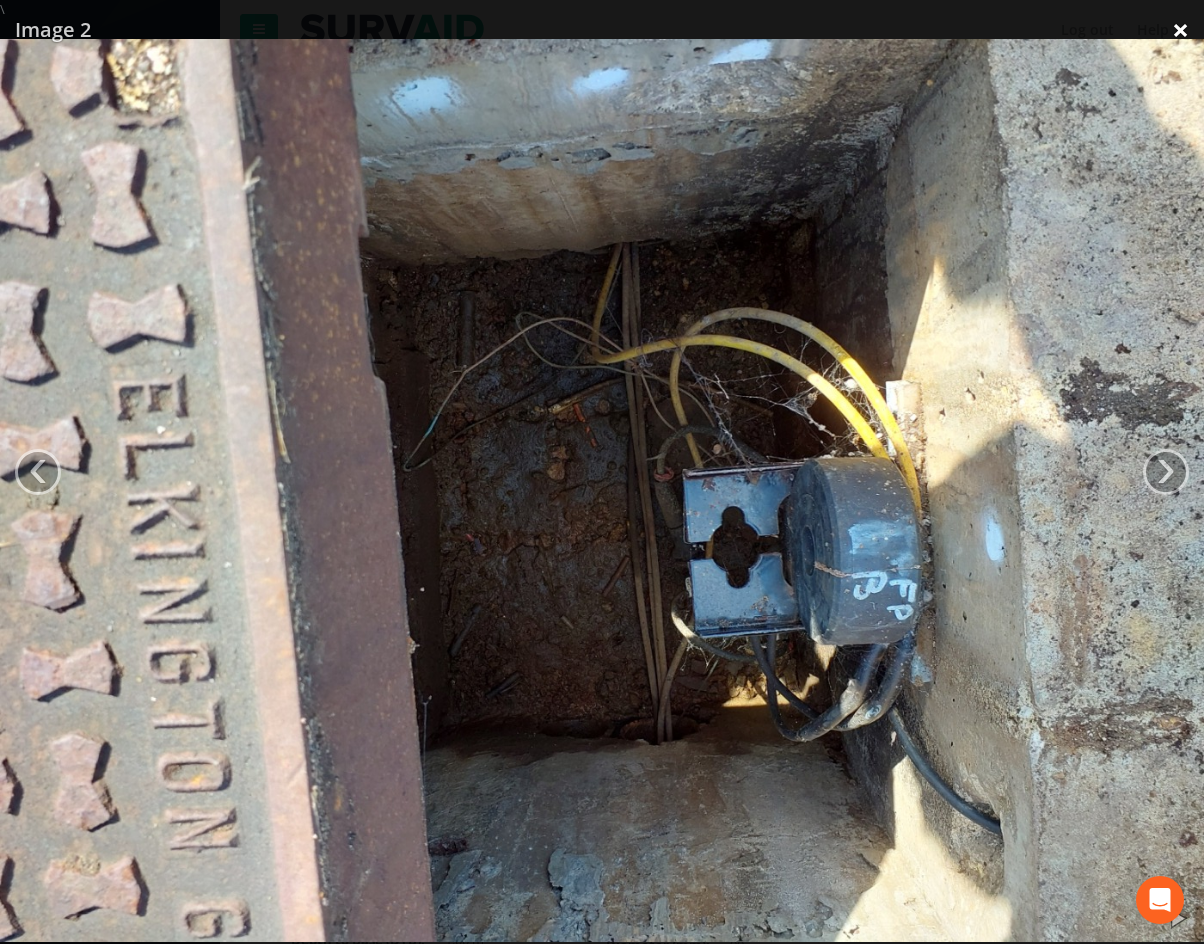 click on "×" at bounding box center [1180, 30] 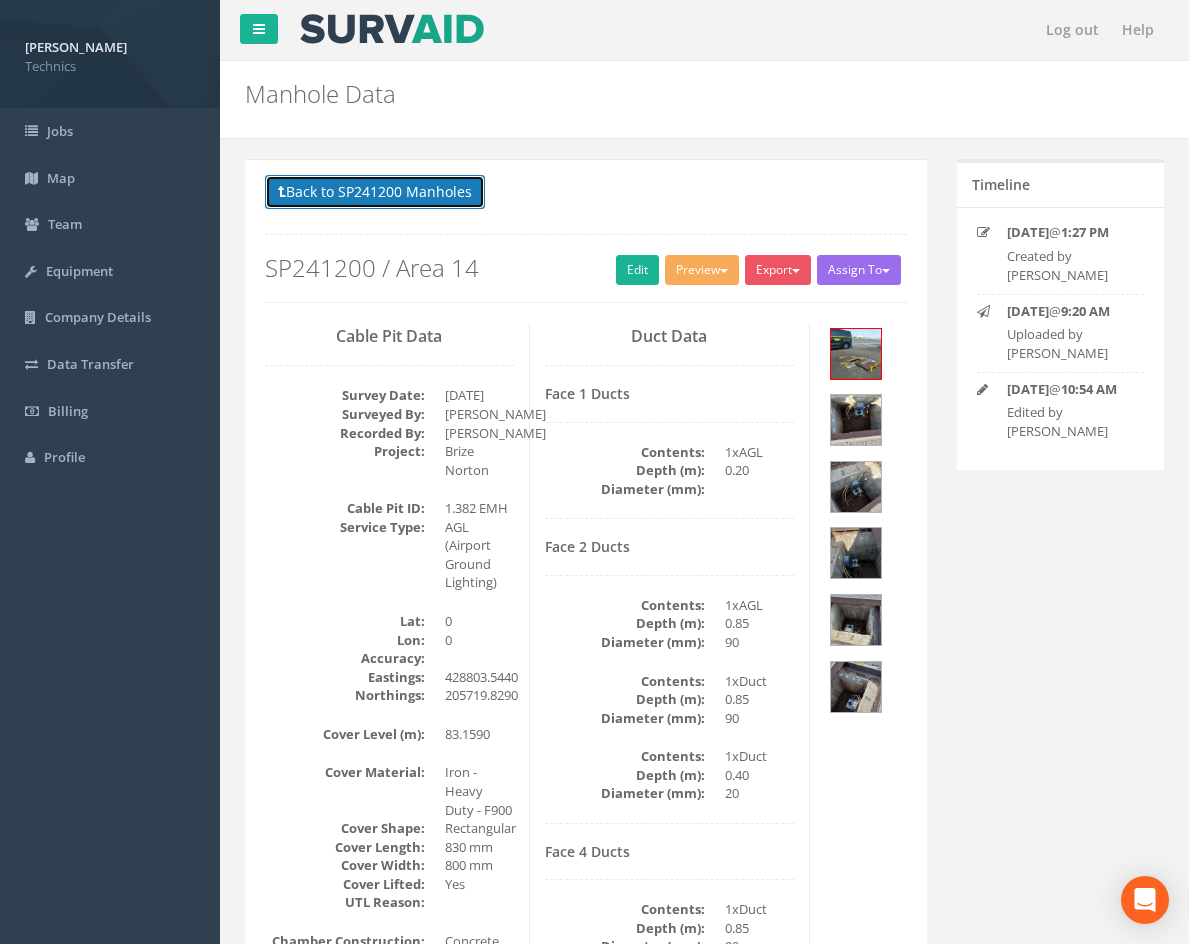 click on "Back to SP241200 Manholes" at bounding box center [375, 192] 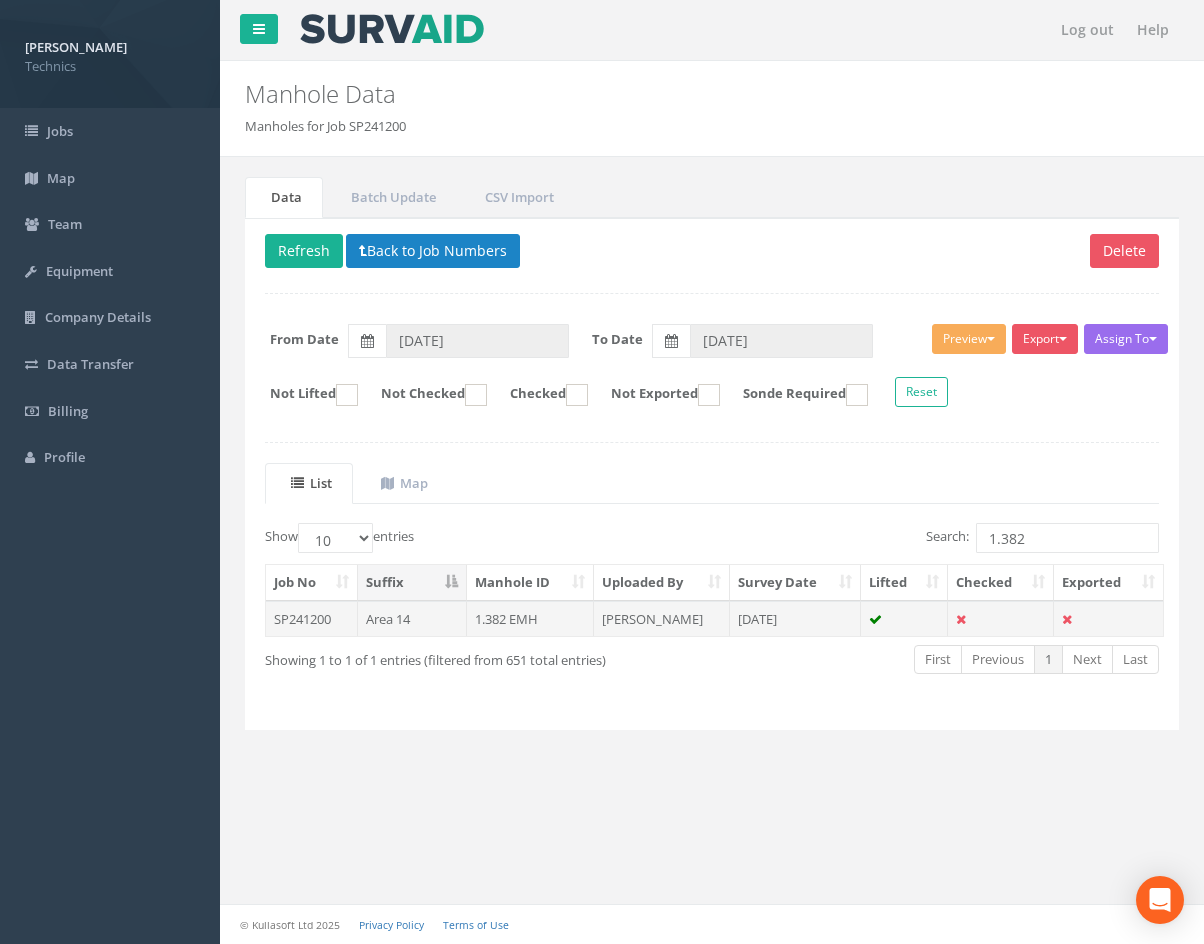 click on "[DATE]" at bounding box center (795, 619) 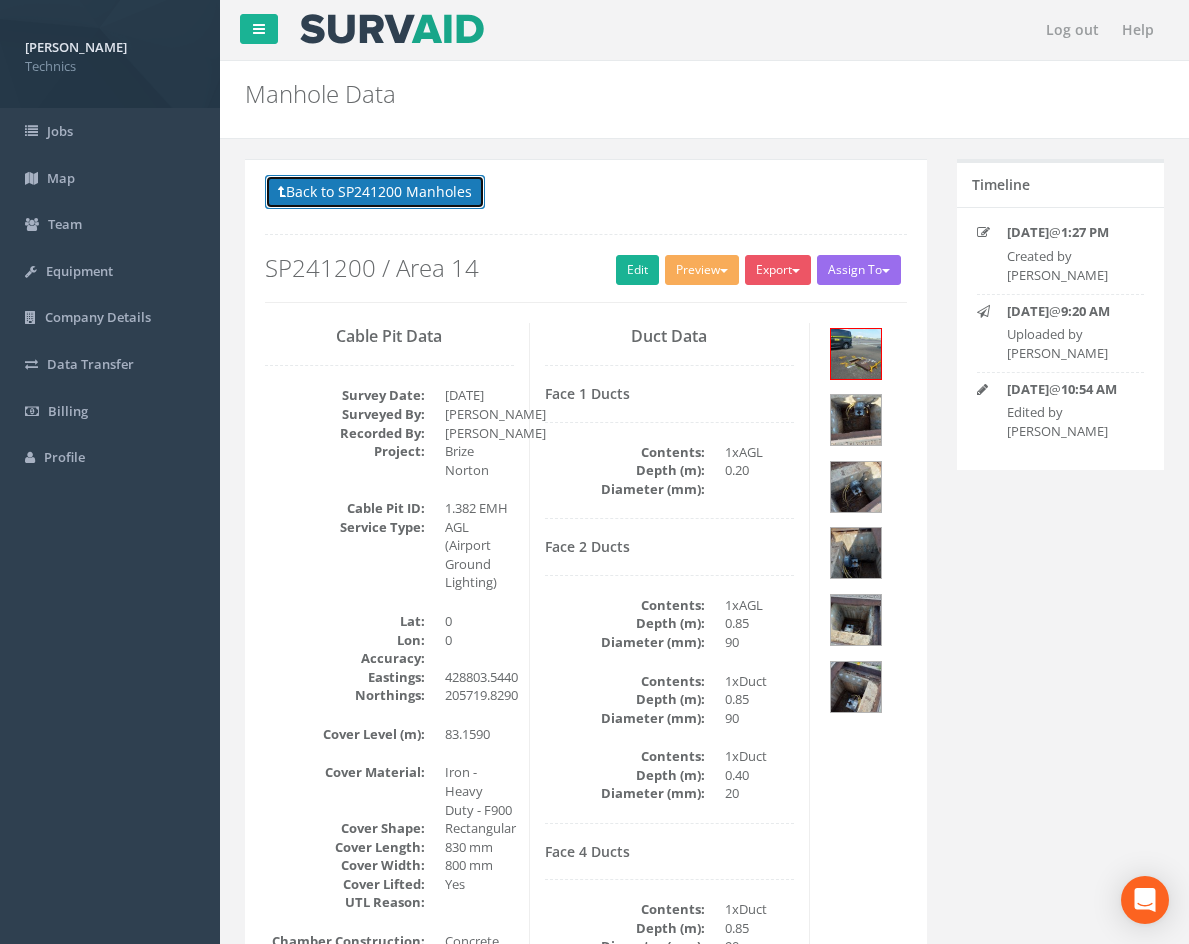 click on "Back to SP241200 Manholes" at bounding box center [375, 192] 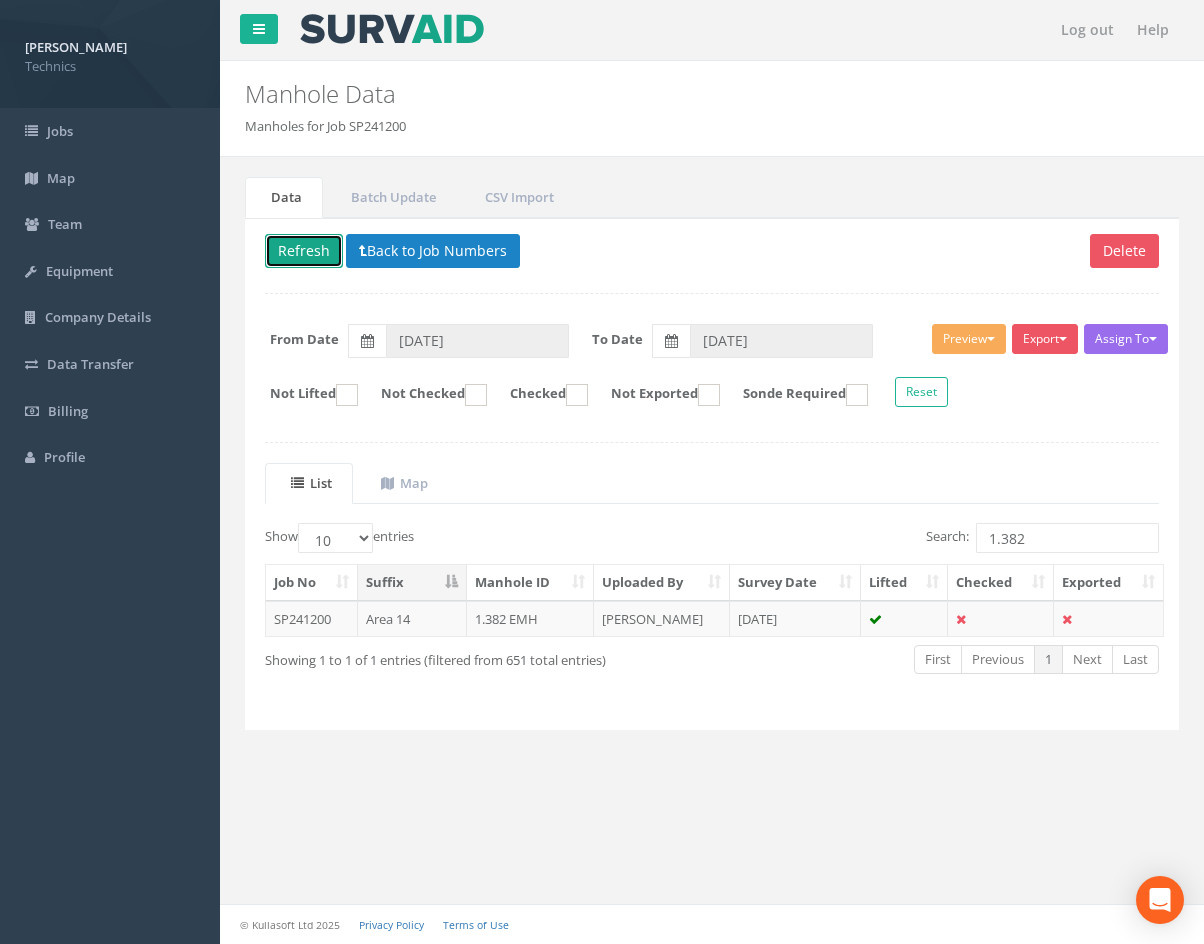 click on "Refresh" at bounding box center [304, 251] 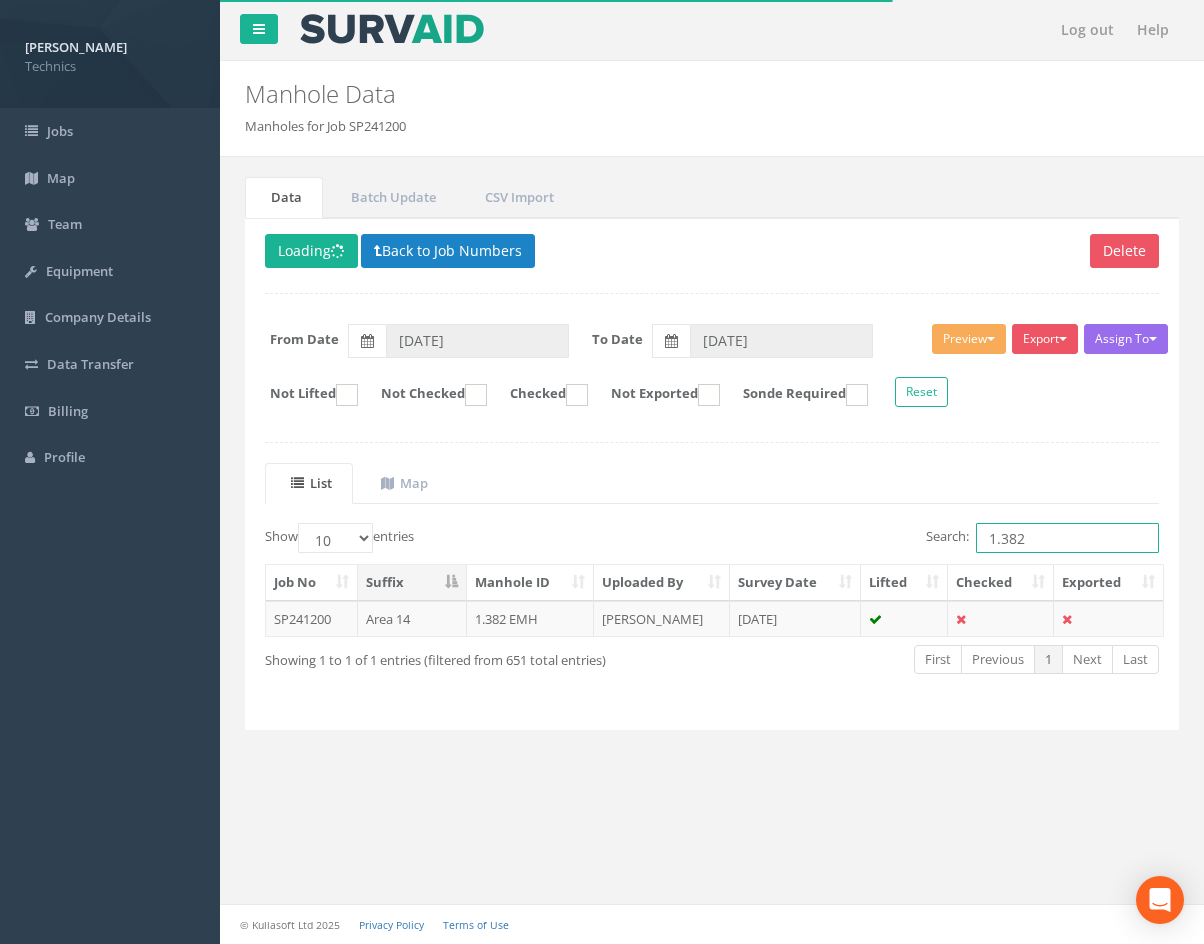 click on "1.382" at bounding box center [1067, 538] 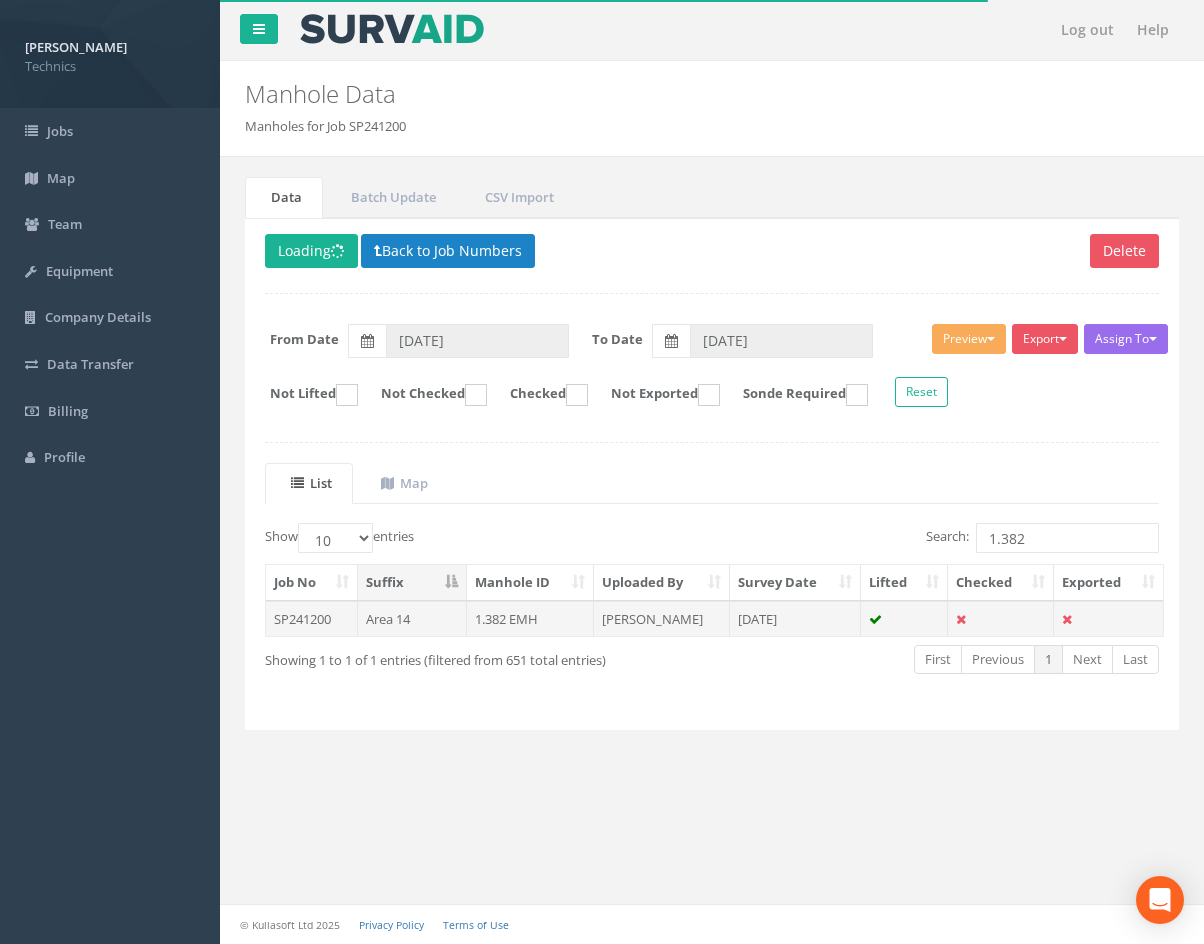 click on "[DATE]" at bounding box center (795, 619) 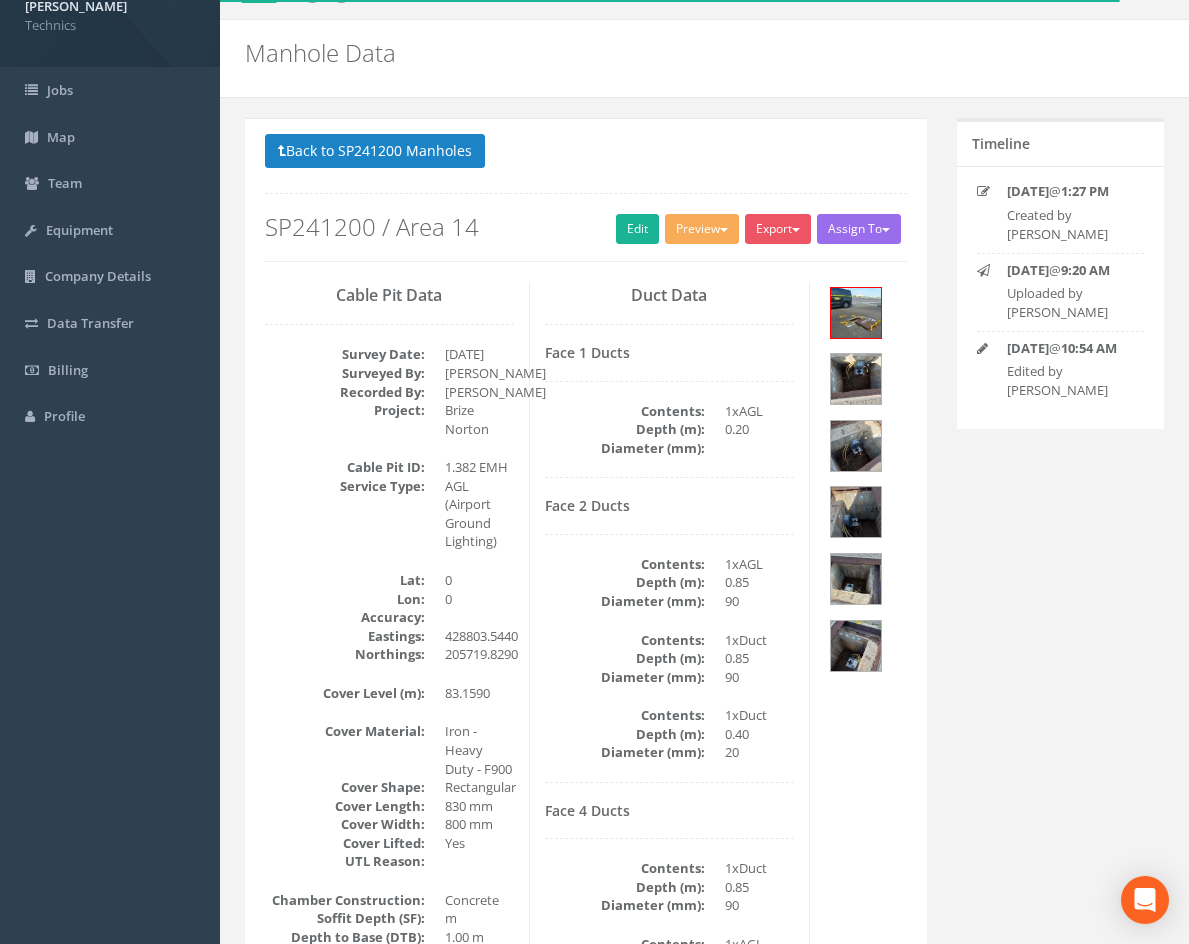 scroll, scrollTop: 0, scrollLeft: 0, axis: both 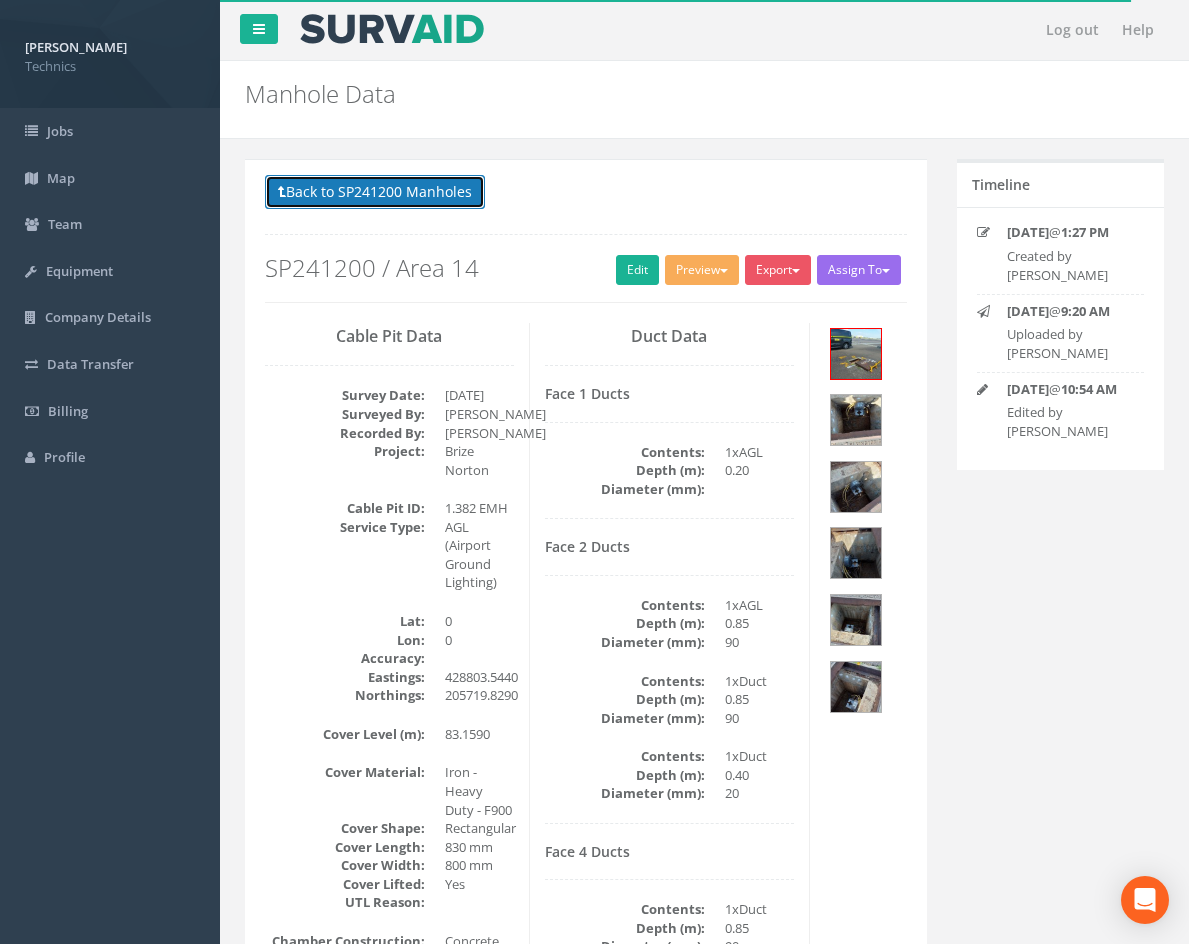 click on "Back to SP241200 Manholes" at bounding box center [375, 192] 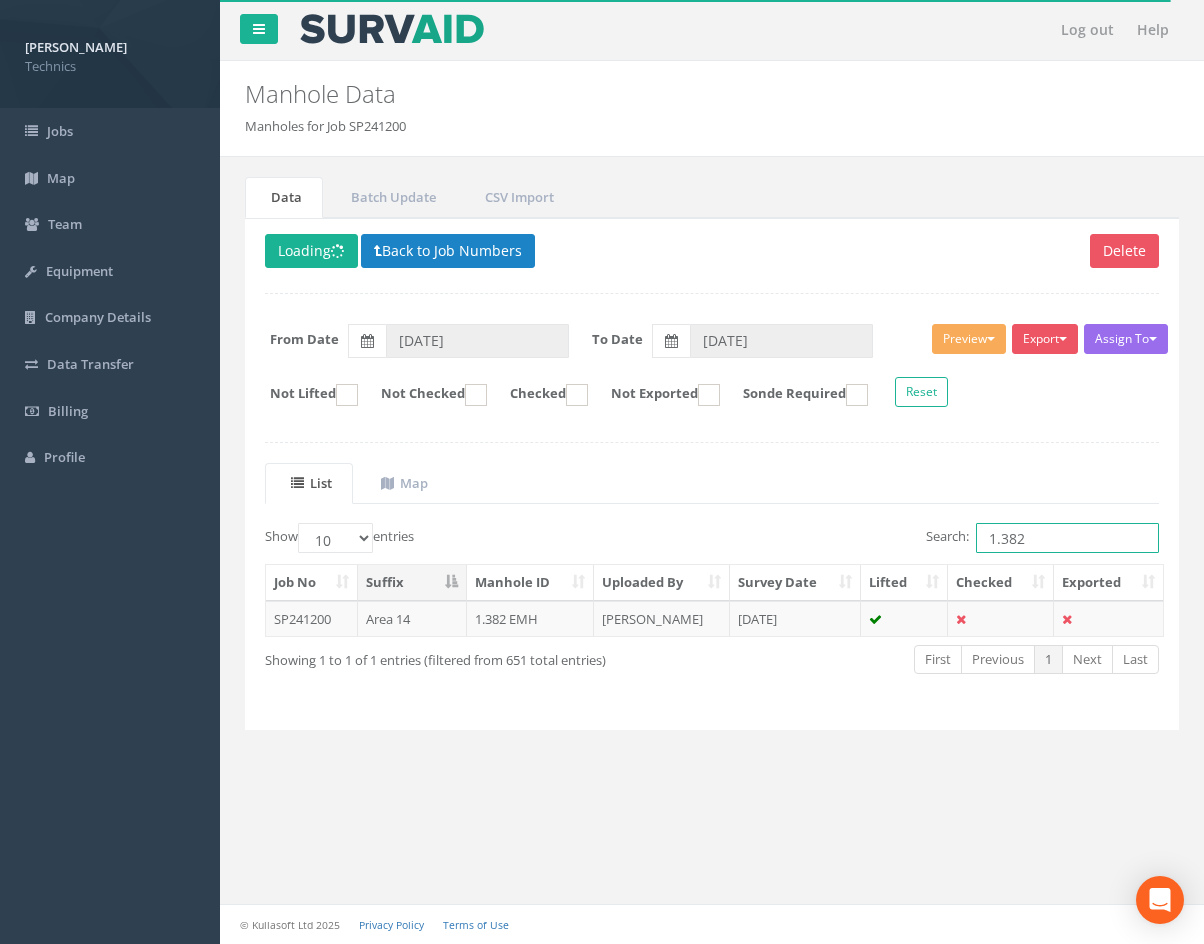 click on "1.382" at bounding box center [1067, 538] 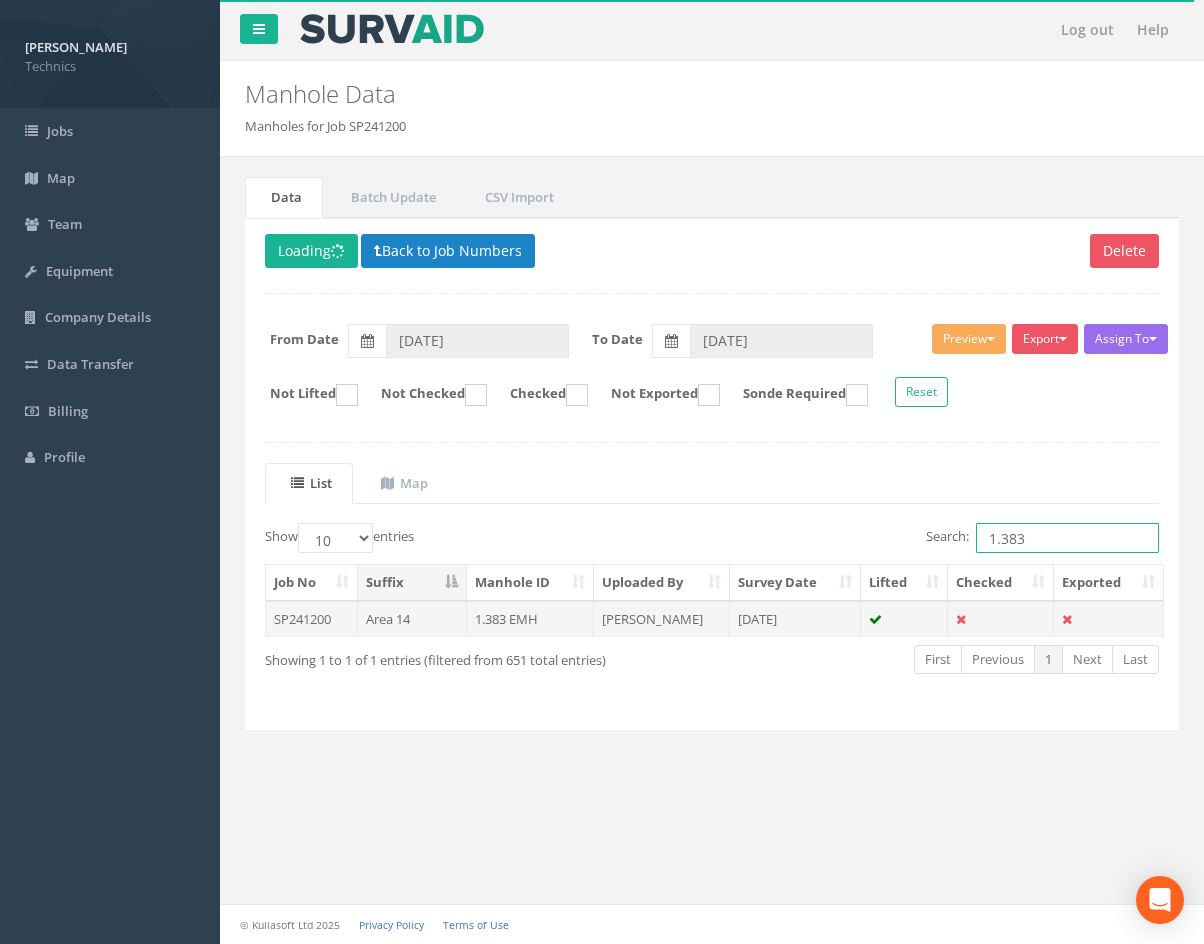 type on "1.383" 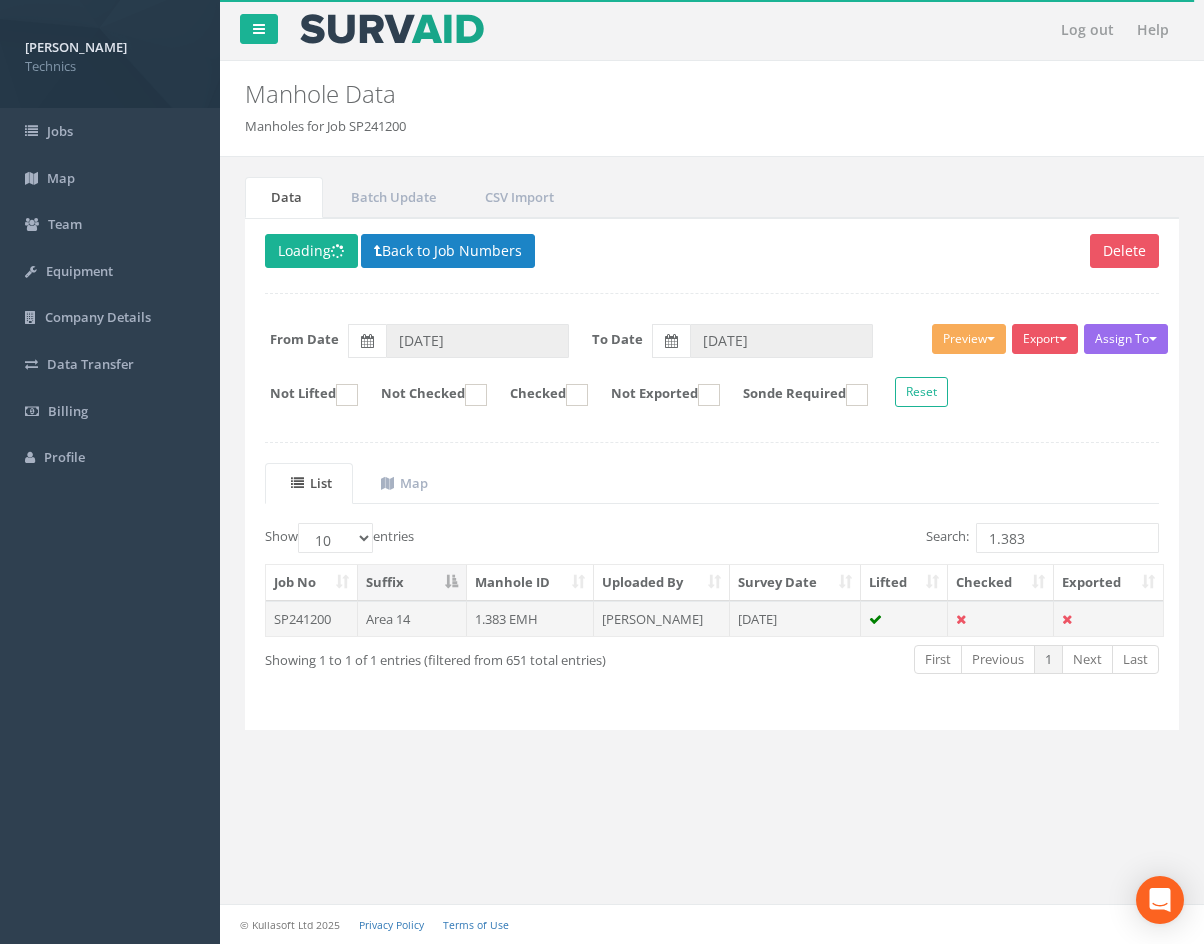 click on "[PERSON_NAME]" at bounding box center [662, 619] 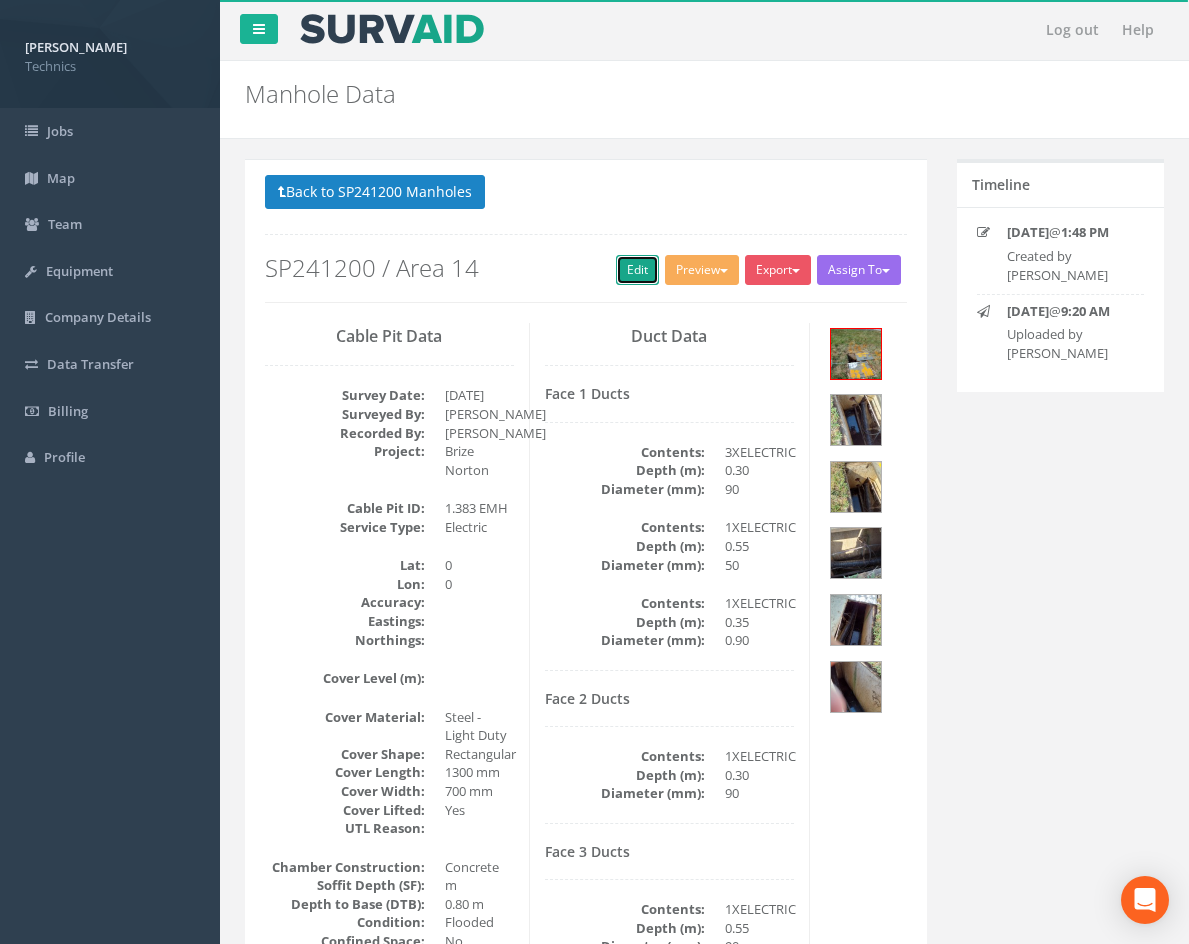 click on "Edit" at bounding box center [637, 270] 